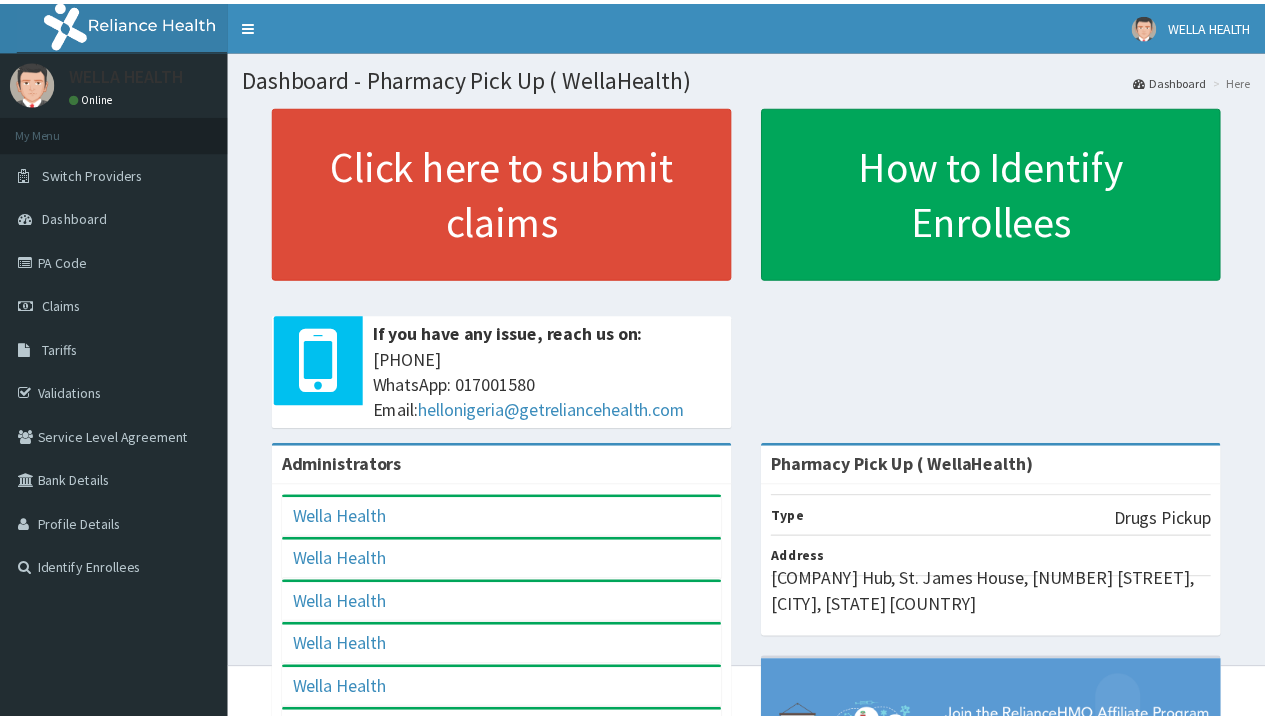 scroll, scrollTop: 0, scrollLeft: 0, axis: both 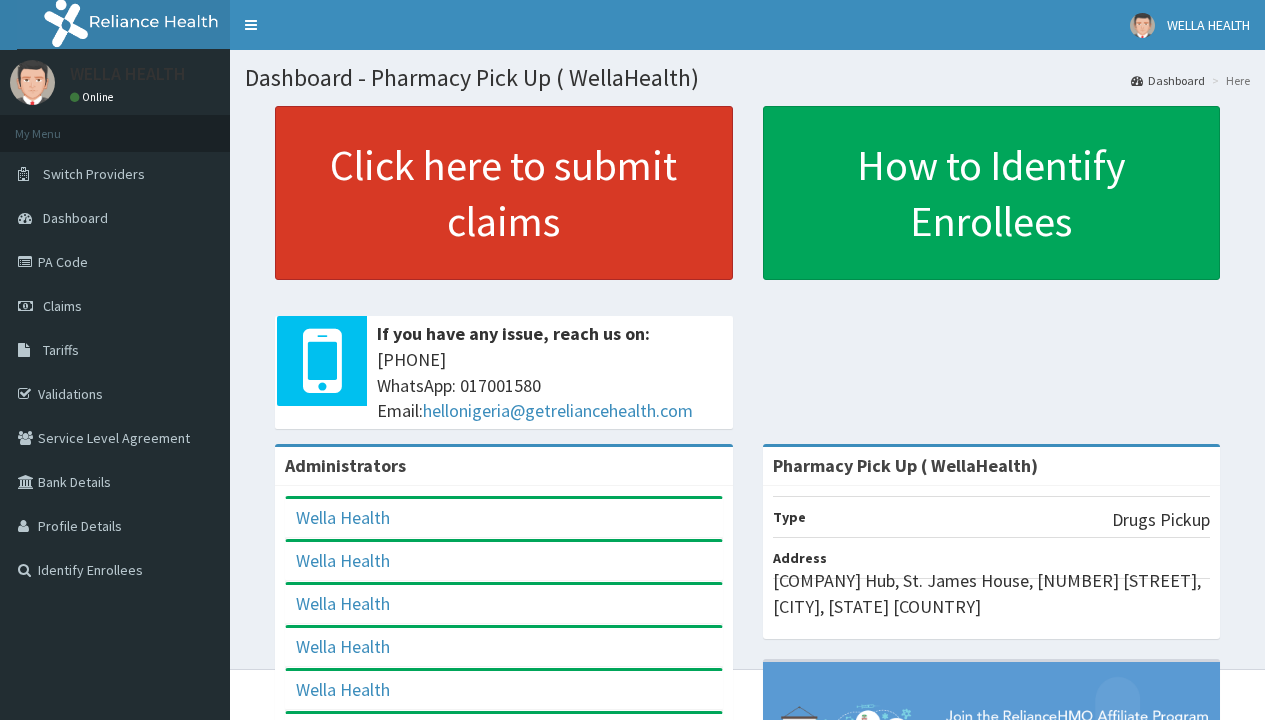 click on "Click here to submit claims" at bounding box center (504, 193) 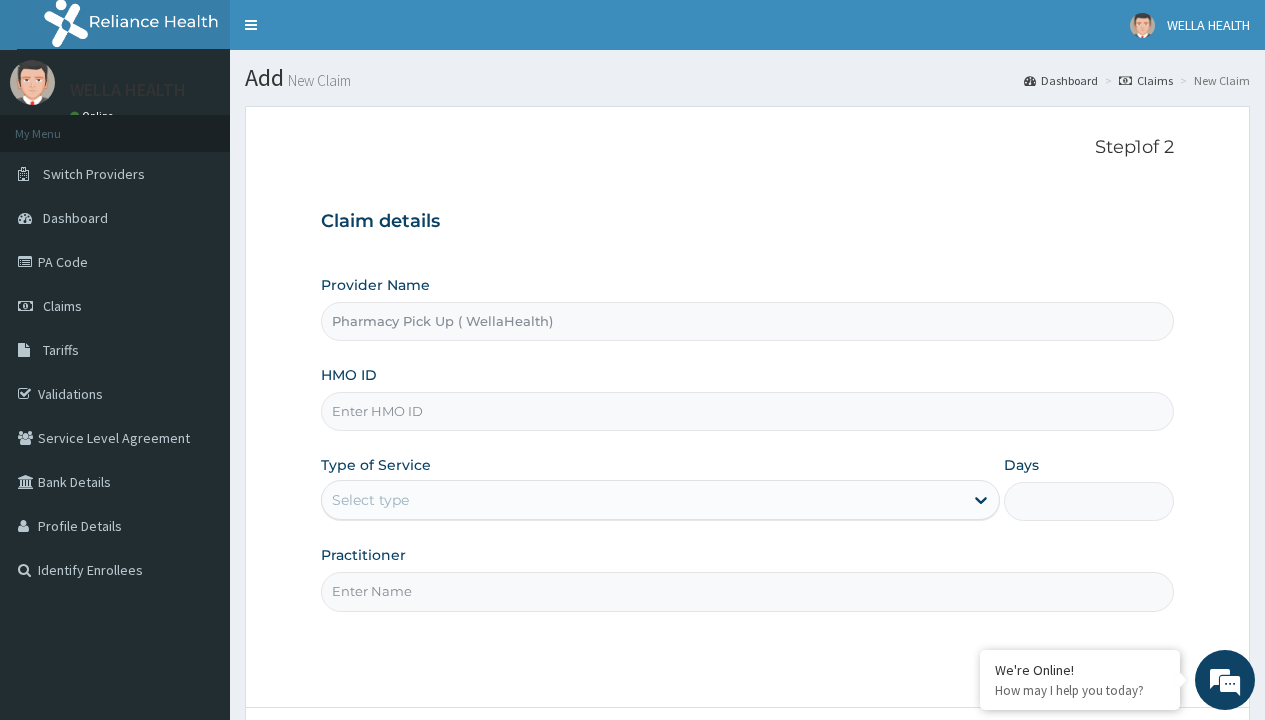 scroll, scrollTop: 0, scrollLeft: 0, axis: both 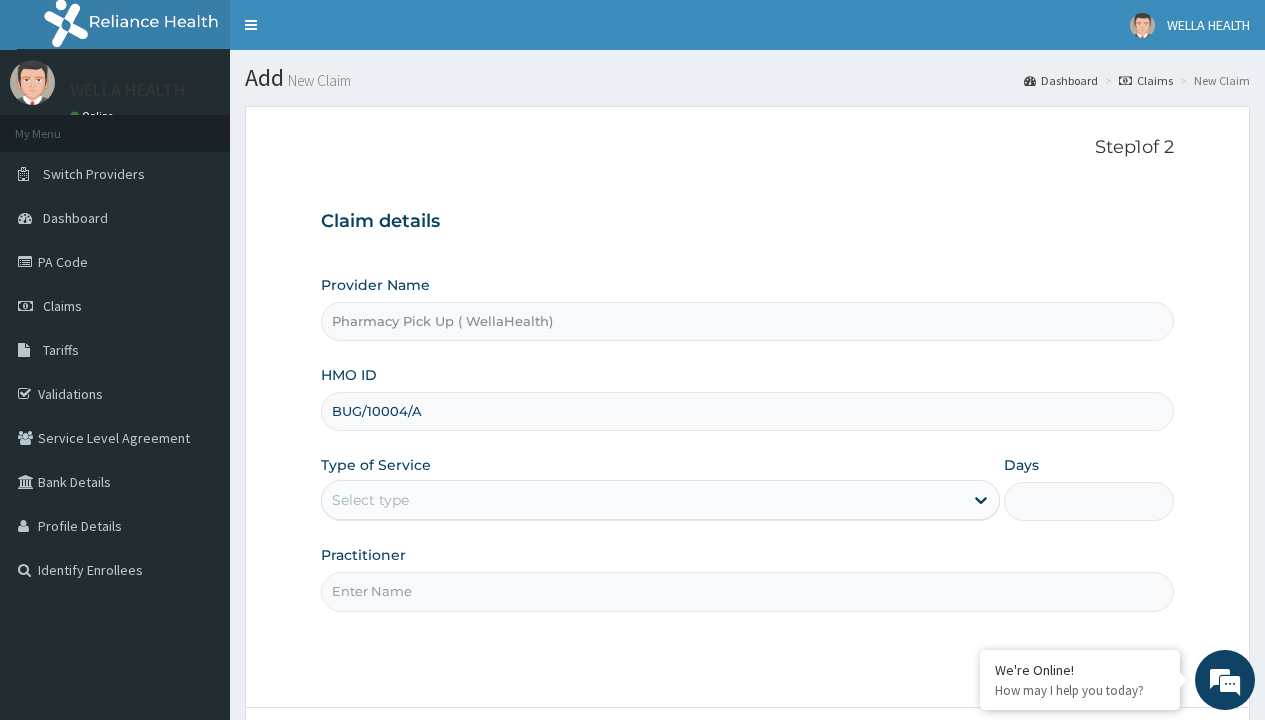 type on "BUG/10004/A" 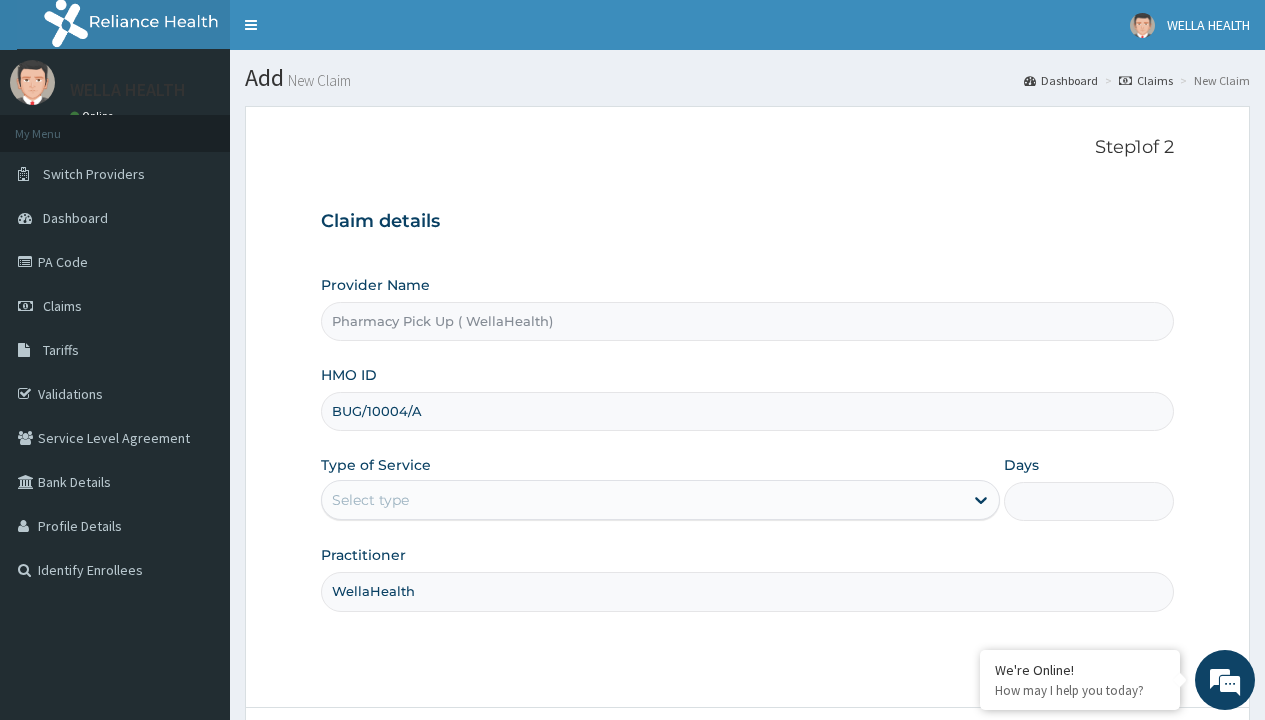 type on "WellaHealth" 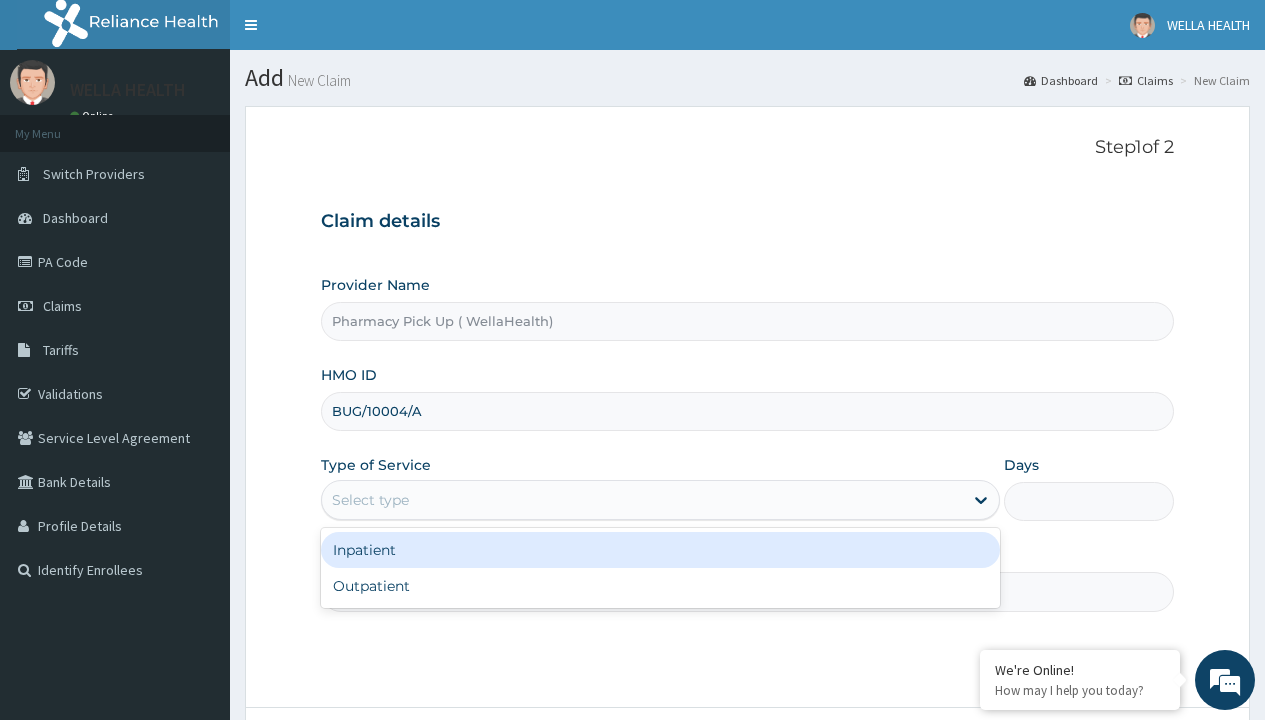 click on "Outpatient" at bounding box center [660, 586] 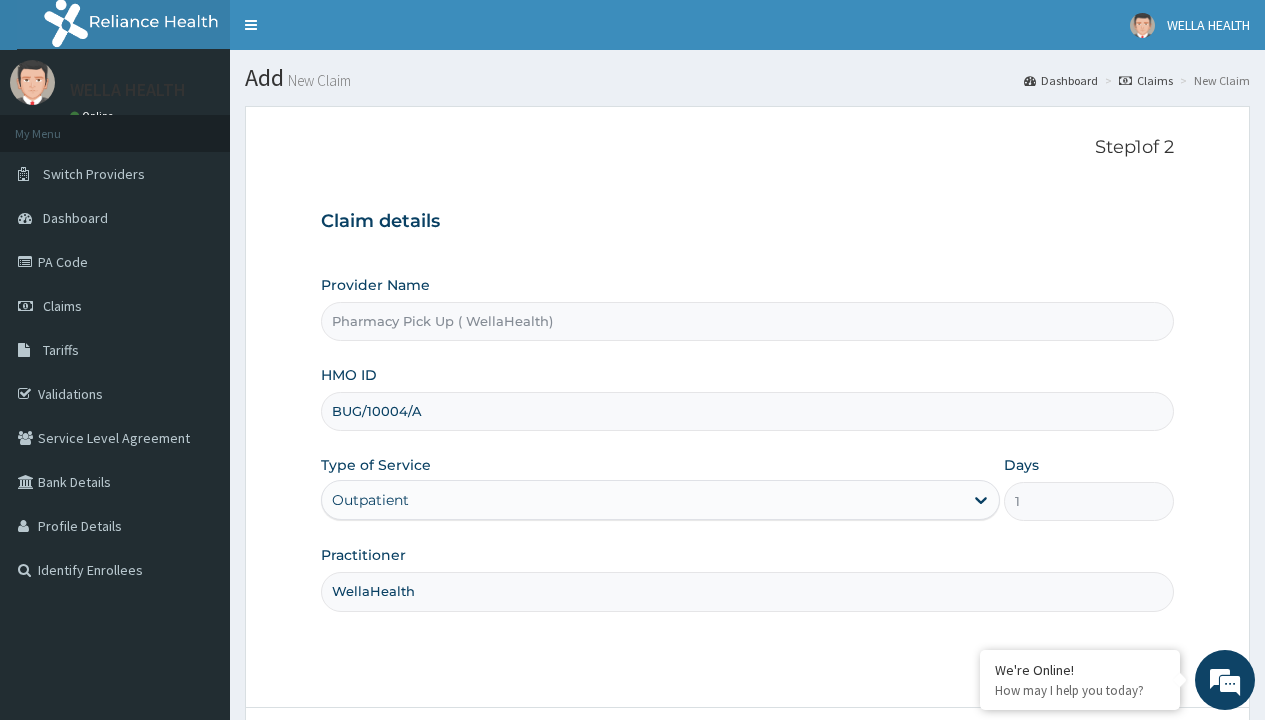click on "Next" at bounding box center [1123, 764] 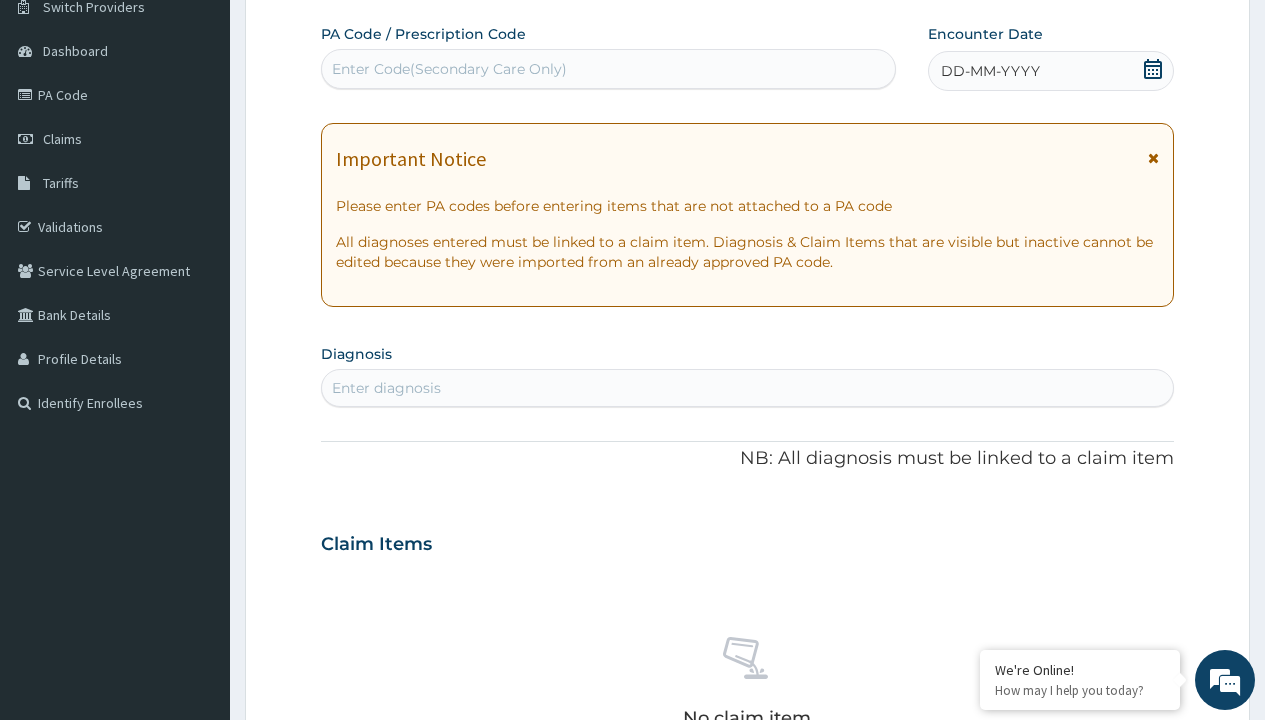click on "DD-MM-YYYY" at bounding box center [990, 71] 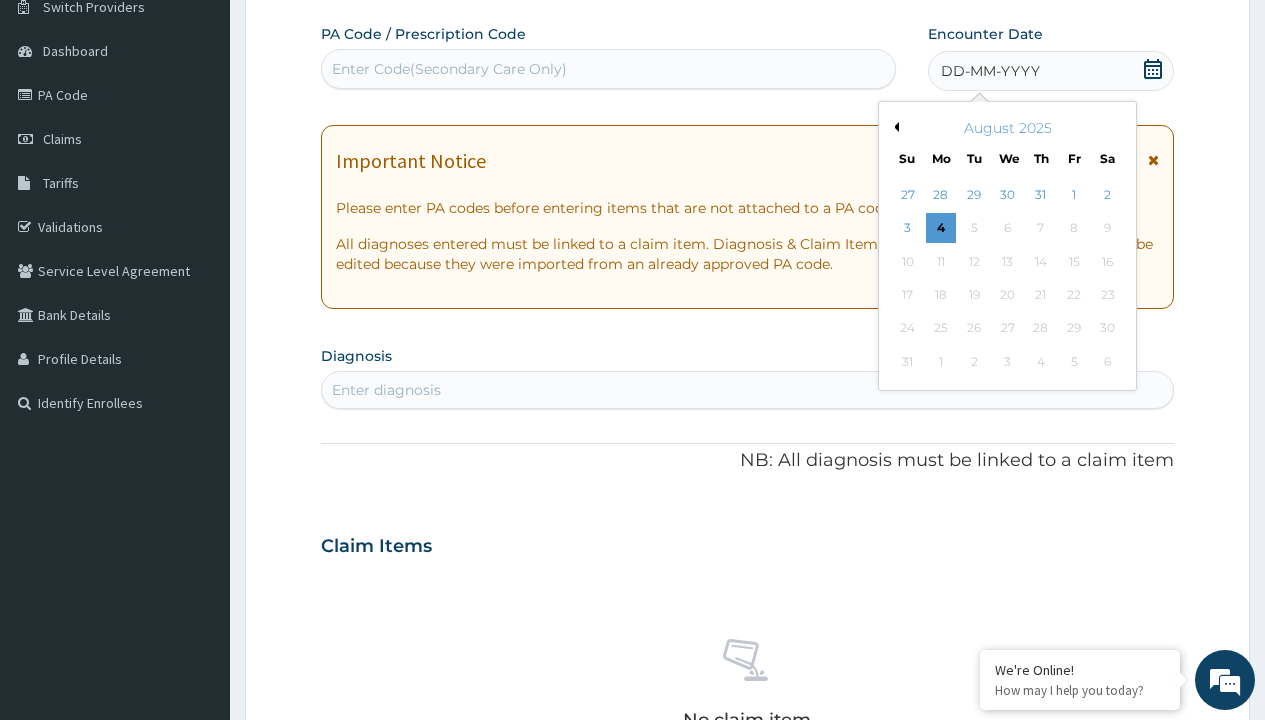 click on "Previous Month" at bounding box center (894, 127) 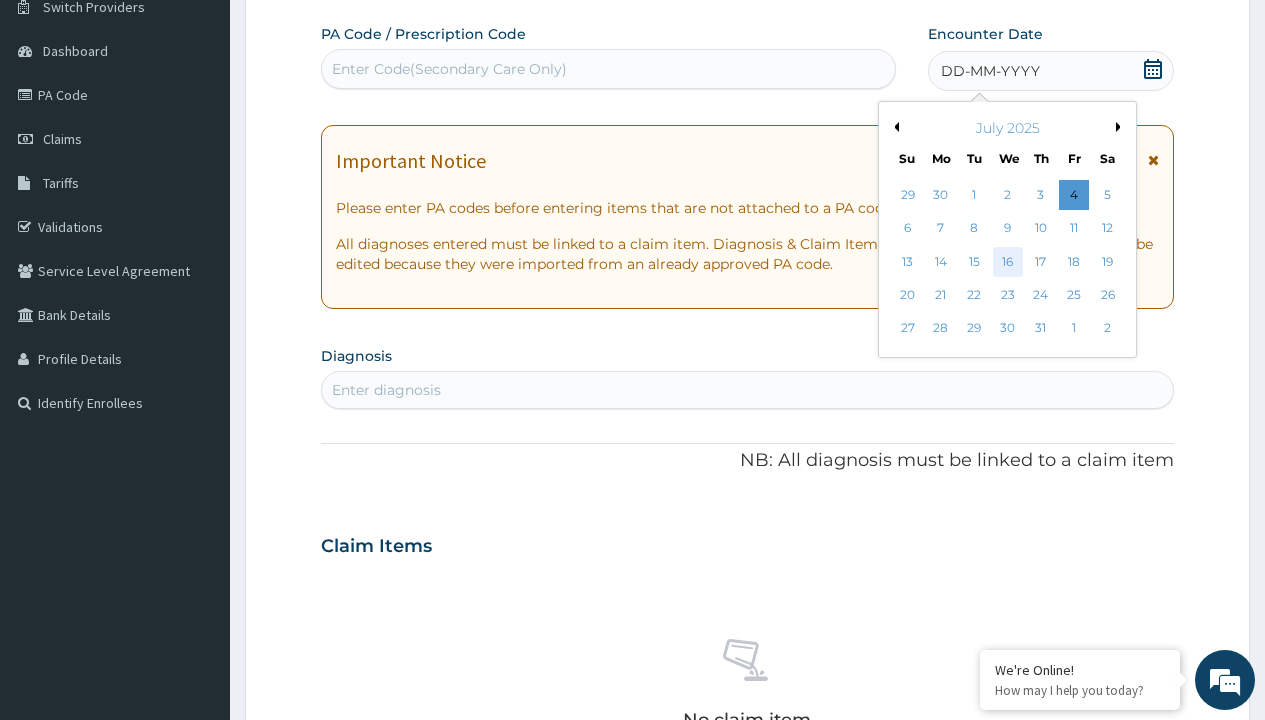 click on "16" at bounding box center (1007, 262) 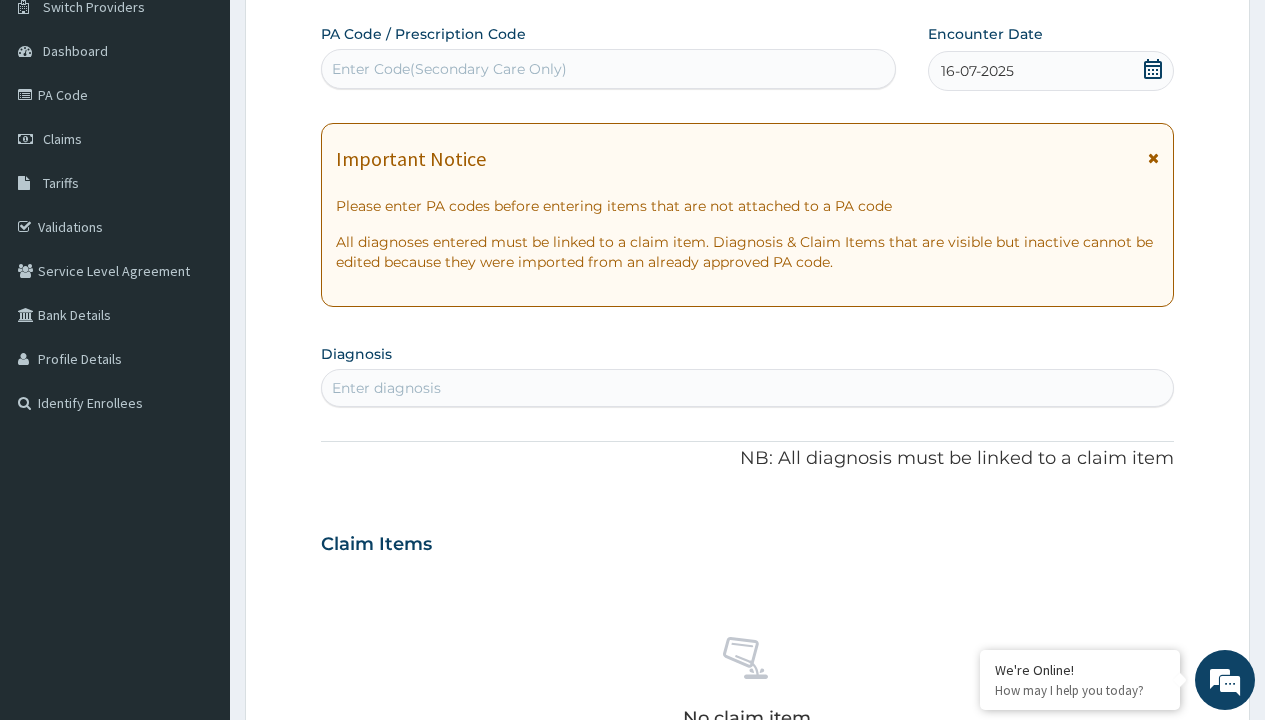 click on "Enter diagnosis" at bounding box center [386, 388] 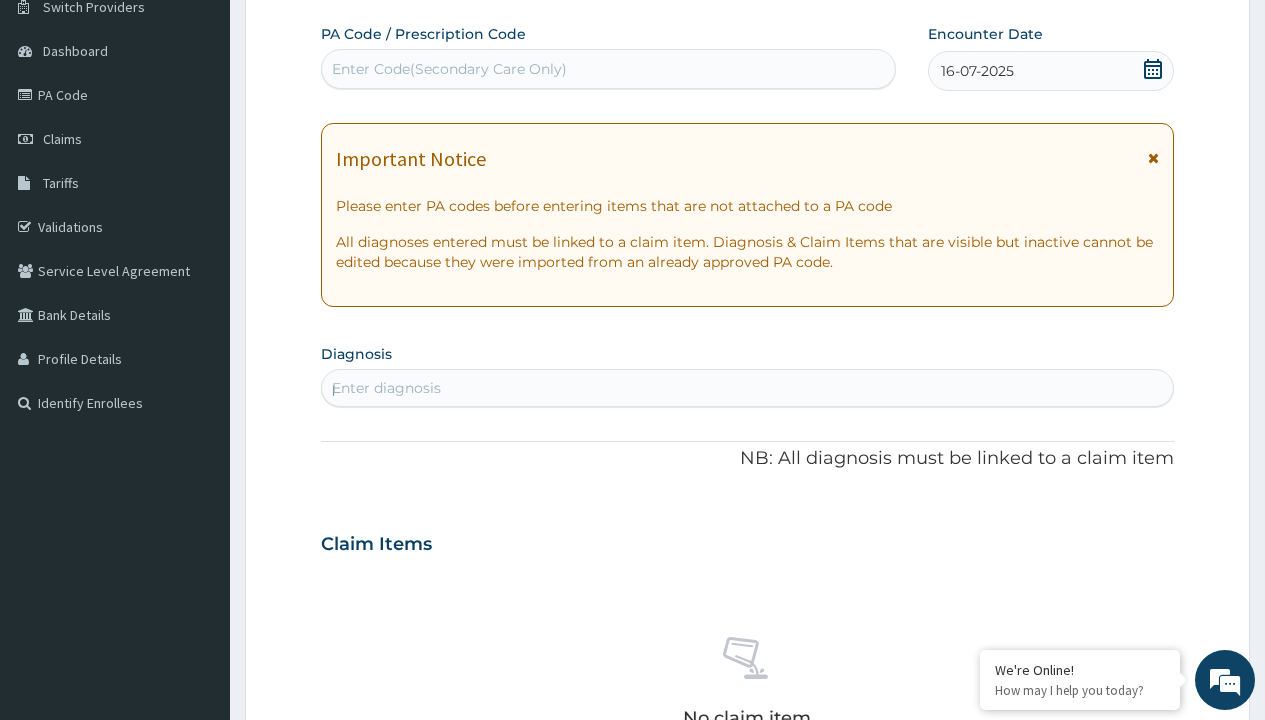 scroll, scrollTop: 0, scrollLeft: 0, axis: both 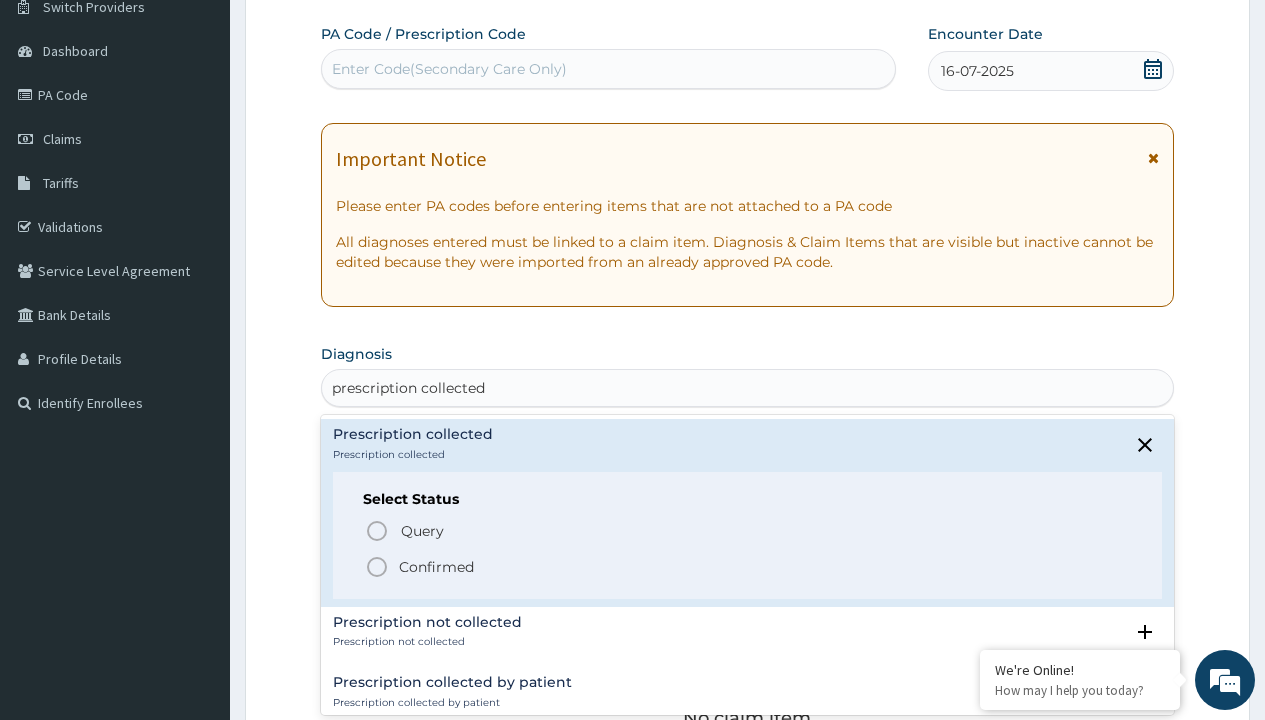 click on "Confirmed" at bounding box center [436, 567] 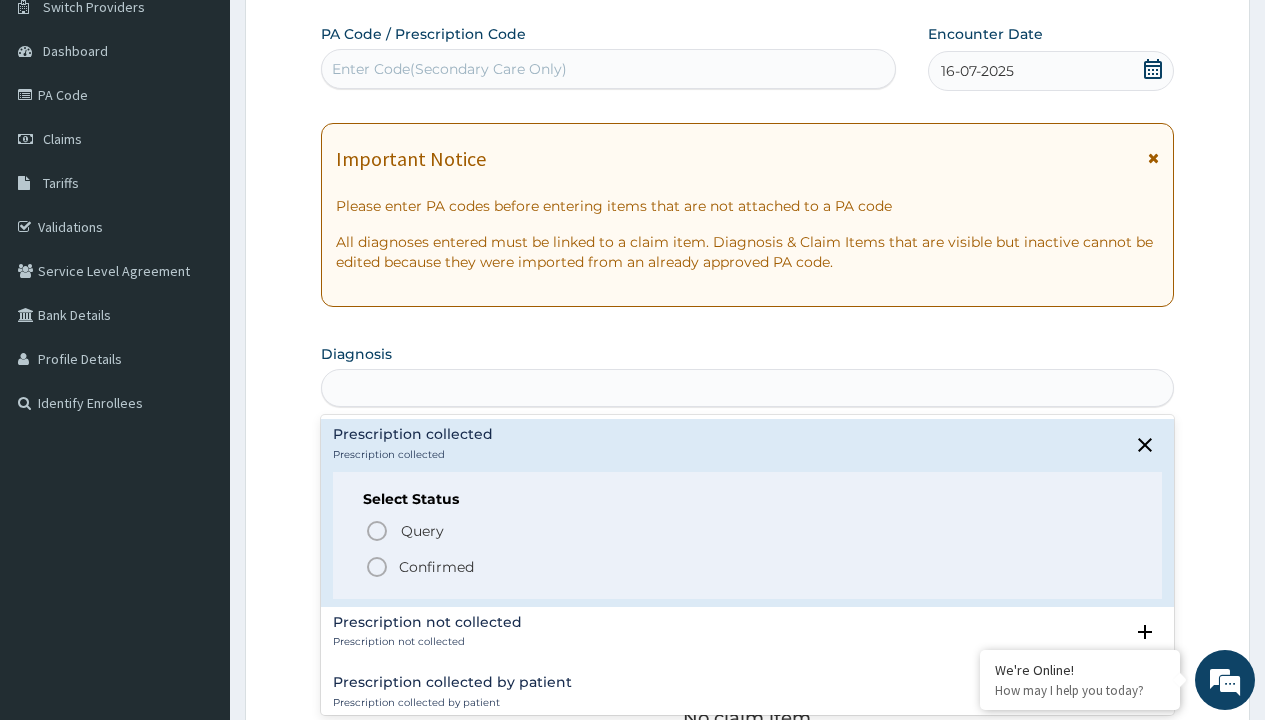scroll, scrollTop: 0, scrollLeft: 0, axis: both 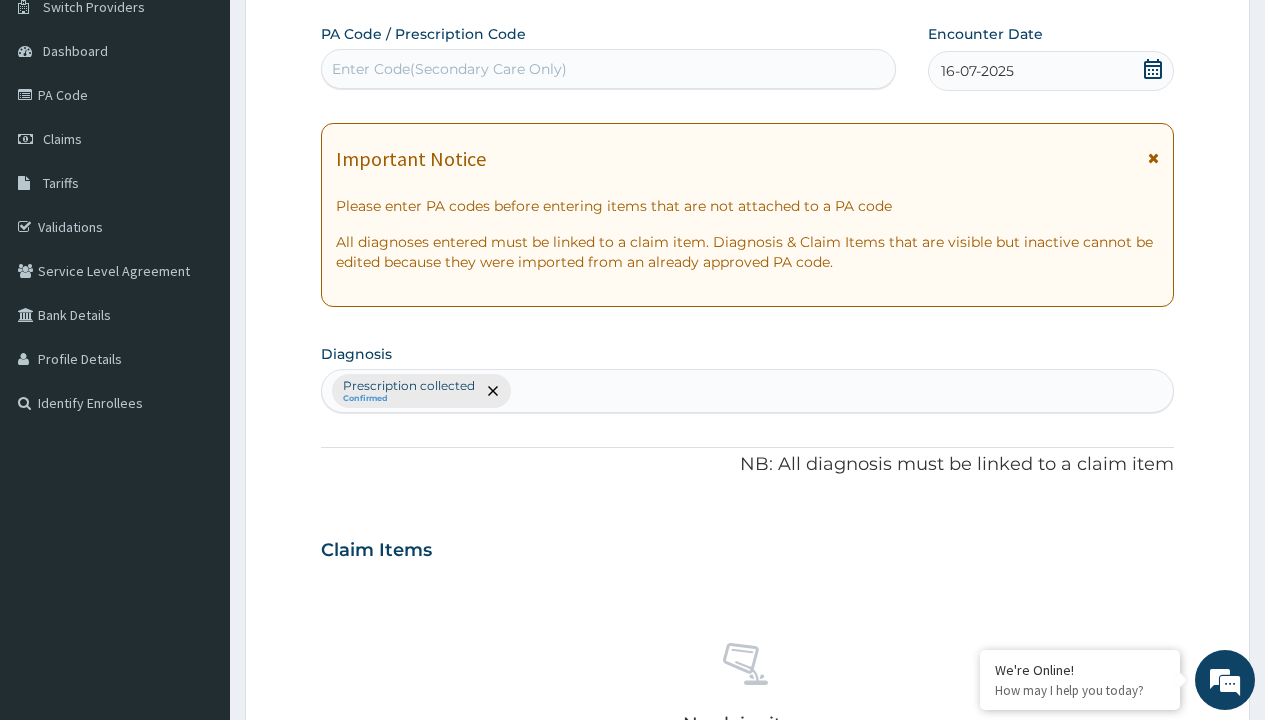 click on "Select Type" at bounding box center (372, 893) 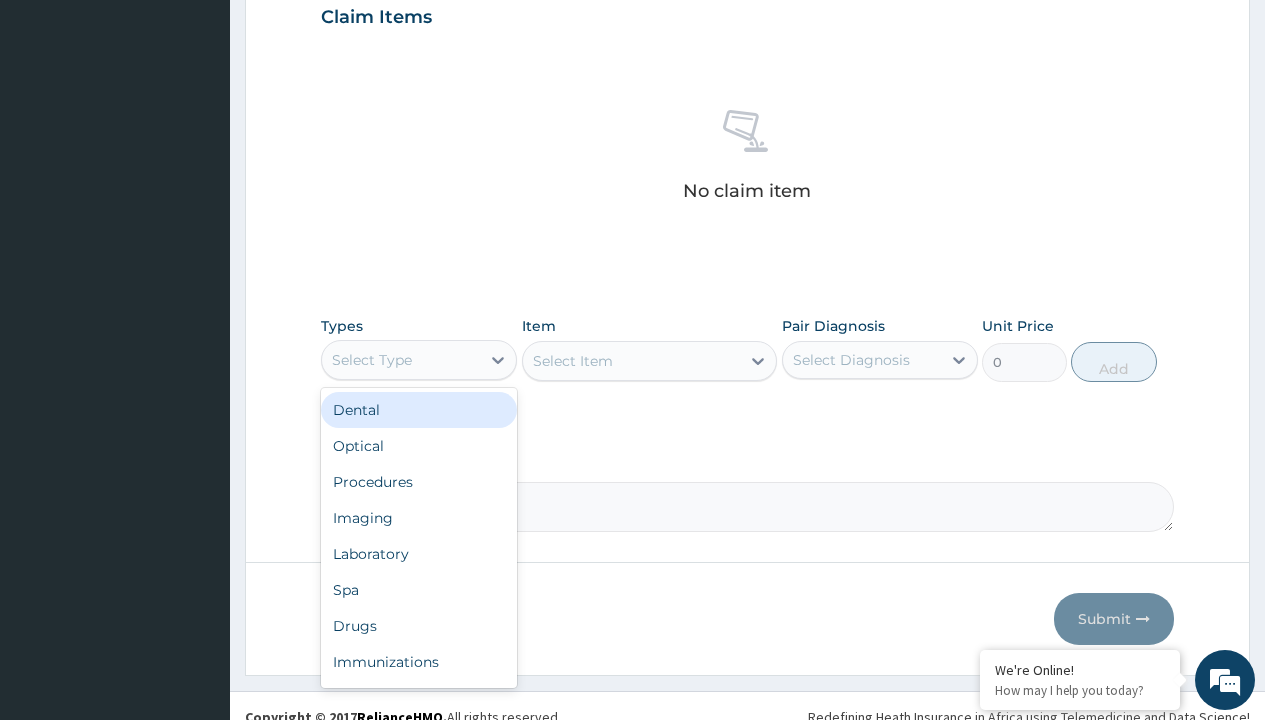 type on "procedures" 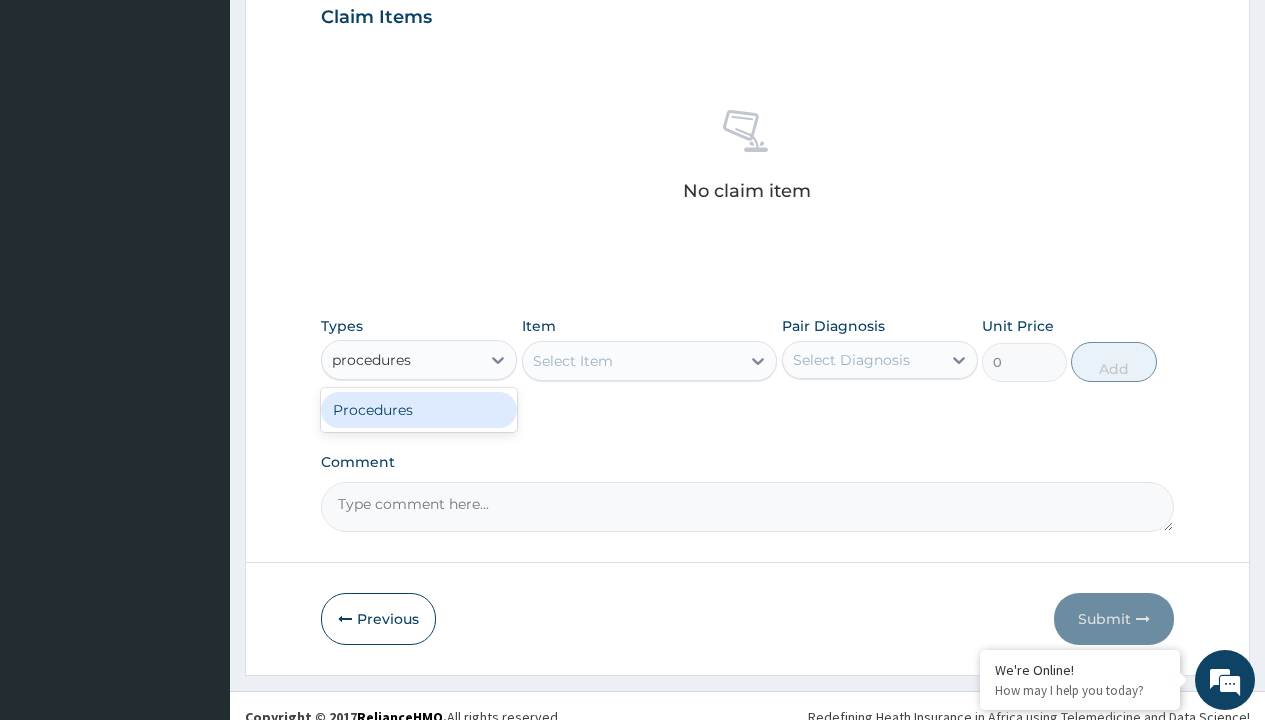 scroll, scrollTop: 0, scrollLeft: 0, axis: both 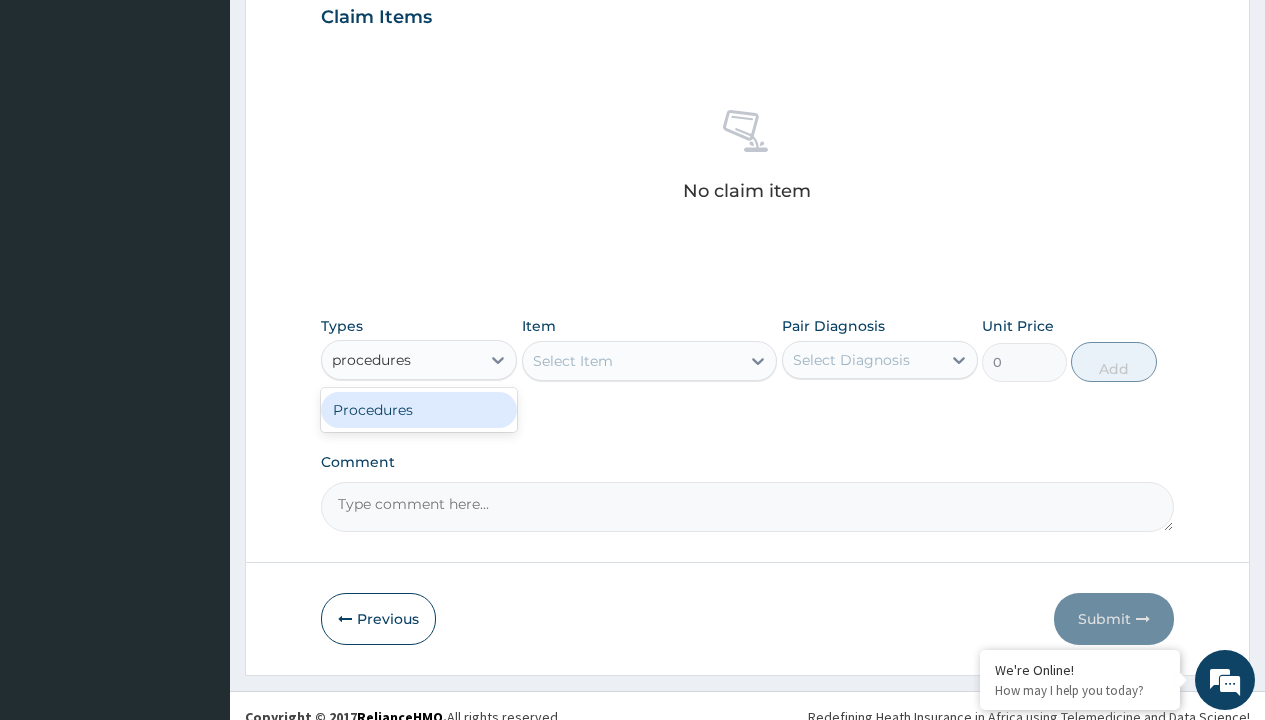 click on "Procedures" at bounding box center [419, 410] 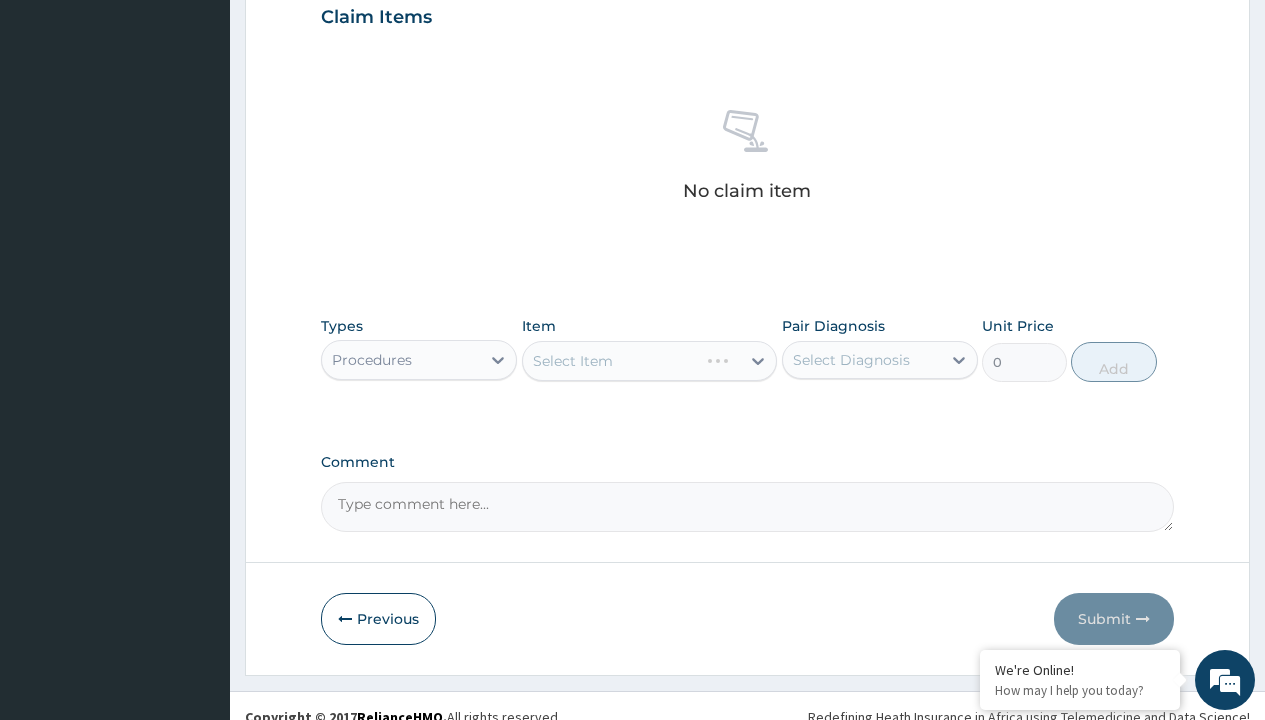 click on "Select Item" at bounding box center (573, 361) 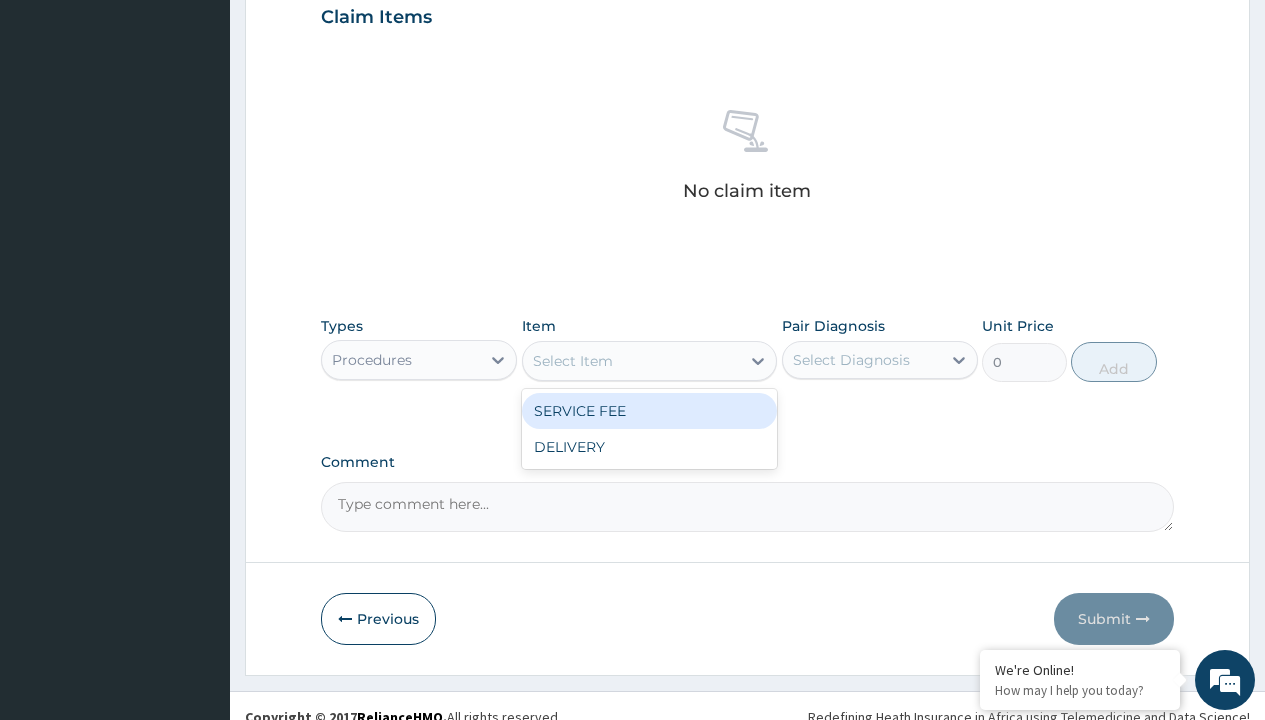 type on "service fee" 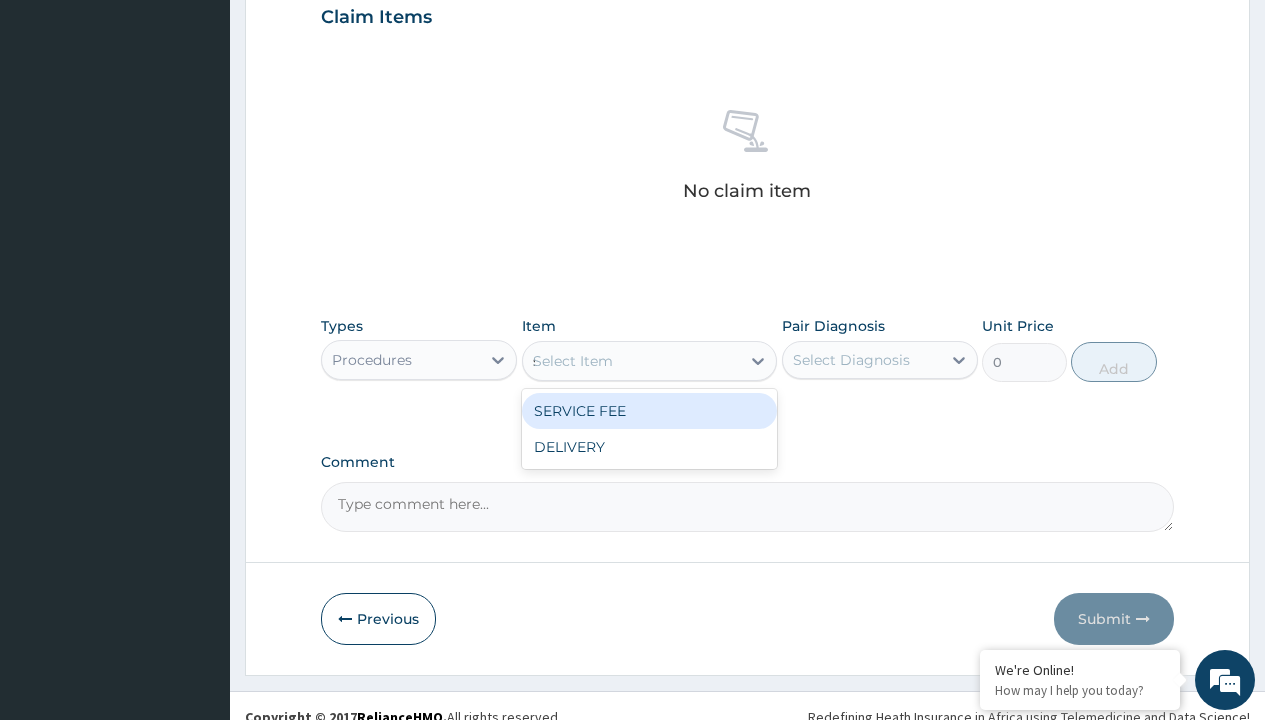 scroll, scrollTop: 0, scrollLeft: 0, axis: both 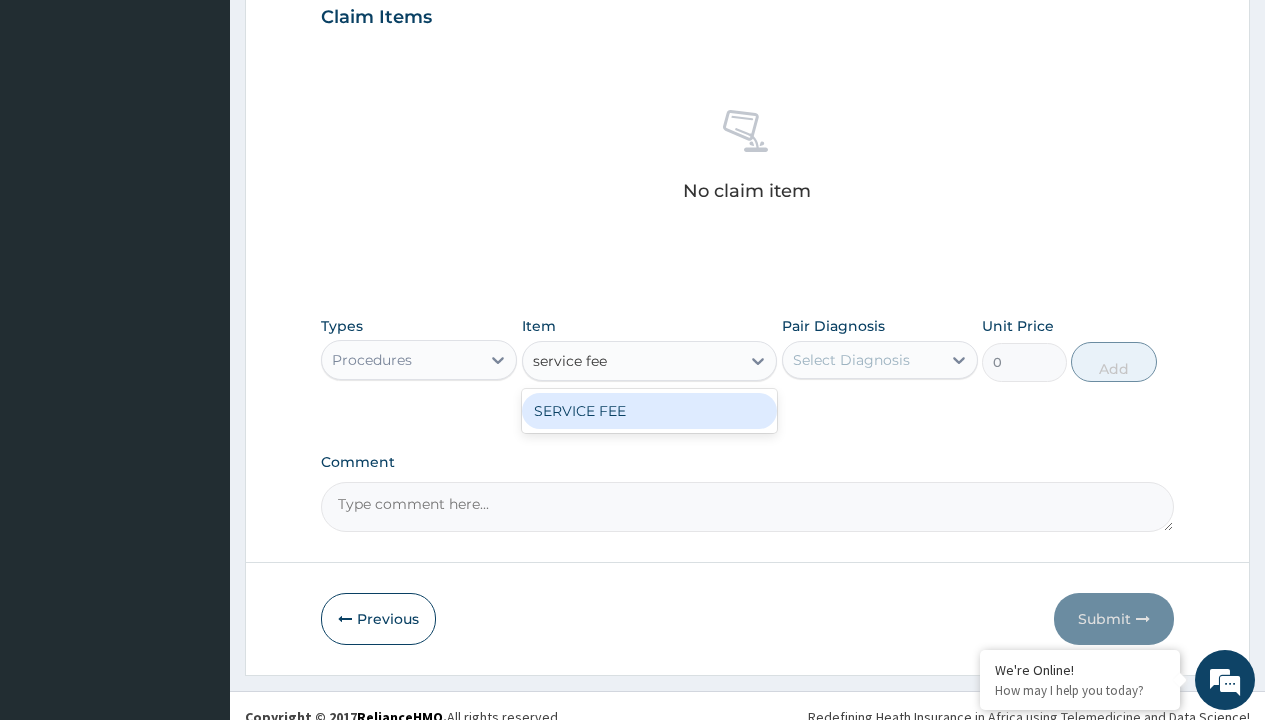 click on "SERVICE FEE" at bounding box center (650, 411) 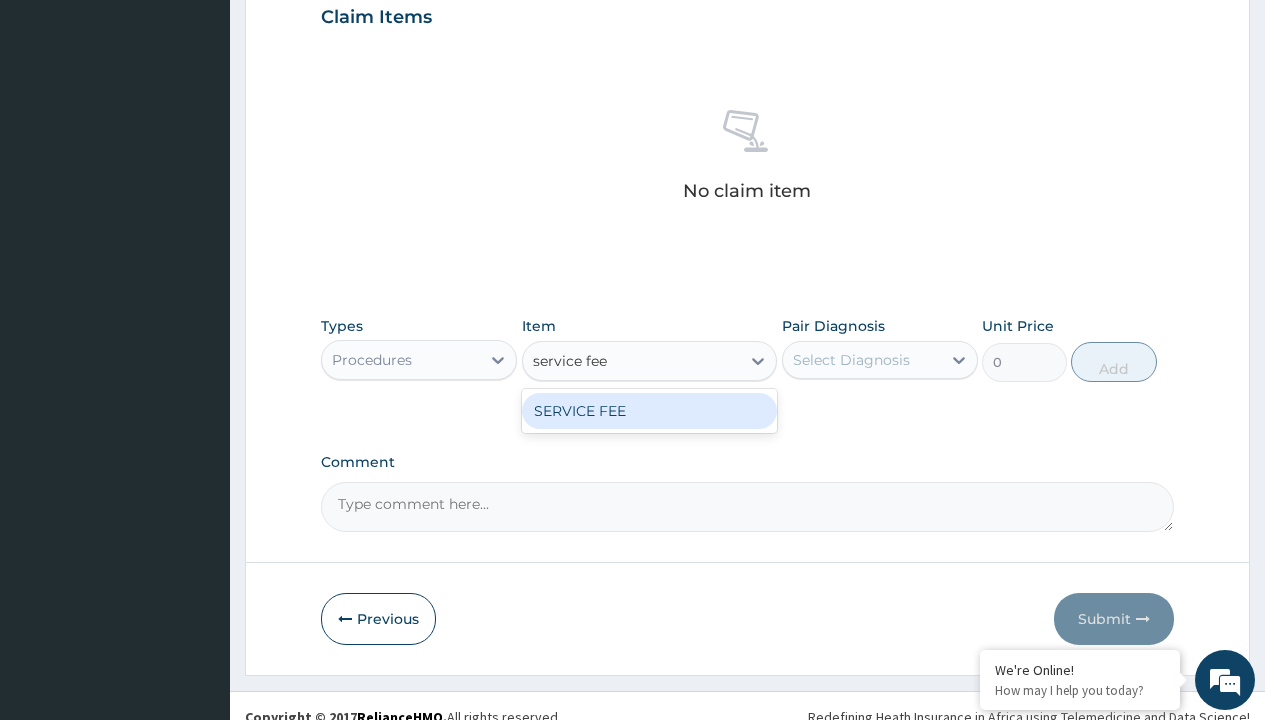 type 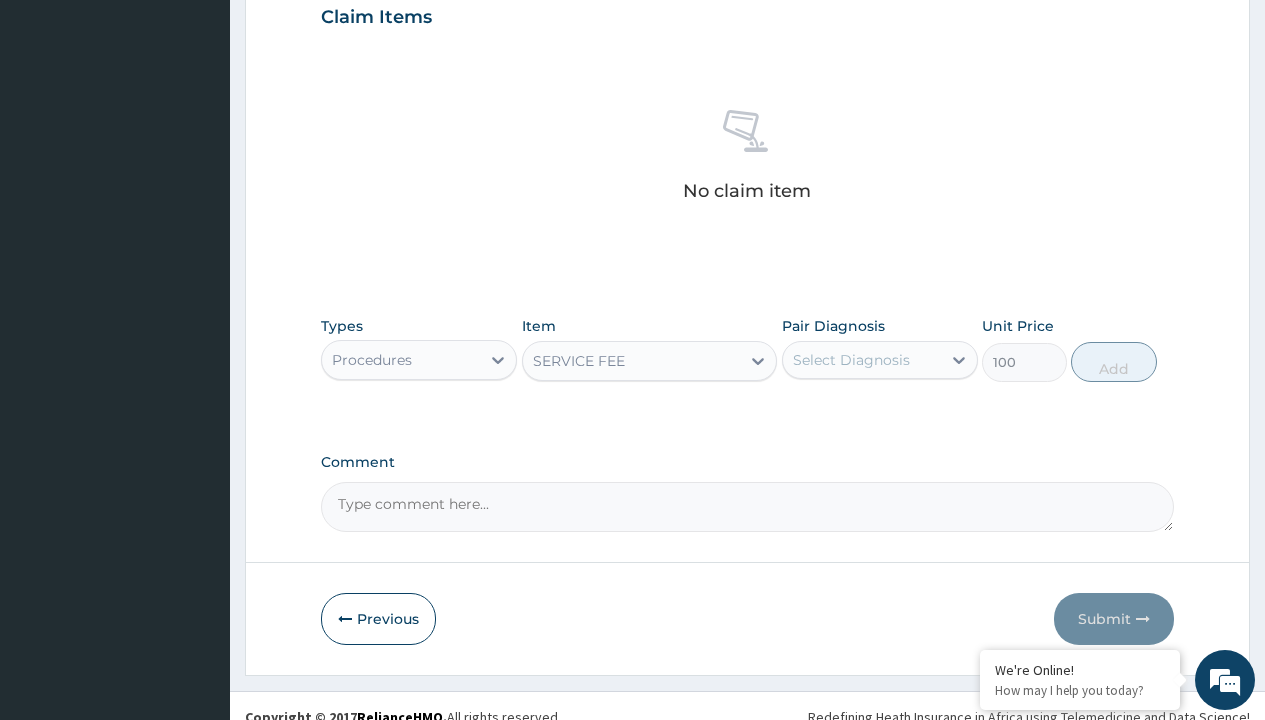 click on "Prescription collected" at bounding box center (409, -147) 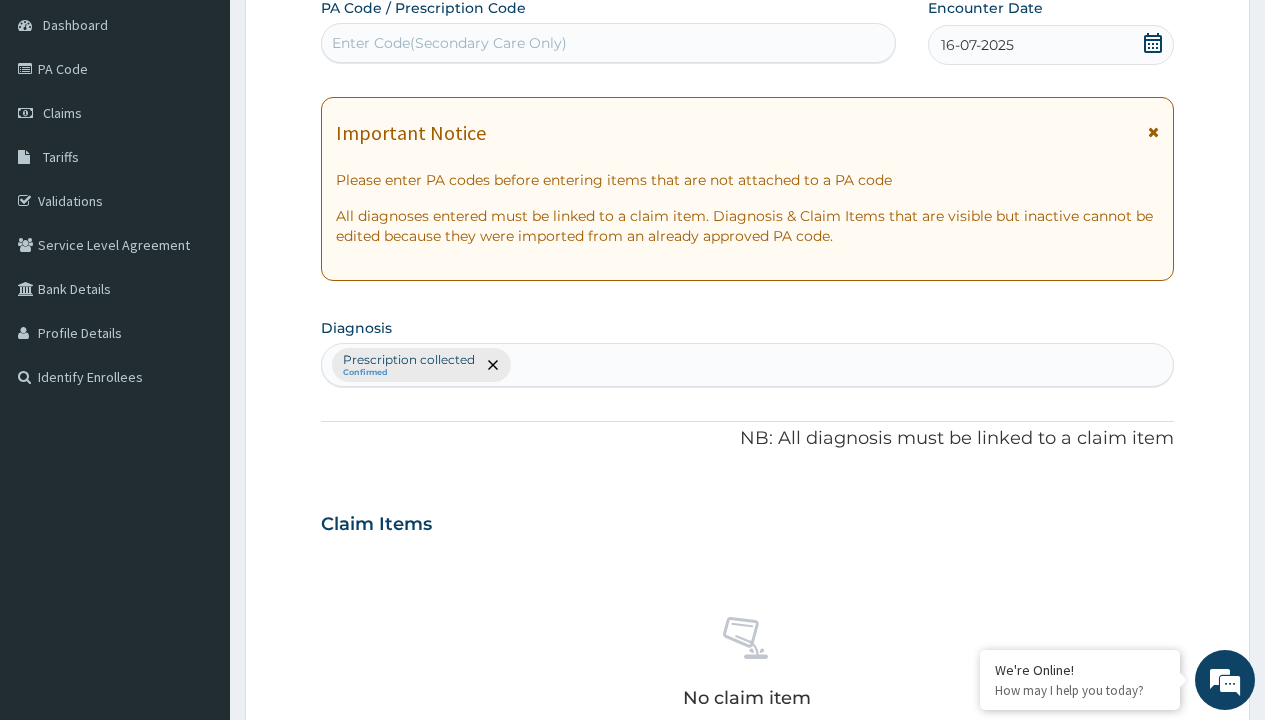 type on "prescription collected" 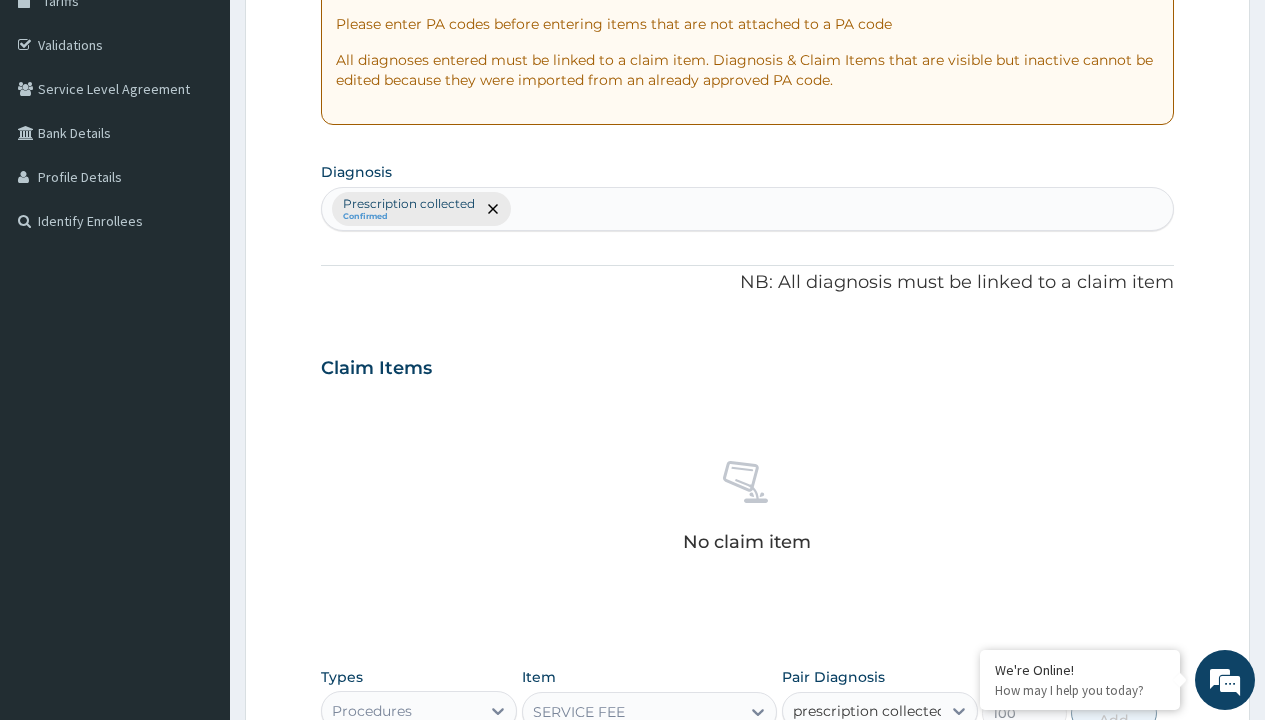scroll, scrollTop: 0, scrollLeft: 0, axis: both 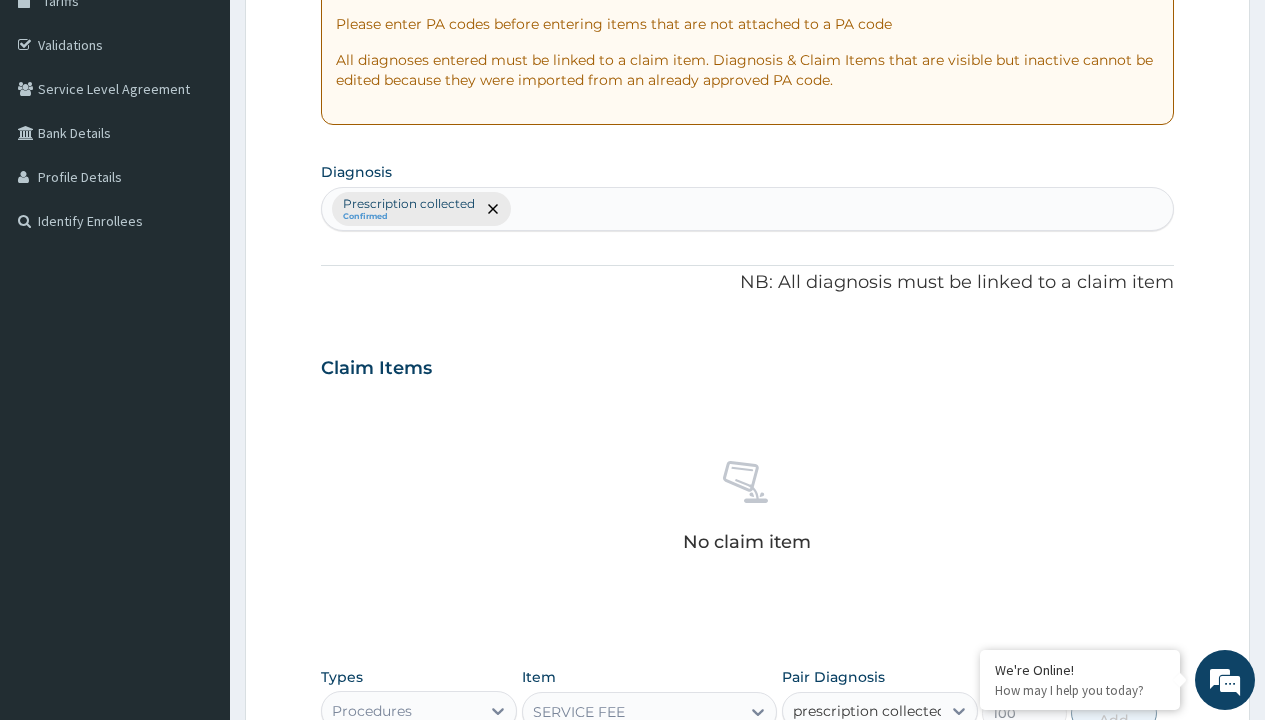 type 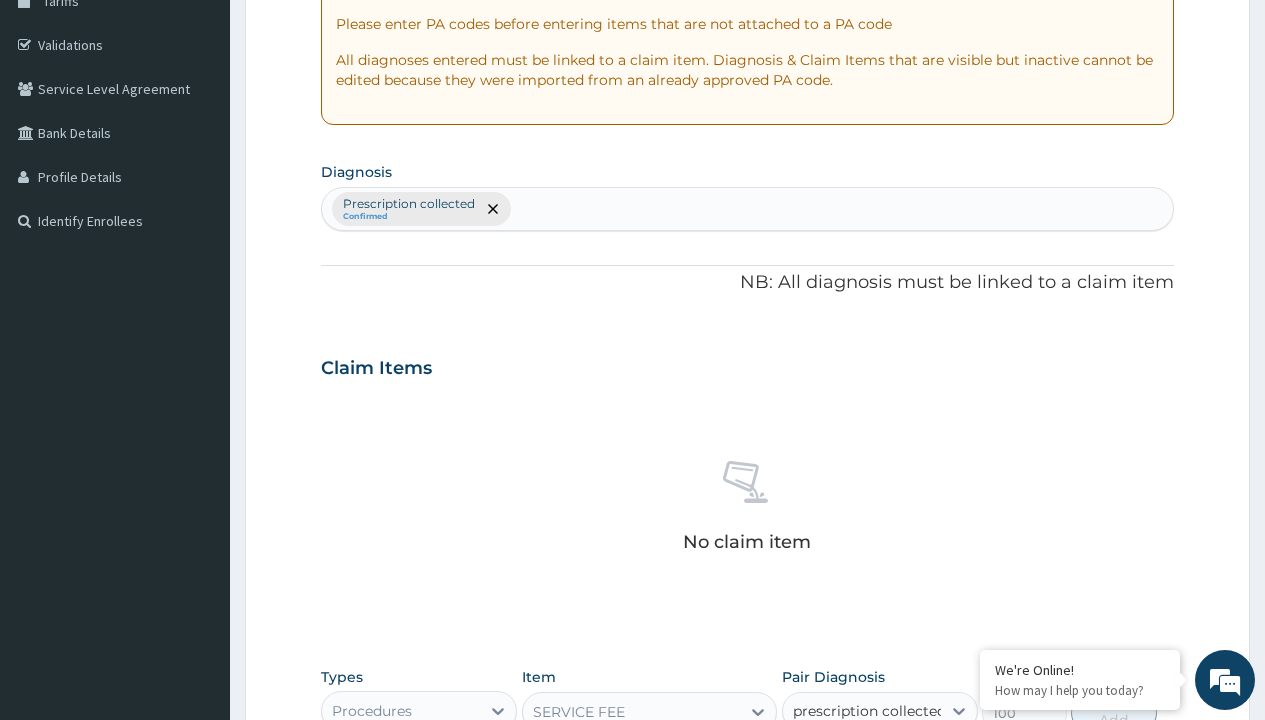checkbox on "true" 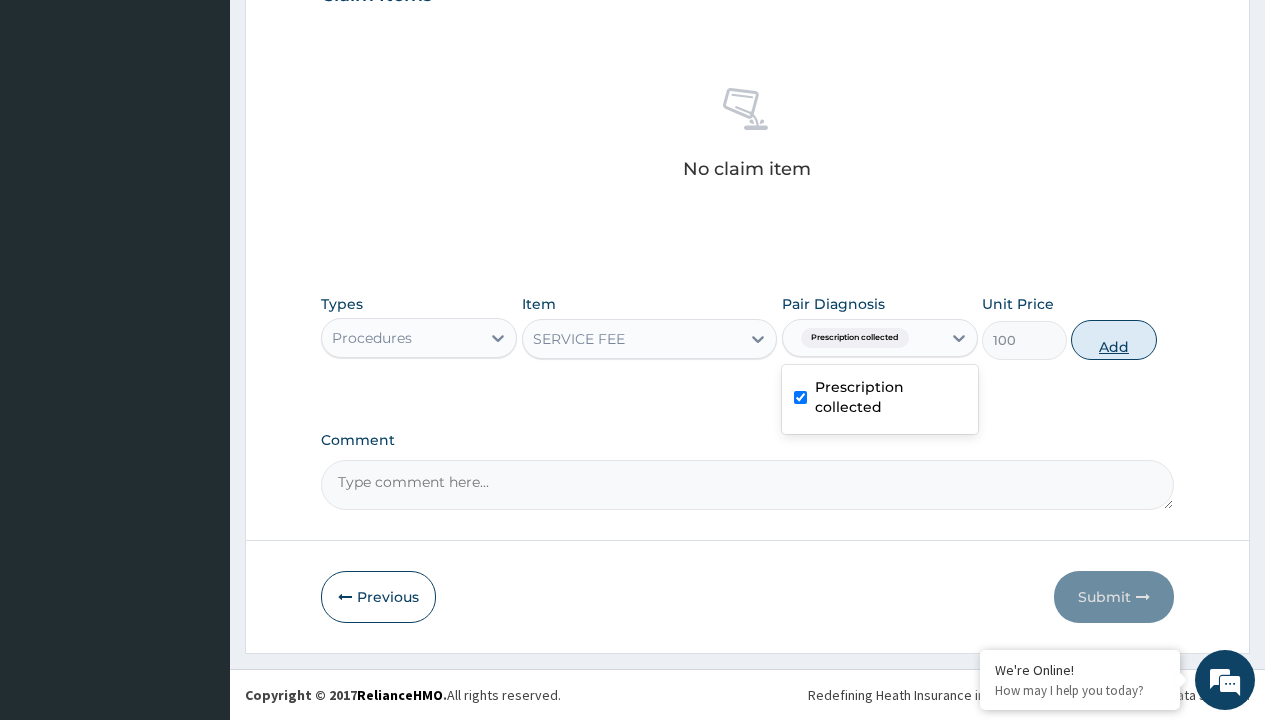 click on "Add" at bounding box center (1113, 340) 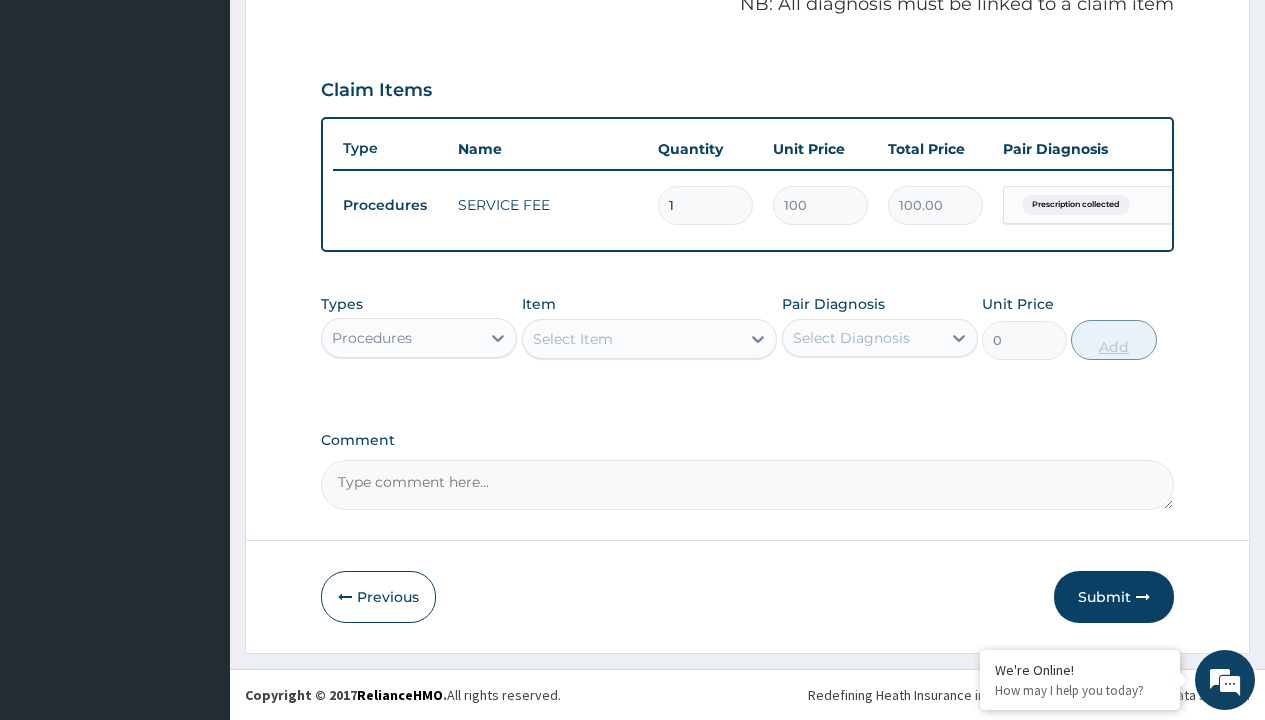 scroll, scrollTop: 642, scrollLeft: 0, axis: vertical 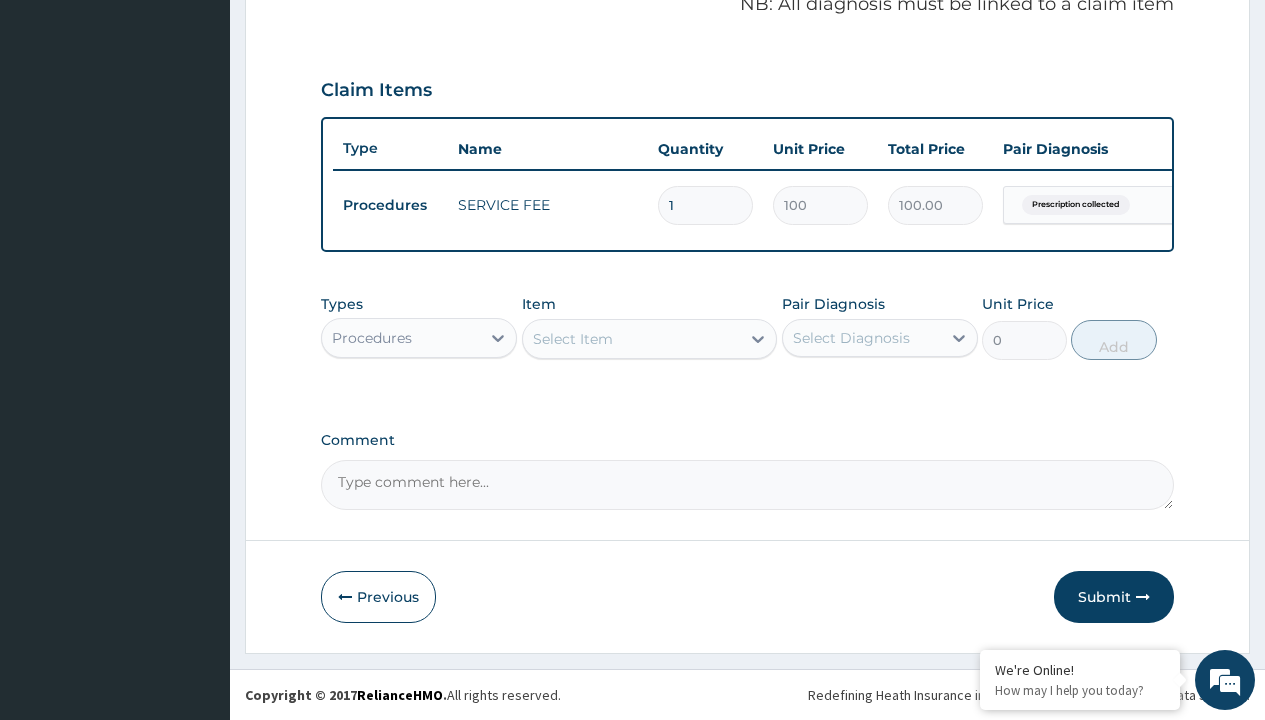 click on "Procedures" at bounding box center [372, 338] 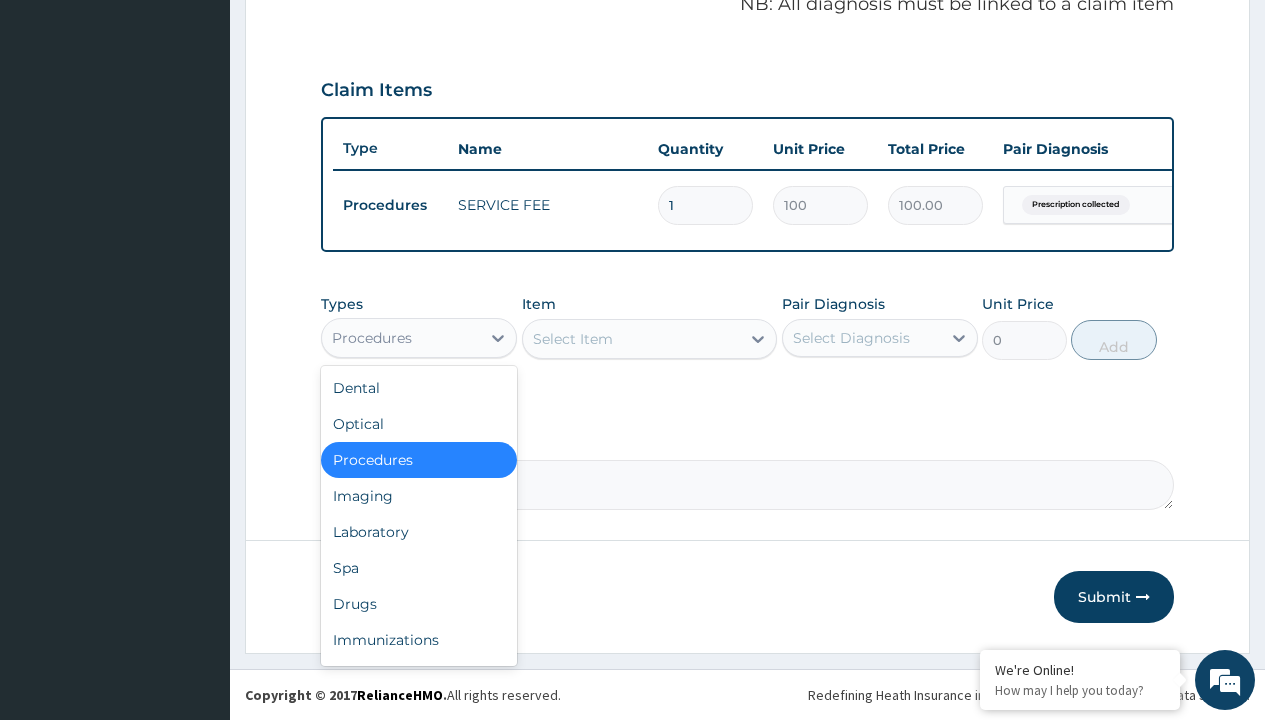 type on "drugs" 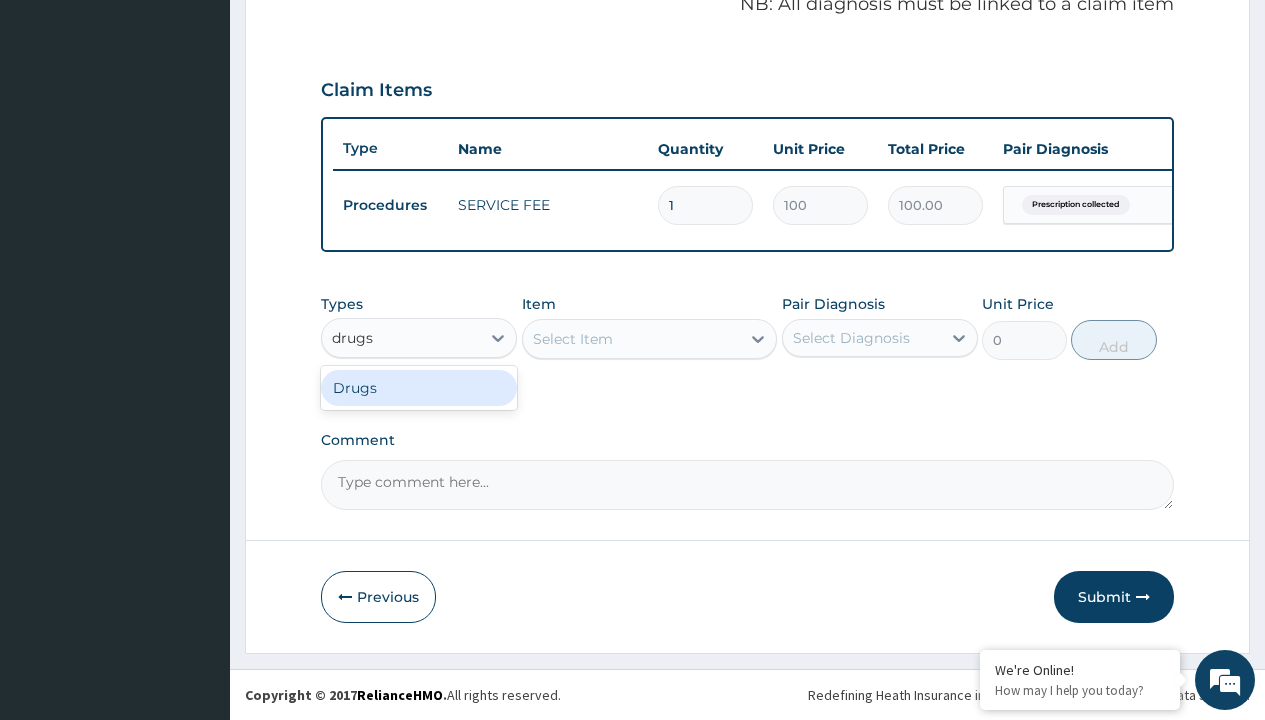 scroll, scrollTop: 0, scrollLeft: 0, axis: both 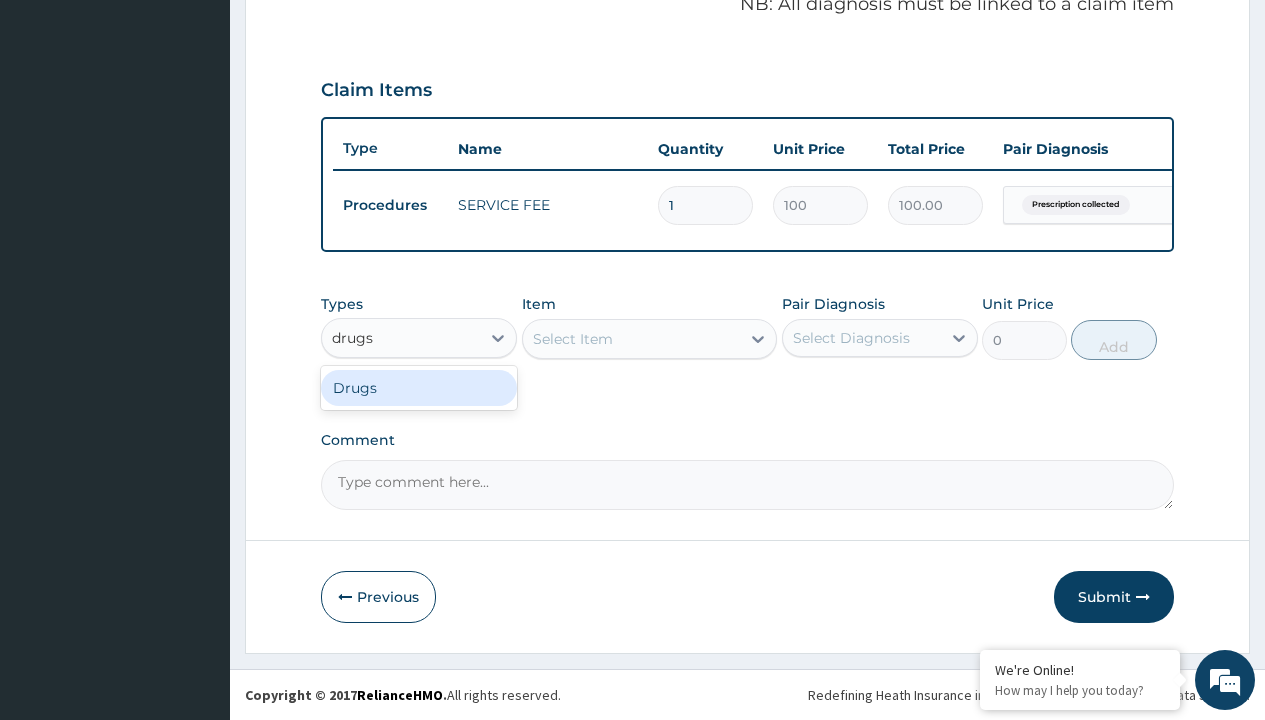 click on "Drugs" at bounding box center [419, 388] 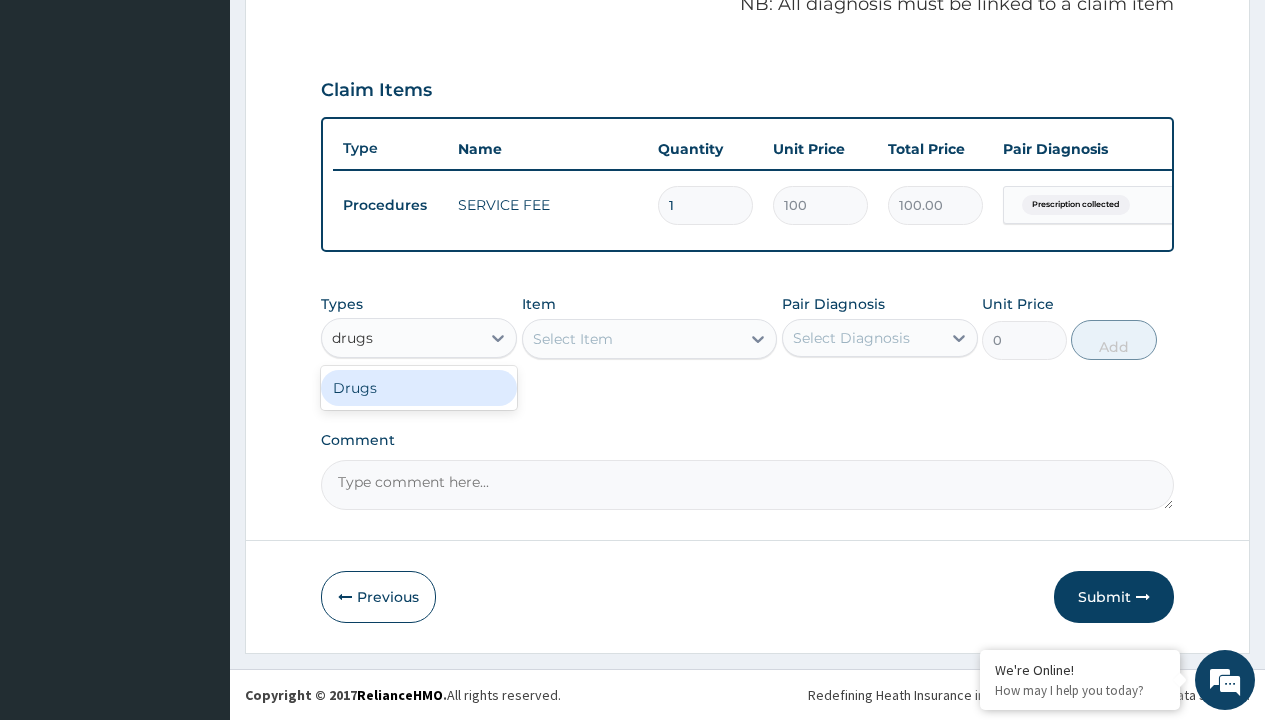 type 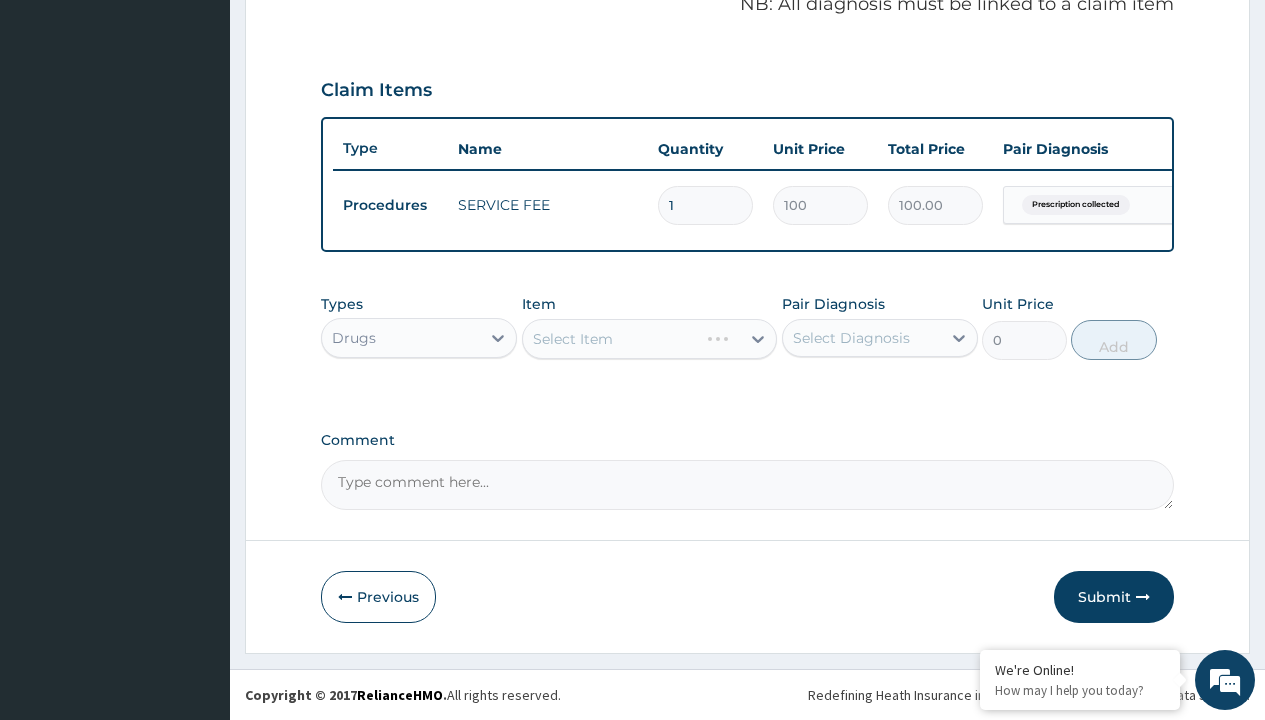 click on "Select Item" at bounding box center (650, 339) 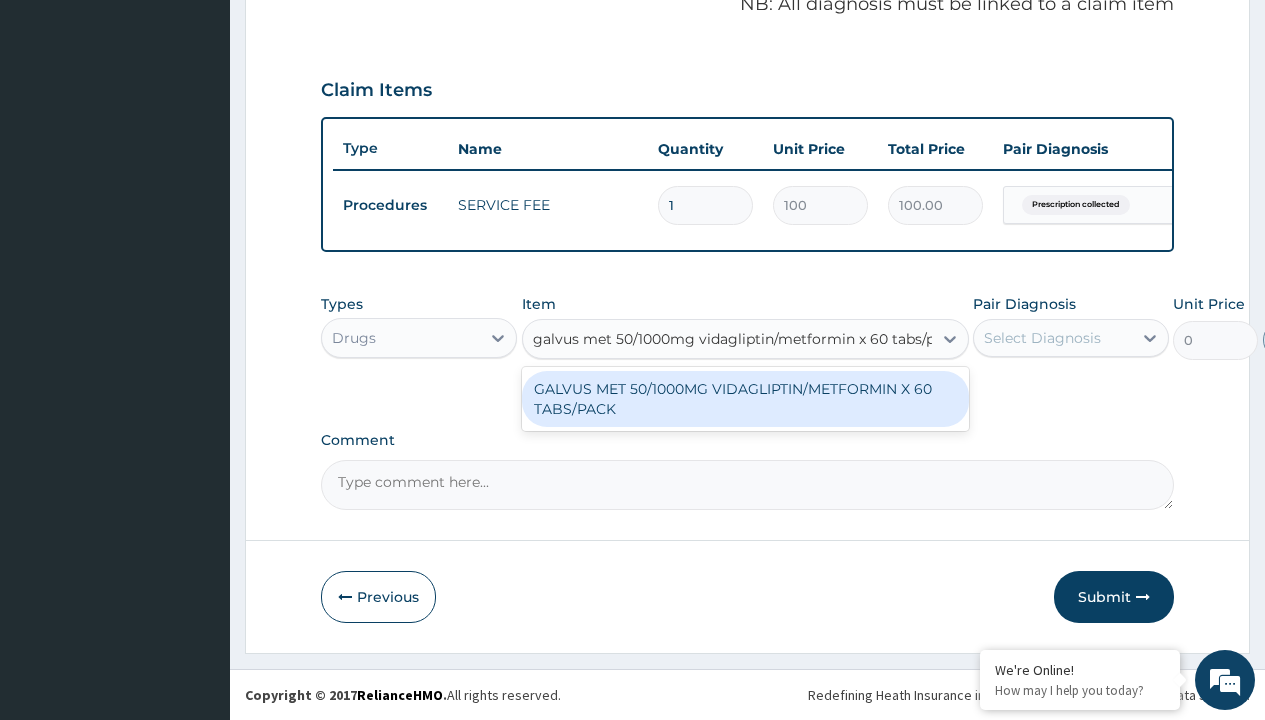 scroll, scrollTop: 0, scrollLeft: 0, axis: both 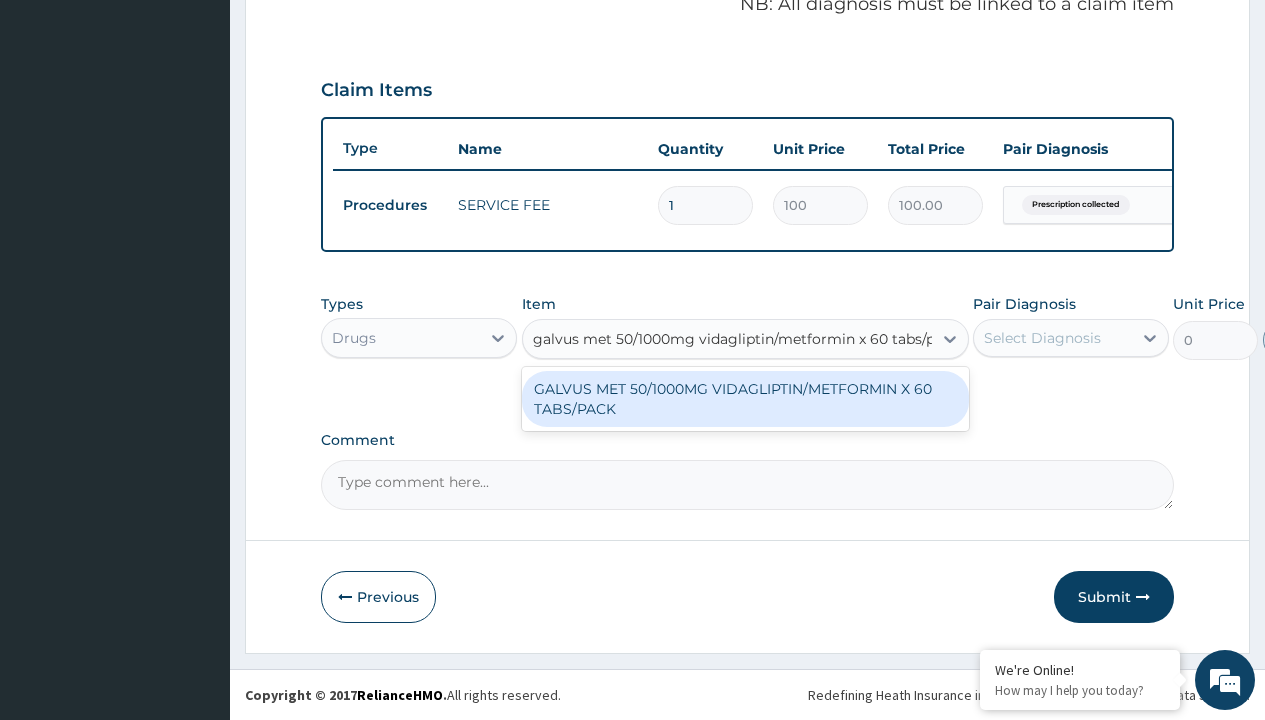 click on "GALVUS MET 50/1000MG VIDAGLIPTIN/METFORMIN X 60 TABS/PACK" at bounding box center [745, 399] 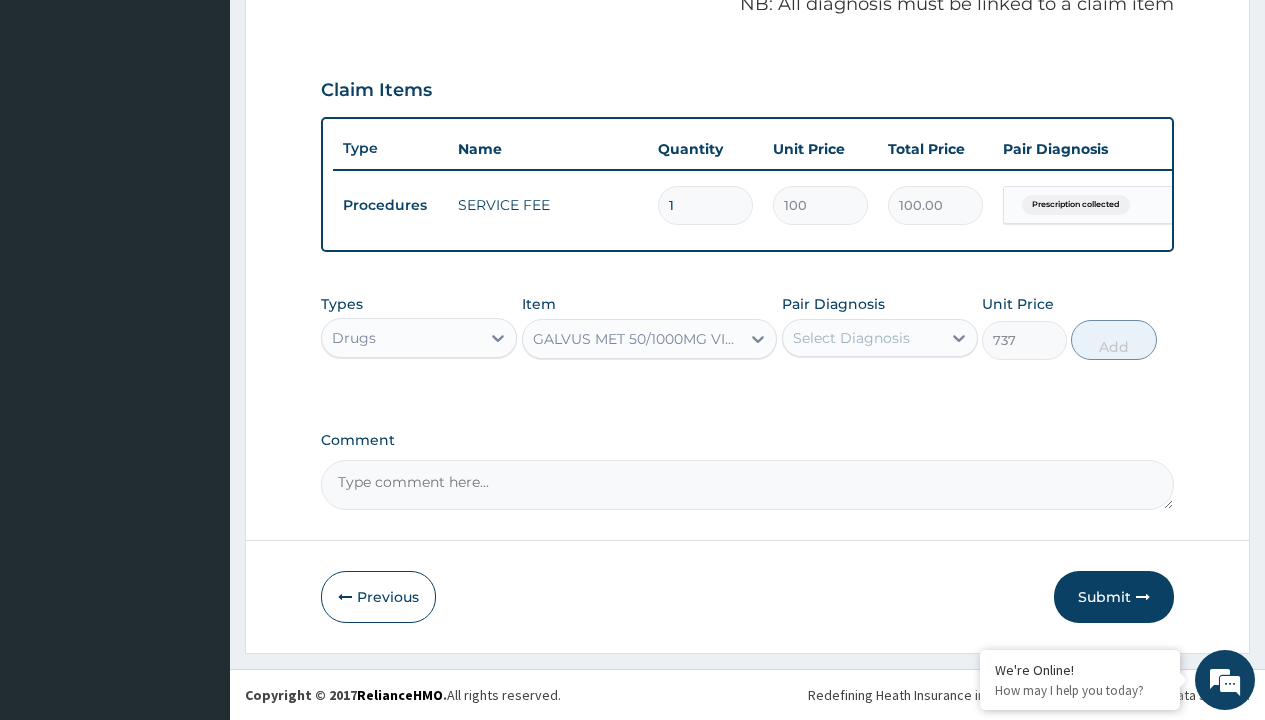 scroll, scrollTop: 193, scrollLeft: 0, axis: vertical 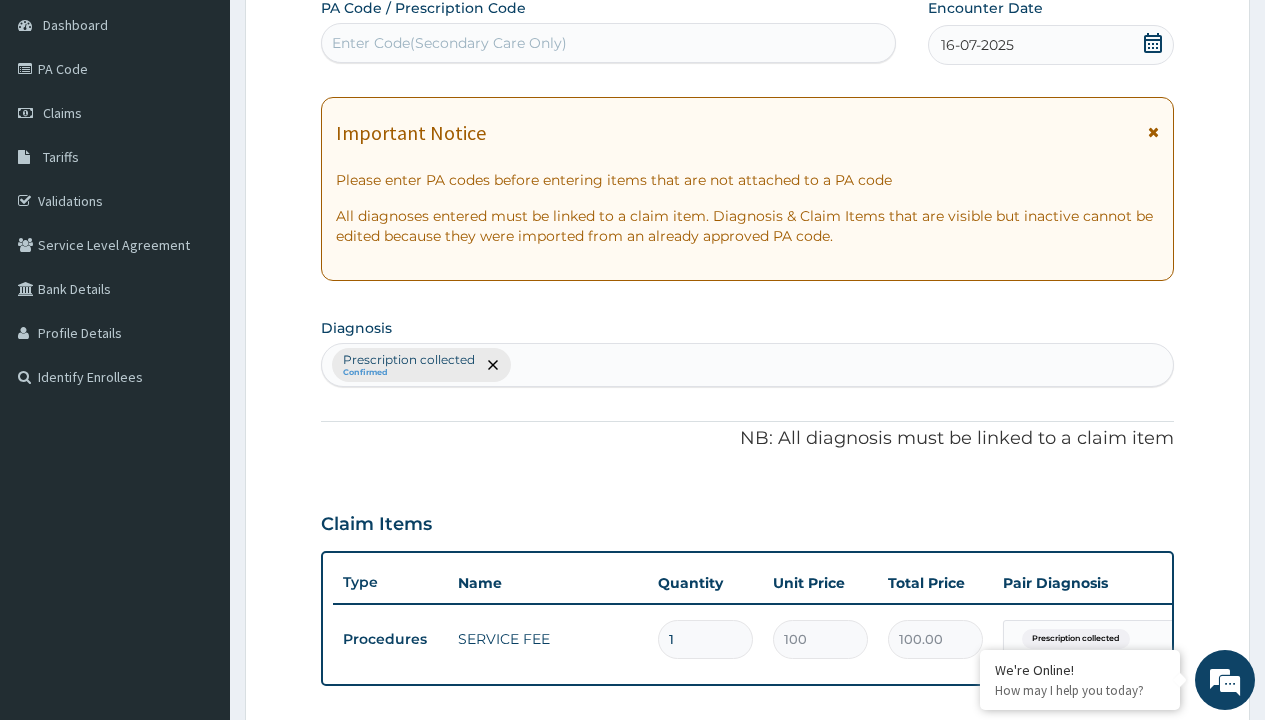 click on "Prescription collected" at bounding box center (409, 360) 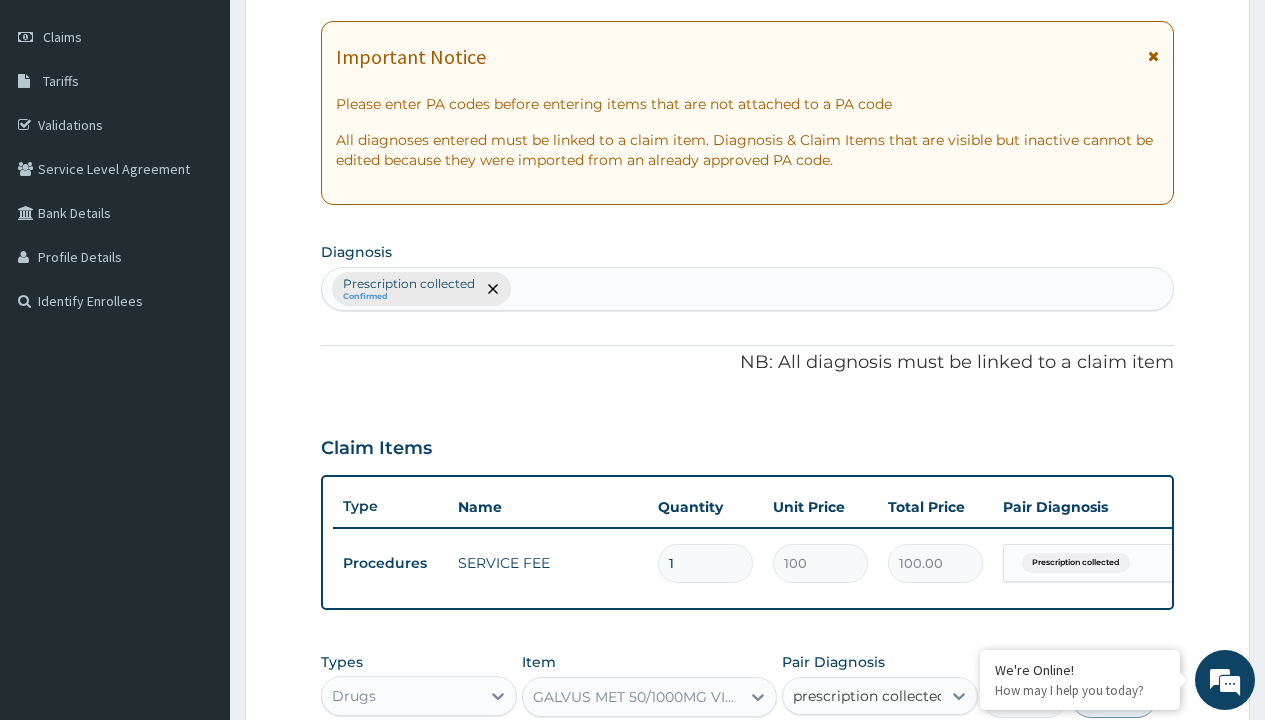 click on "Prescription collected" at bounding box center [890, 755] 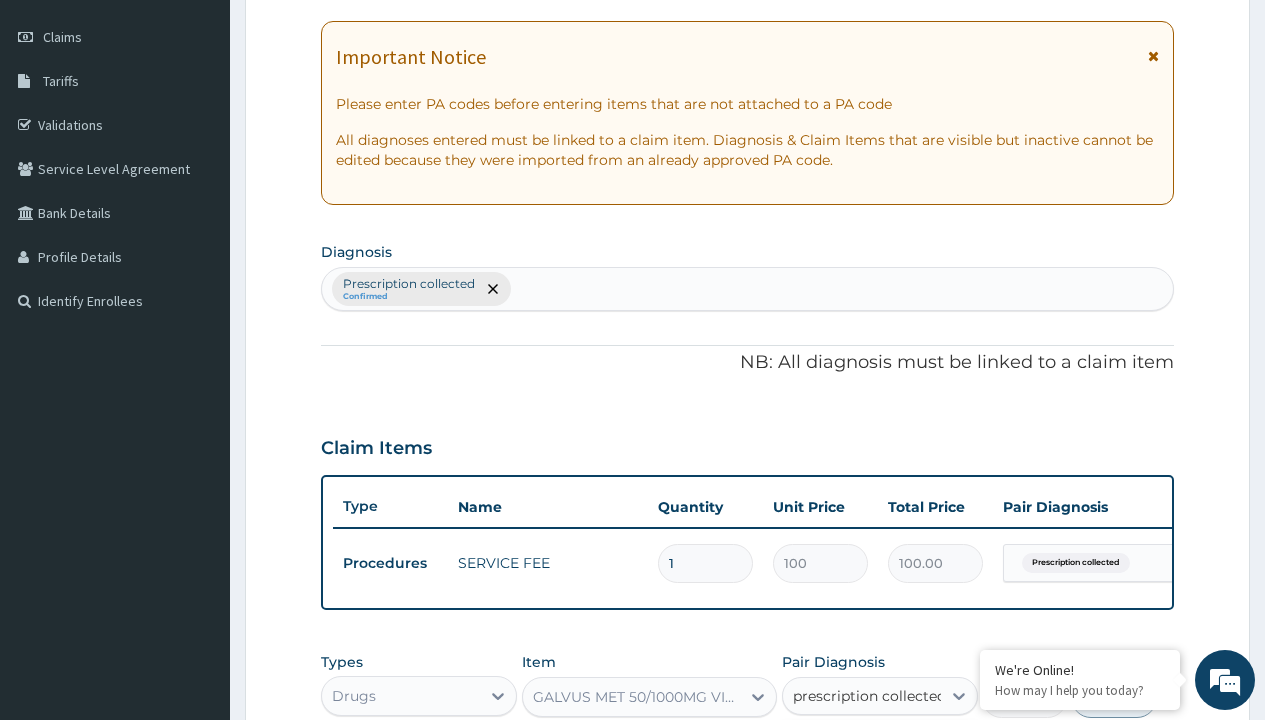 checkbox on "true" 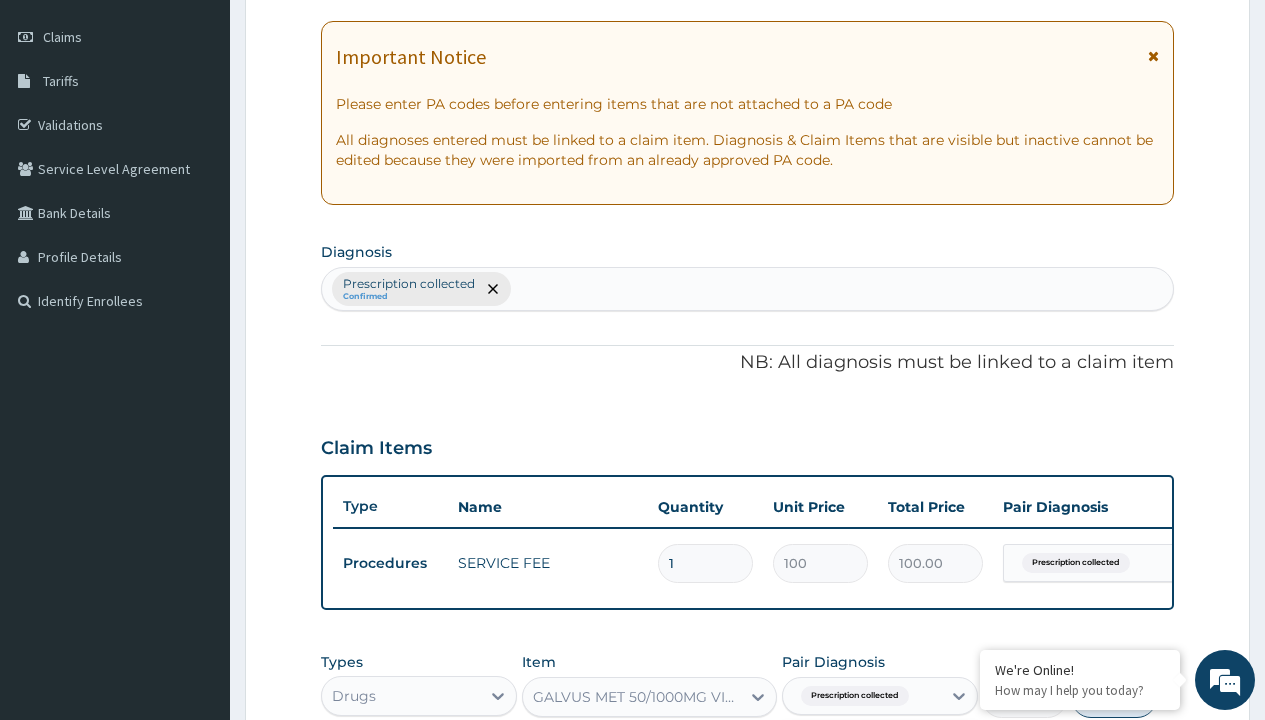 scroll, scrollTop: 642, scrollLeft: 0, axis: vertical 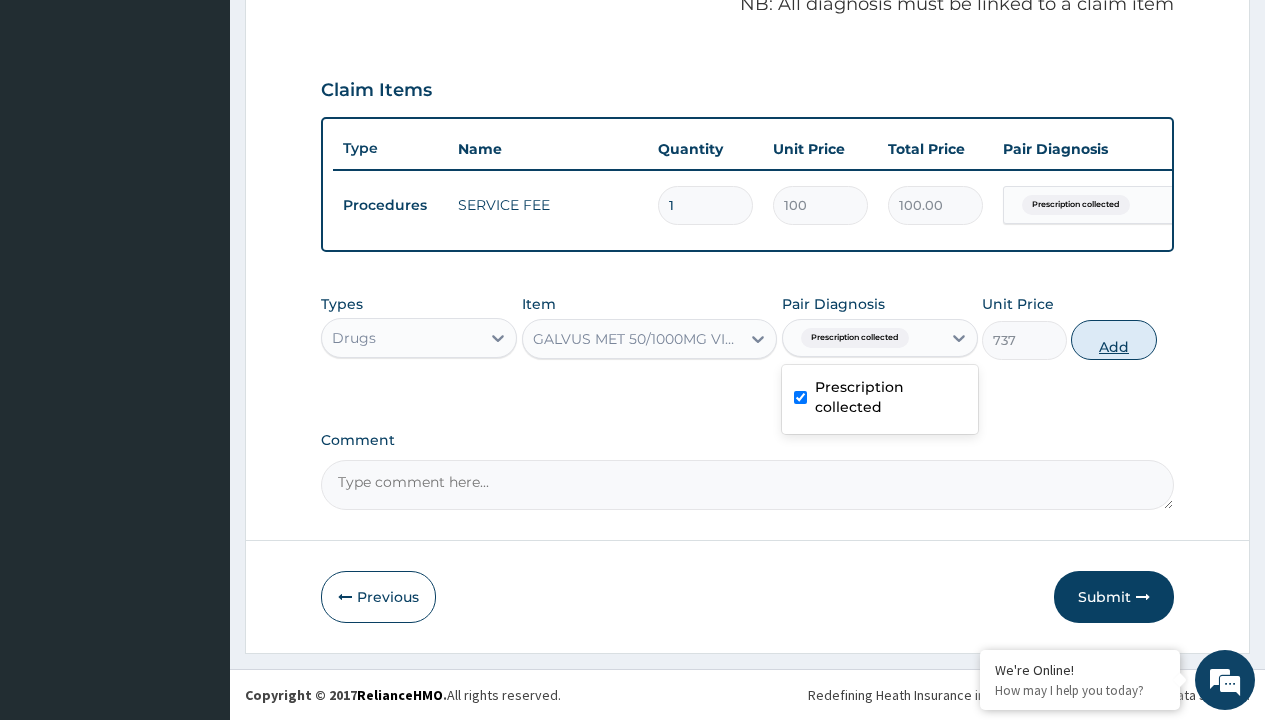 click on "Add" at bounding box center [1113, 340] 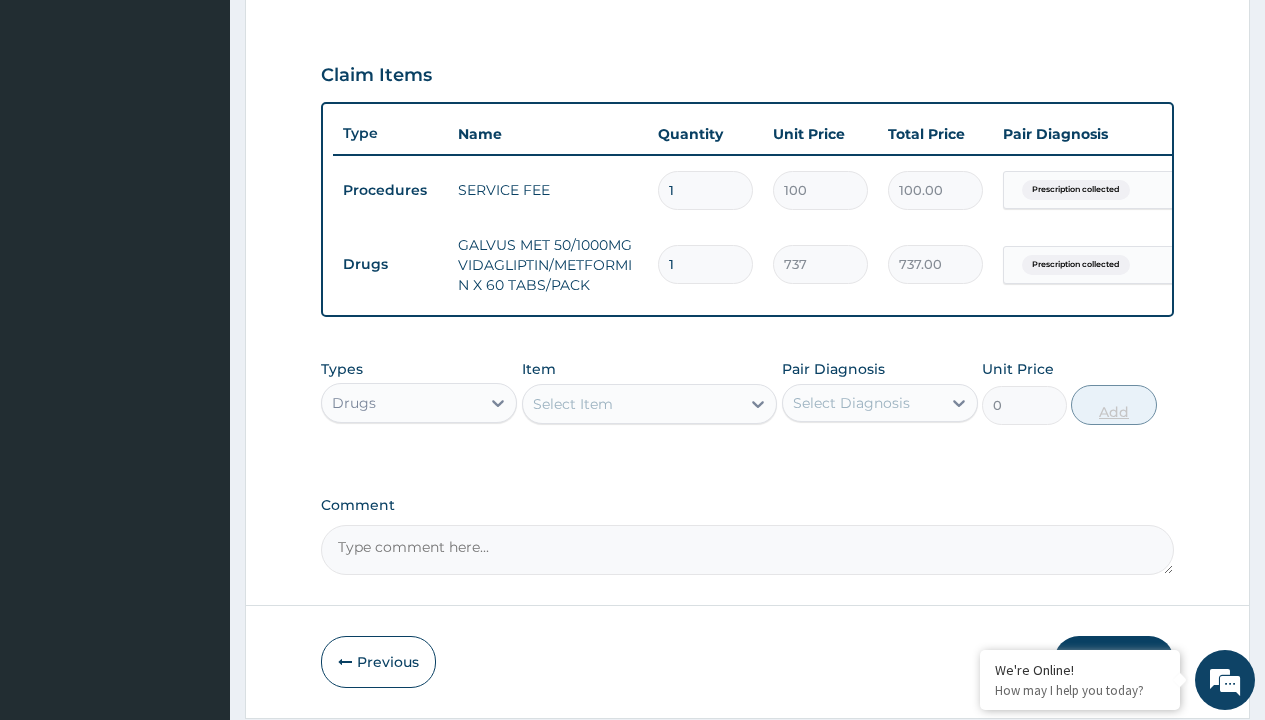 type on "60" 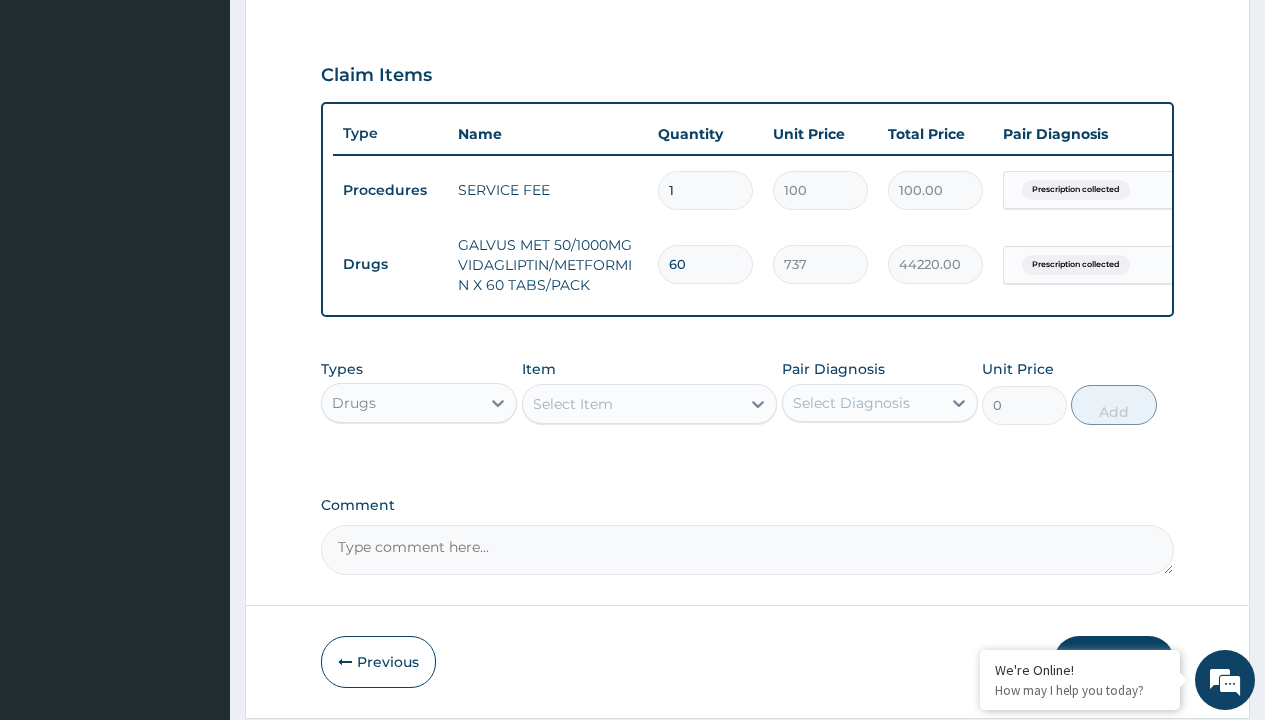 type on "60" 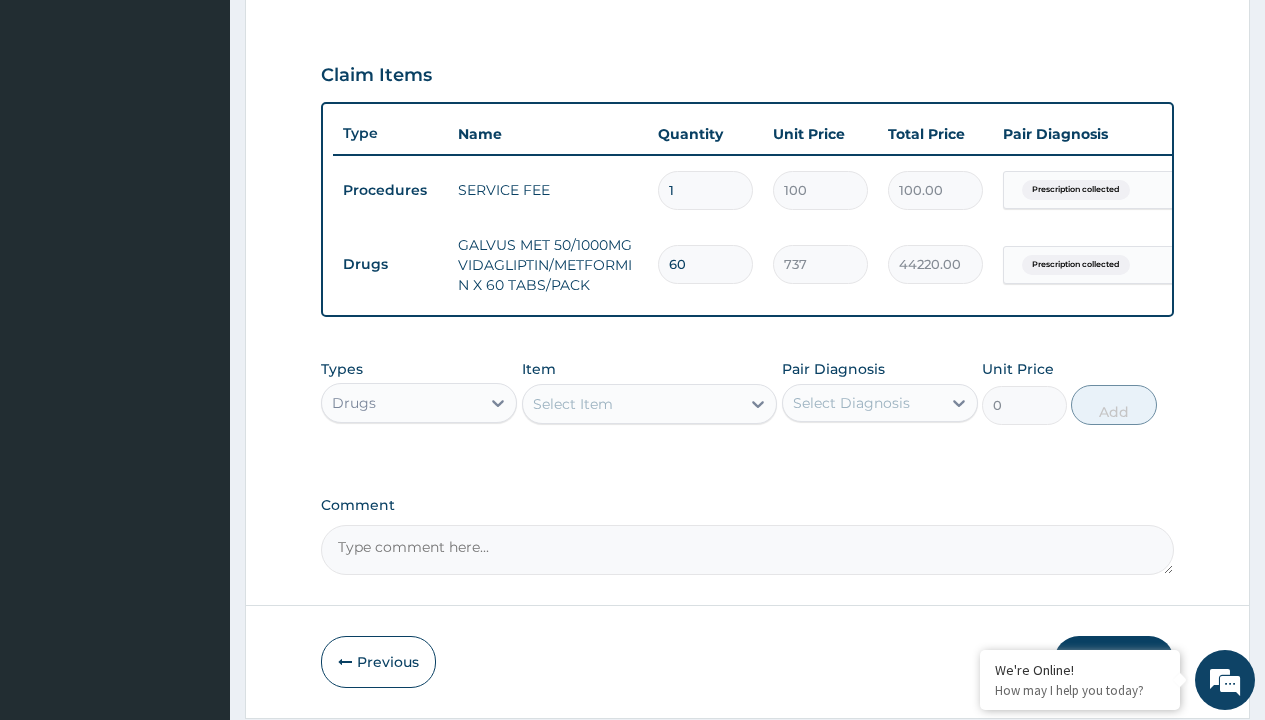 click on "Drugs" at bounding box center (390, 264) 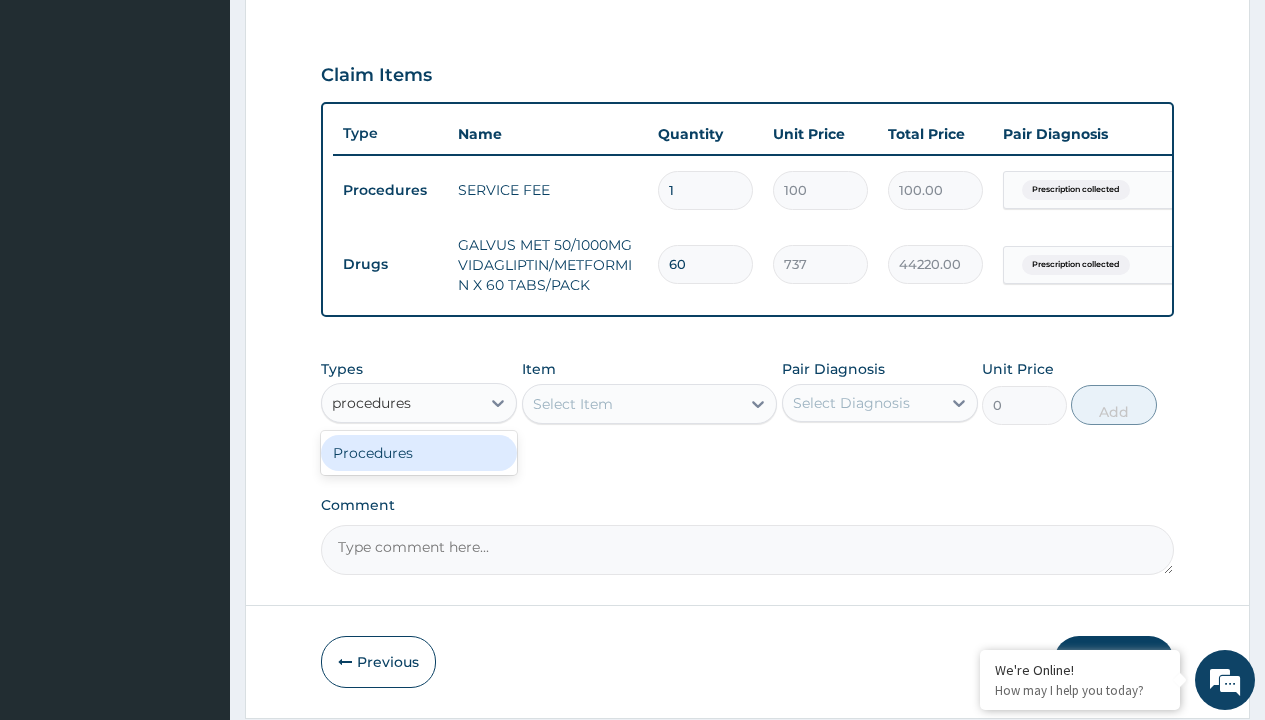 click on "Procedures" at bounding box center [419, 453] 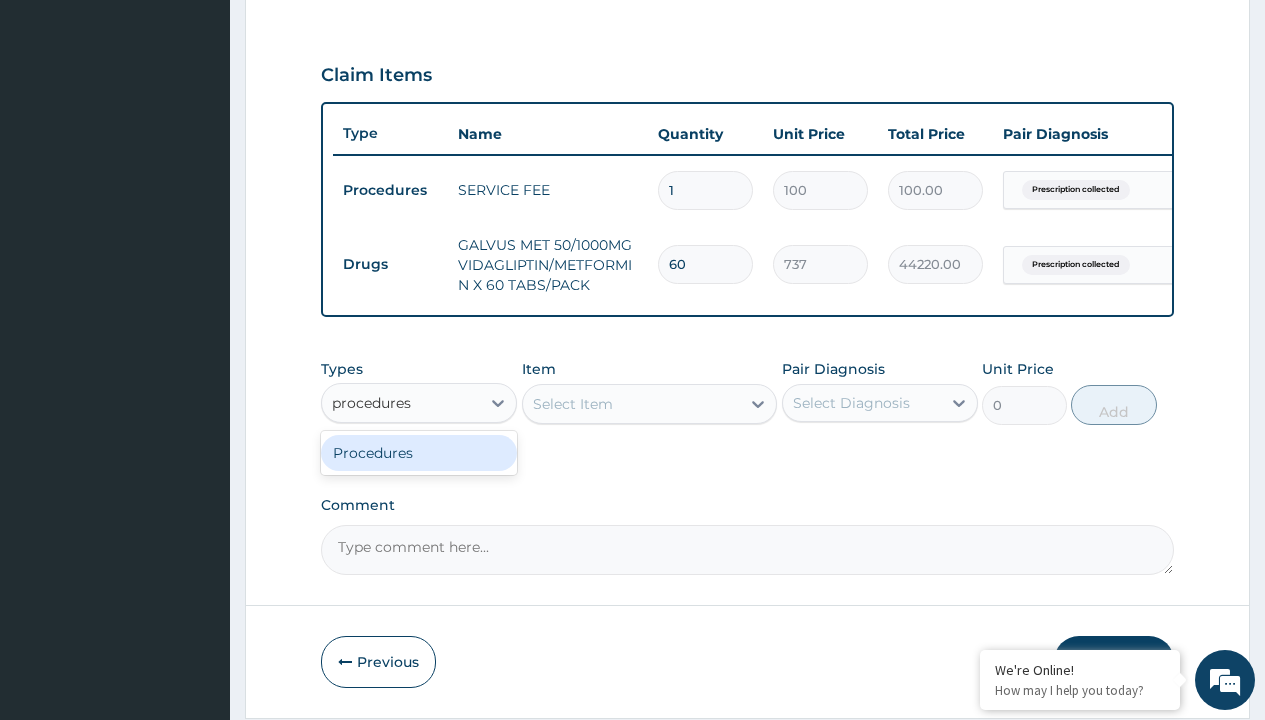 type 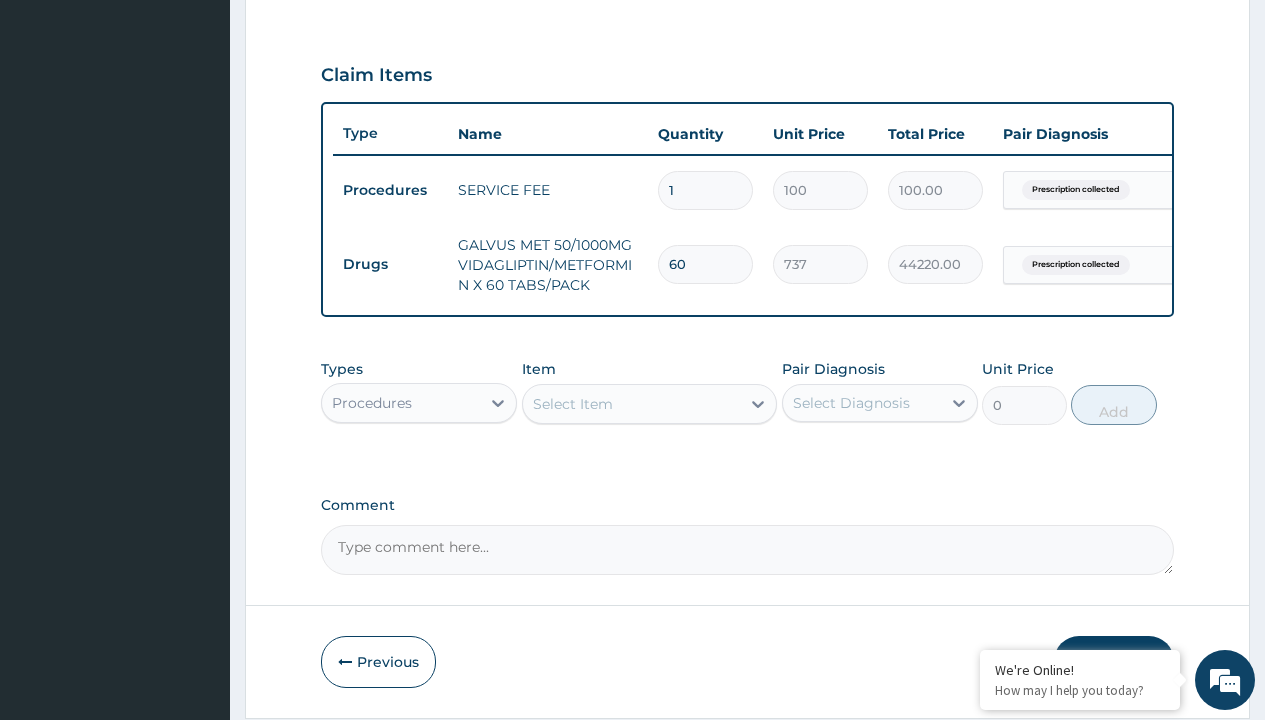 click on "Select Item" at bounding box center [573, 404] 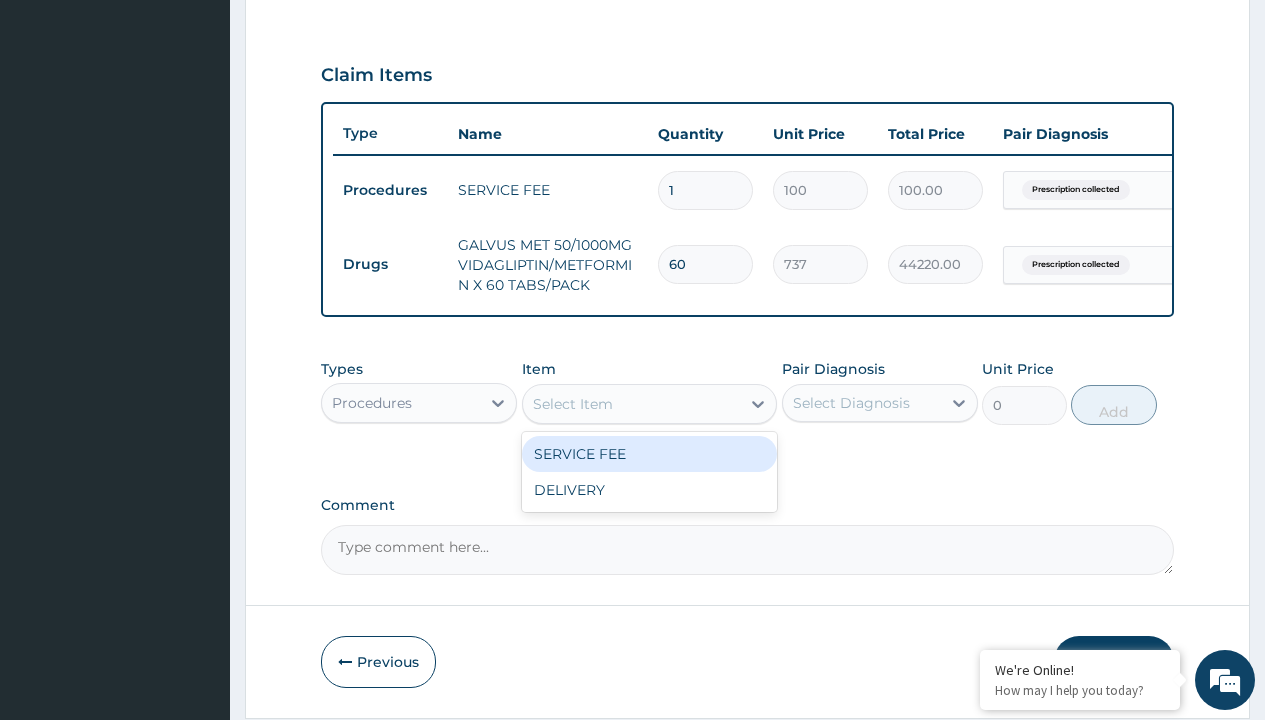 type on "delivery" 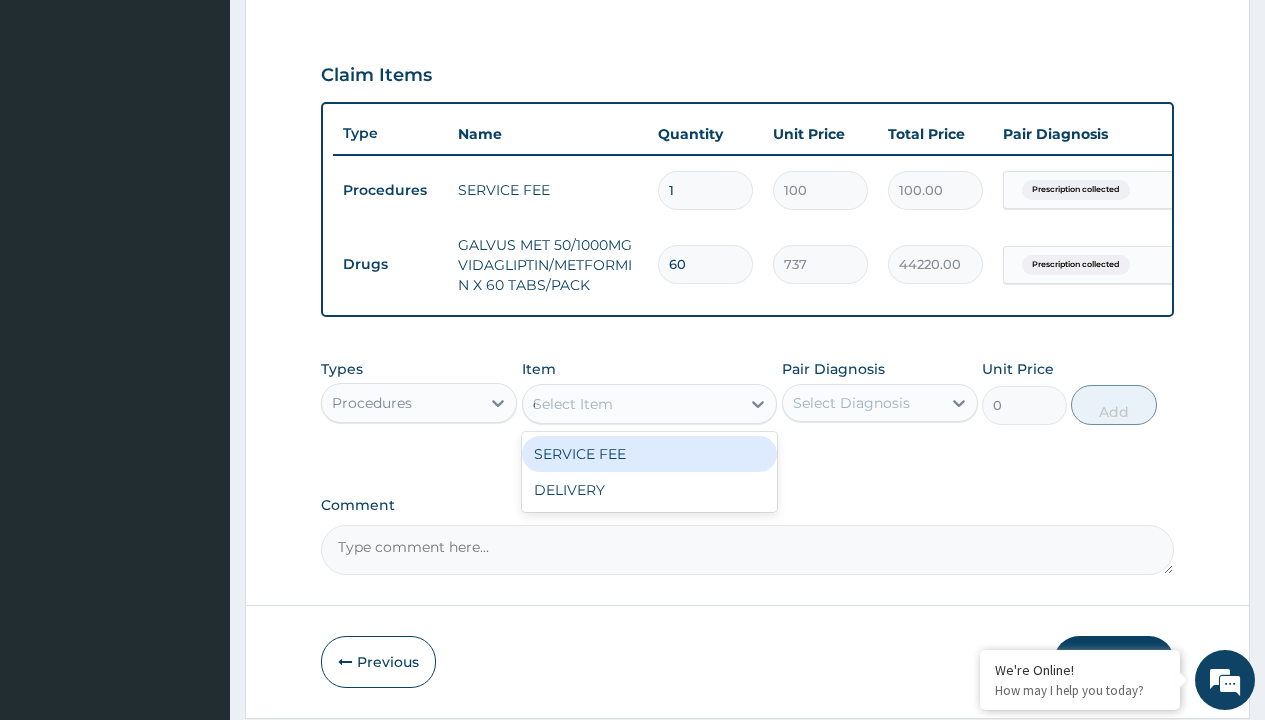 scroll, scrollTop: 0, scrollLeft: 0, axis: both 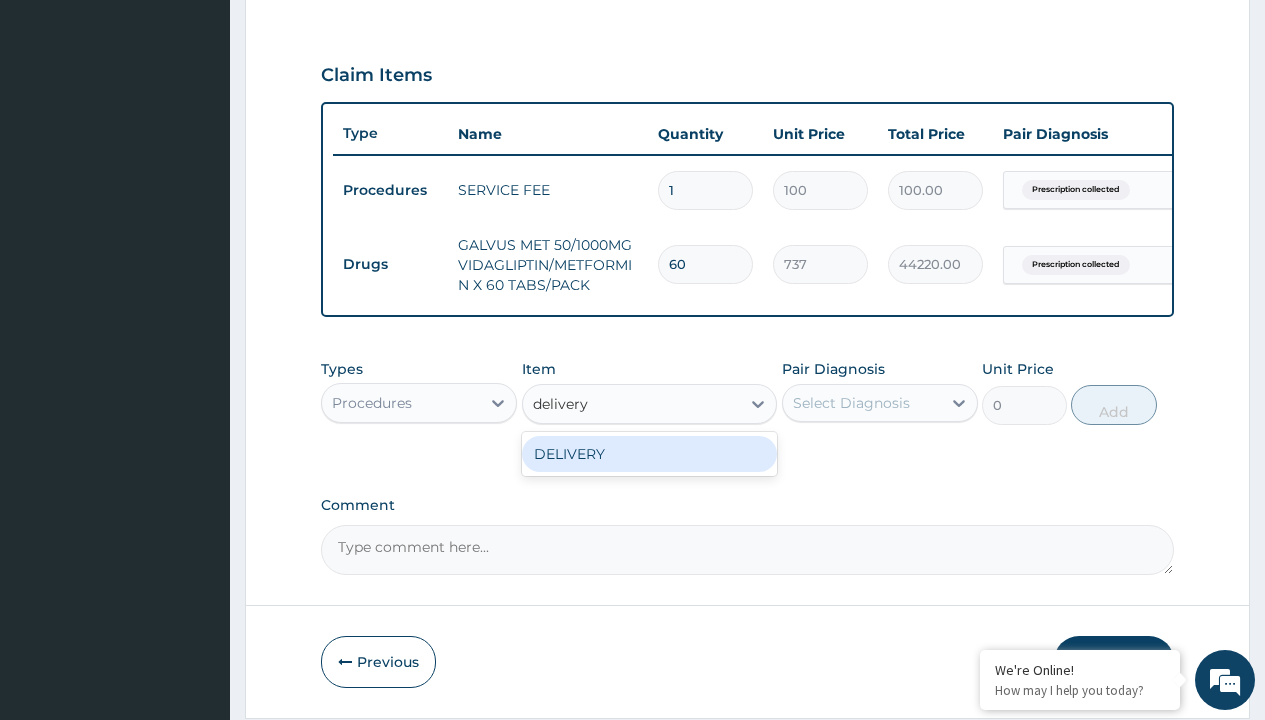click on "DELIVERY" at bounding box center [650, 454] 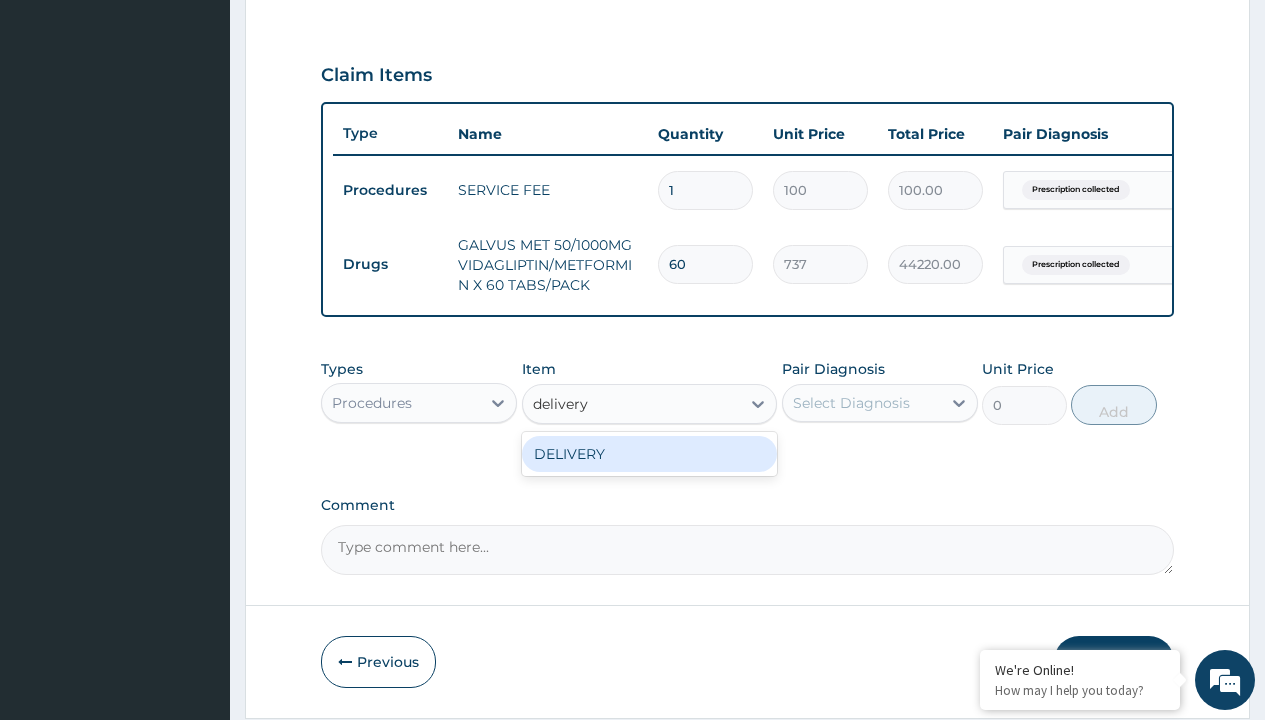 type on "2000" 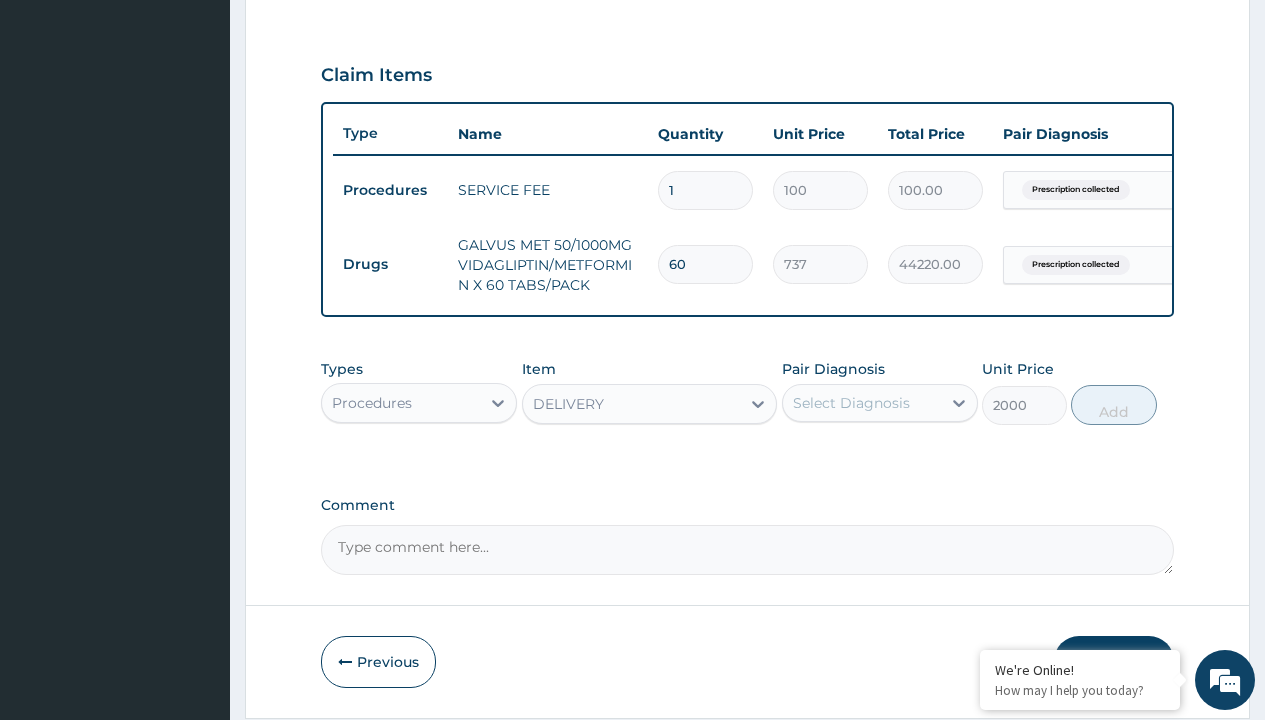 click on "Prescription collected" at bounding box center [409, -89] 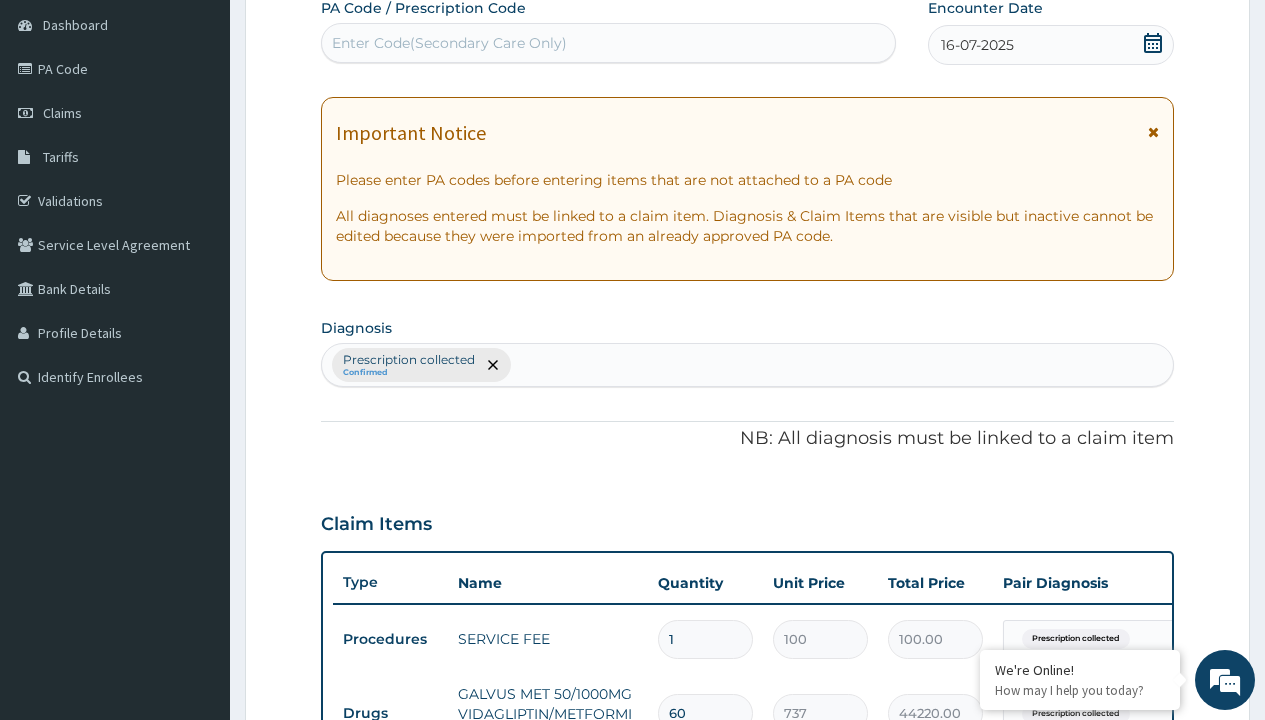 type on "prescription collected" 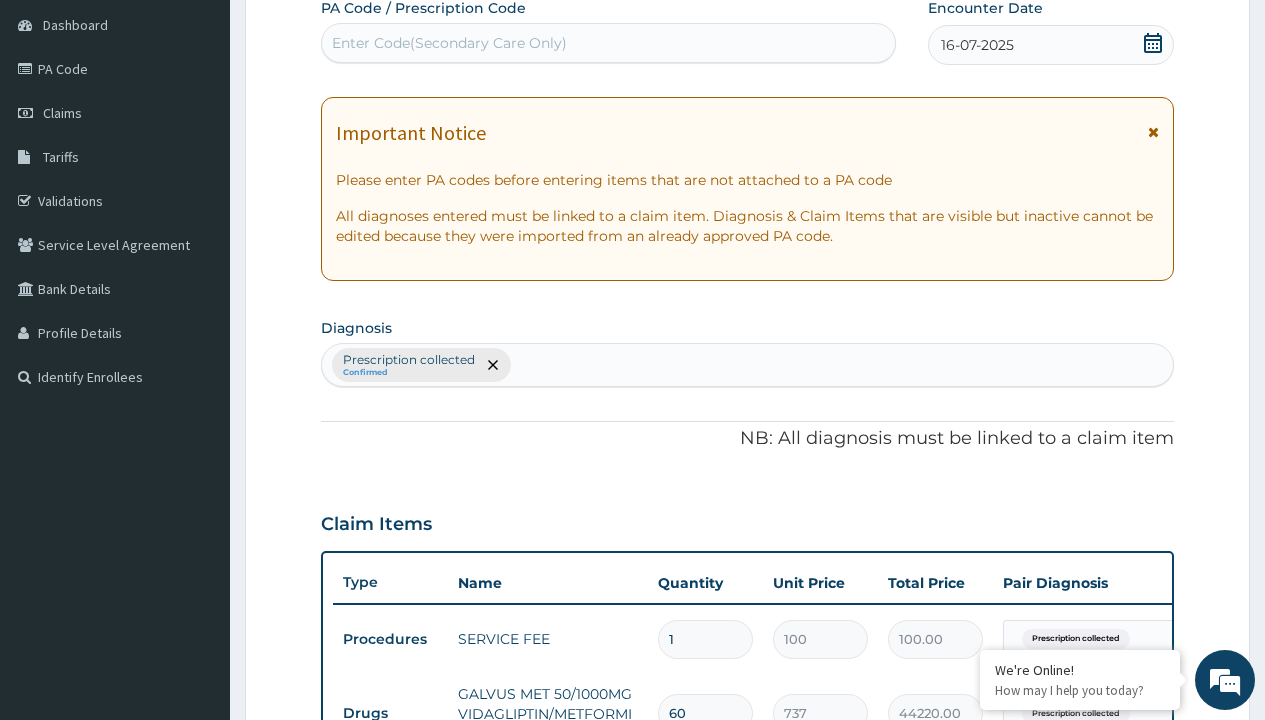 scroll, scrollTop: 349, scrollLeft: 0, axis: vertical 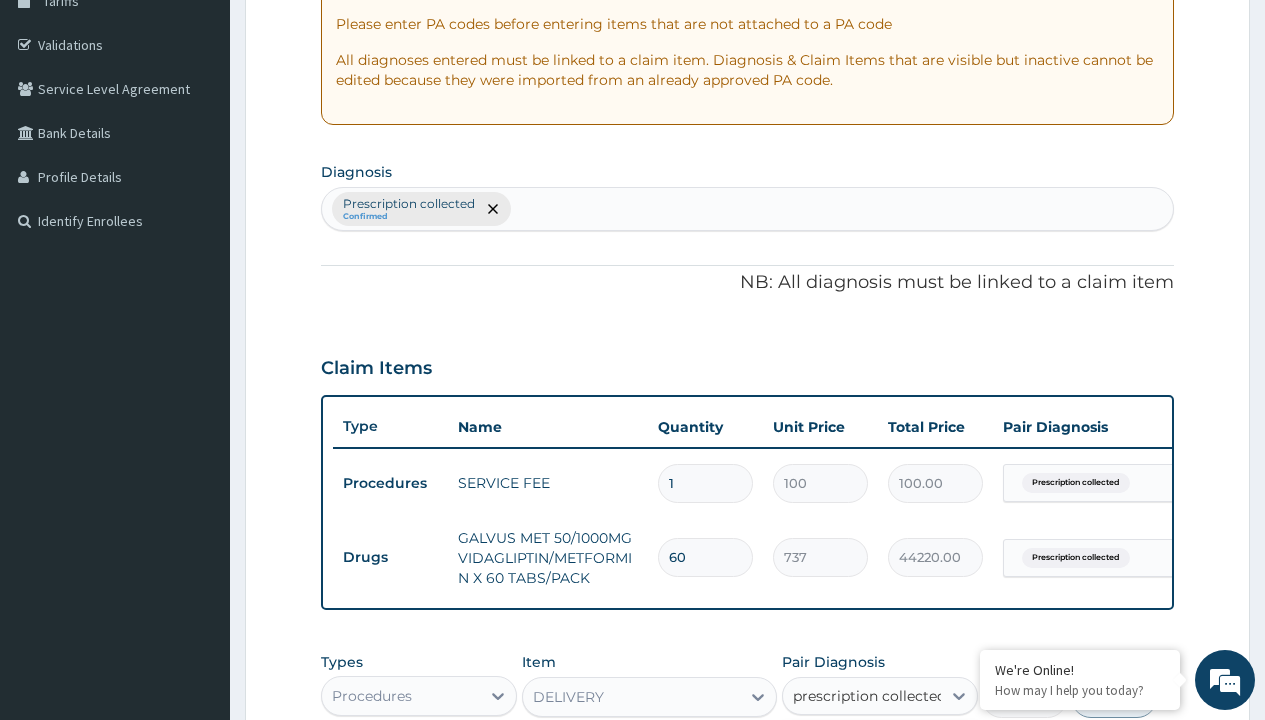click on "Prescription collected" at bounding box center (890, 755) 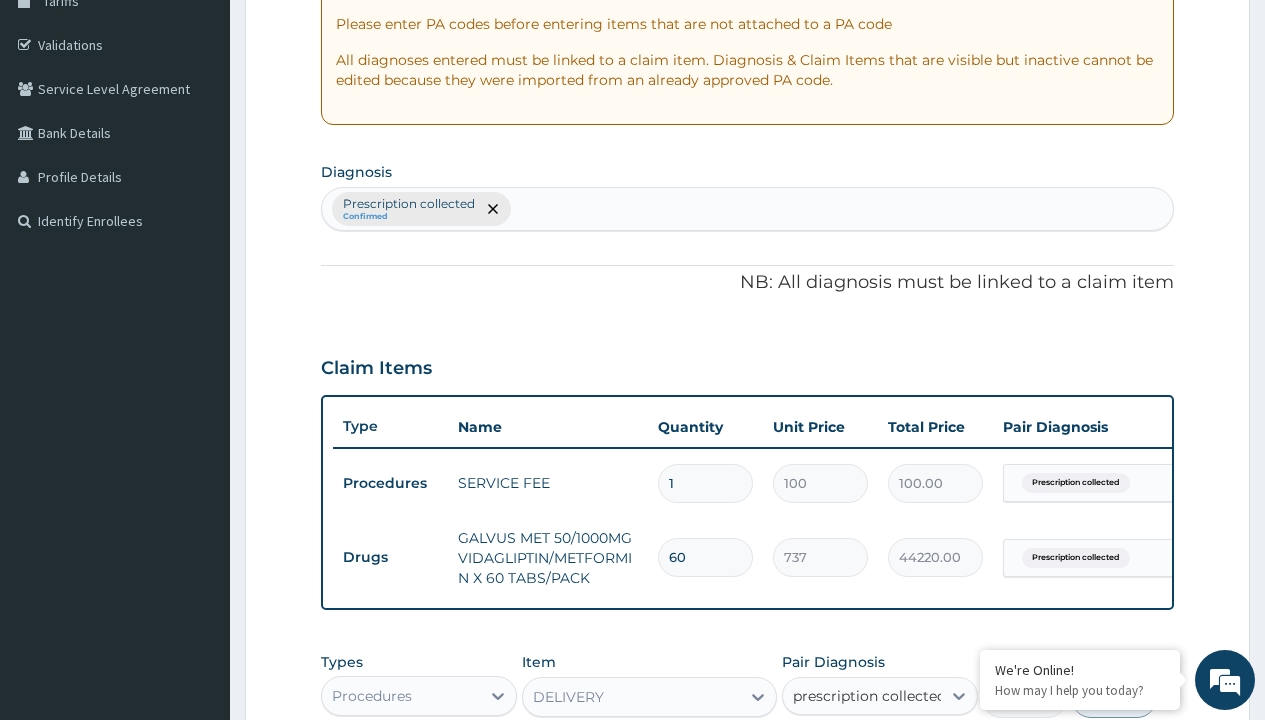type 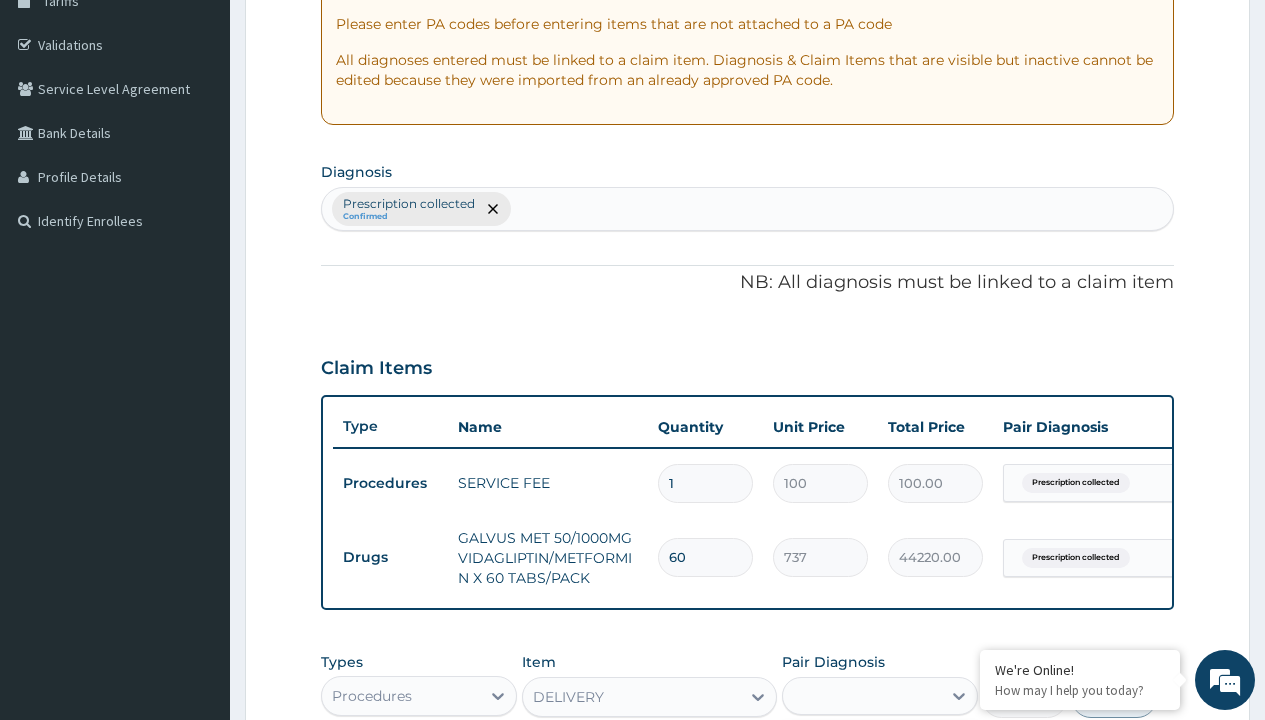 checkbox on "true" 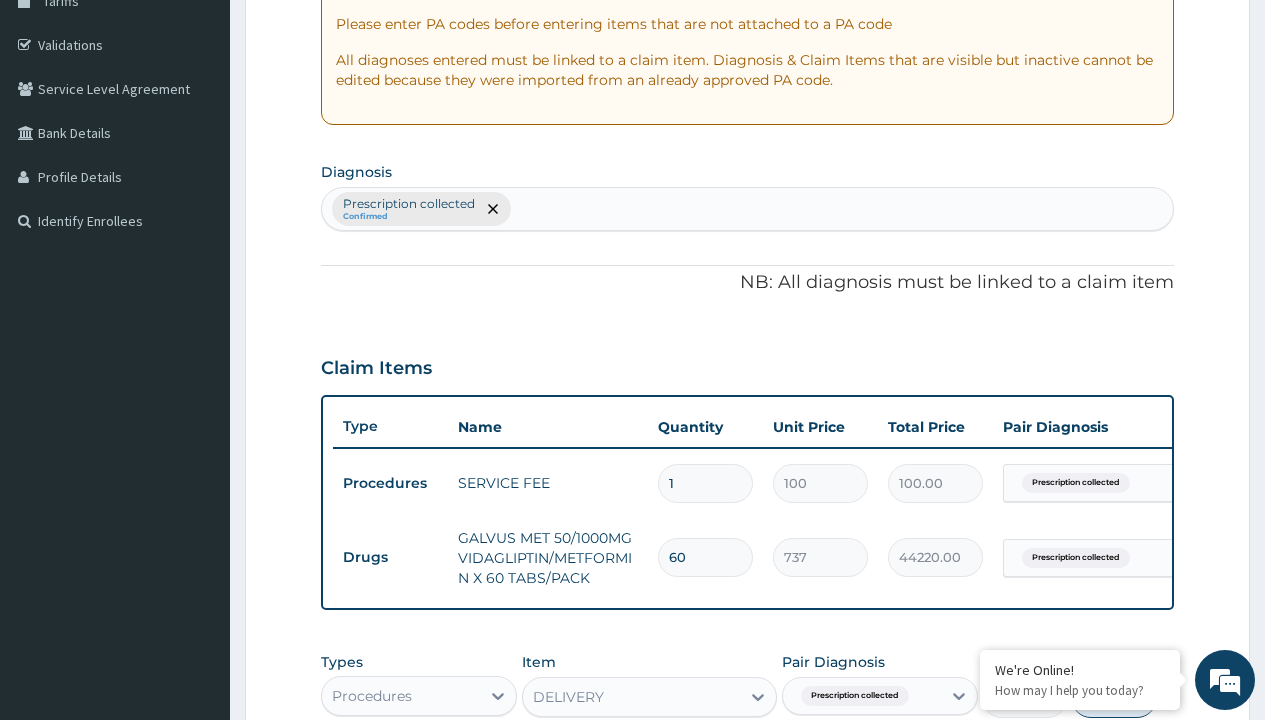 scroll, scrollTop: 722, scrollLeft: 0, axis: vertical 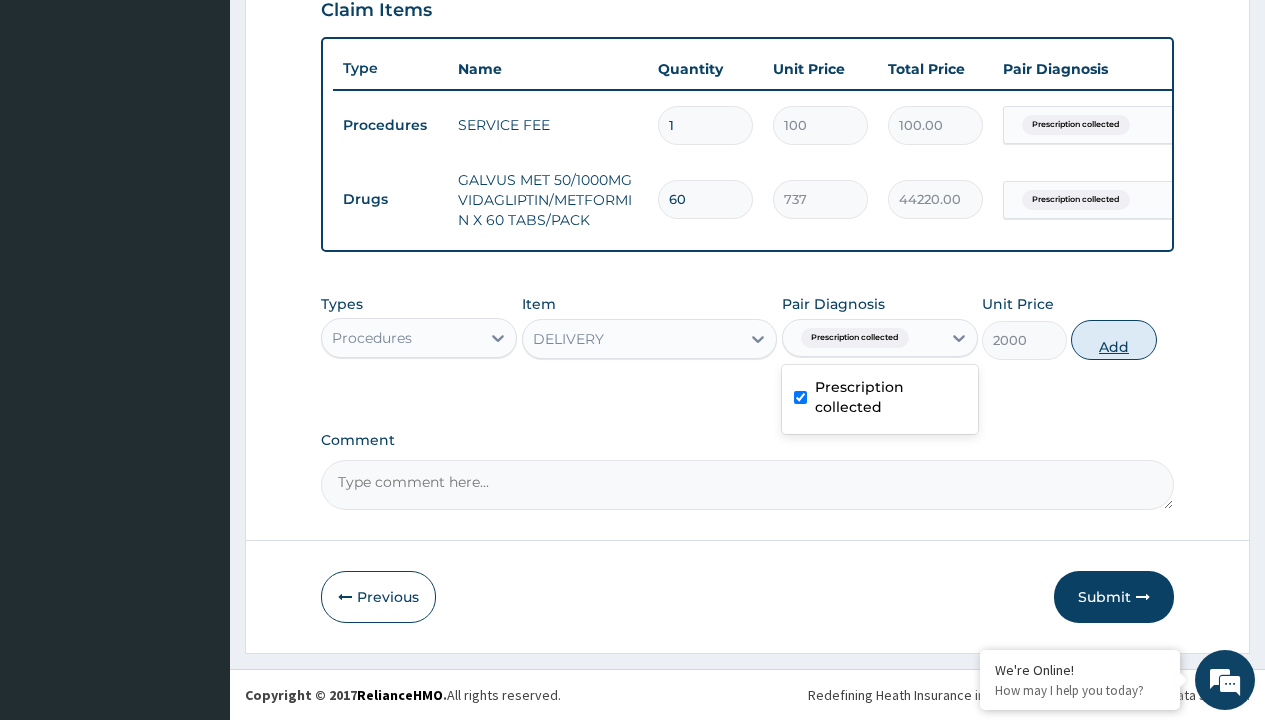 click on "Add" at bounding box center [1113, 340] 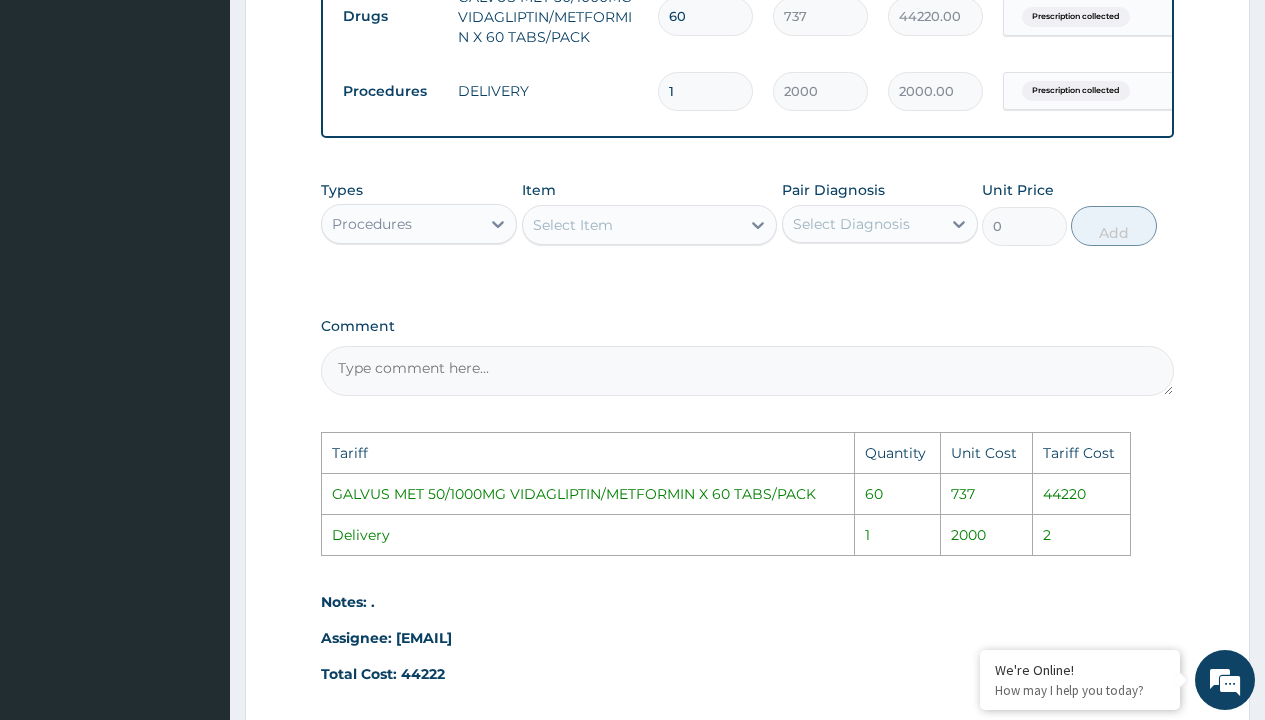 scroll, scrollTop: 903, scrollLeft: 0, axis: vertical 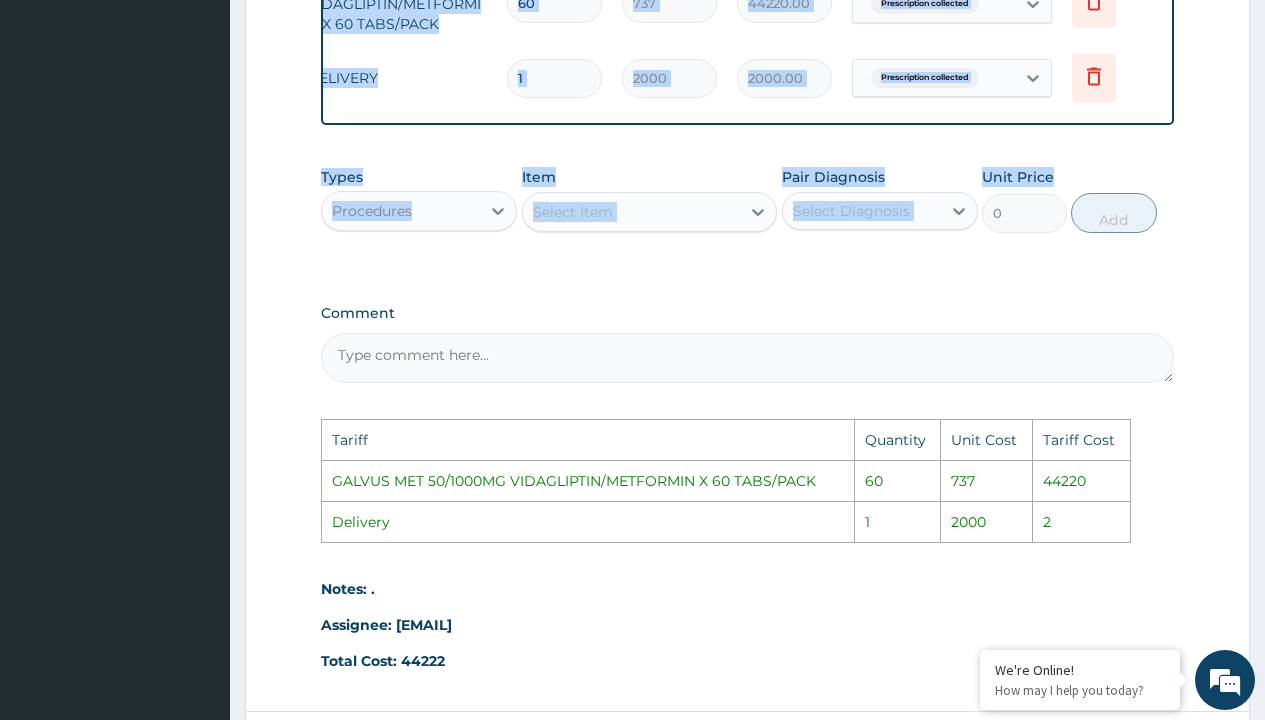 click on "PA Code / Prescription Code Enter Code(Secondary Care Only) Encounter Date 16-07-2025 Important Notice Please enter PA codes before entering items that are not attached to a PA code   All diagnoses entered must be linked to a claim item. Diagnosis & Claim Items that are visible but inactive cannot be edited because they were imported from an already approved PA code. Diagnosis Prescription collected Confirmed NB: All diagnosis must be linked to a claim item Claim Items Type Name Quantity Unit Price Total Price Pair Diagnosis Actions Procedures SERVICE FEE 1 100 100.00 Prescription collected Delete Drugs GALVUS MET 50/1000MG VIDAGLIPTIN/METFORMIN X 60 TABS/PACK 60 737 44220.00 Prescription collected Delete Procedures DELIVERY 1 2000 2000.00 Prescription collected Delete Types Procedures Item Select Item Pair Diagnosis Select Diagnosis Unit Price 0 Add Comment Tariff Quantity Unit Cost Tariff Cost GALVUS MET 50/1000MG VIDAGLIPTIN/METFORMIN X 60 TABS/PACK 60 737 44220 Delivery 1 2000 2 Notes: ." at bounding box center (747, -16) 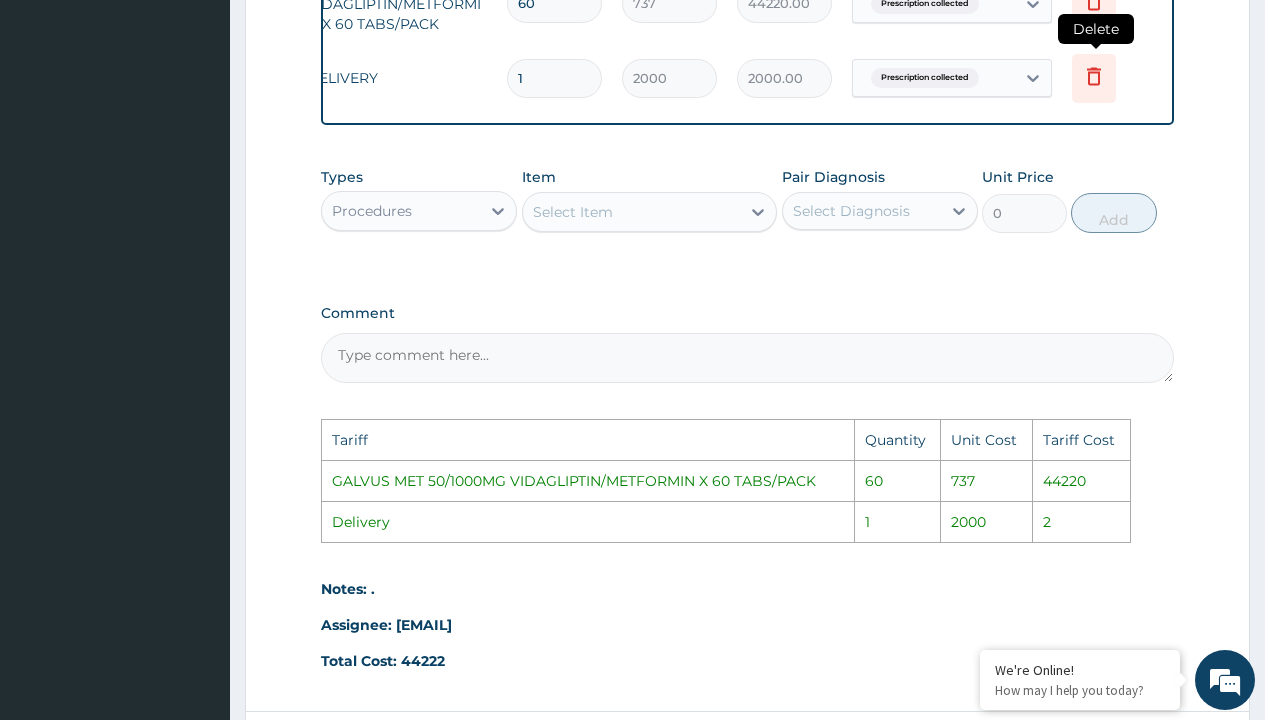 click 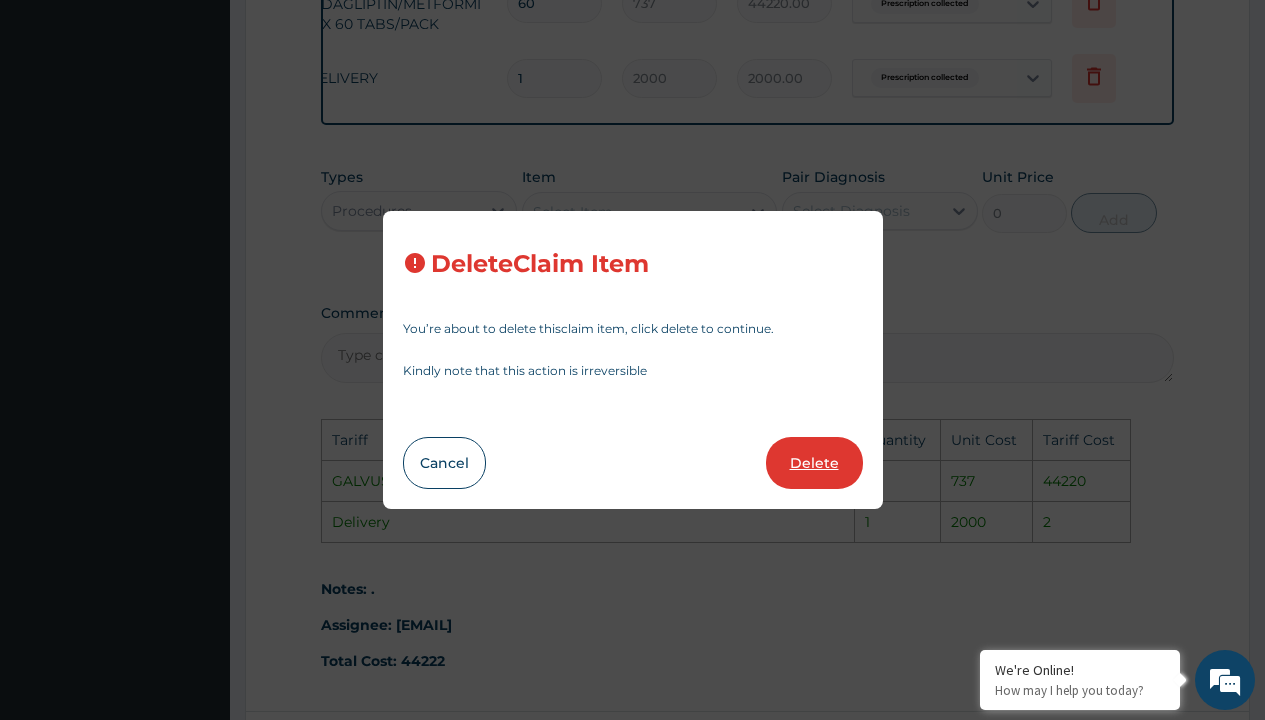 click on "Delete" at bounding box center (814, 463) 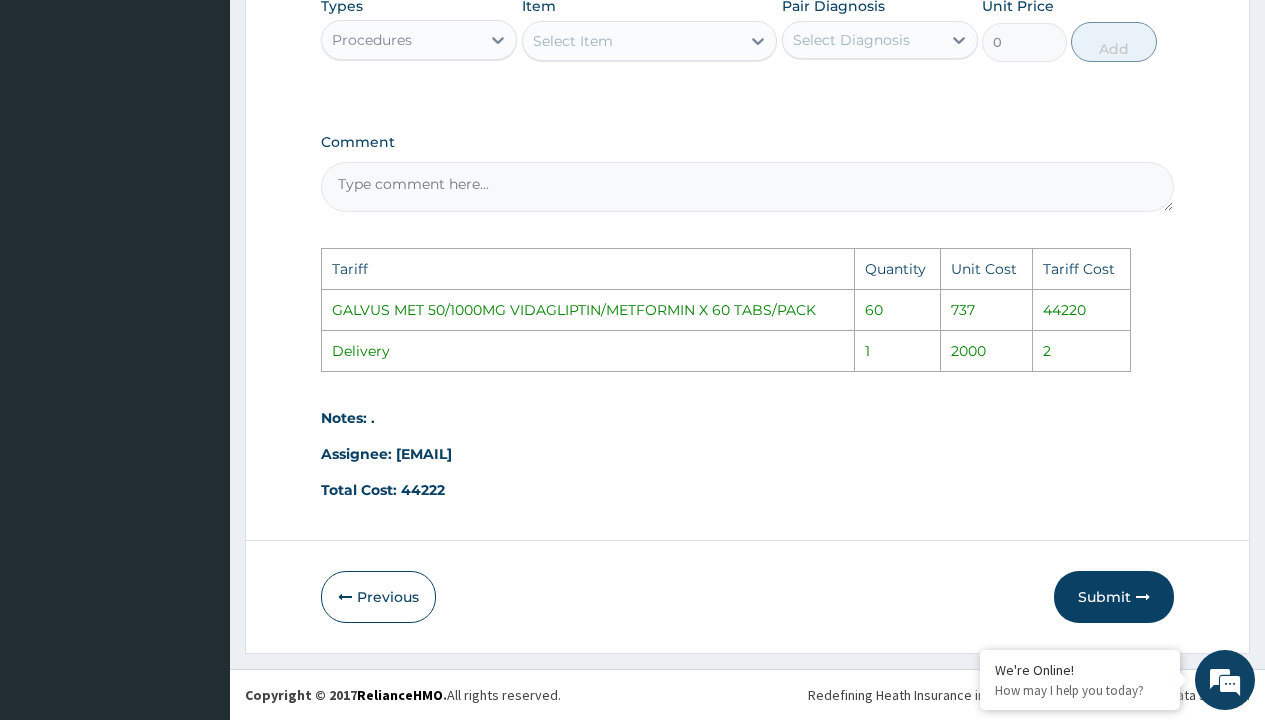 scroll, scrollTop: 1020, scrollLeft: 0, axis: vertical 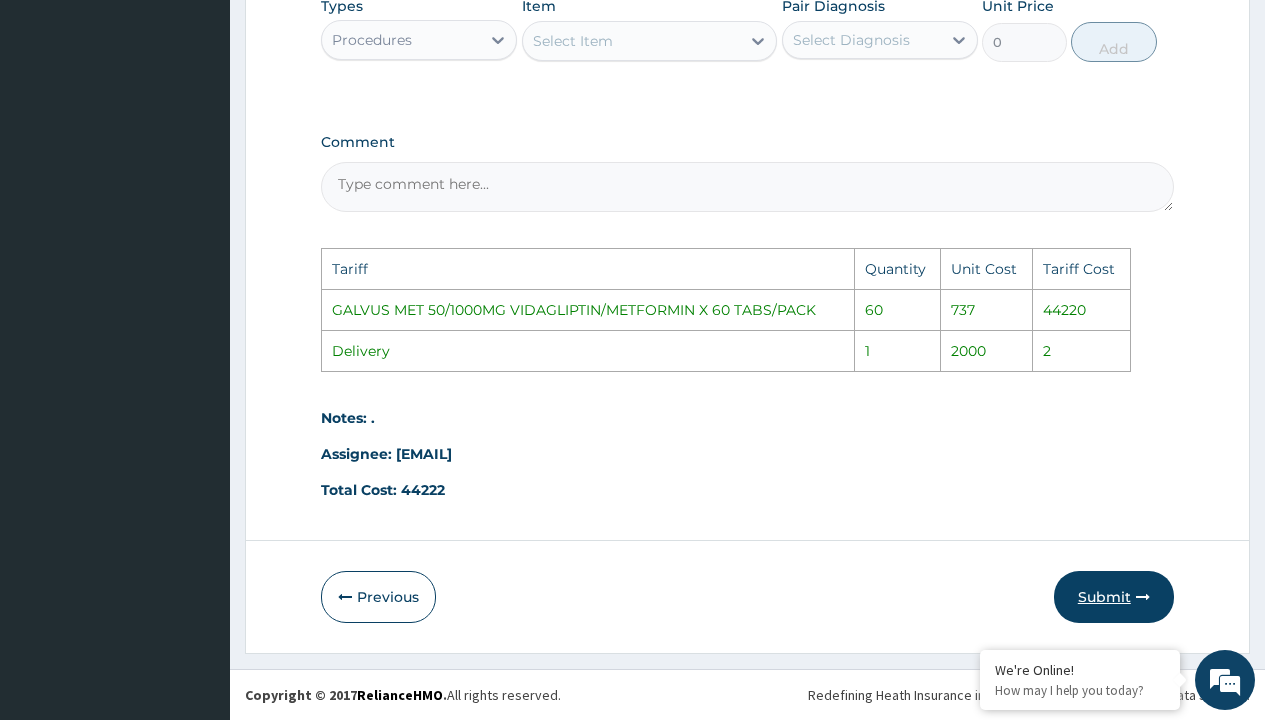 click on "Submit" at bounding box center [1114, 597] 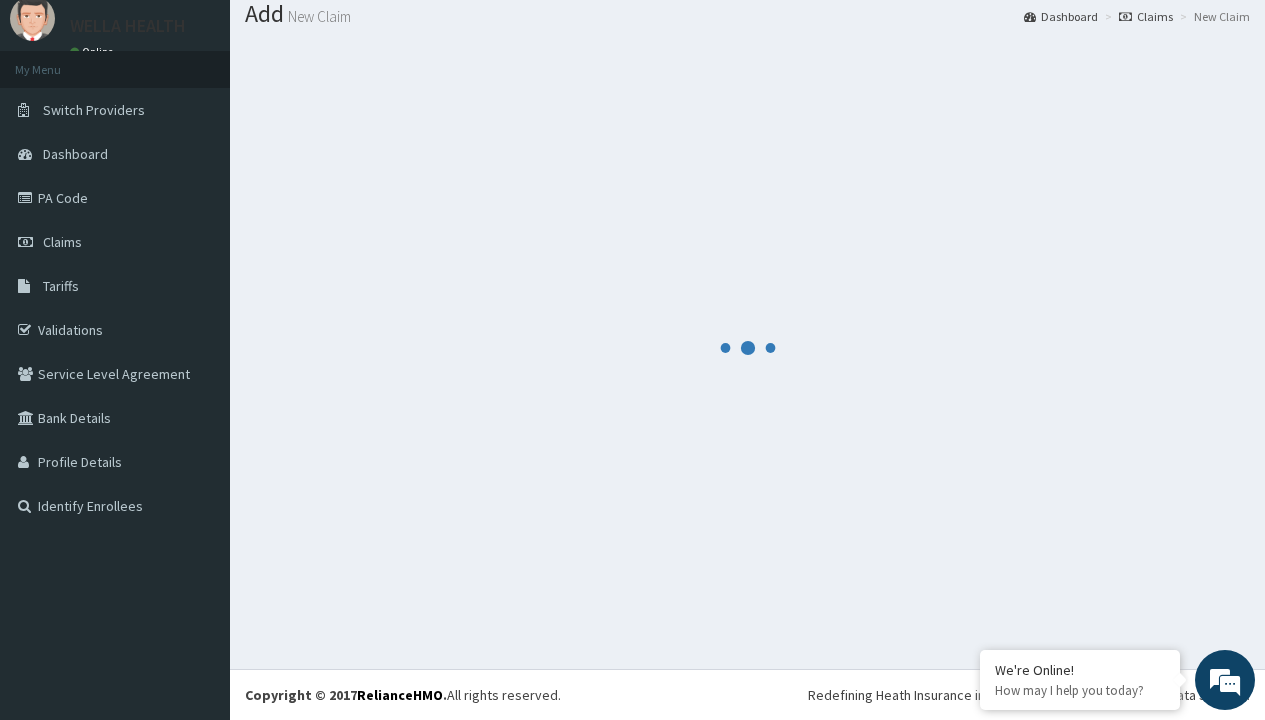 scroll, scrollTop: 722, scrollLeft: 0, axis: vertical 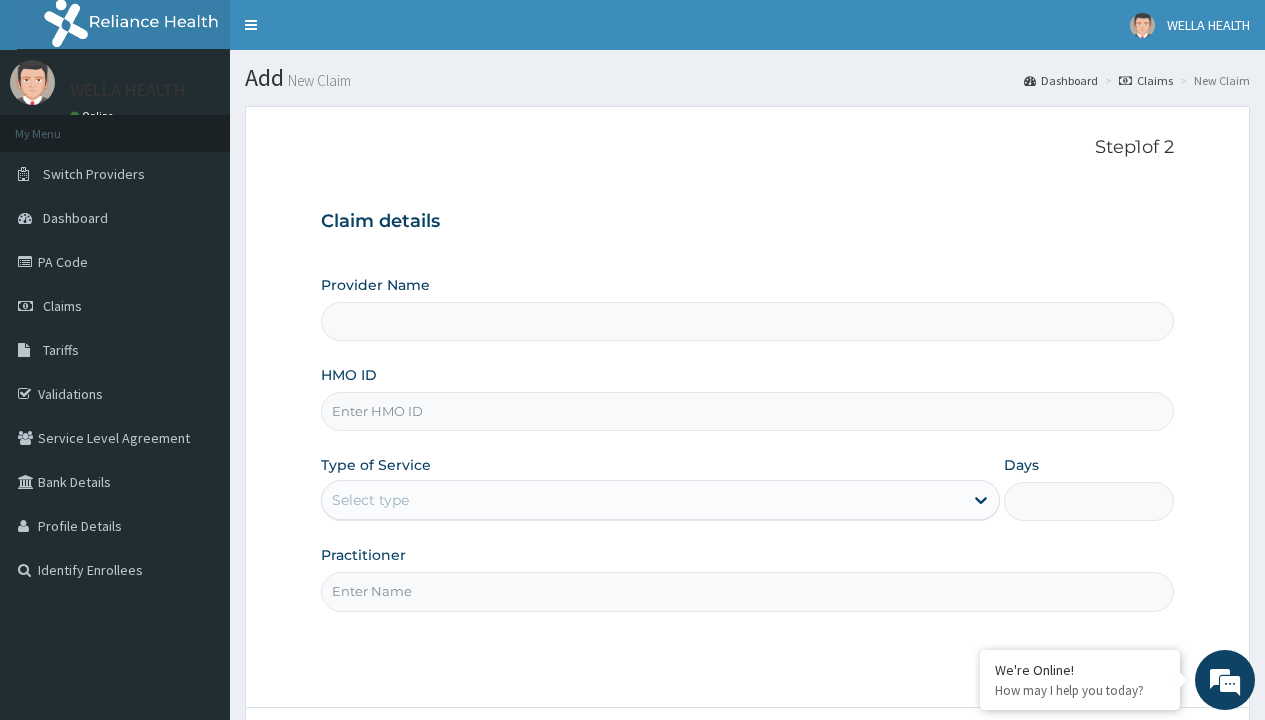 type on "CUM/10022/A" 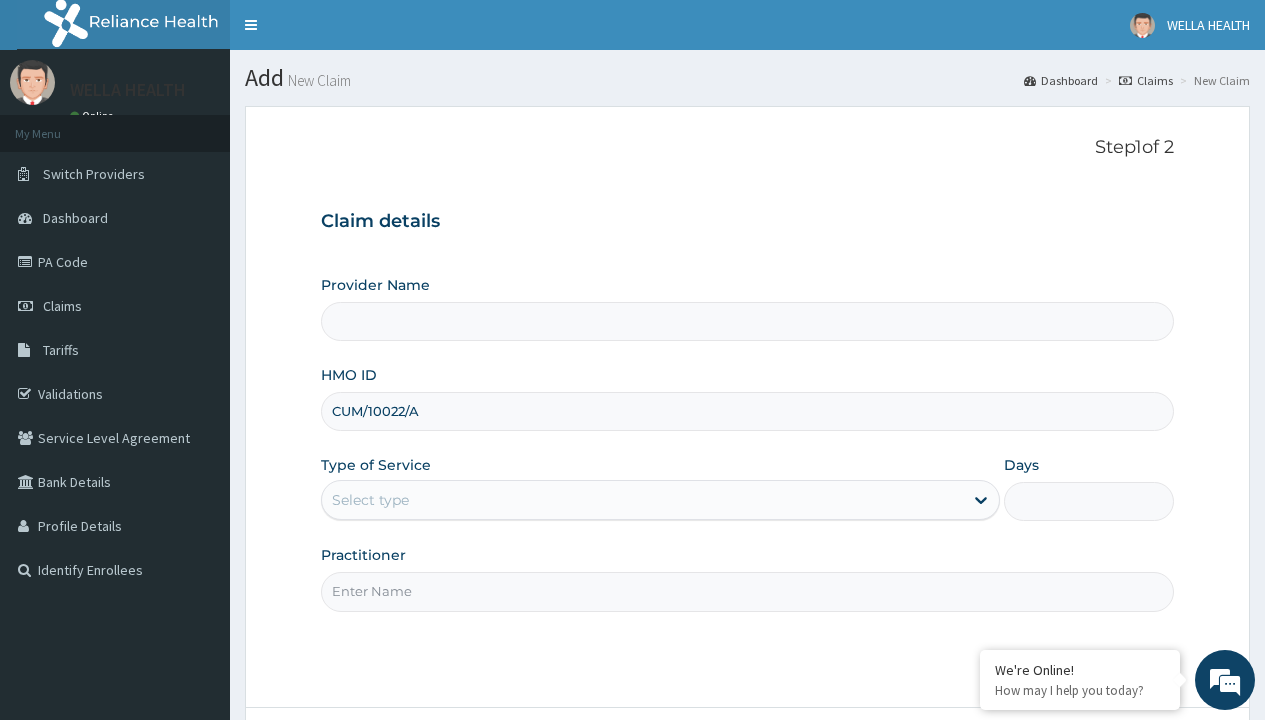 type on "Pharmacy Pick Up ( WellaHealth)" 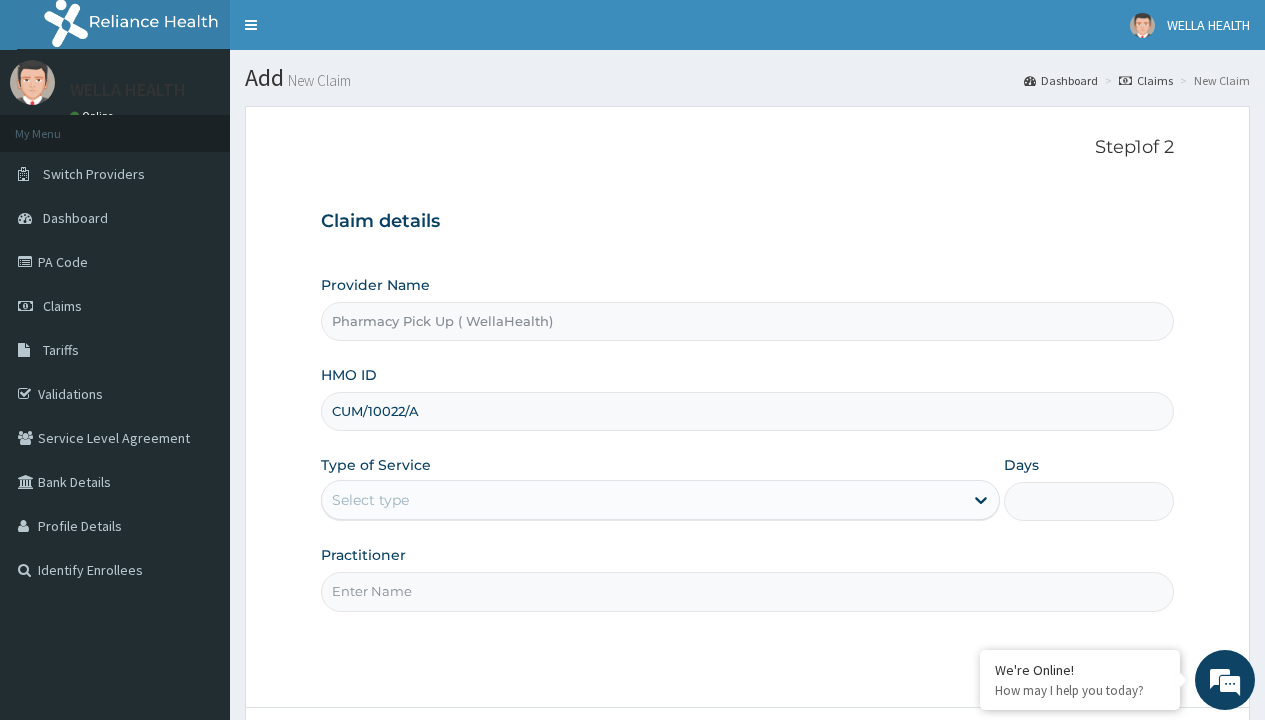 type on "CUM/10022/A" 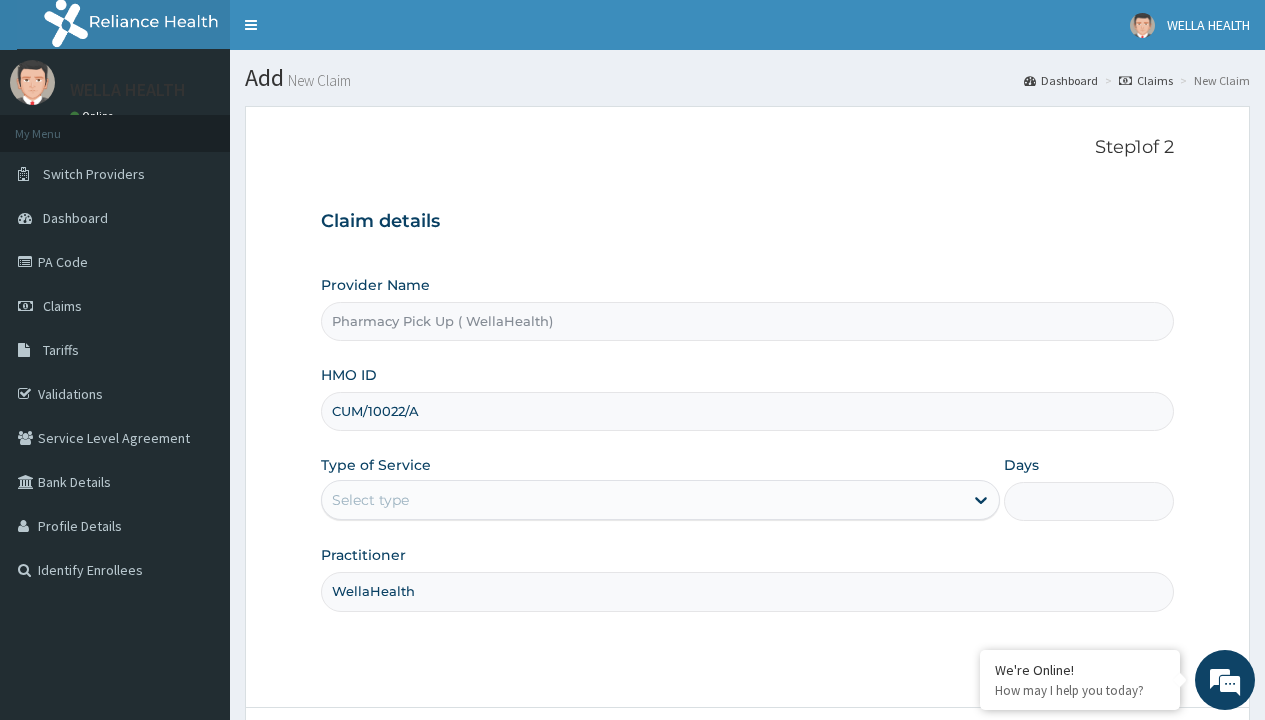 type on "WellaHealth" 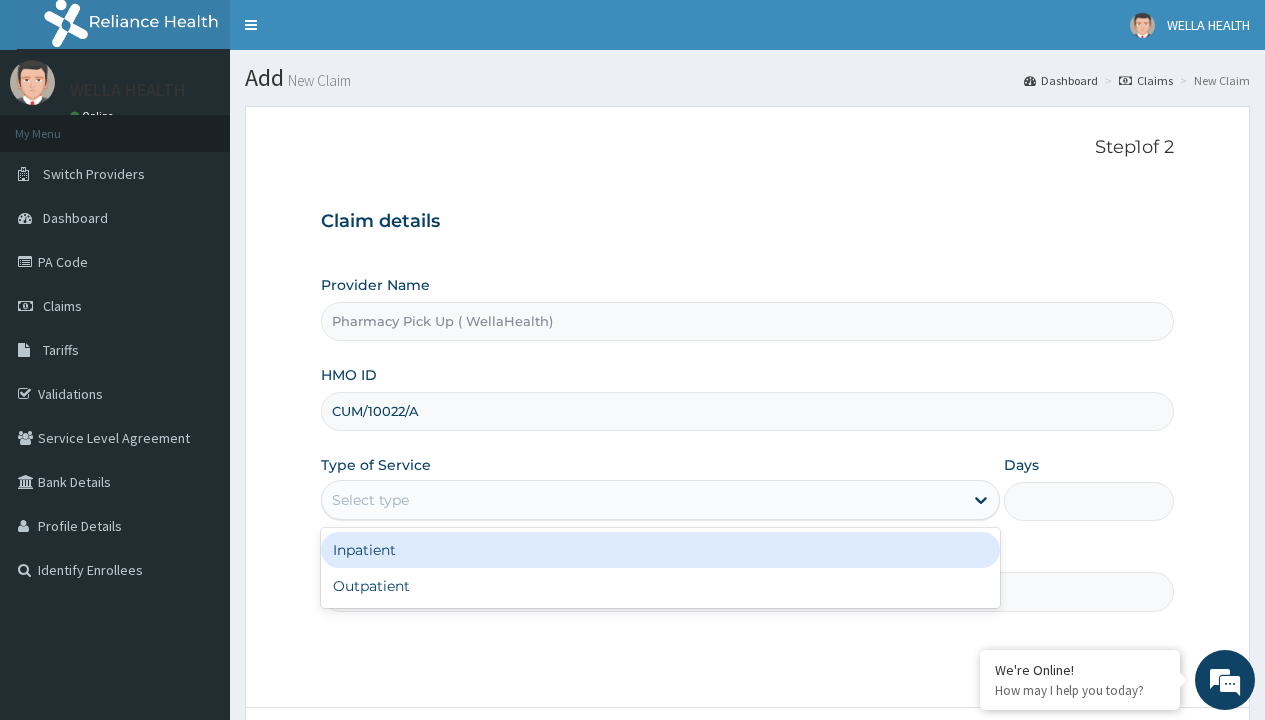 click on "Outpatient" at bounding box center (660, 586) 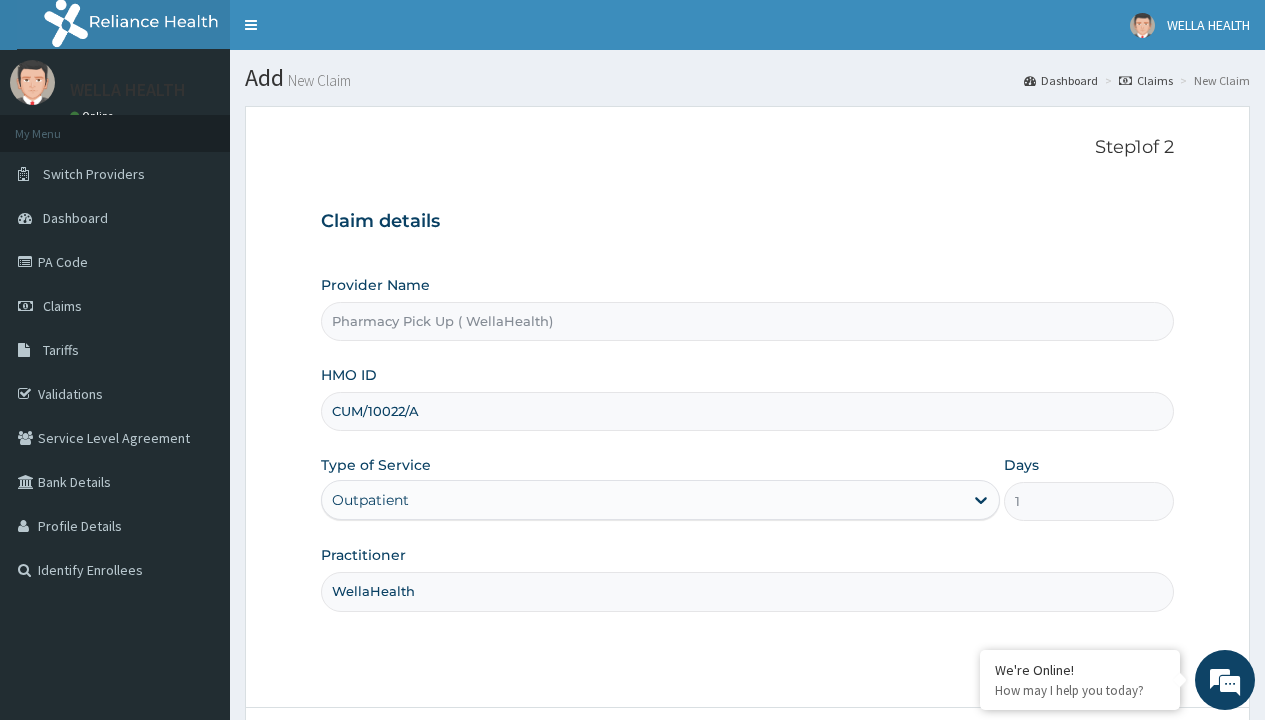 click on "Next" at bounding box center [1123, 764] 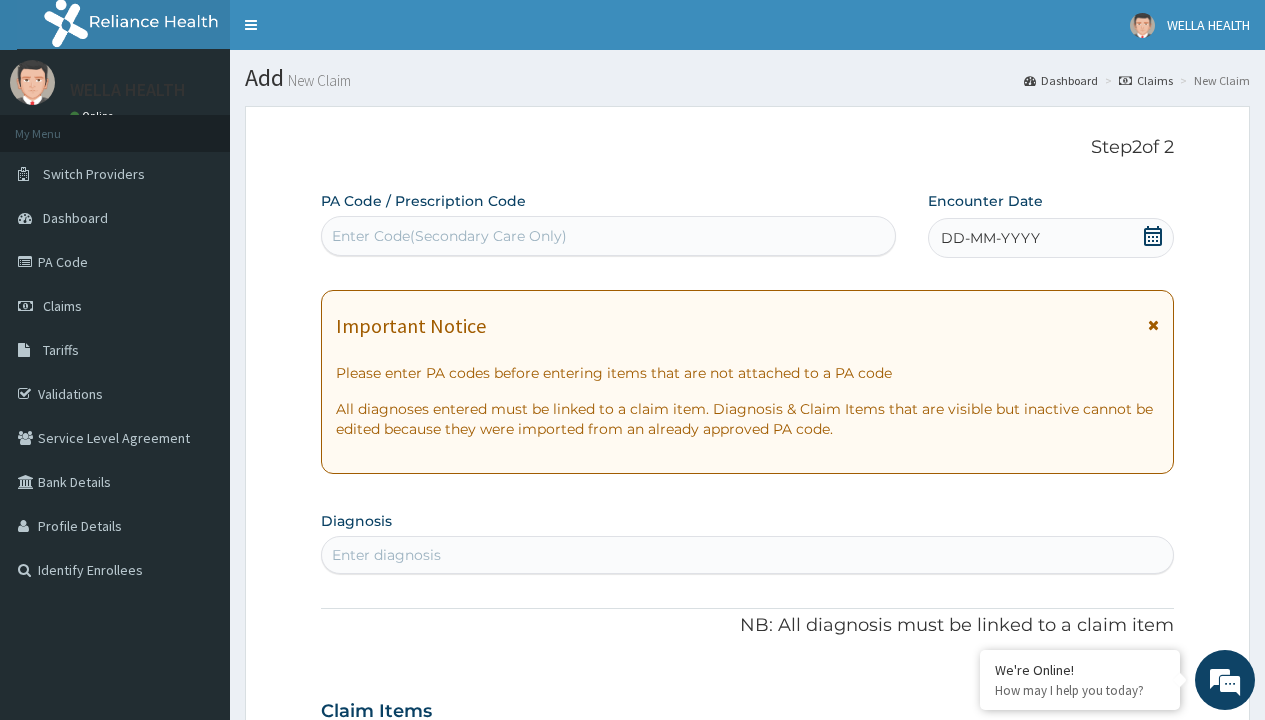scroll, scrollTop: 167, scrollLeft: 0, axis: vertical 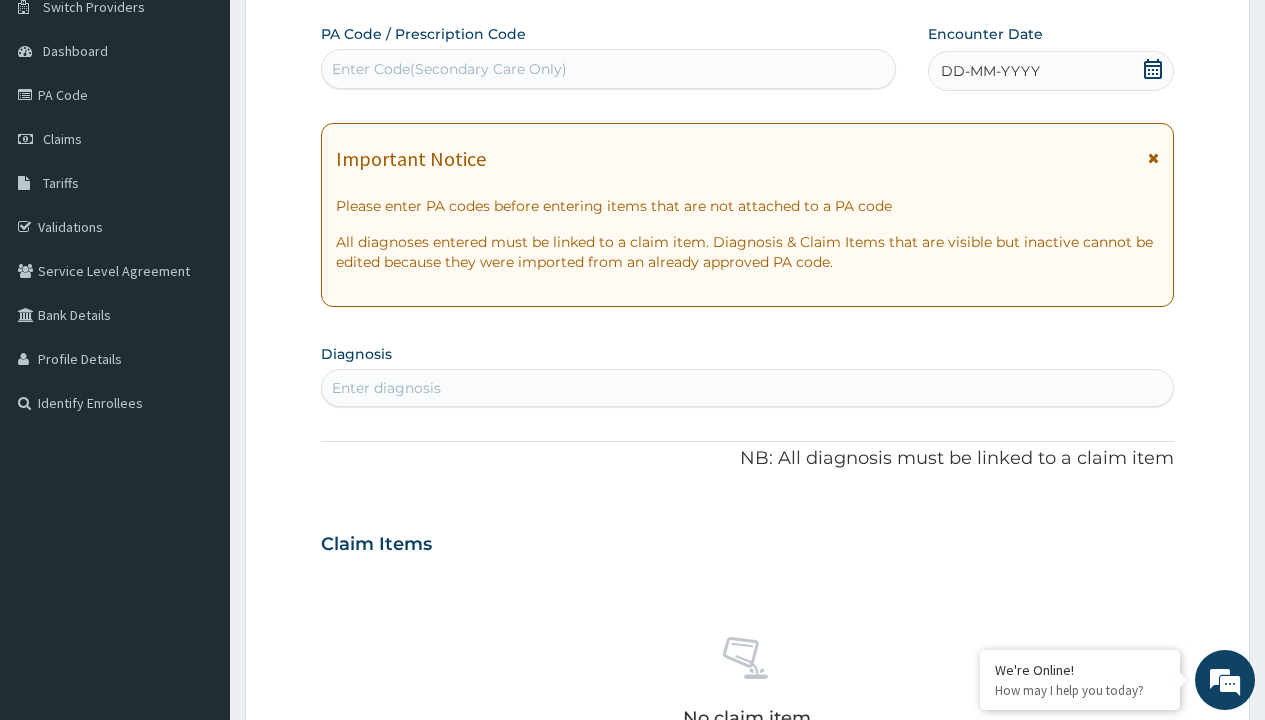 click on "DD-MM-YYYY" at bounding box center (990, 71) 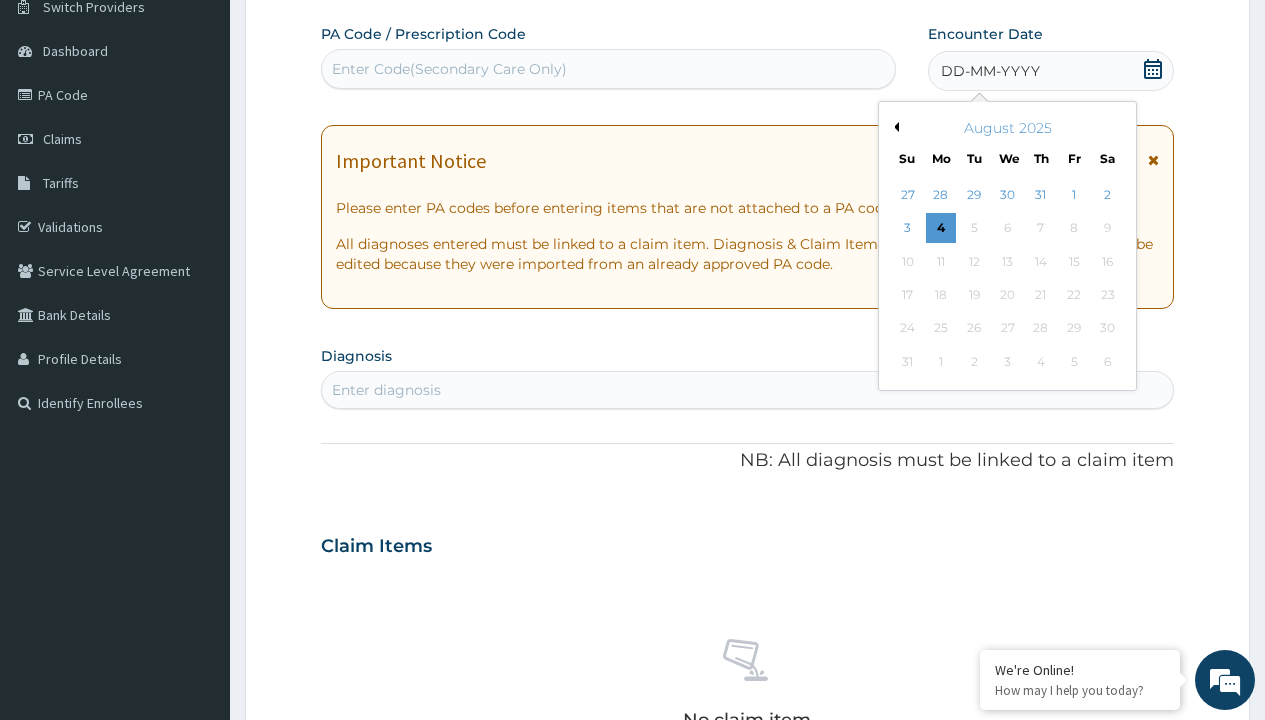 click on "Previous Month" at bounding box center [894, 127] 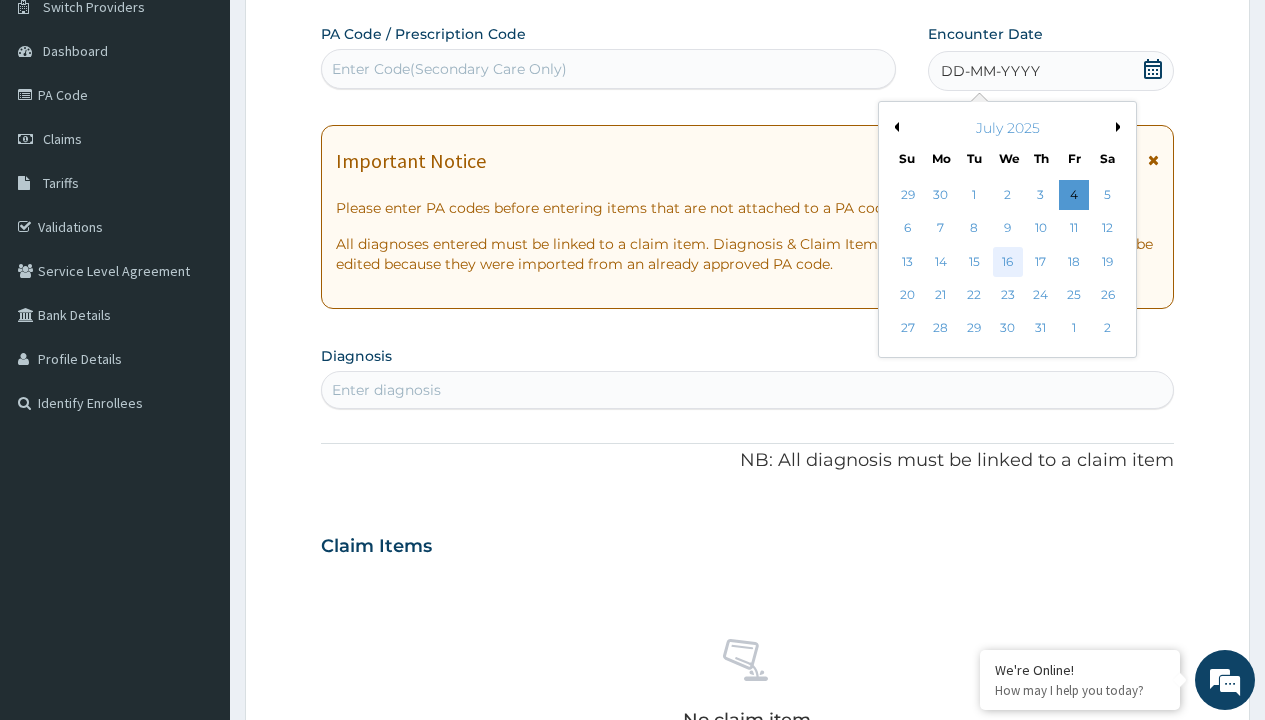 click on "16" at bounding box center (1007, 262) 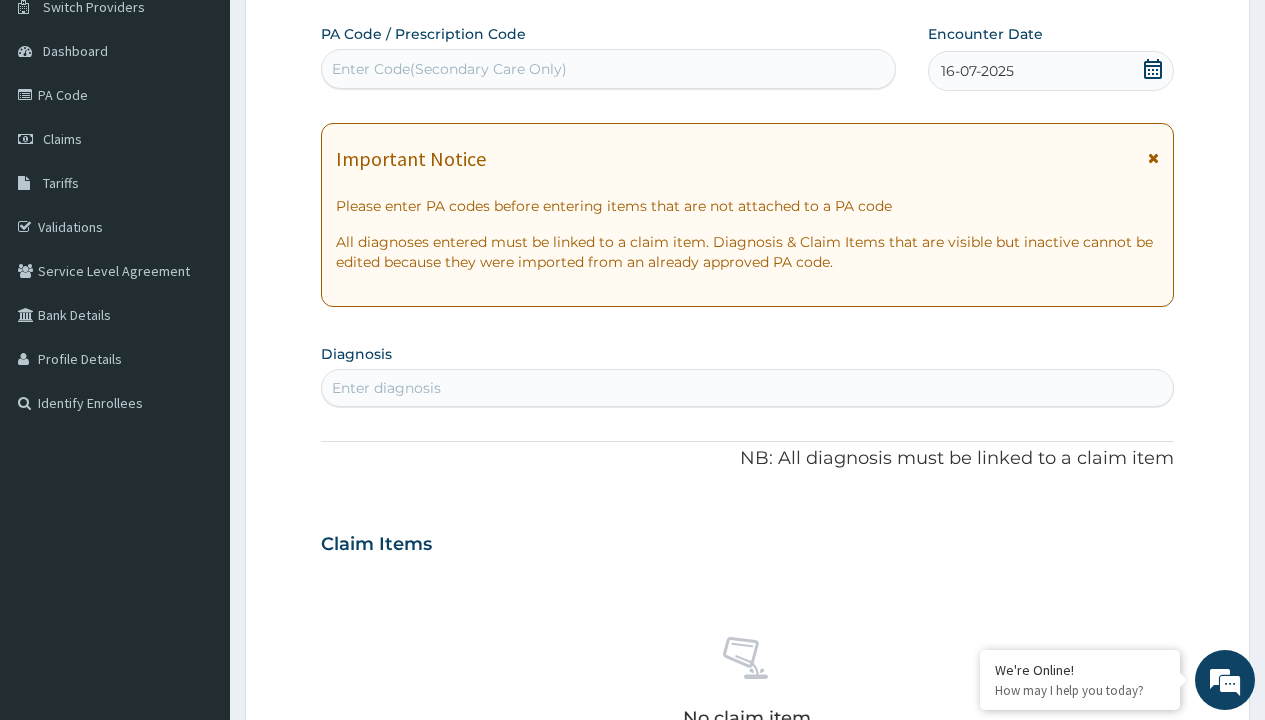 click on "Enter diagnosis" at bounding box center (386, 388) 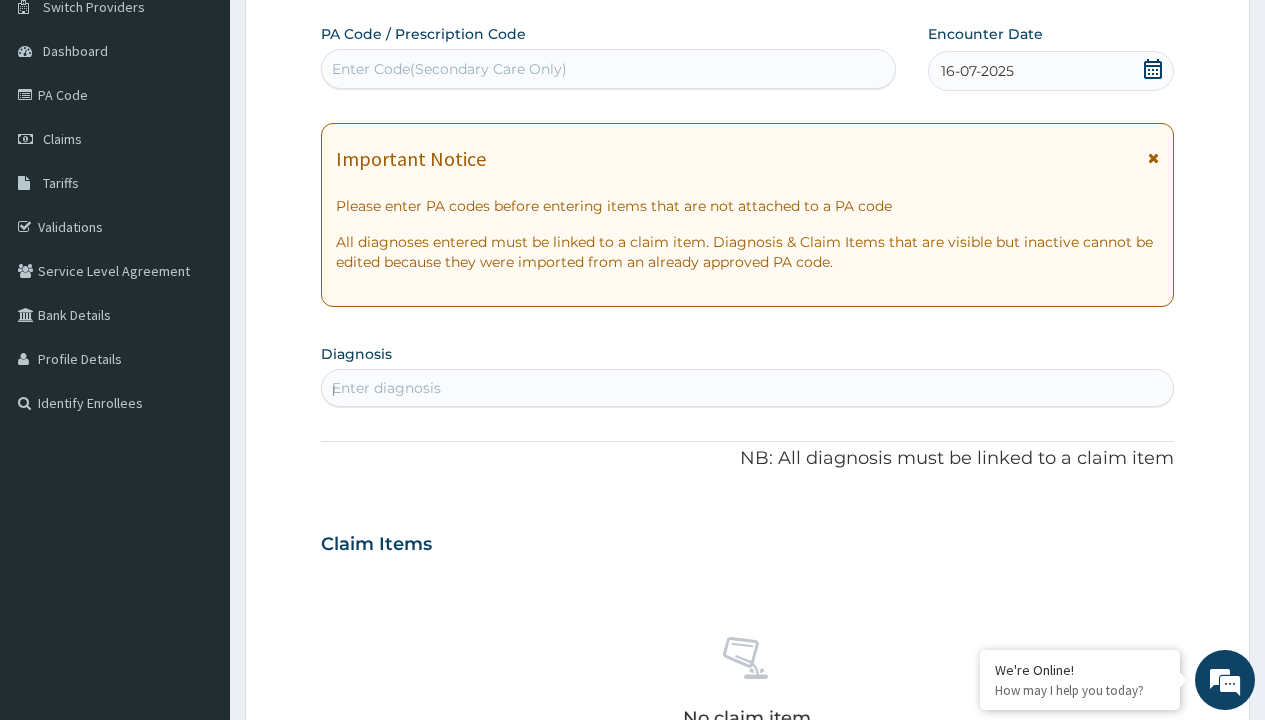 scroll, scrollTop: 0, scrollLeft: 0, axis: both 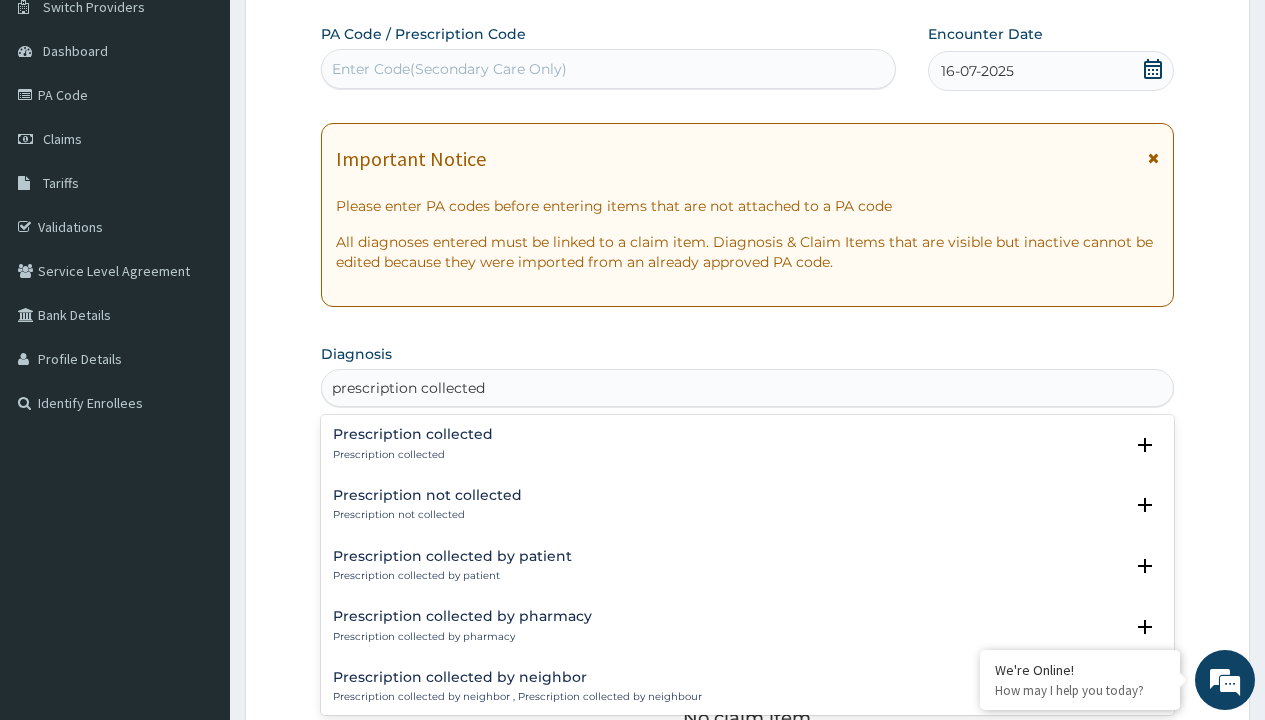 click on "Prescription collected" at bounding box center (413, 455) 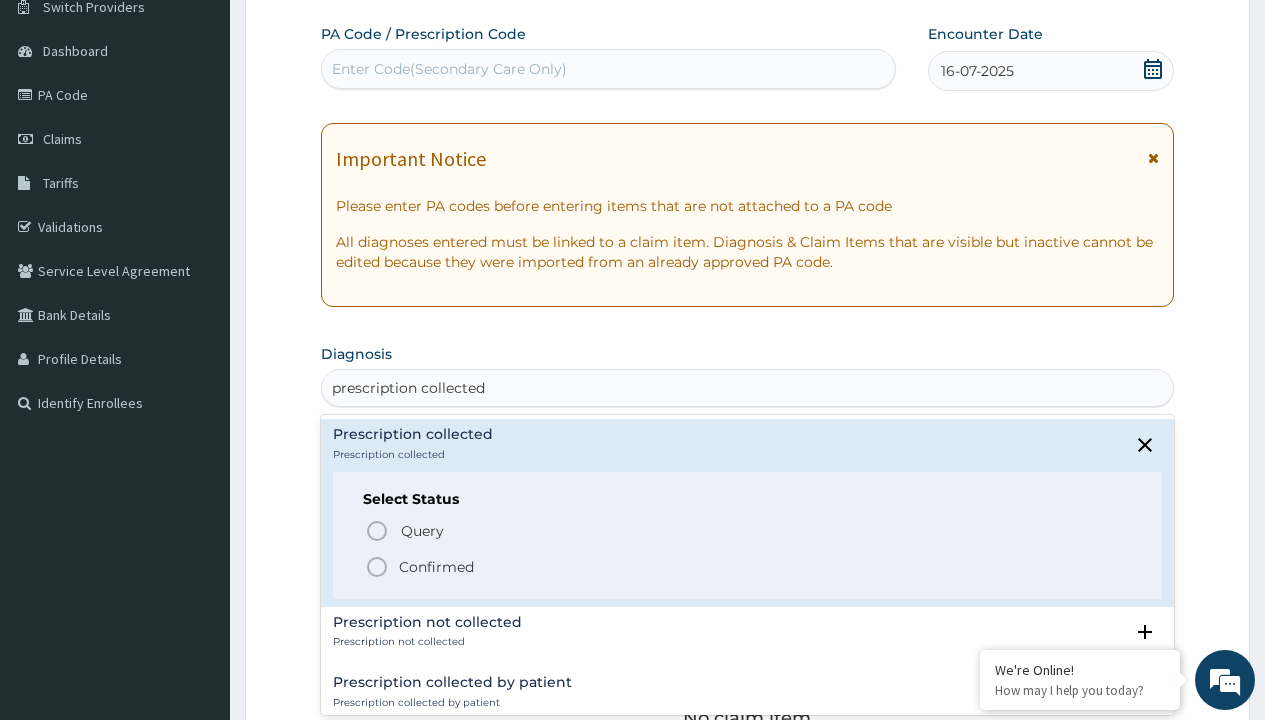click on "Confirmed" at bounding box center (436, 567) 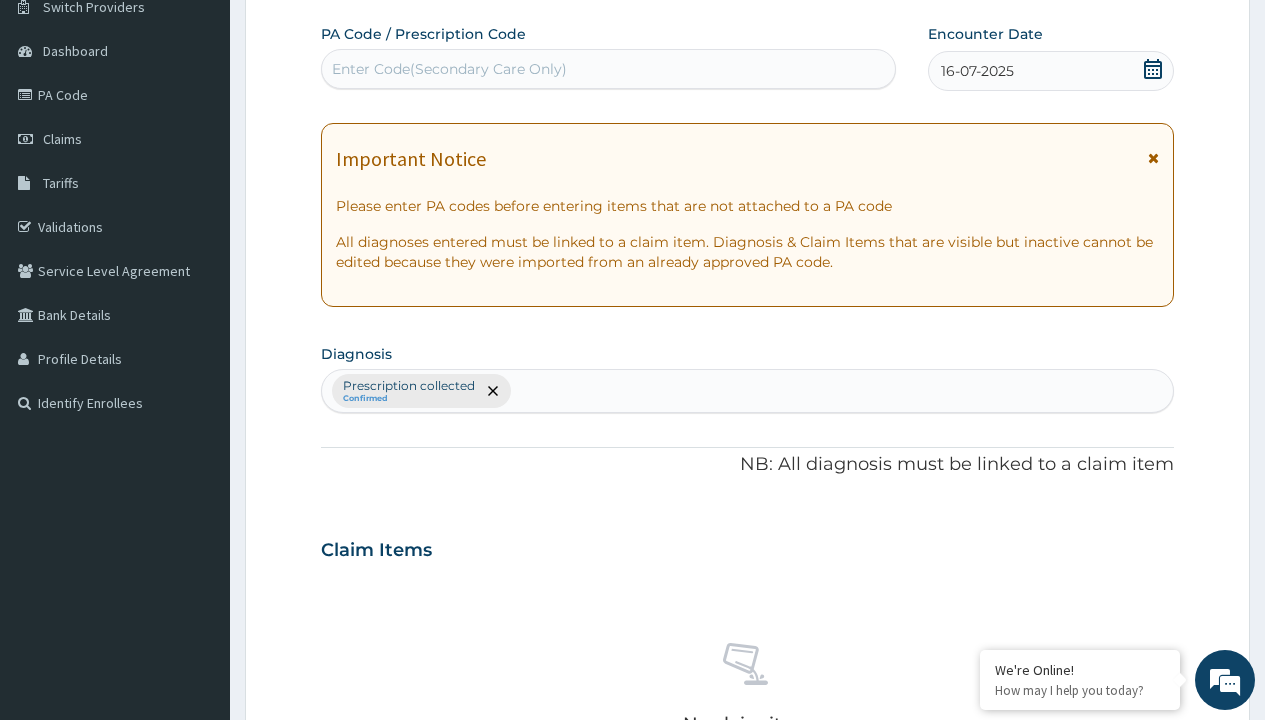 scroll, scrollTop: 0, scrollLeft: 0, axis: both 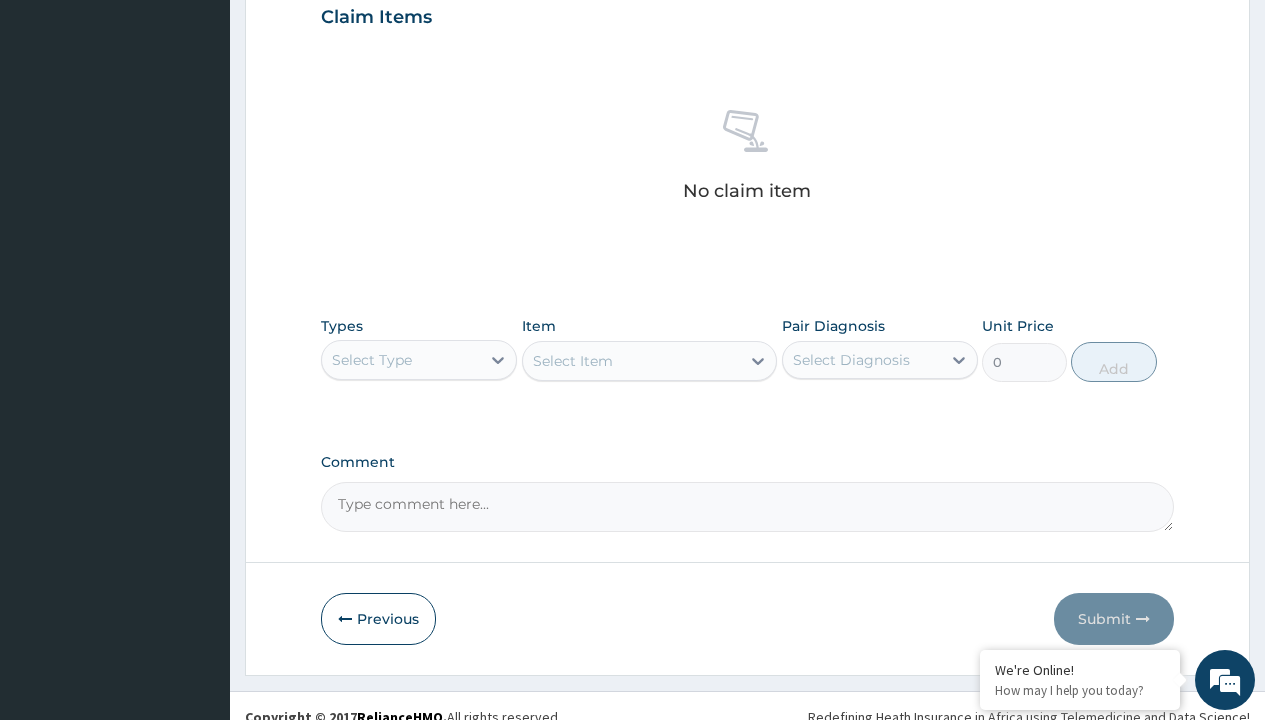 click on "Select Type" at bounding box center (372, 360) 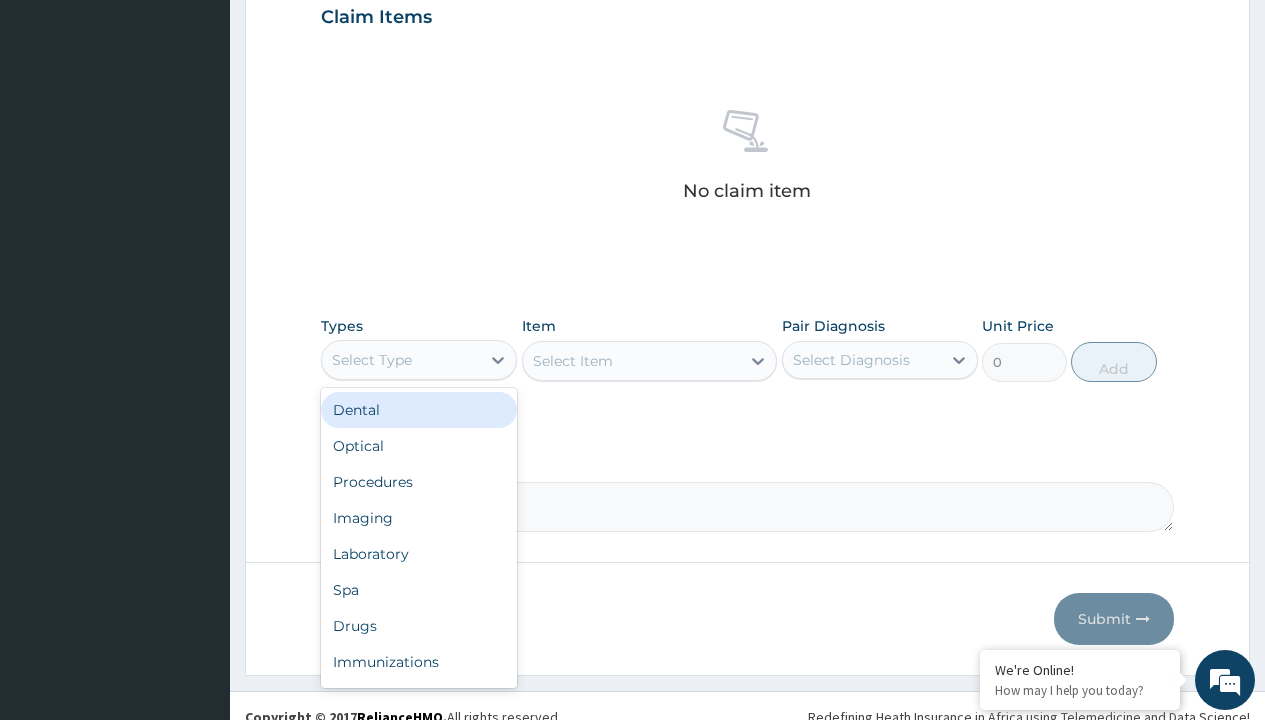 type on "procedures" 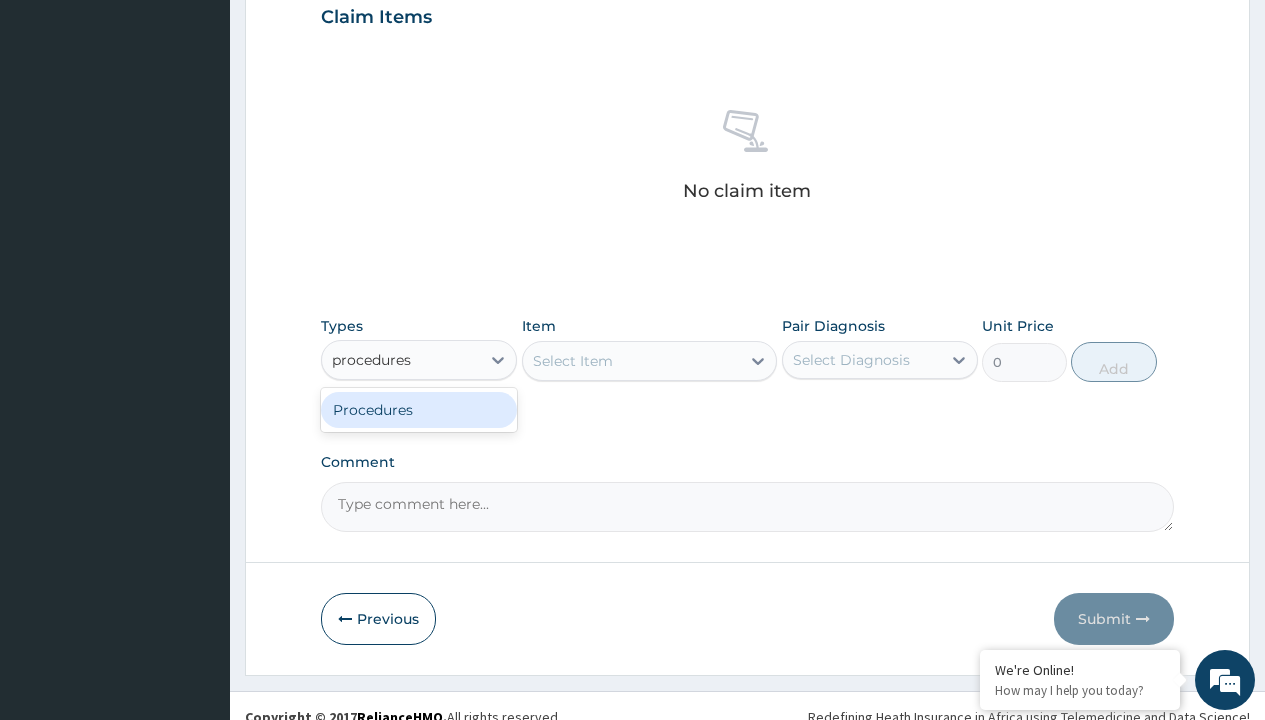 scroll, scrollTop: 0, scrollLeft: 0, axis: both 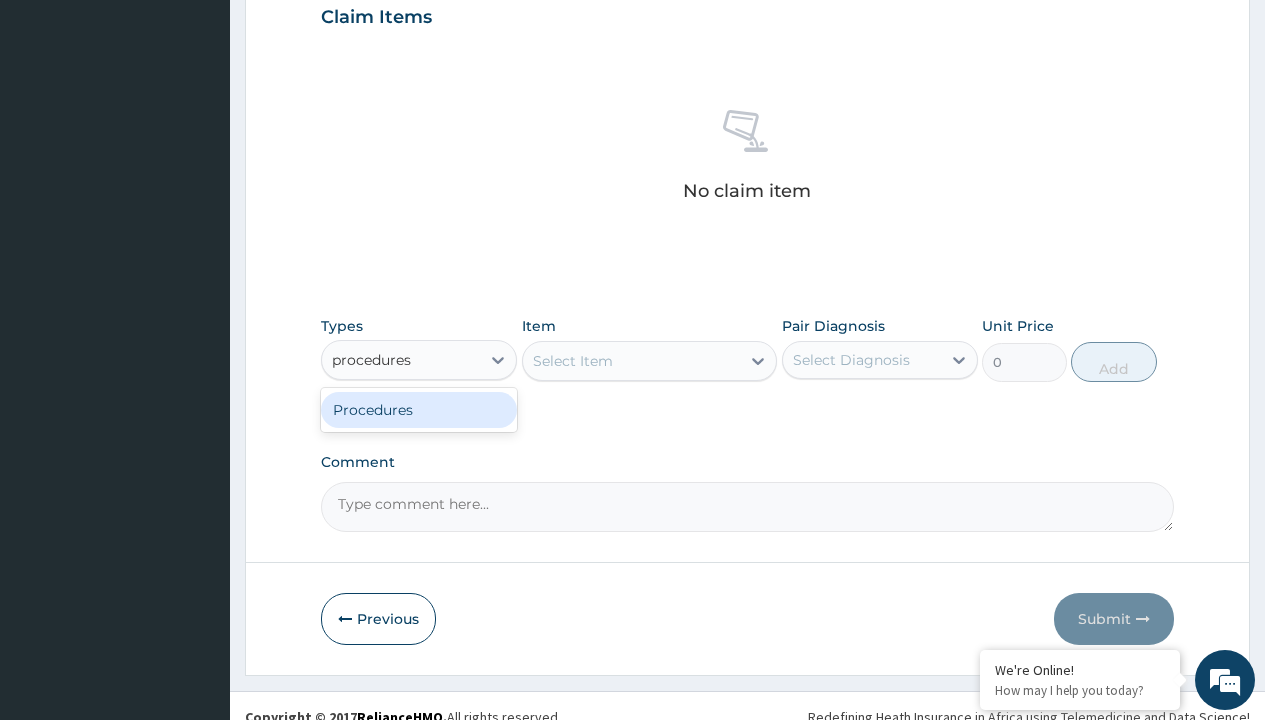 click on "Procedures" at bounding box center [419, 410] 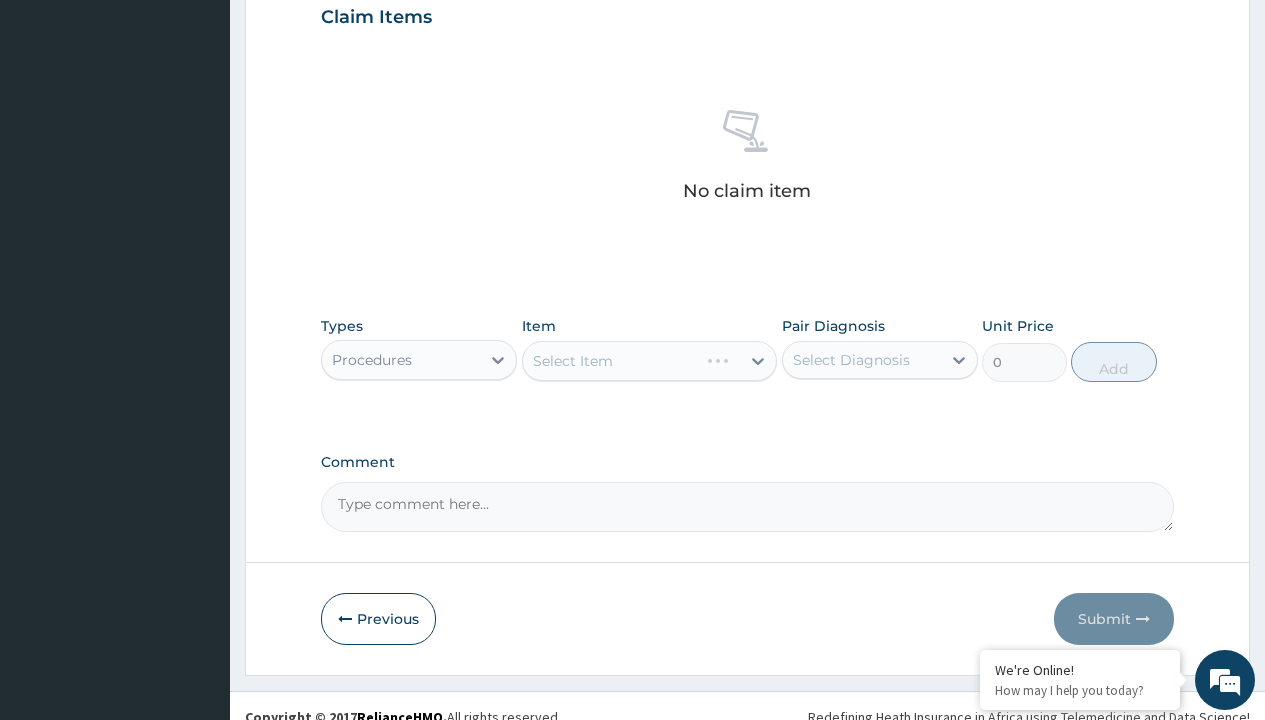 click on "Select Item" at bounding box center (650, 361) 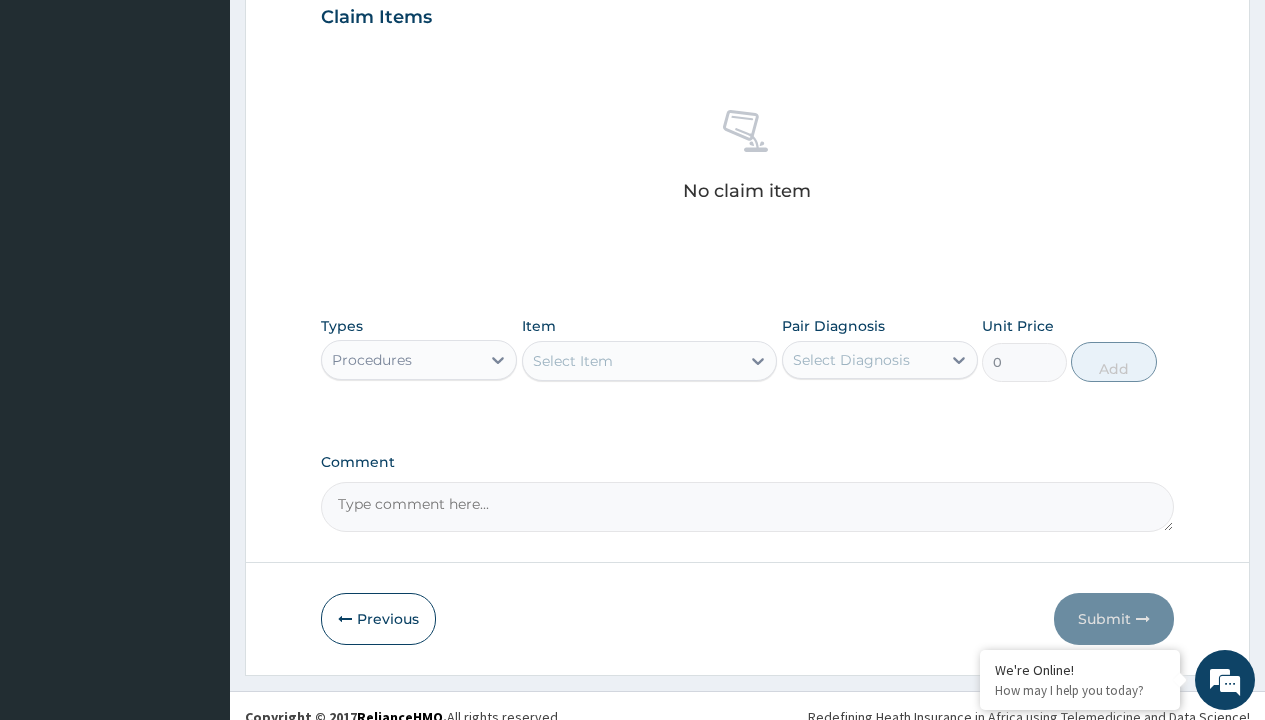 type on "service fee" 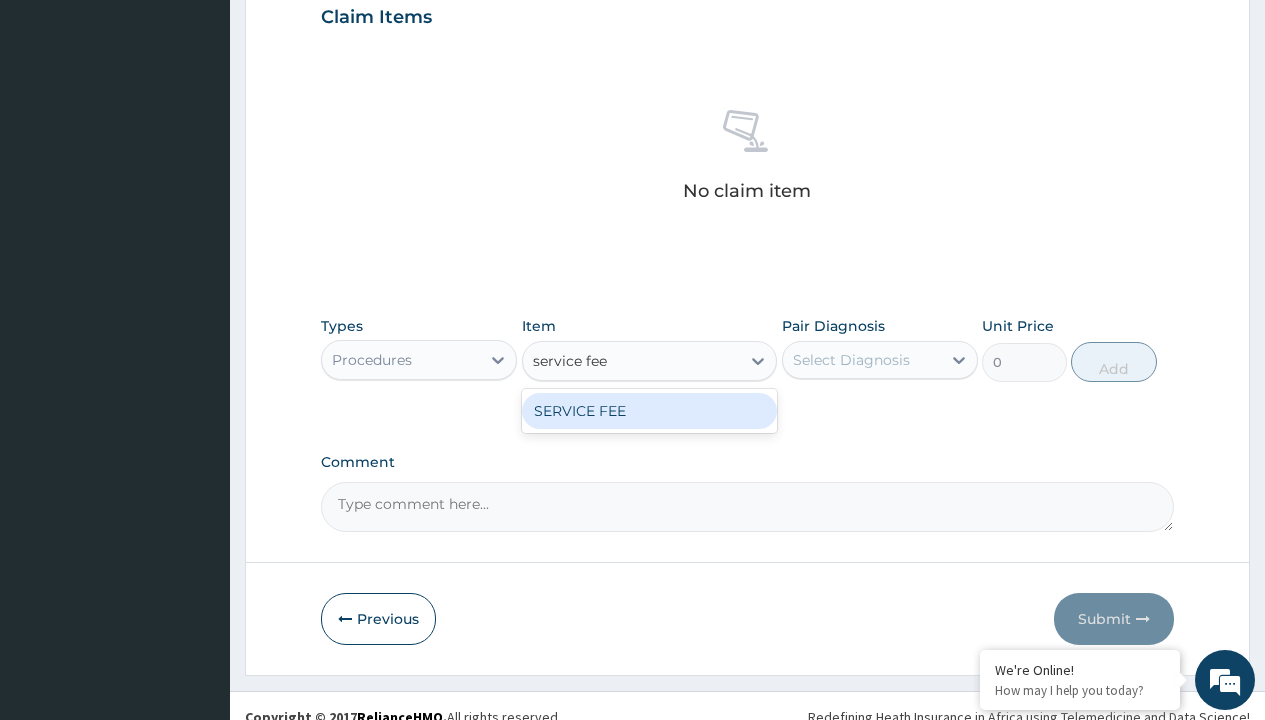 scroll, scrollTop: 0, scrollLeft: 0, axis: both 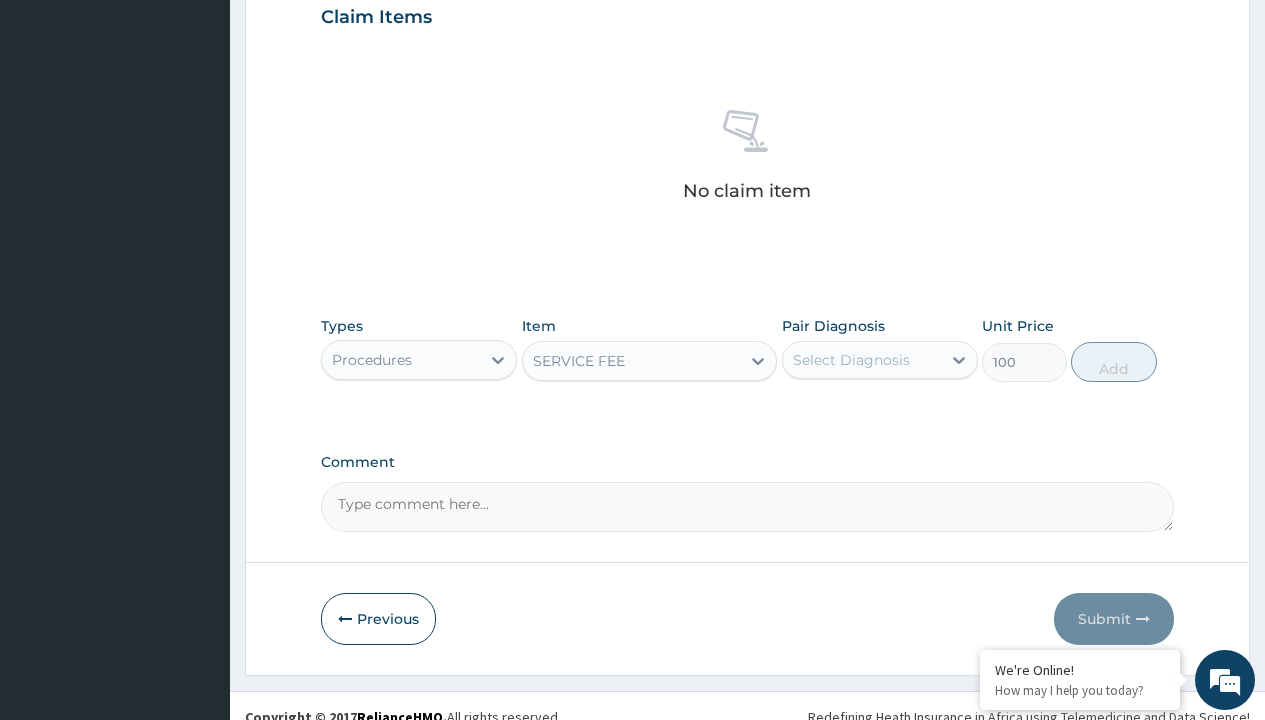 click on "Prescription collected" at bounding box center [409, -147] 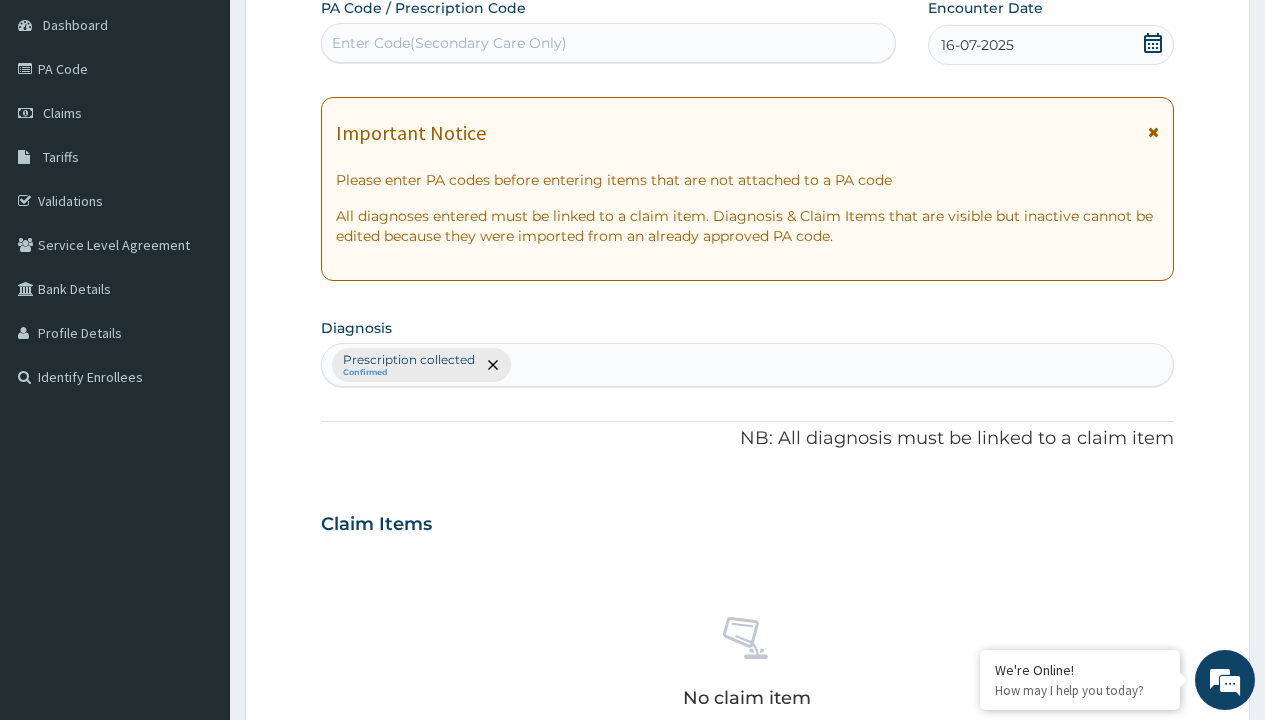 type on "prescription collected" 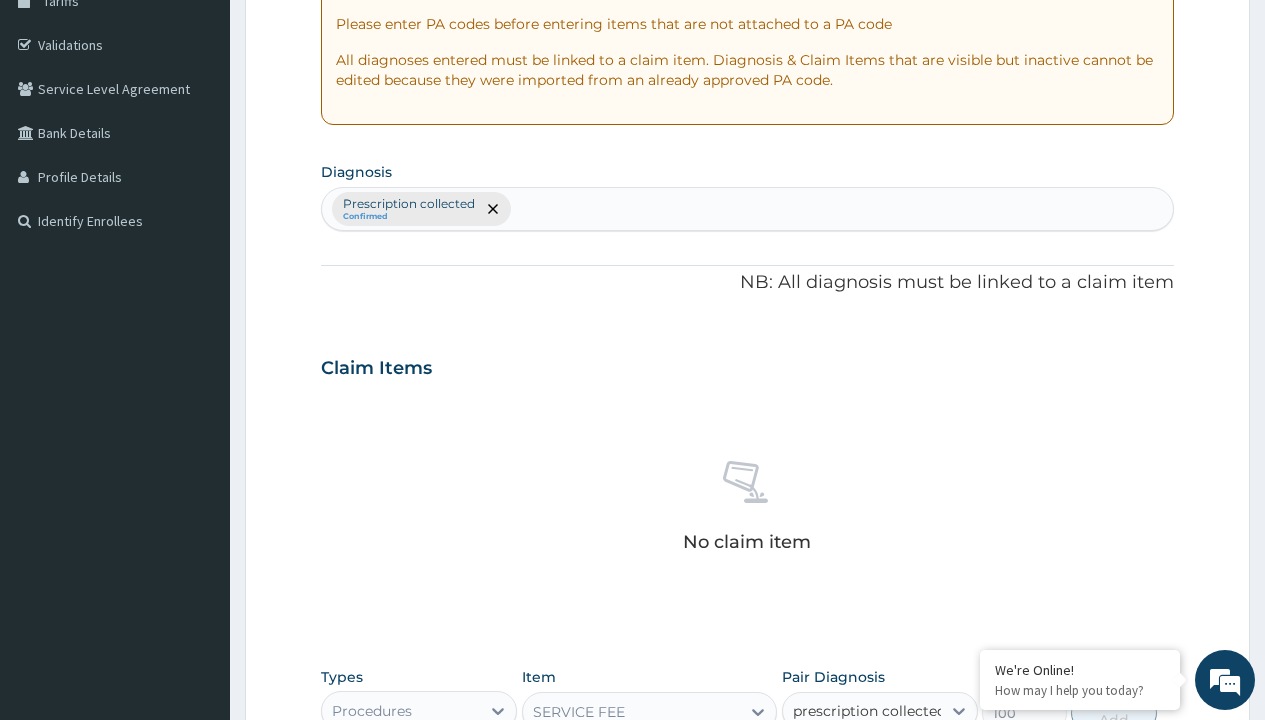 scroll, scrollTop: 0, scrollLeft: 0, axis: both 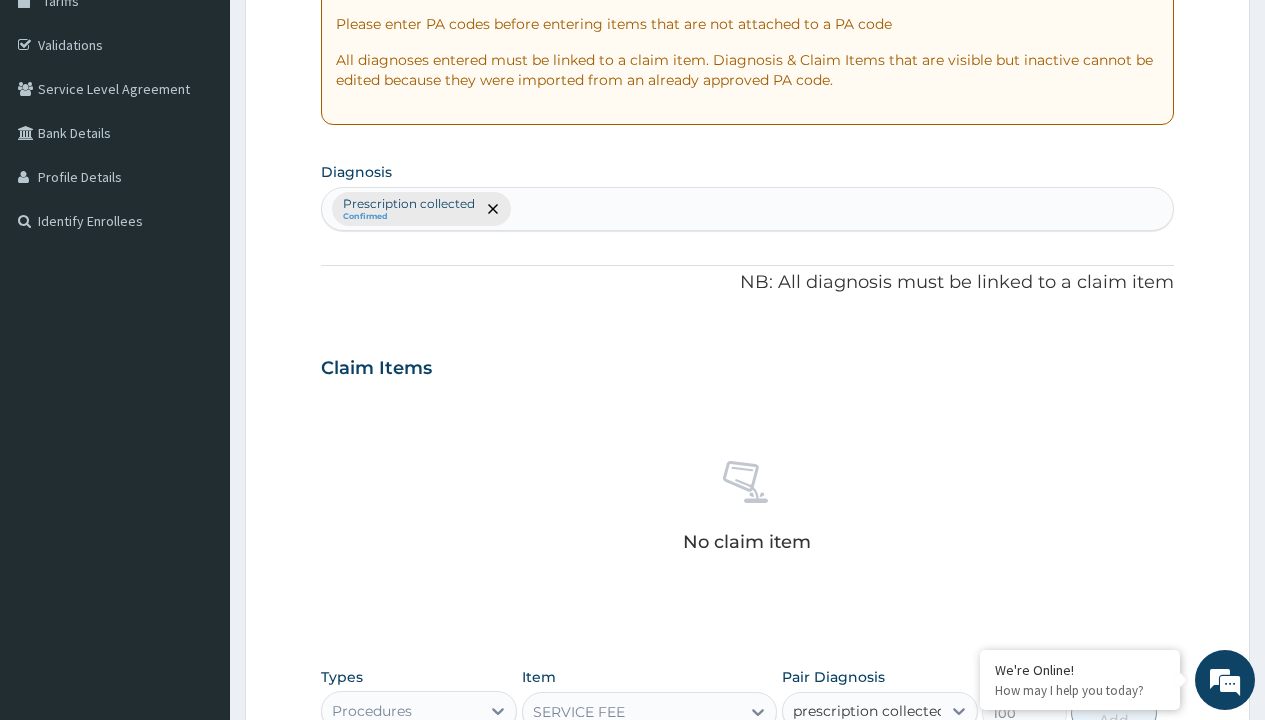type 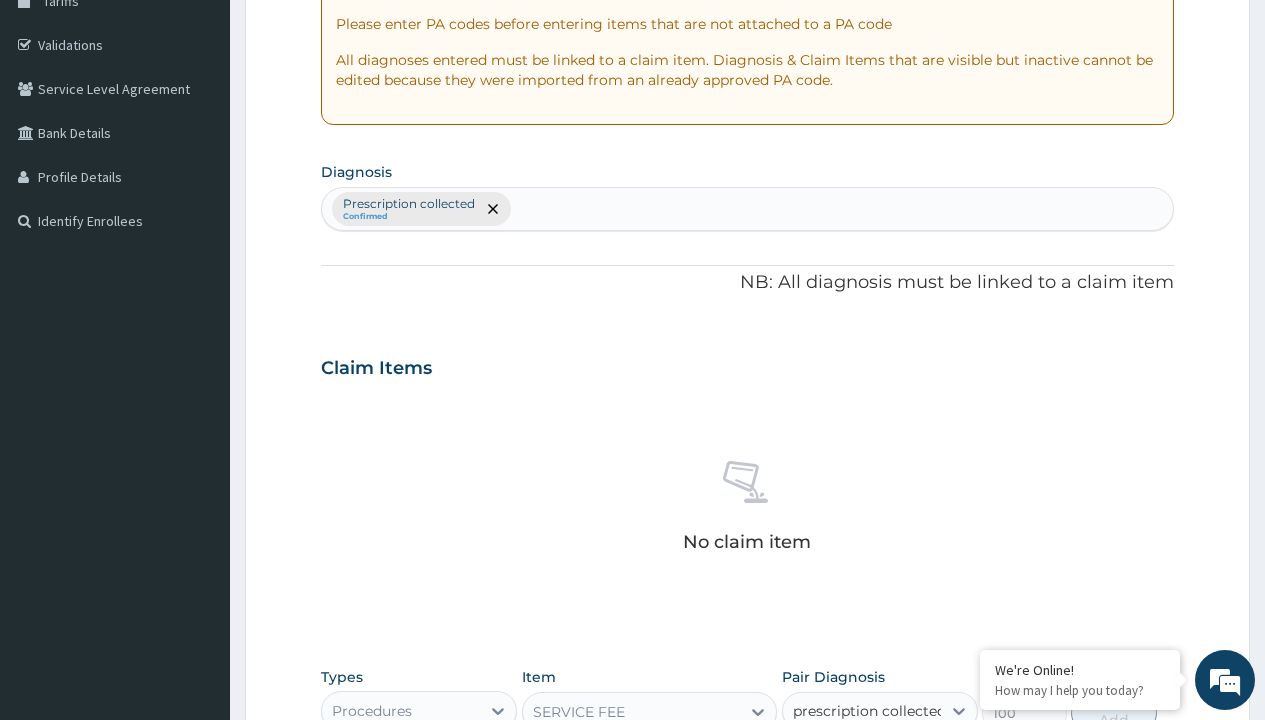 checkbox on "true" 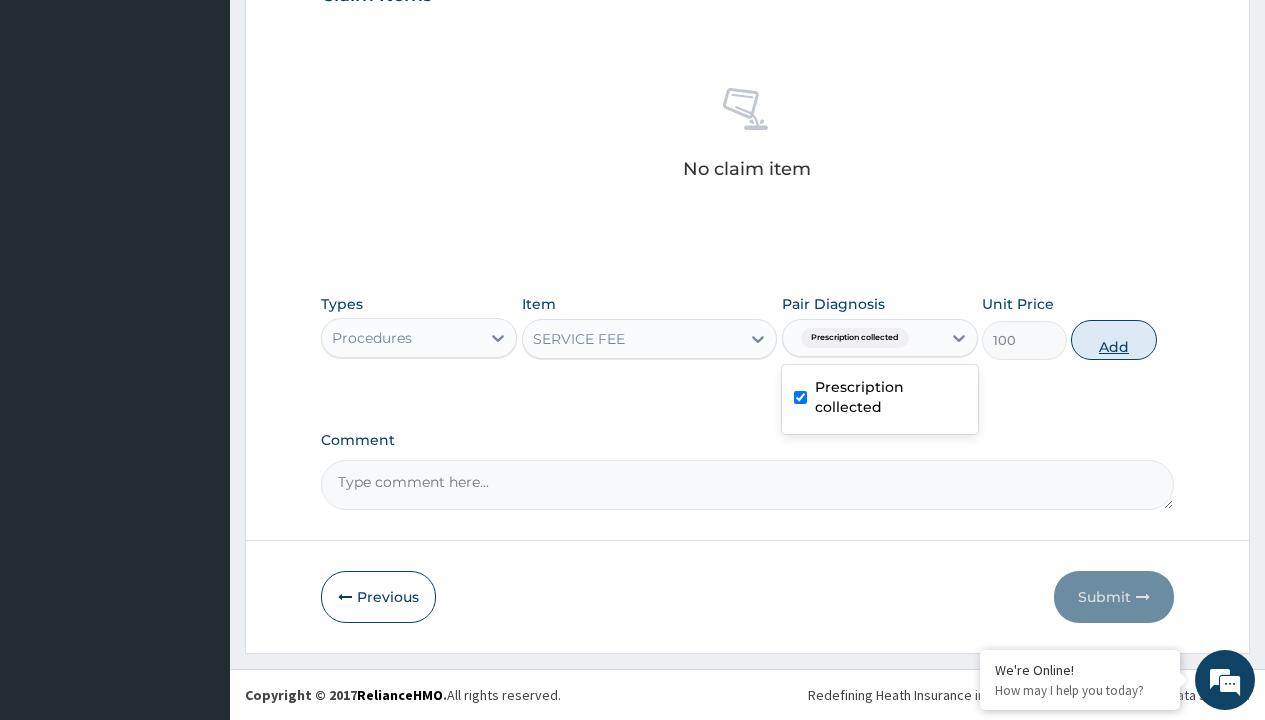 click on "Add" at bounding box center (1113, 340) 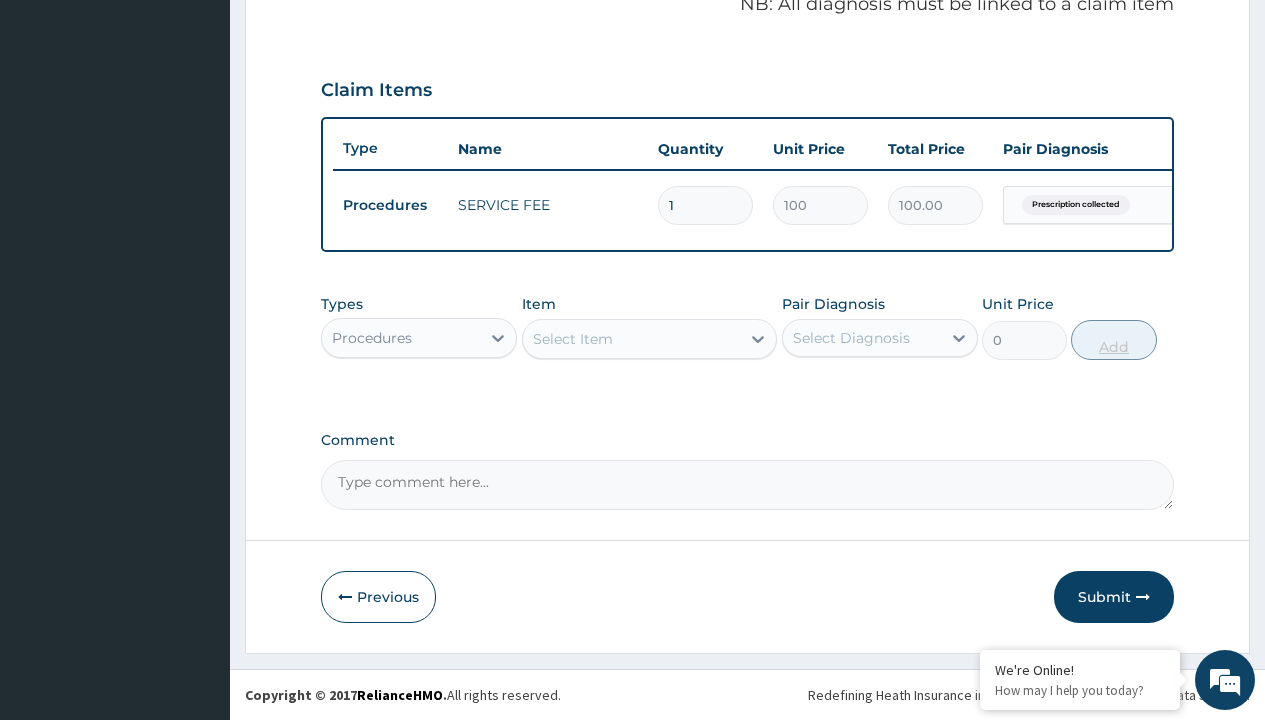 scroll, scrollTop: 642, scrollLeft: 0, axis: vertical 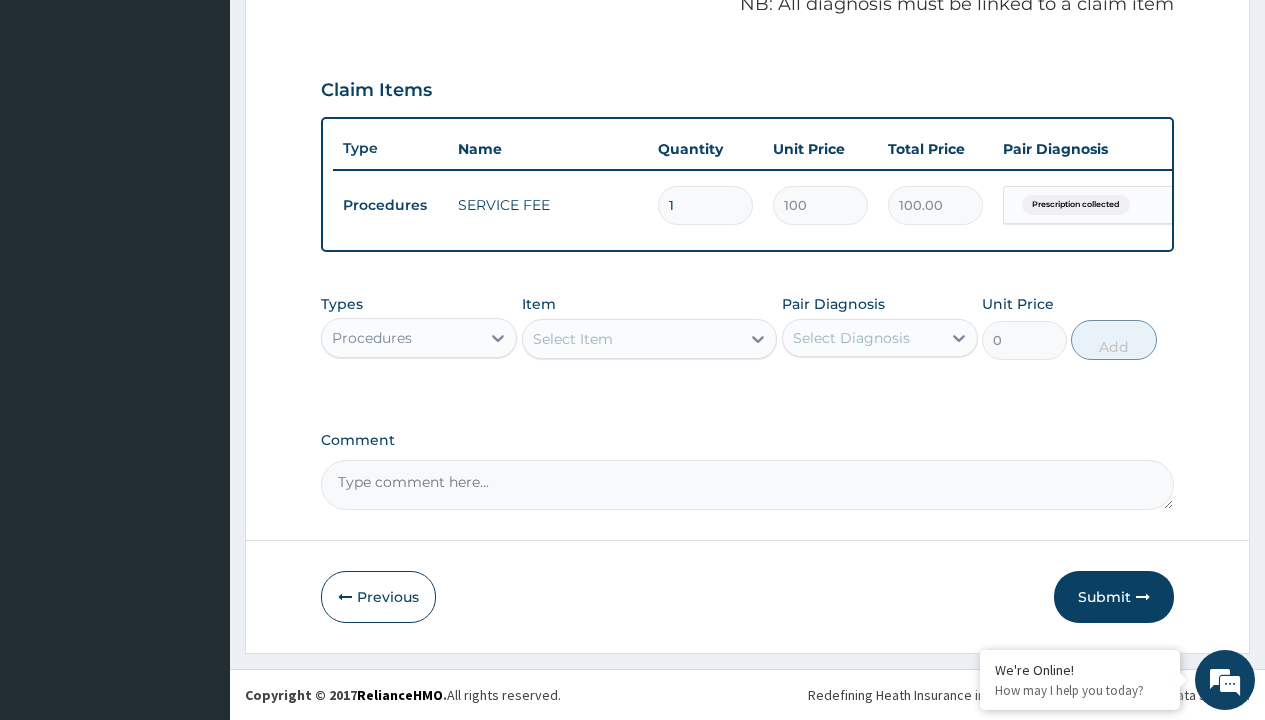 click on "Procedures" at bounding box center (372, 338) 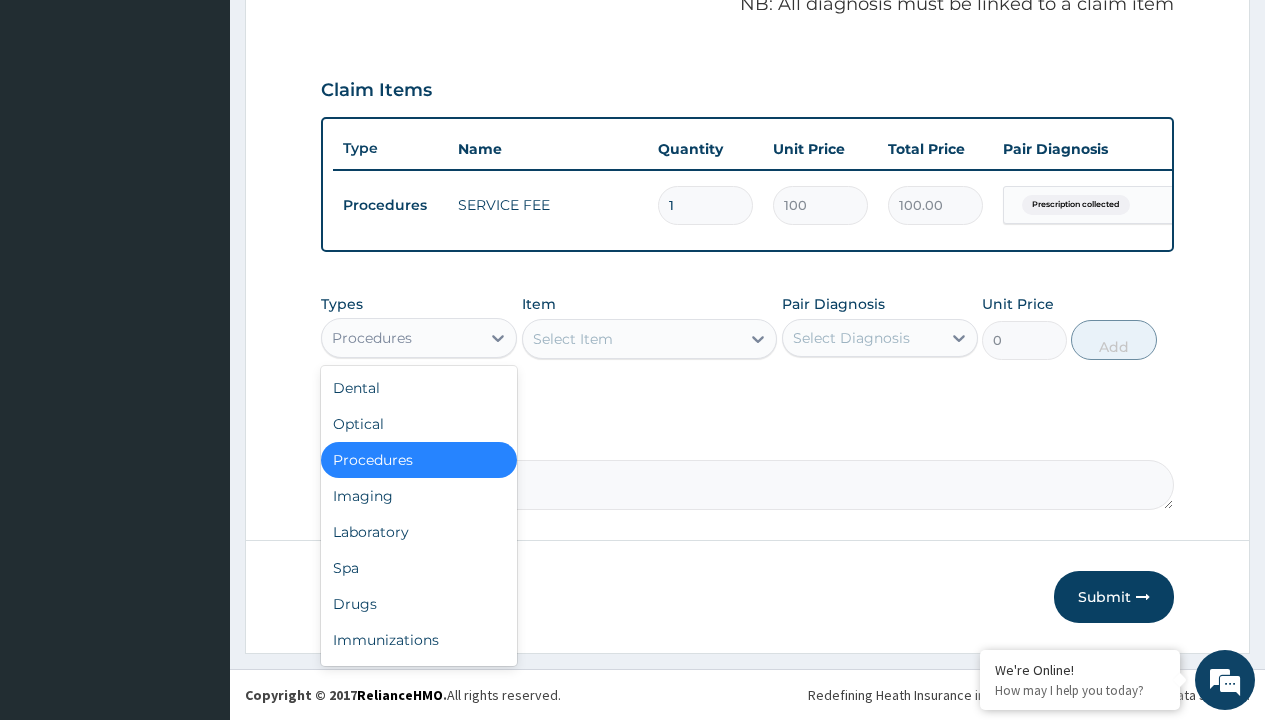 type on "drugs" 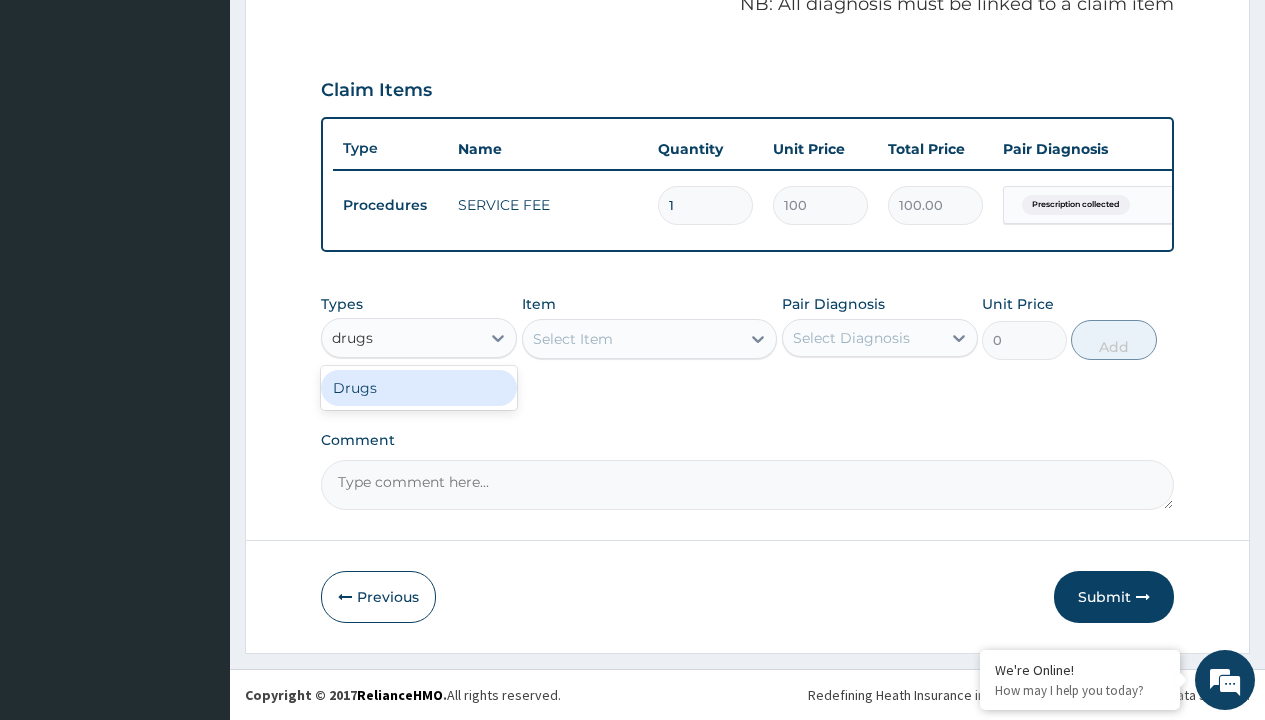 scroll, scrollTop: 0, scrollLeft: 0, axis: both 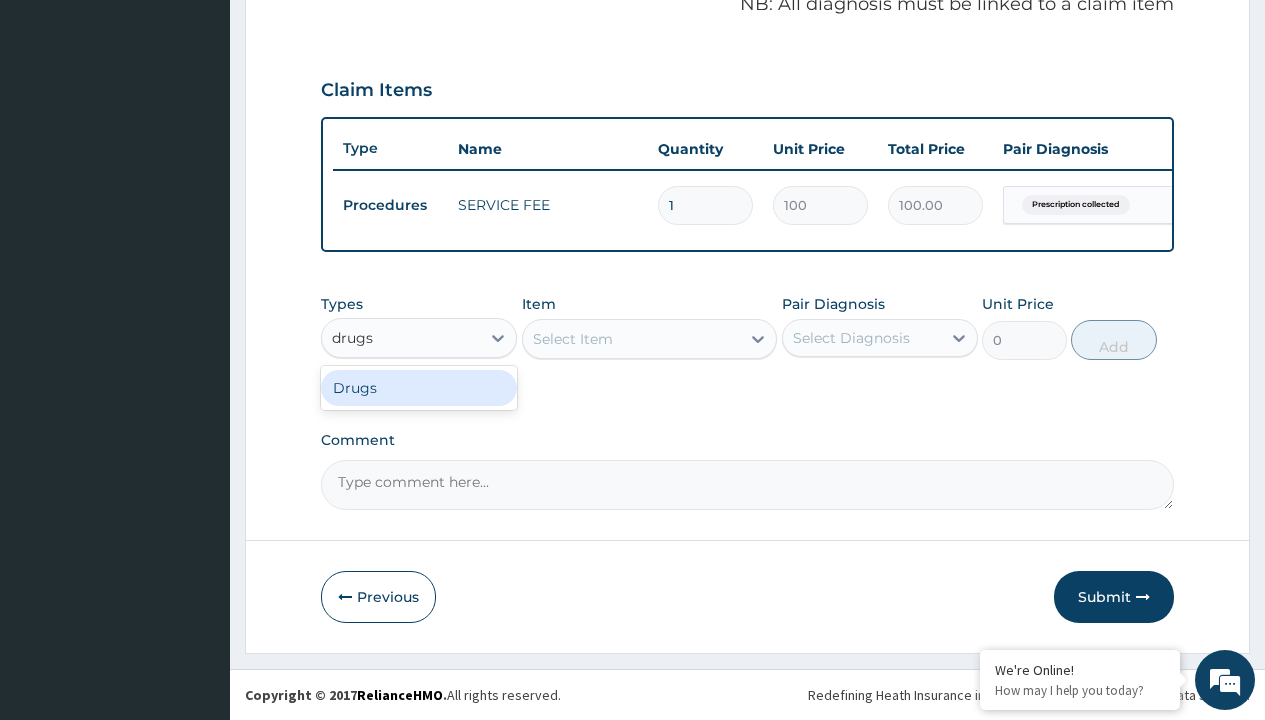 click on "Drugs" at bounding box center [419, 388] 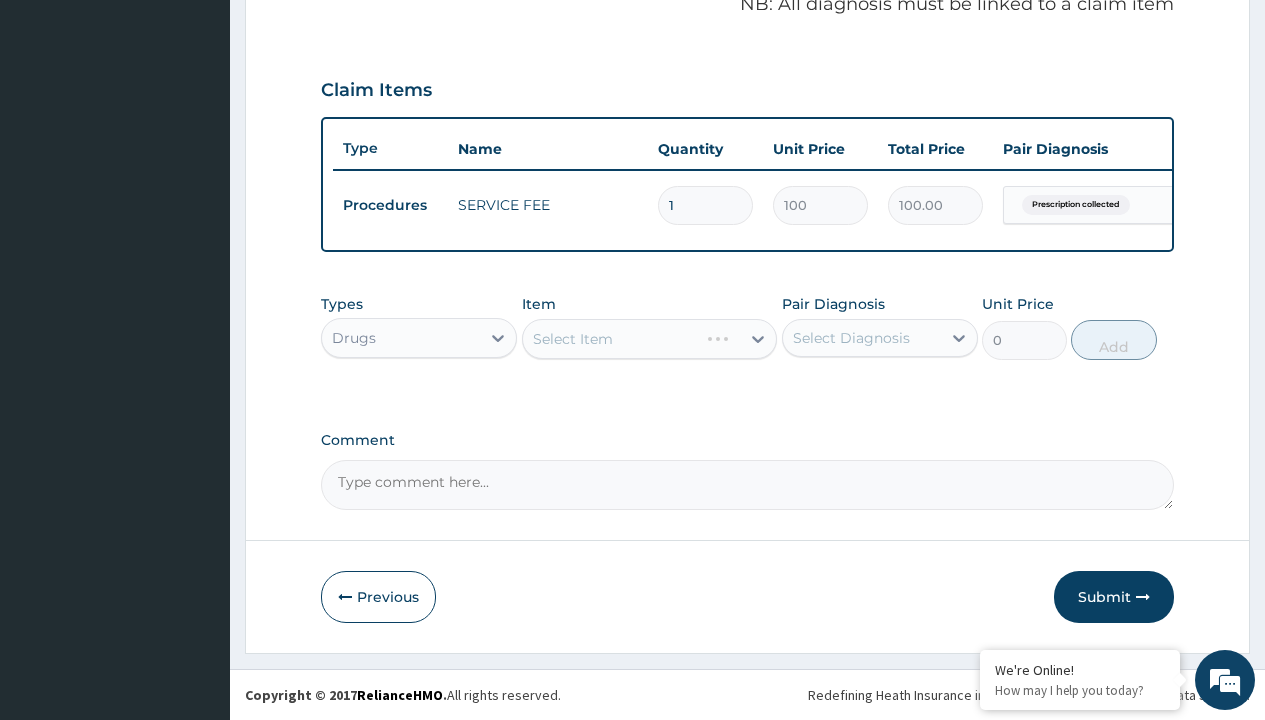click on "Select Item" at bounding box center [650, 339] 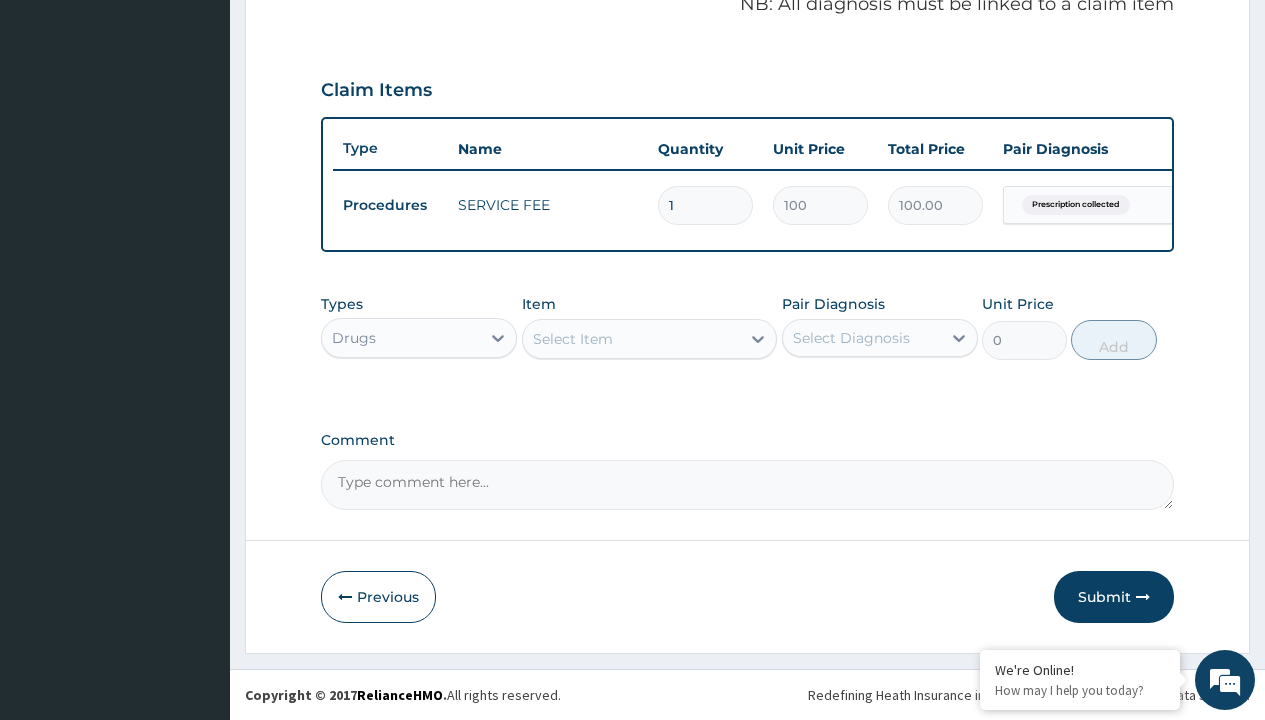 type on "amoxicillin 500mg capsule reichamox/sach" 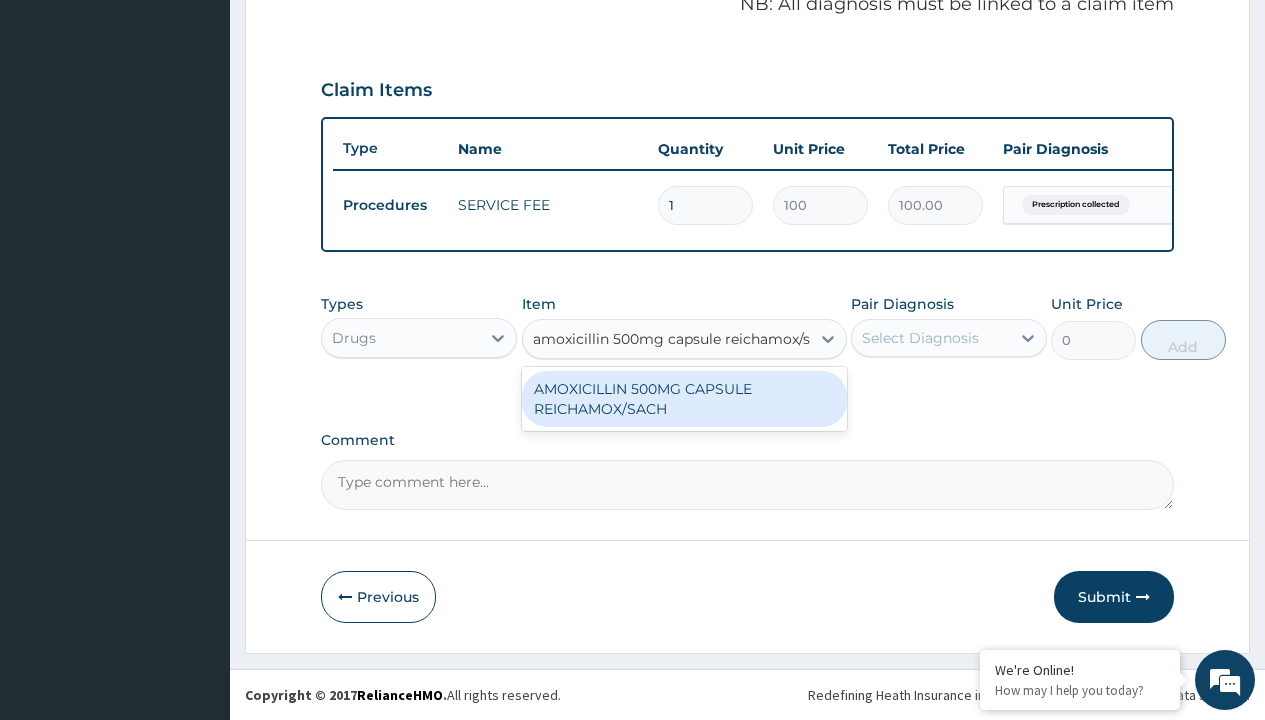 click on "AMOXICILLIN 500MG CAPSULE REICHAMOX/SACH" at bounding box center [684, 399] 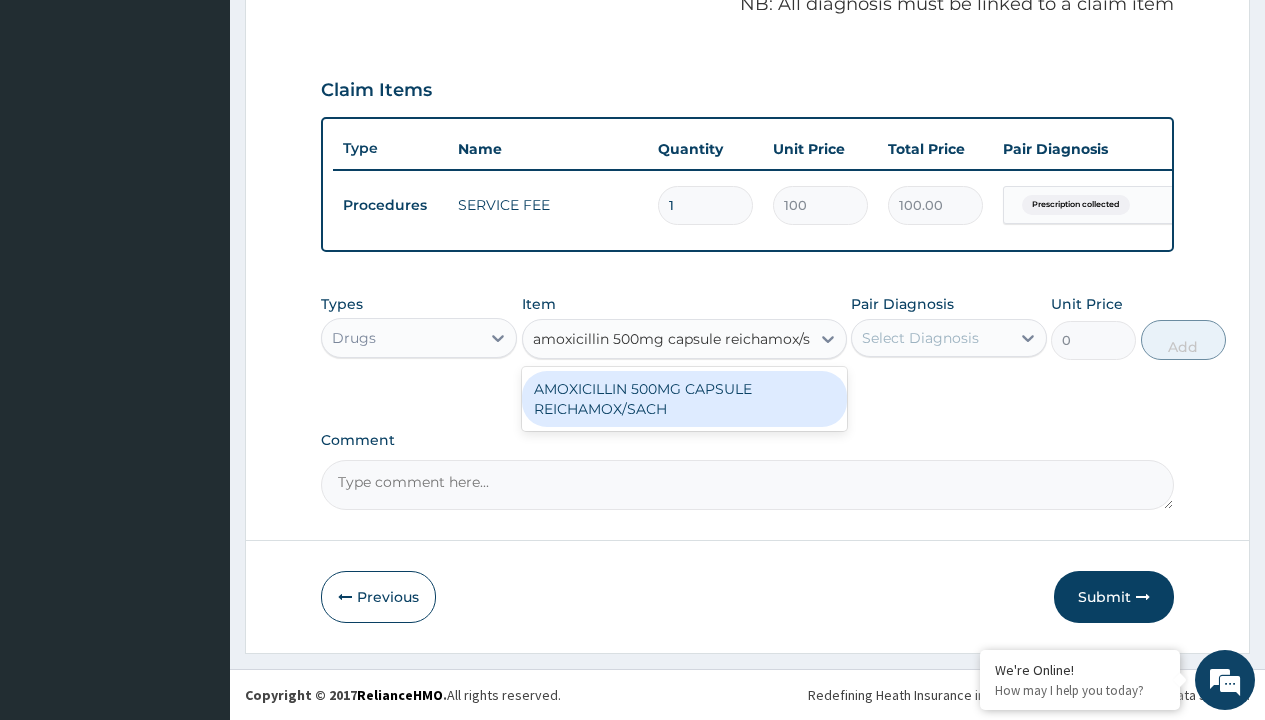 type 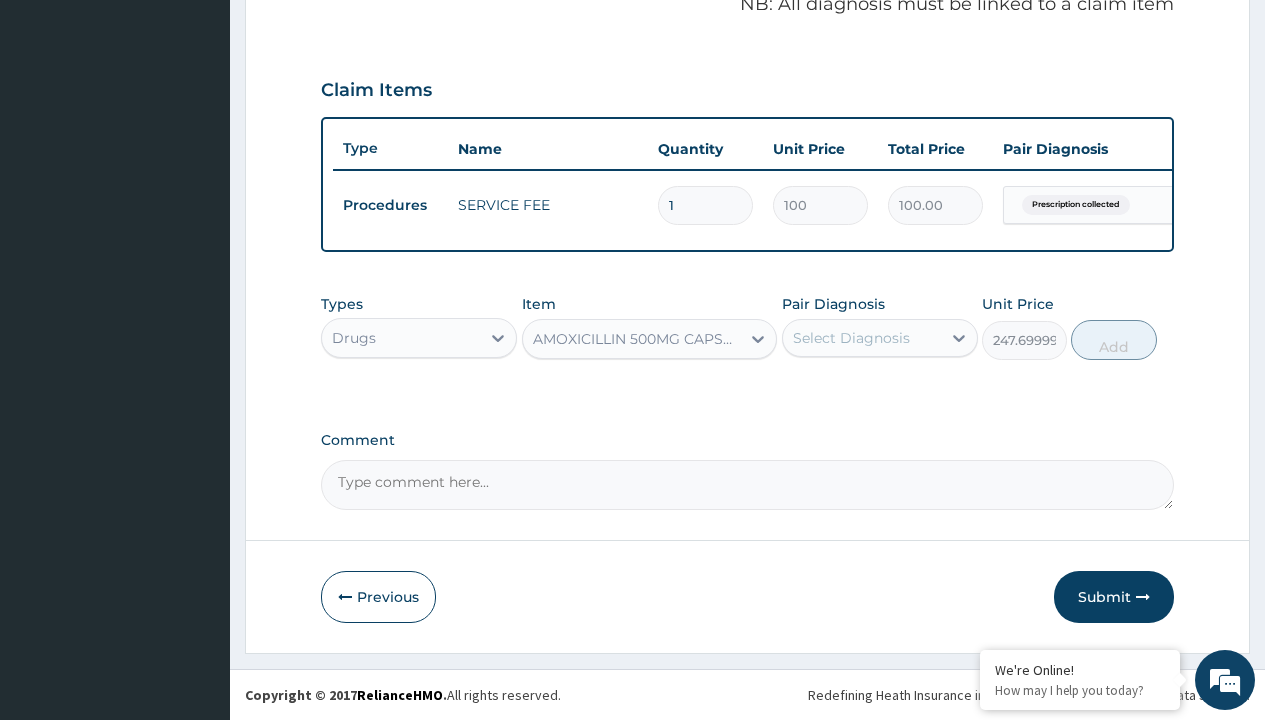 click on "Prescription collected" at bounding box center (409, -74) 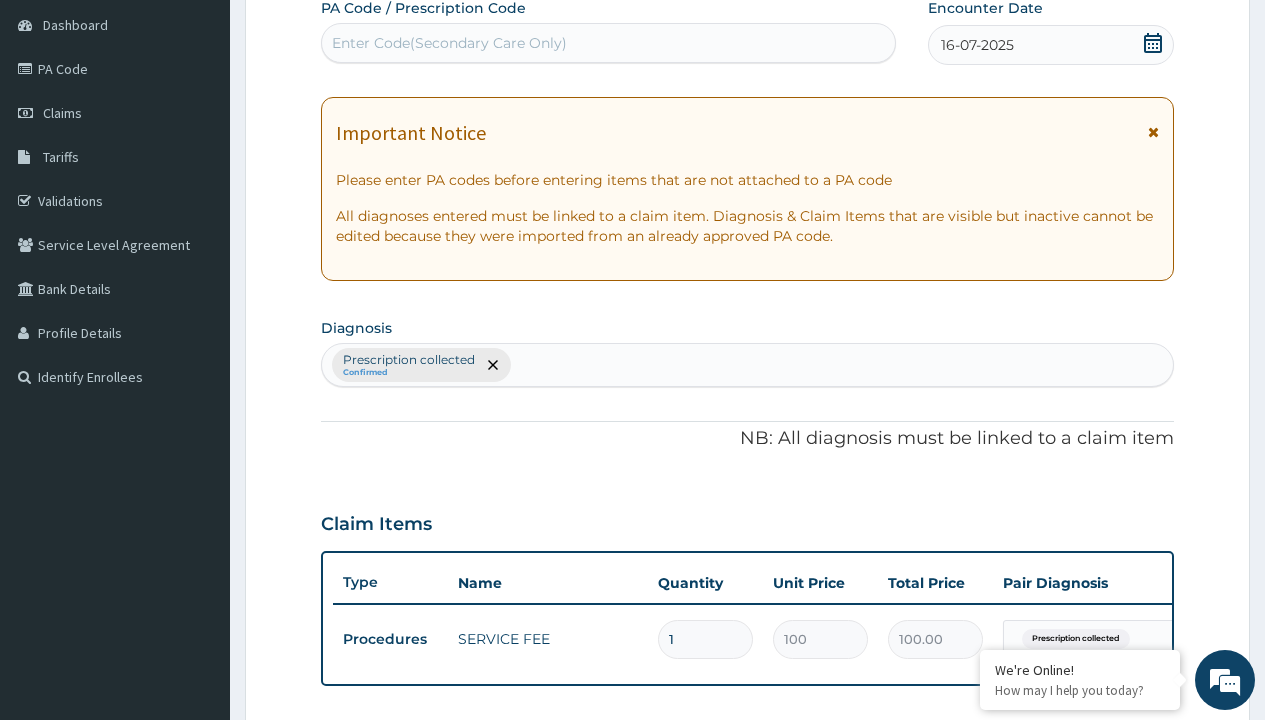 type on "prescription collected" 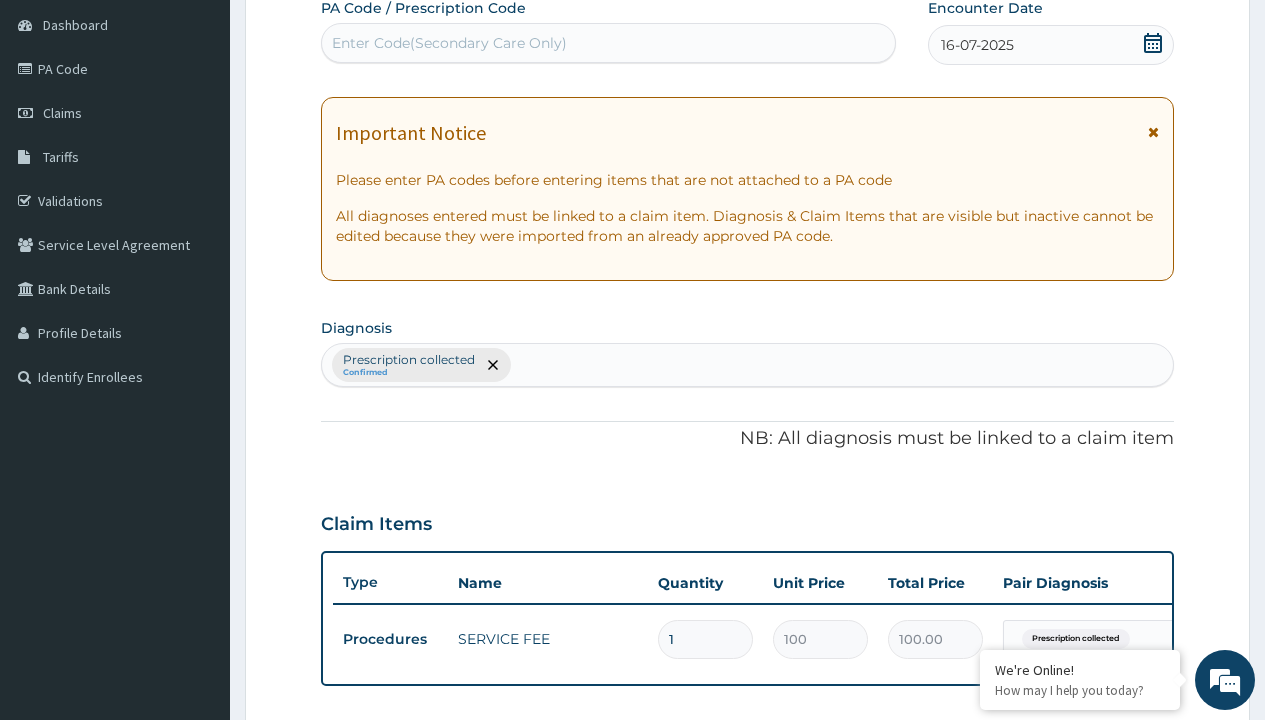 scroll, scrollTop: 269, scrollLeft: 0, axis: vertical 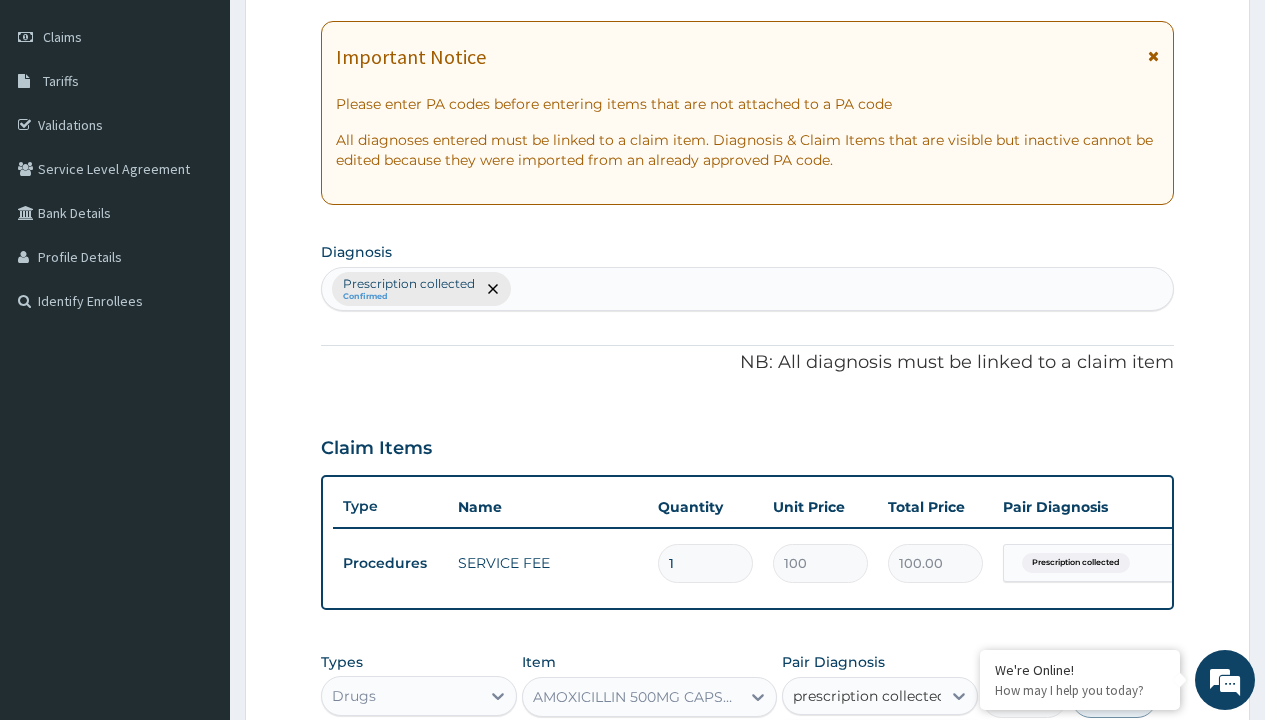click on "Prescription collected" at bounding box center [890, 755] 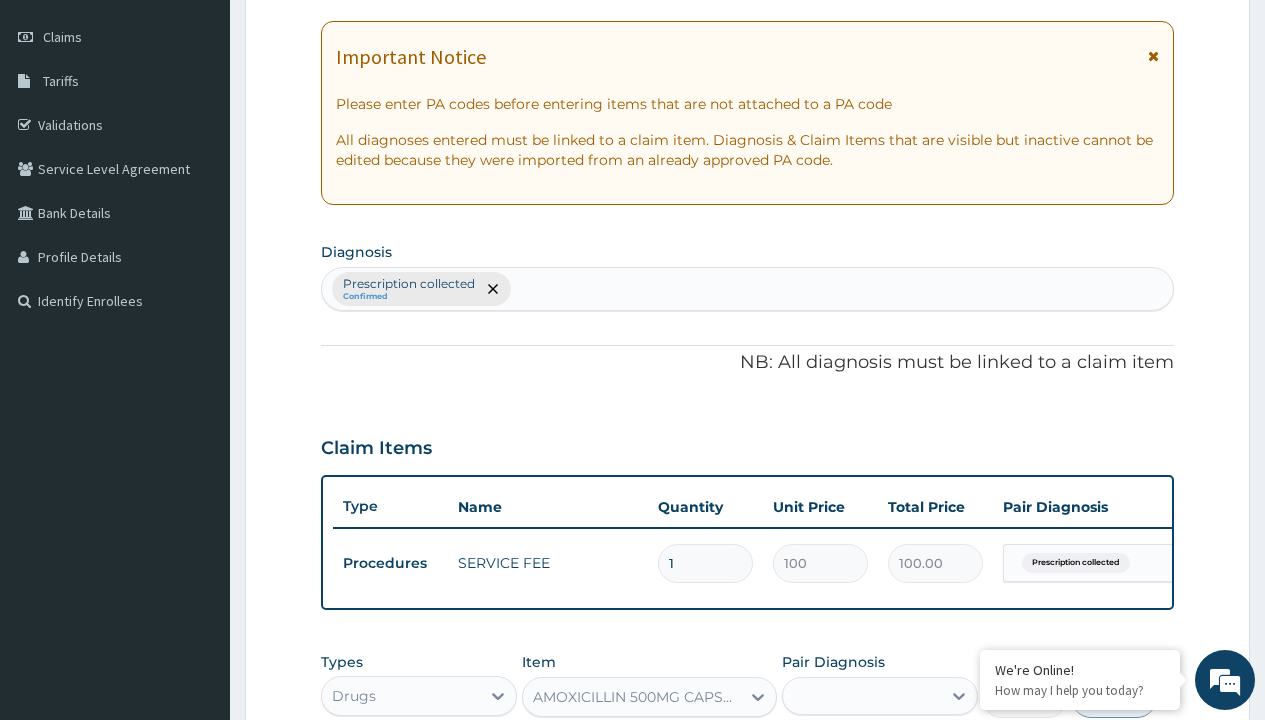scroll, scrollTop: 642, scrollLeft: 0, axis: vertical 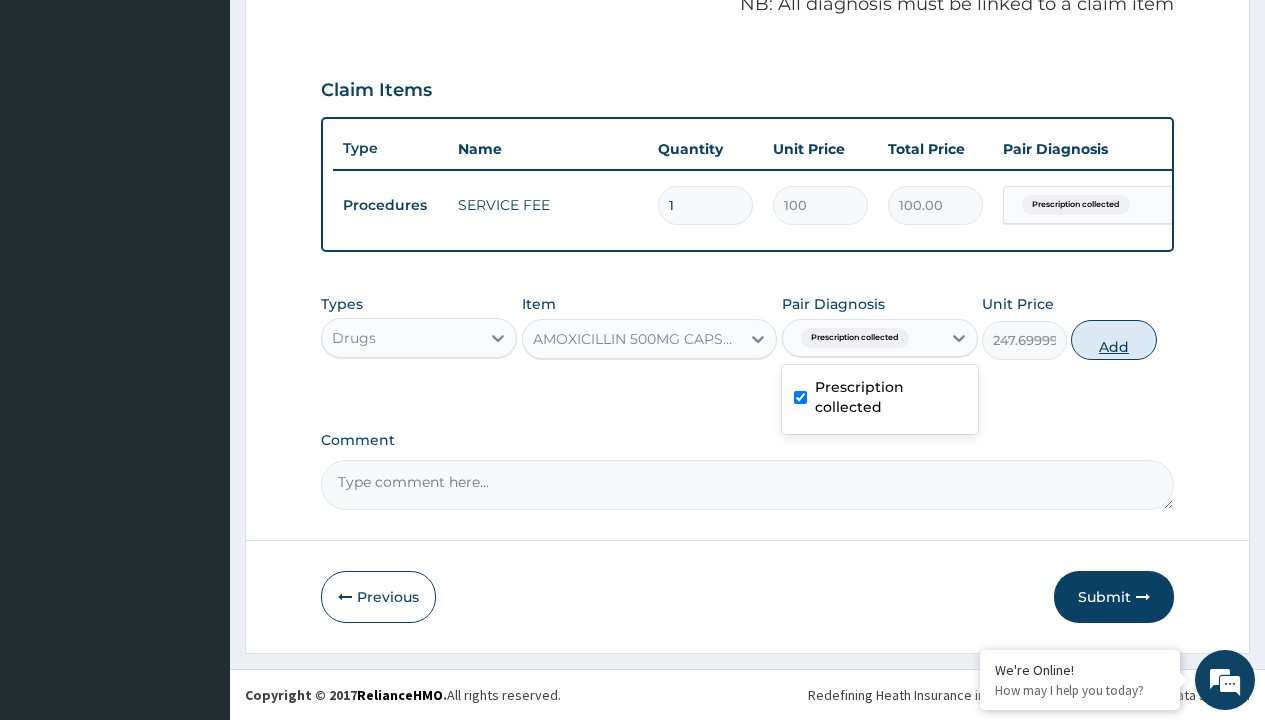 click on "Add" at bounding box center (1113, 340) 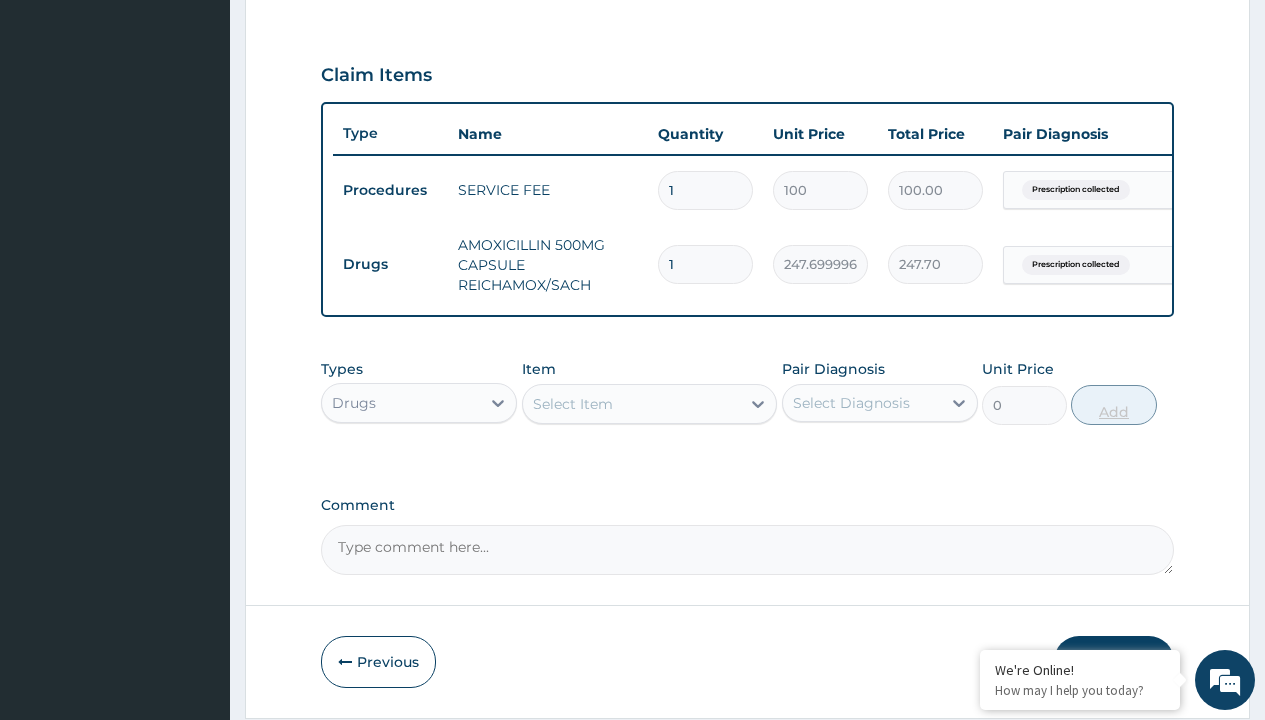 type on "20" 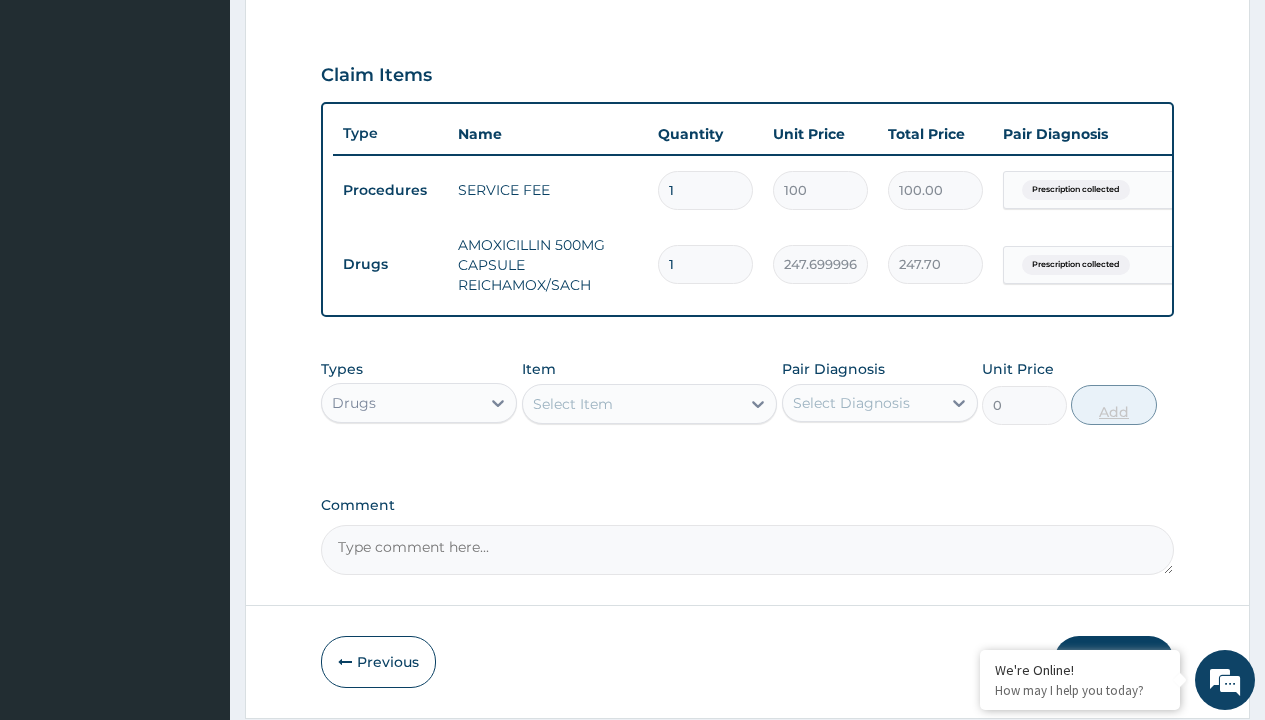 type on "4954.00" 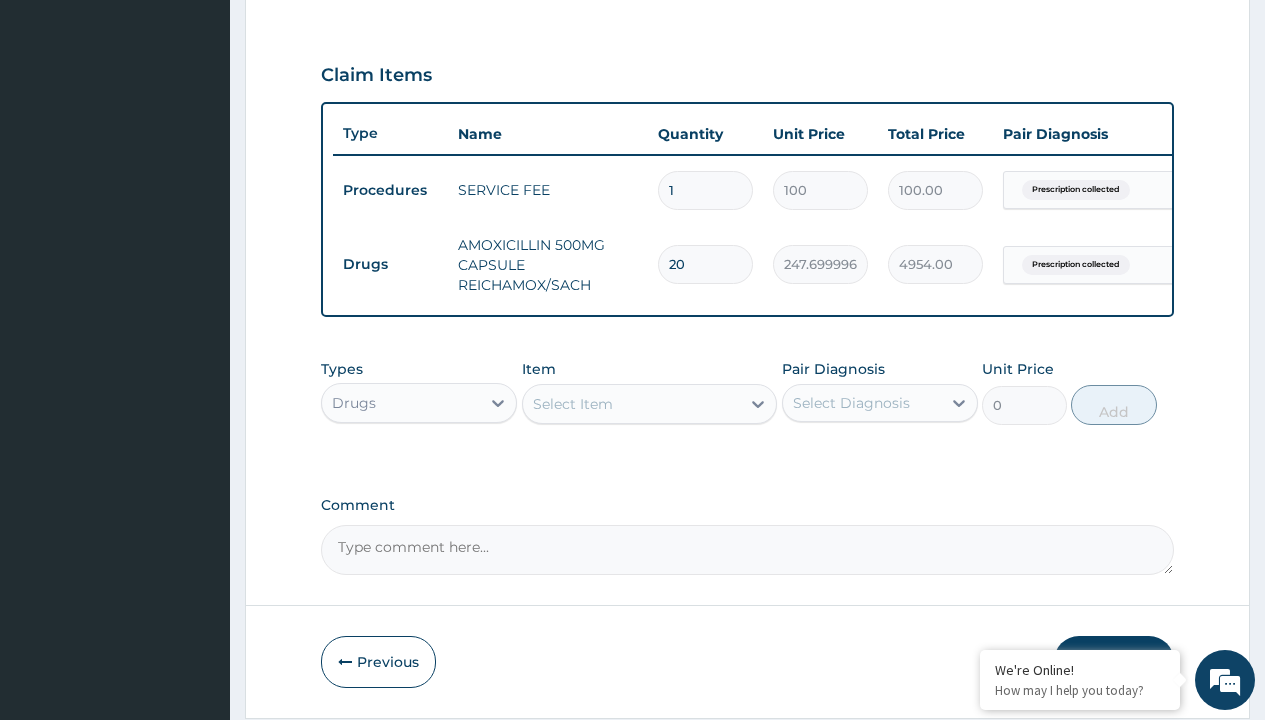 type on "20" 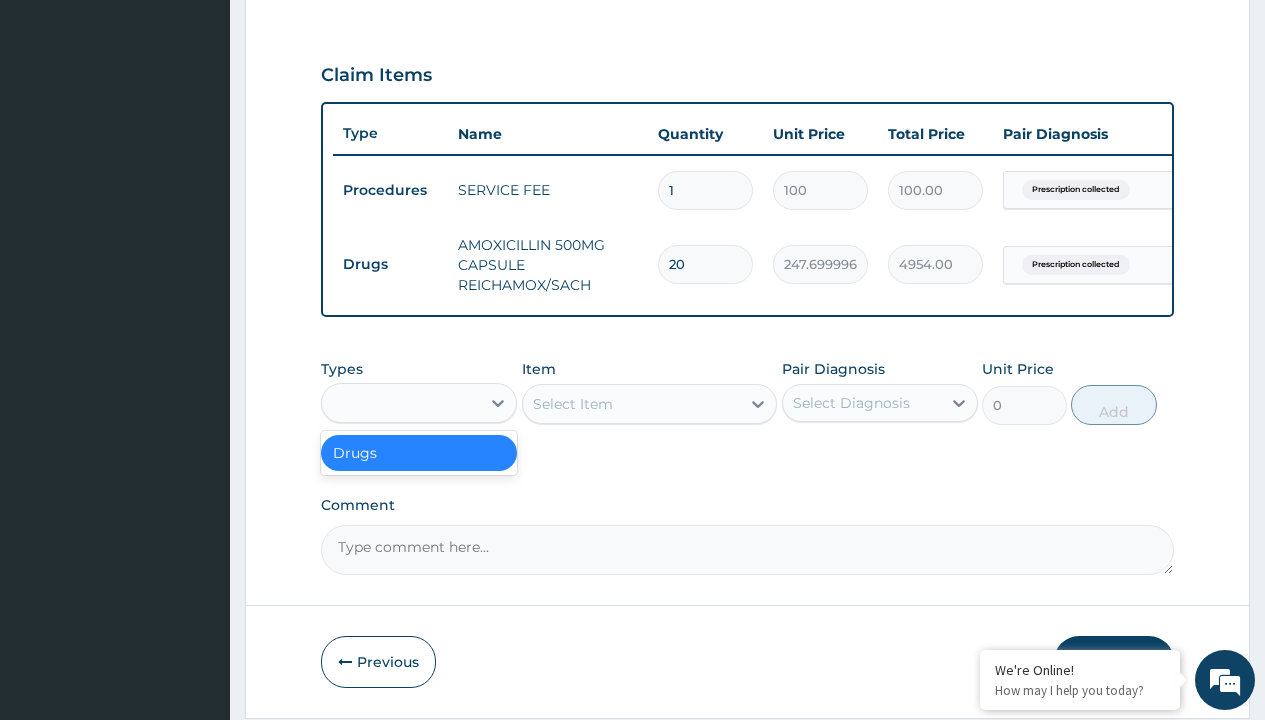 type on "drugs" 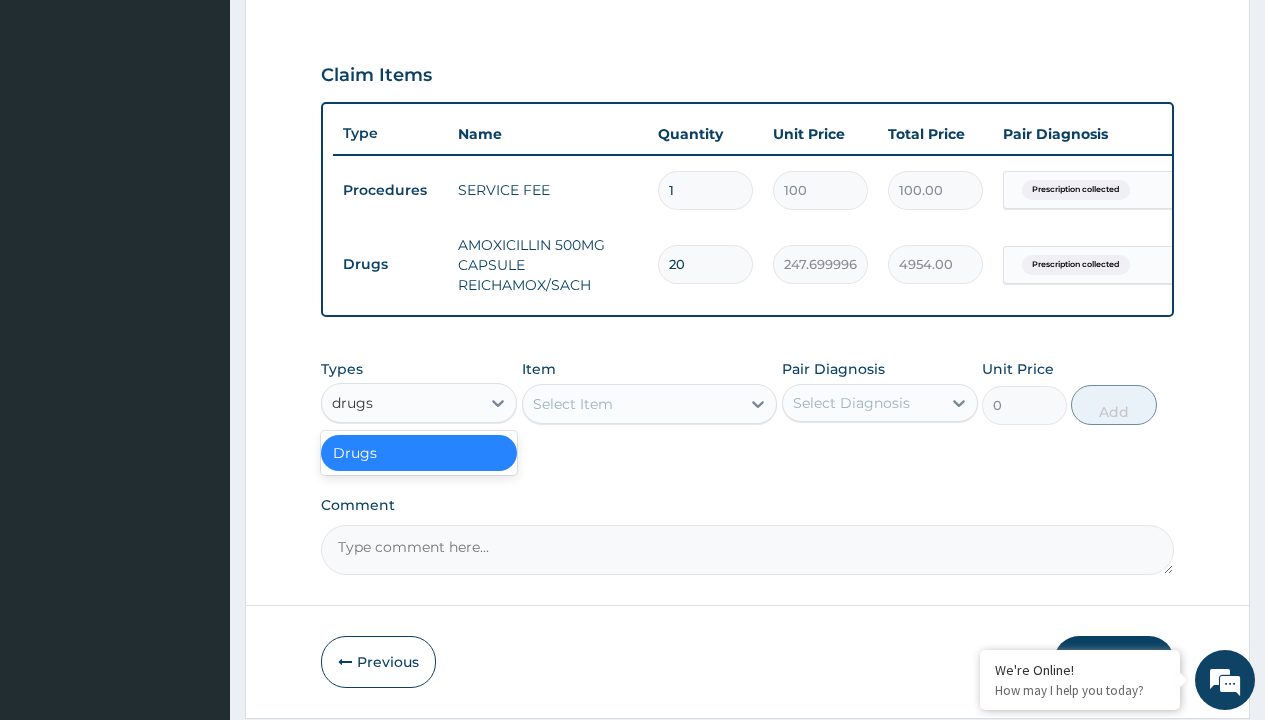 scroll, scrollTop: 0, scrollLeft: 0, axis: both 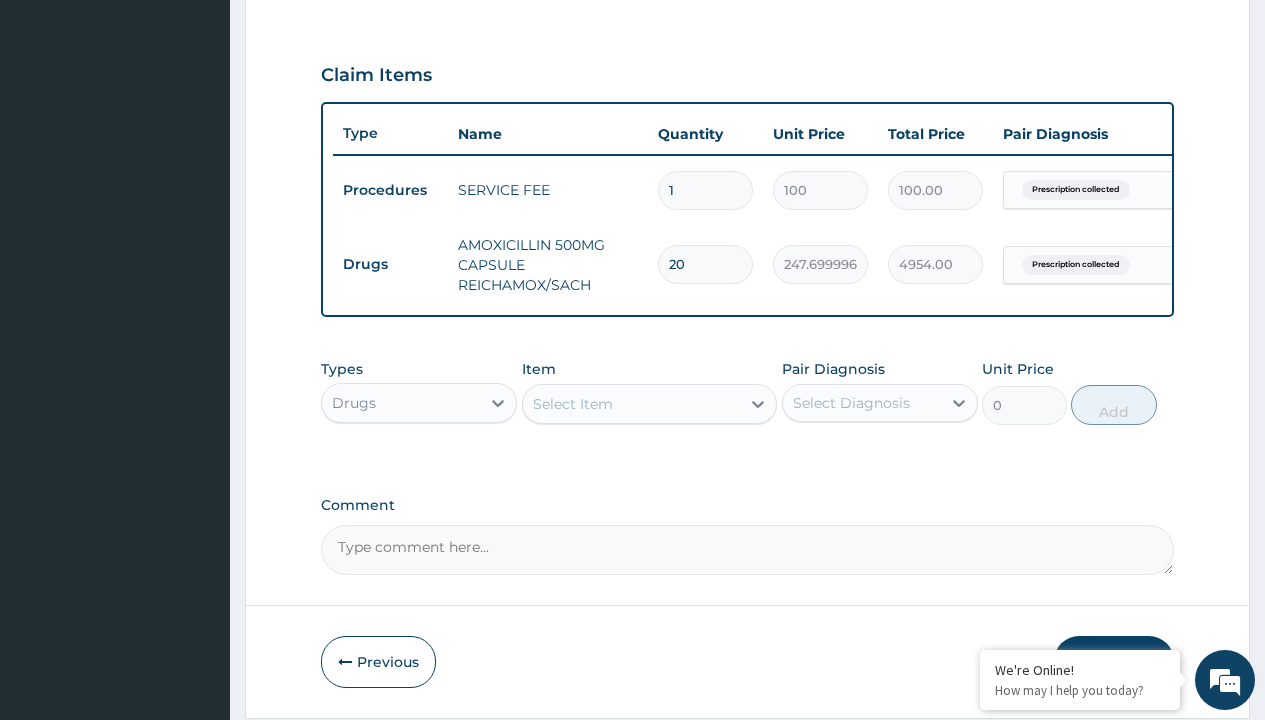 click on "Select Item" at bounding box center [573, 404] 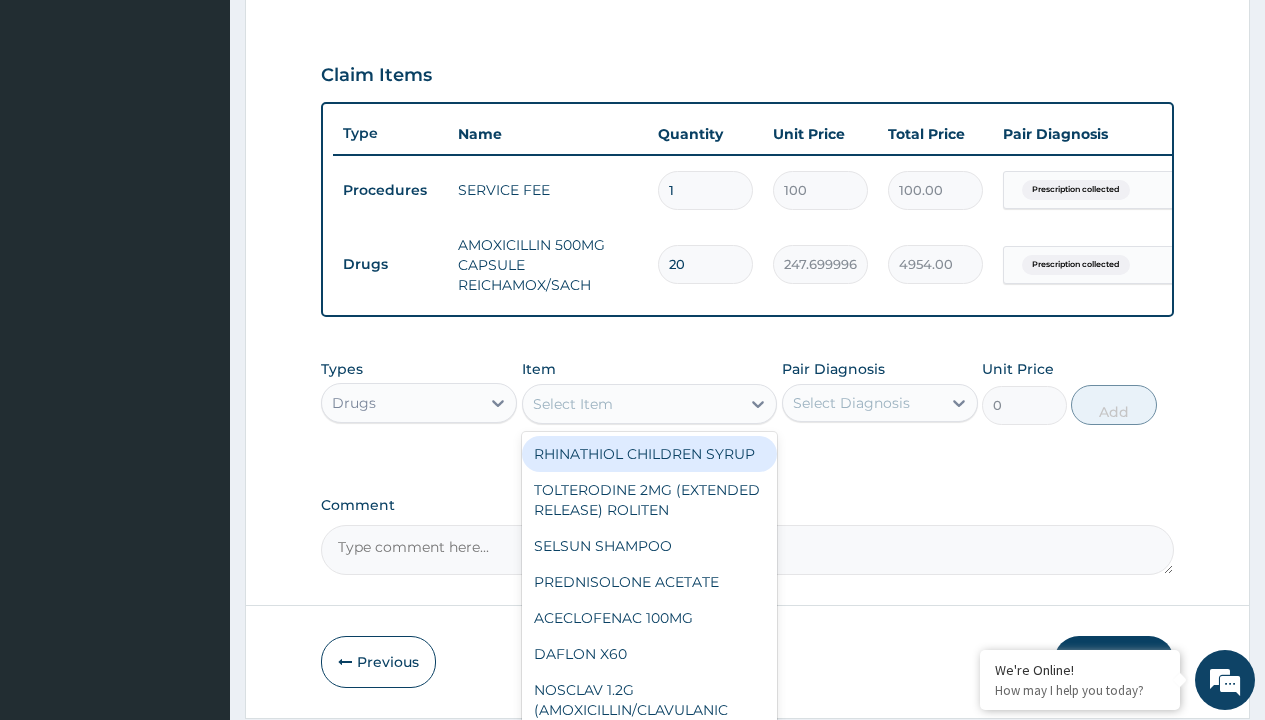 type on "nystatin vaginal tab x14" 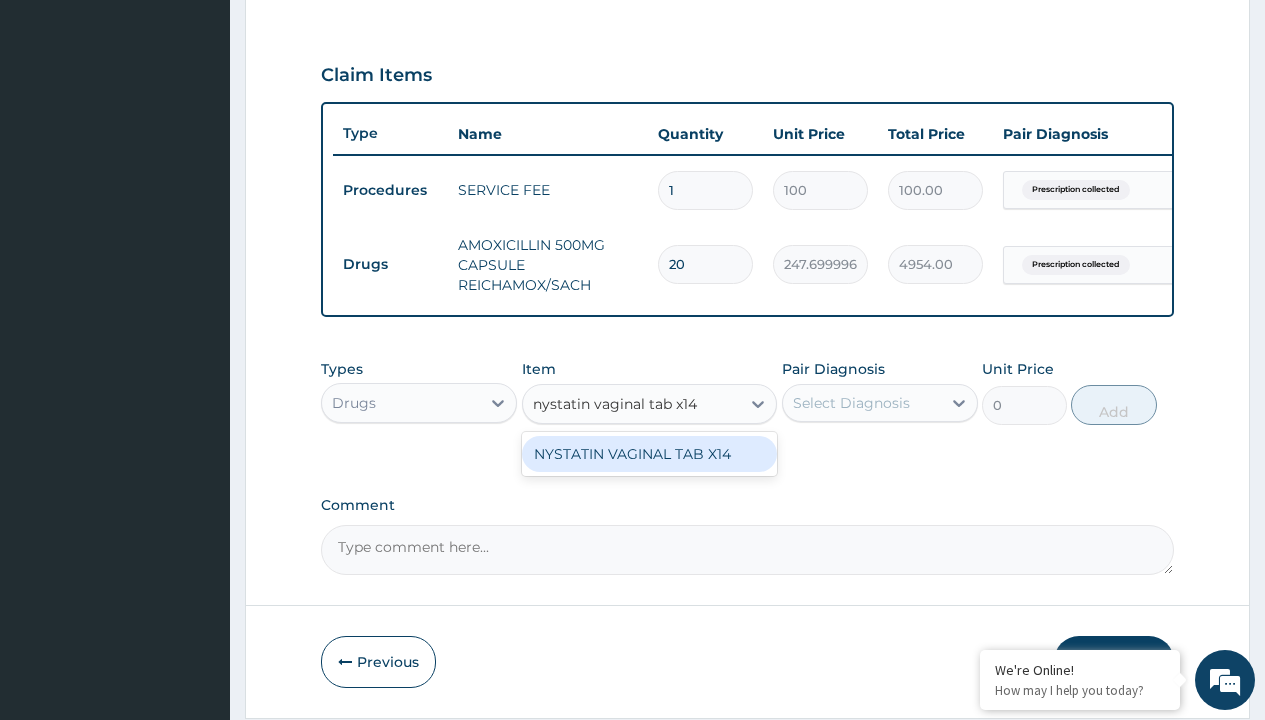 scroll, scrollTop: 0, scrollLeft: 0, axis: both 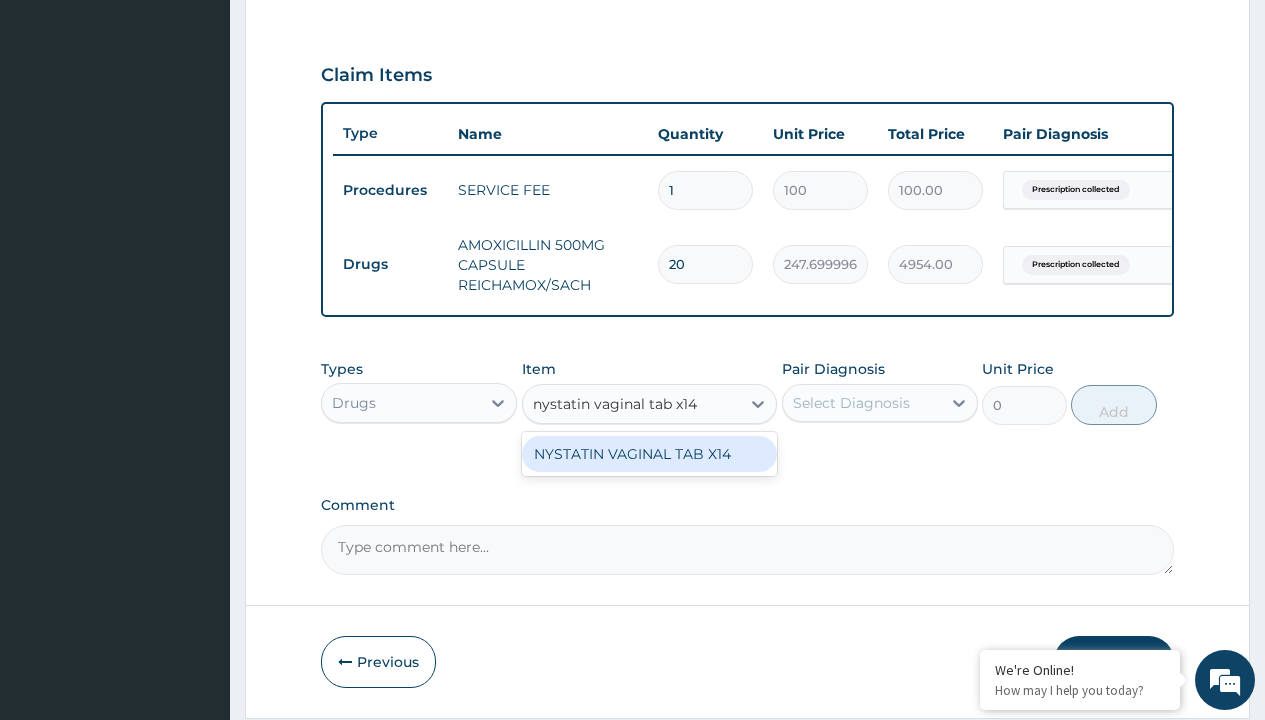 click on "NYSTATIN VAGINAL TAB X14" at bounding box center (650, 454) 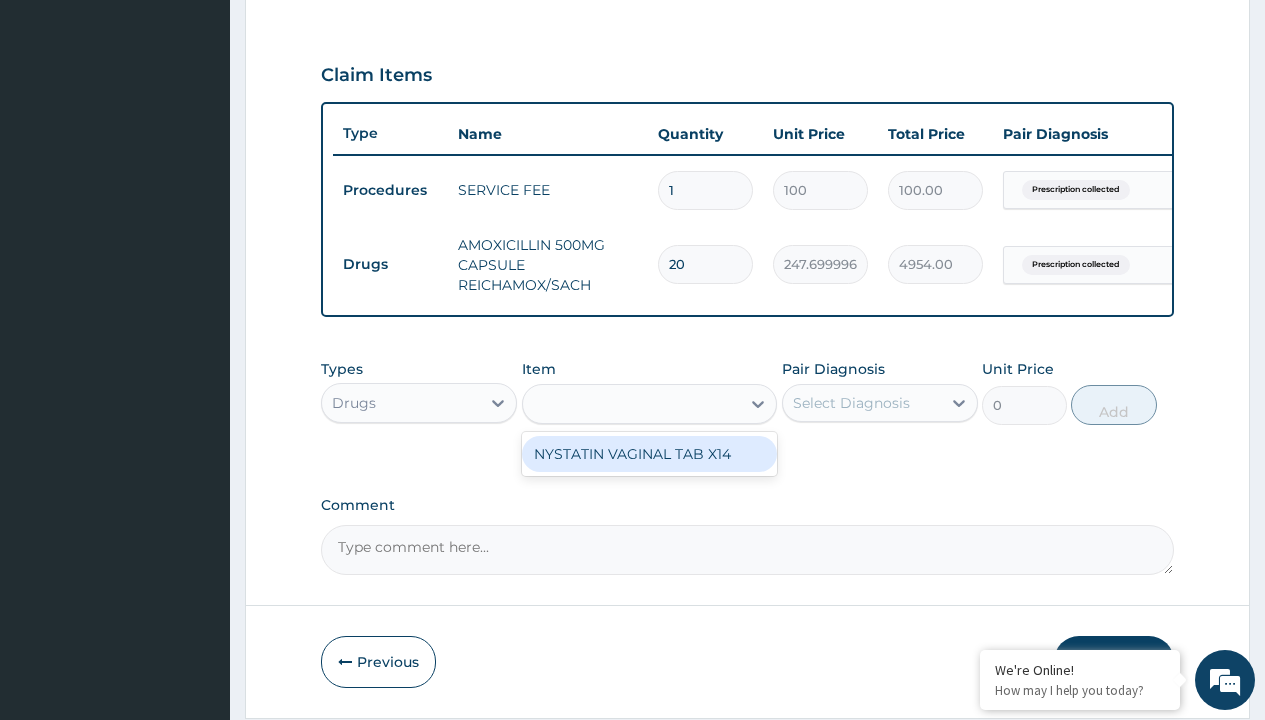 type on "413.8999938964844" 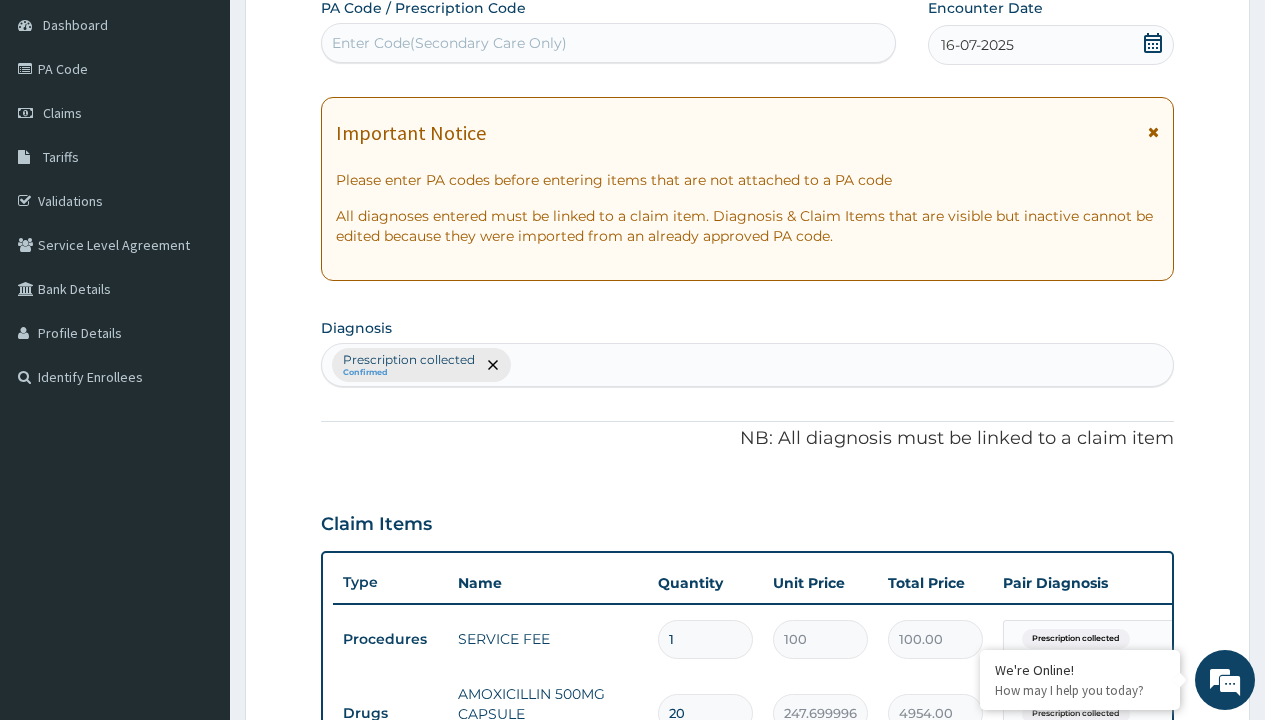 click on "Prescription collected" at bounding box center [409, 360] 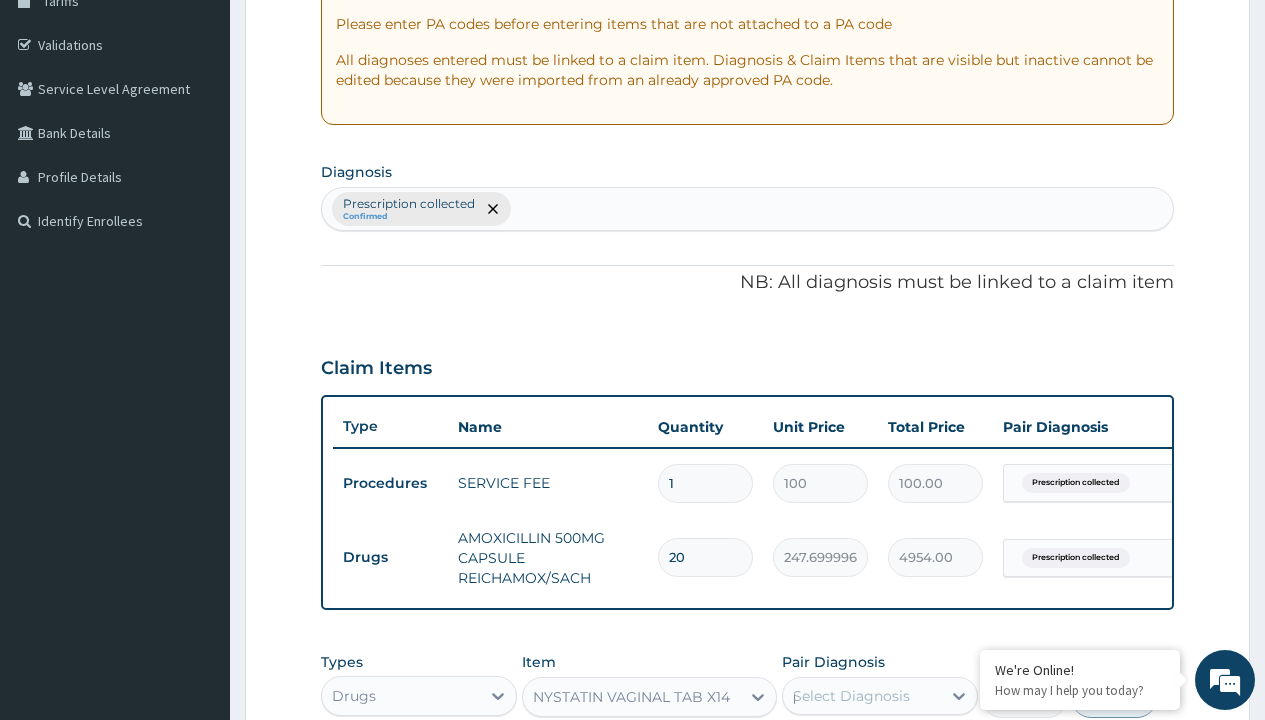 scroll, scrollTop: 0, scrollLeft: 0, axis: both 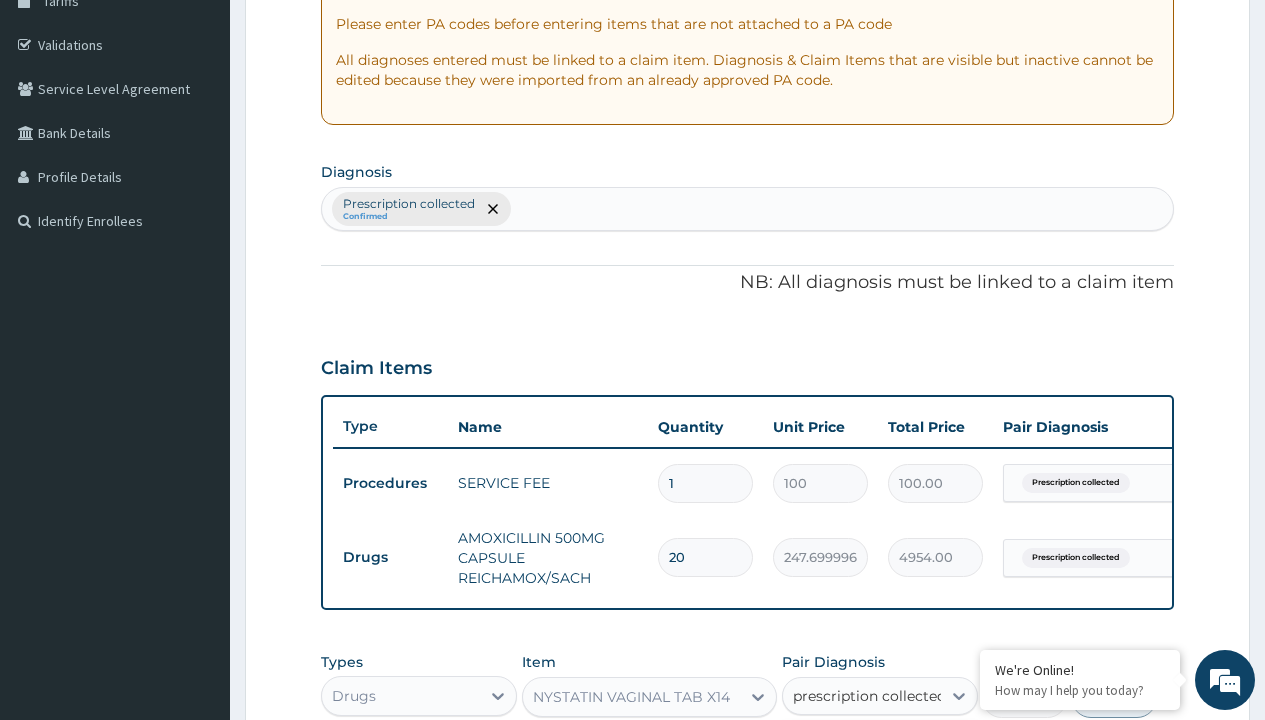 type on "prescription collected" 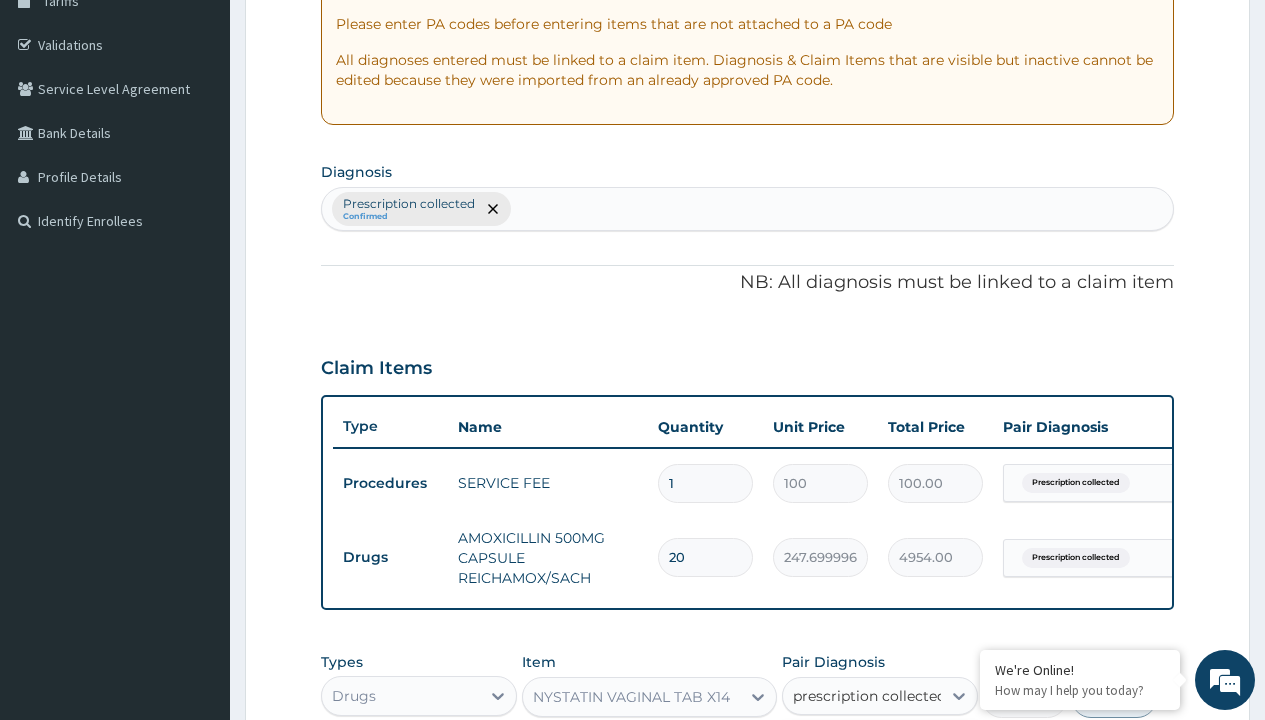 click on "Drugs" at bounding box center [390, 557] 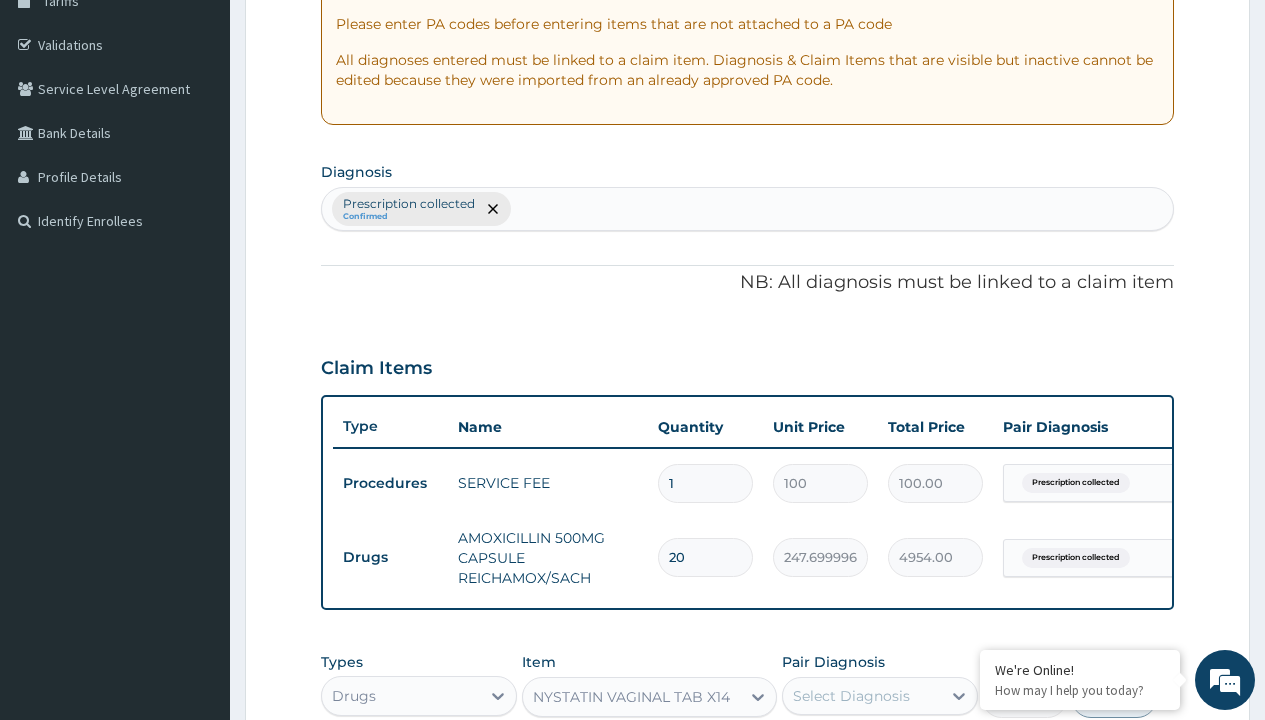 type on "drugs" 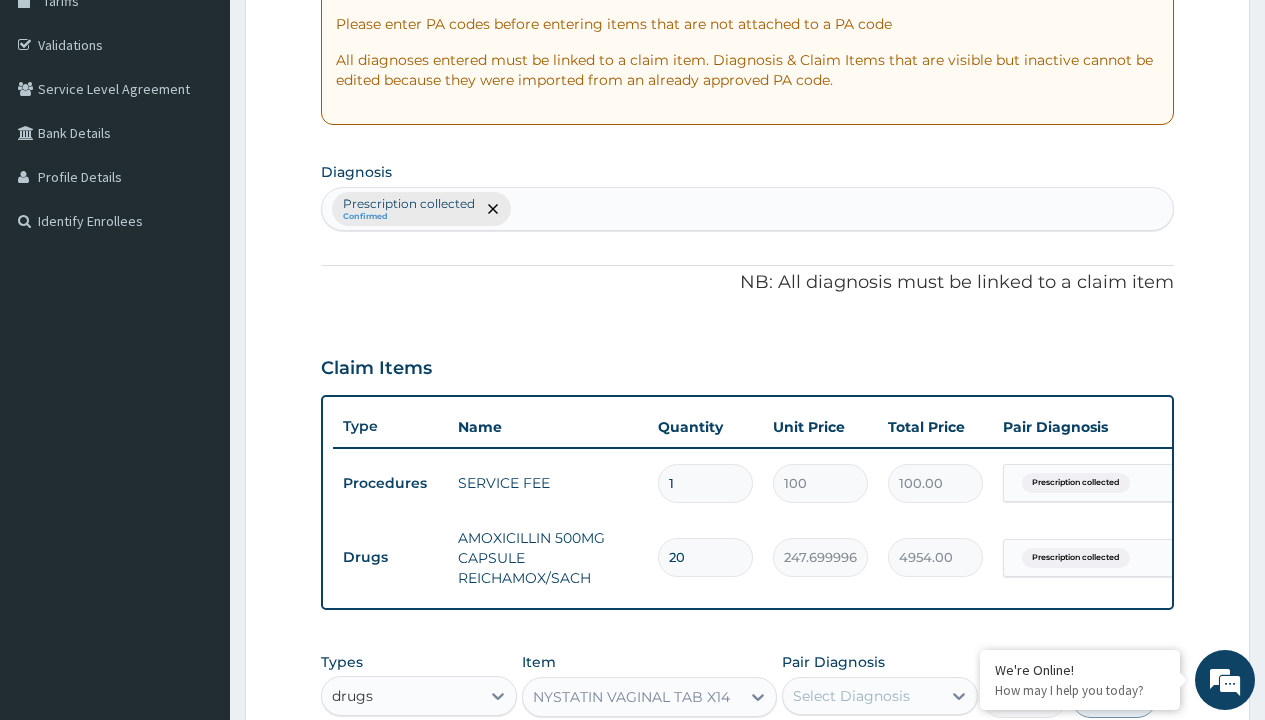 click on "Drugs" at bounding box center [419, 746] 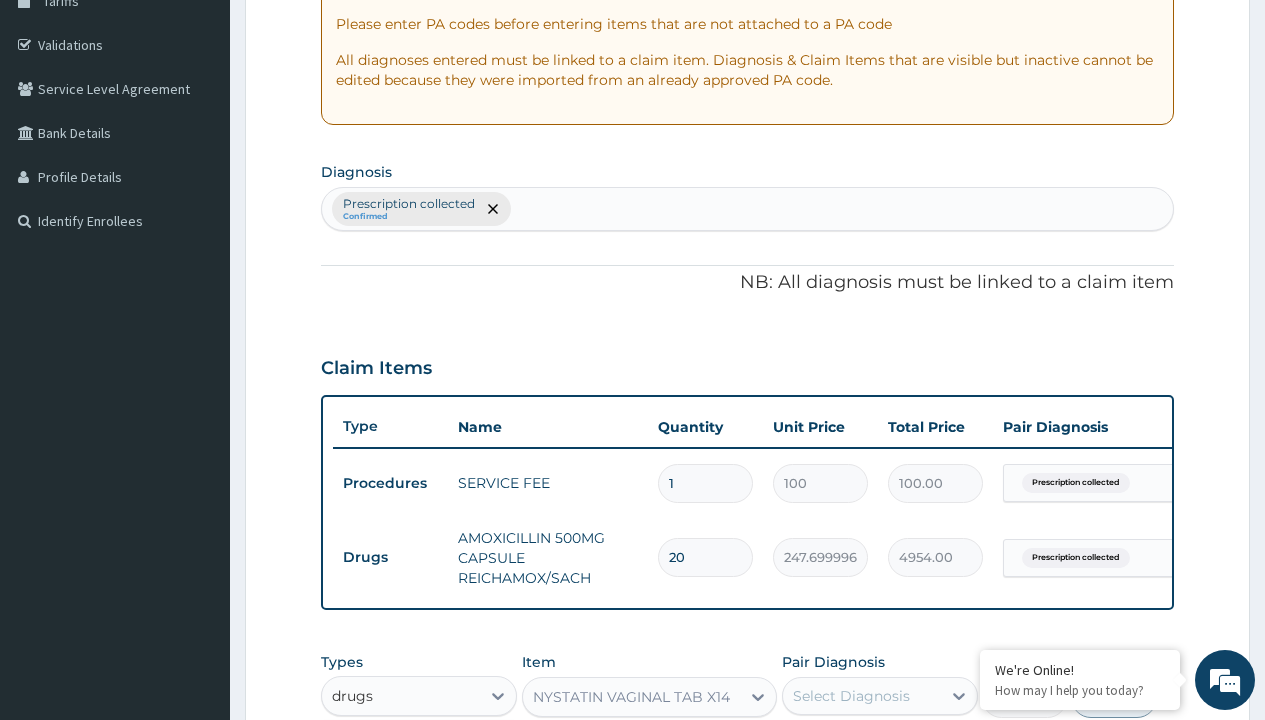 type 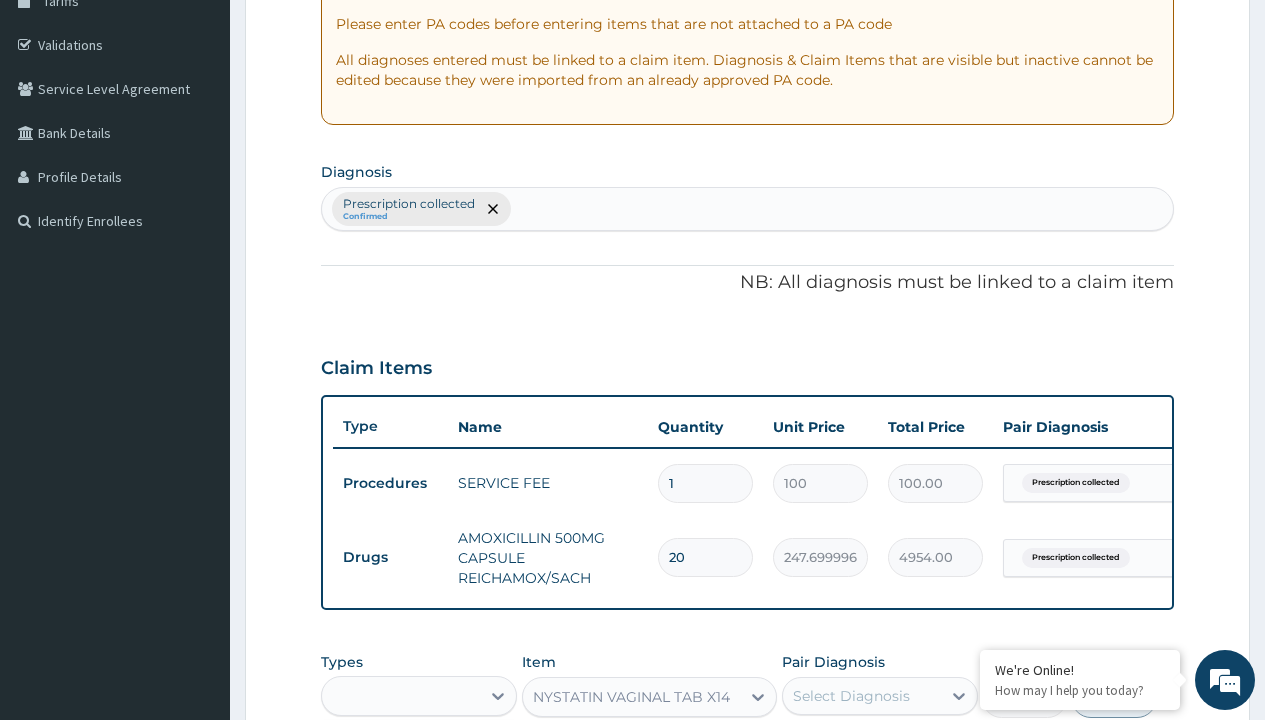 scroll, scrollTop: 722, scrollLeft: 0, axis: vertical 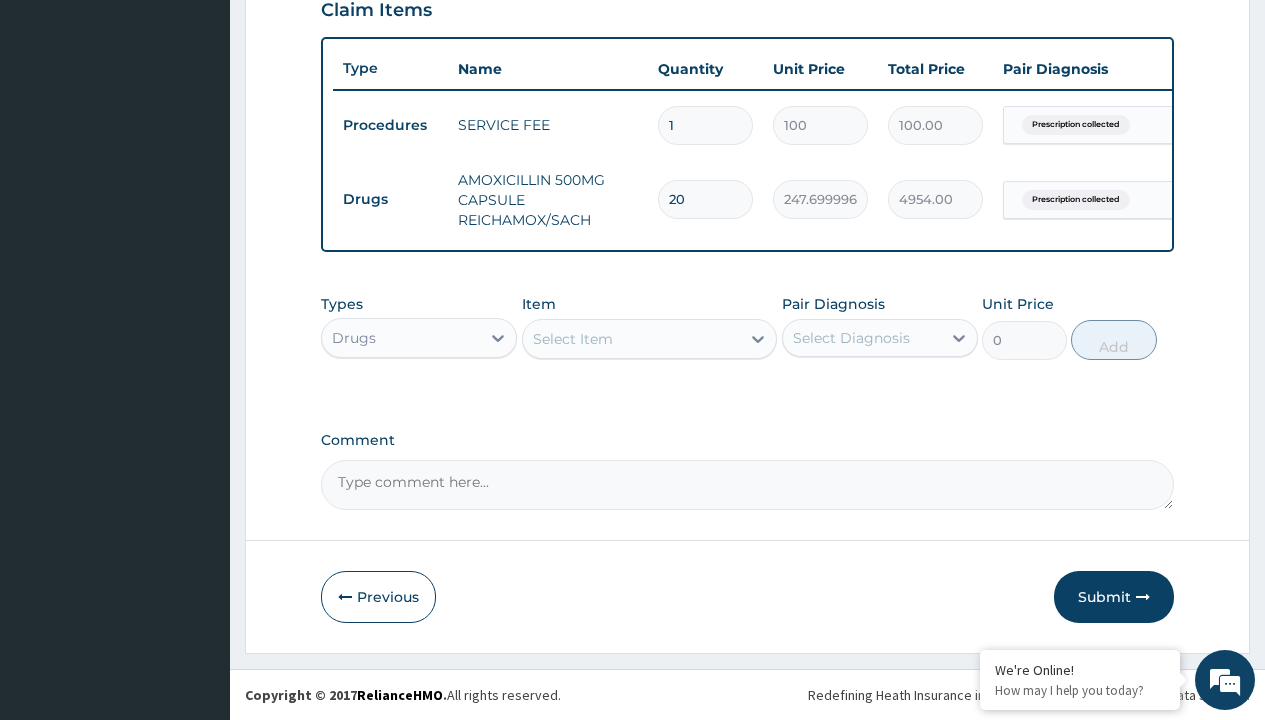 click on "Select Item" at bounding box center (573, 339) 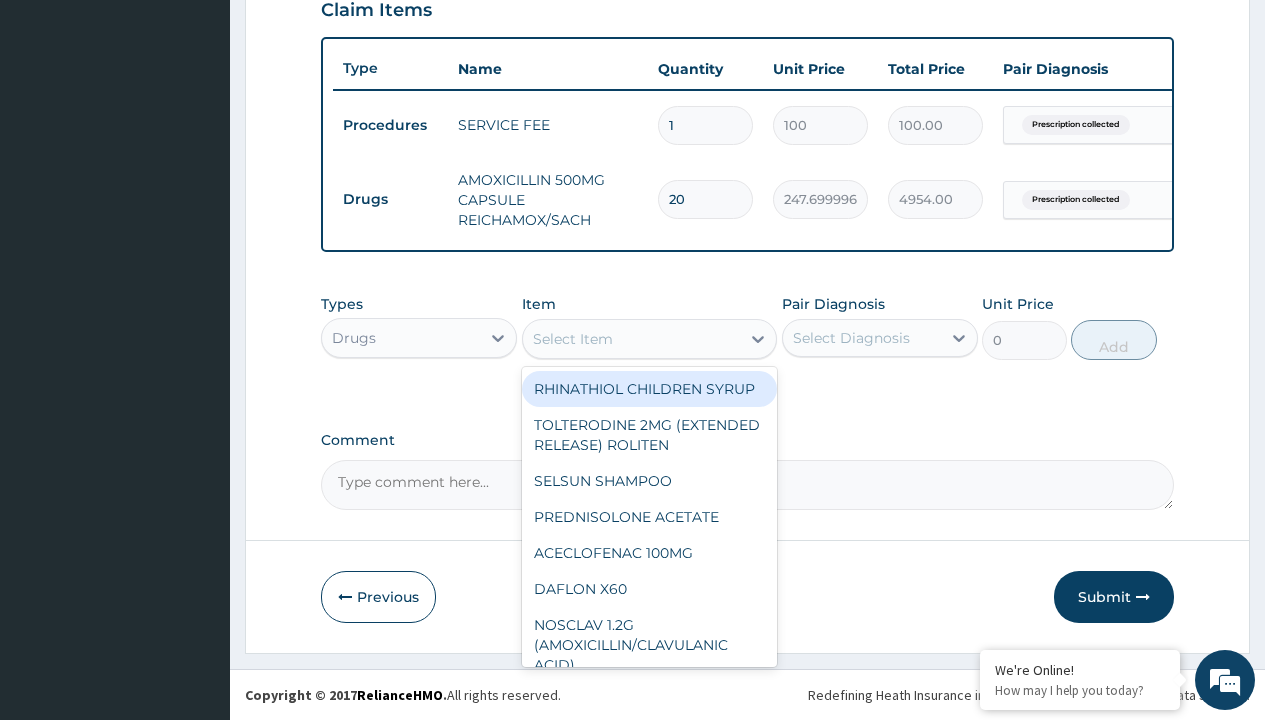 type on "nystatin vaginal tab x14" 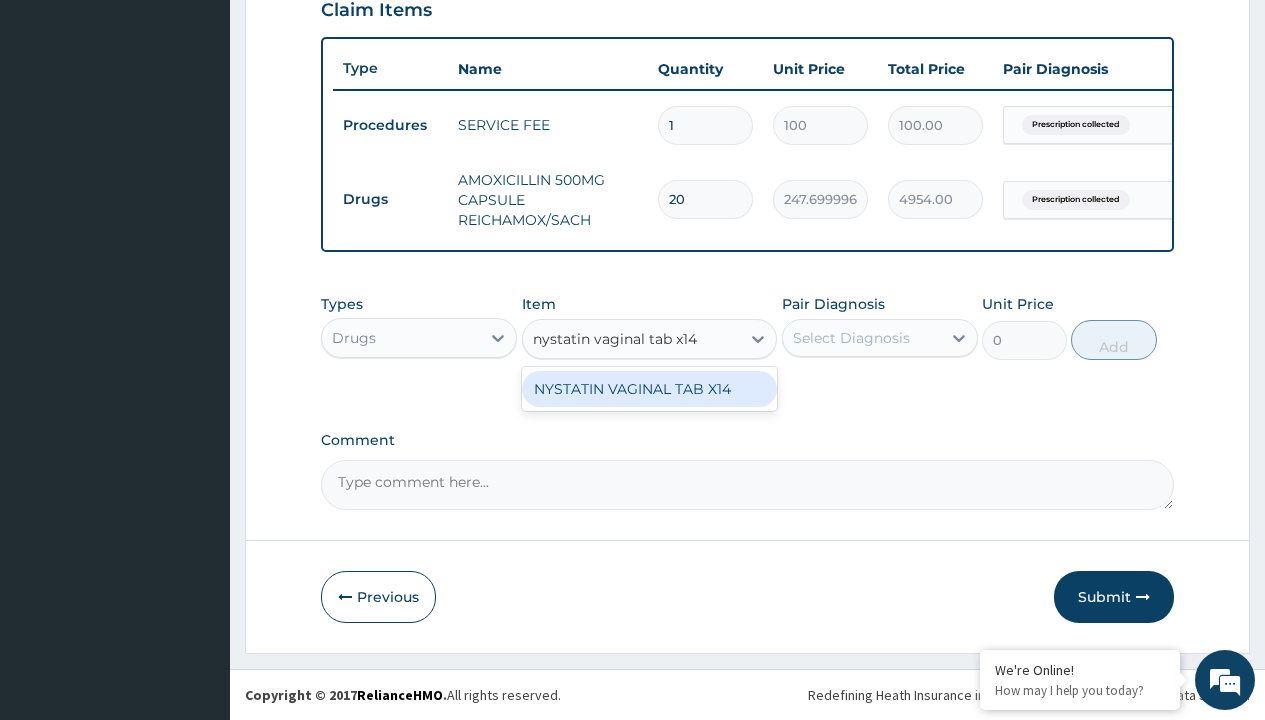 scroll, scrollTop: 0, scrollLeft: 0, axis: both 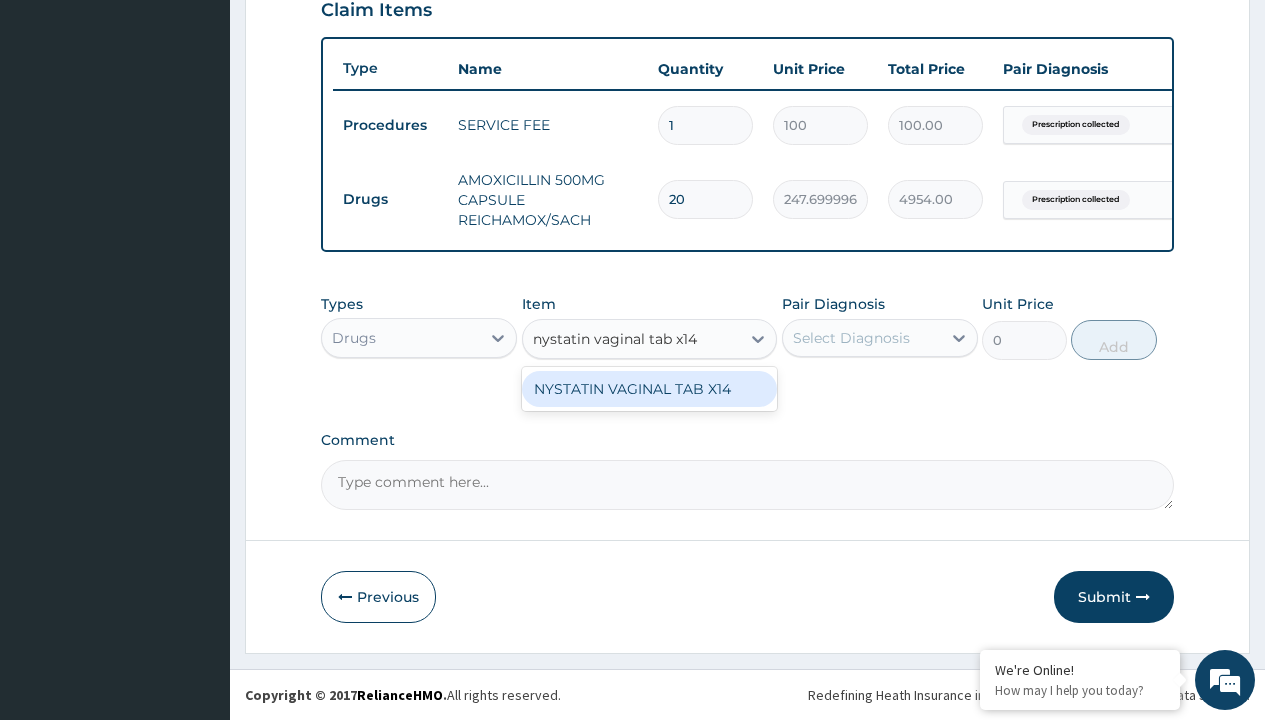 click on "NYSTATIN VAGINAL TAB X14" at bounding box center [650, 389] 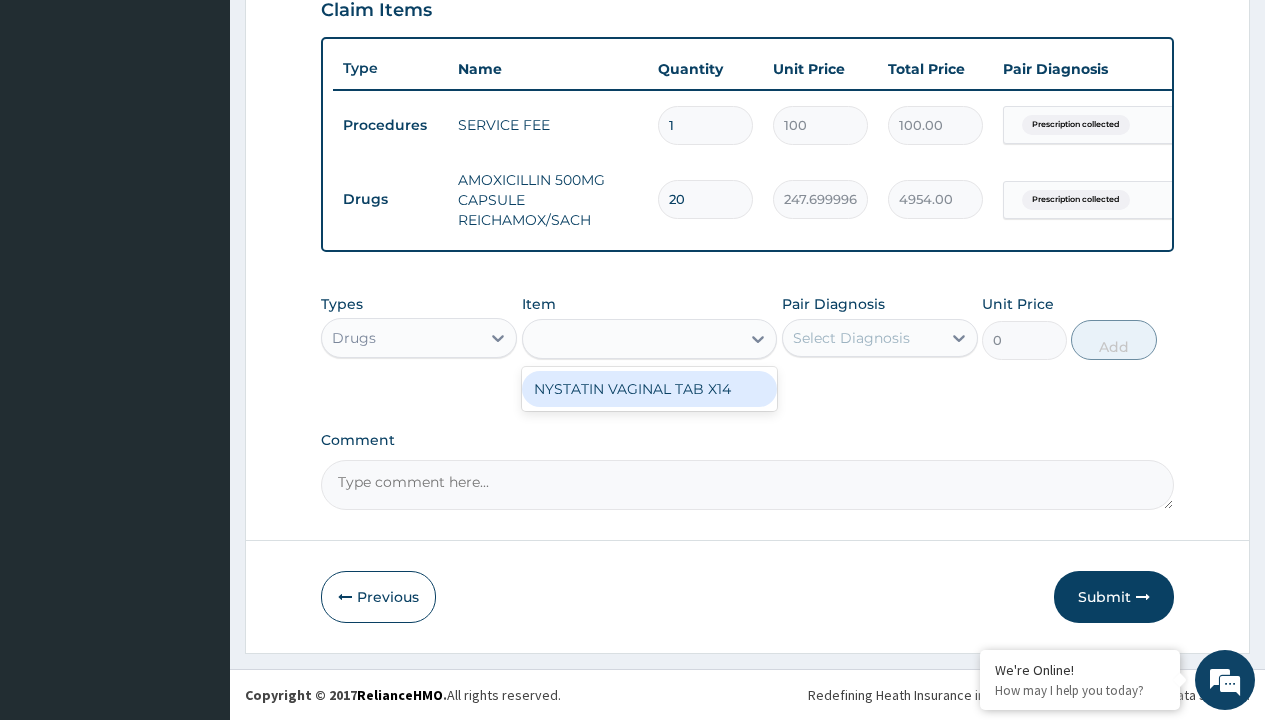 type on "413.8999938964844" 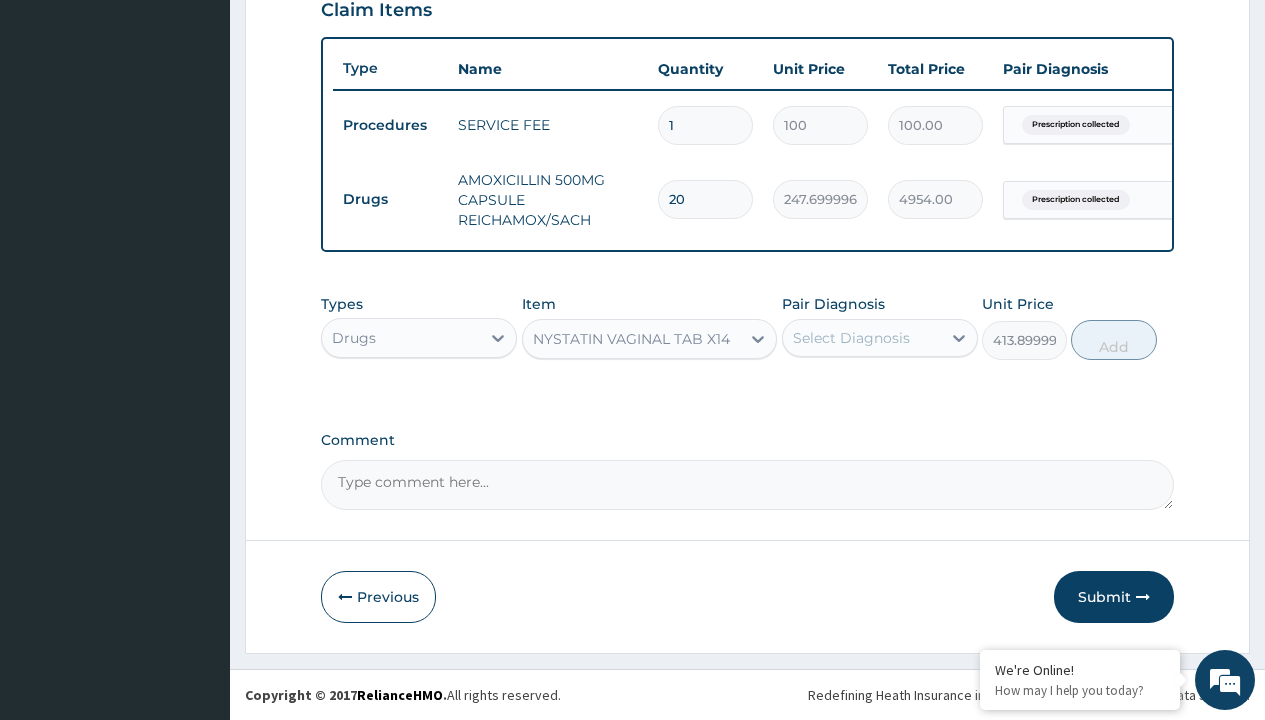 click on "Prescription collected" at bounding box center [409, -154] 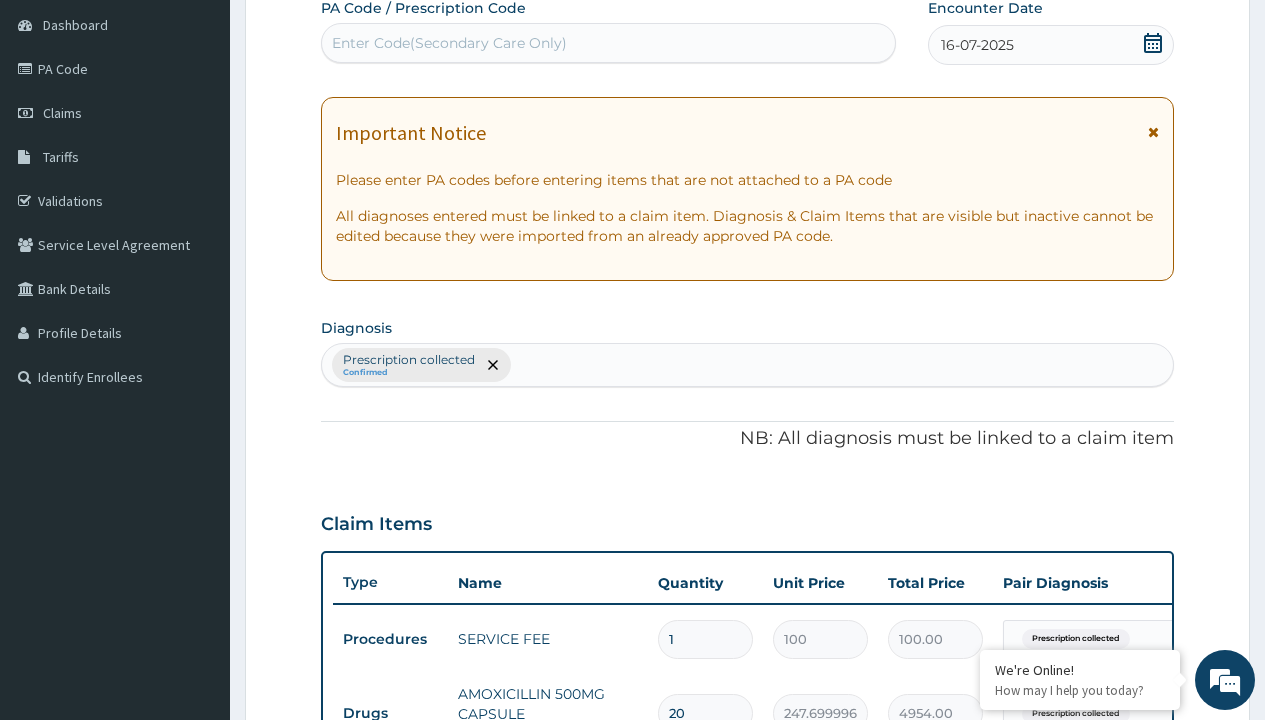 type on "prescription collected" 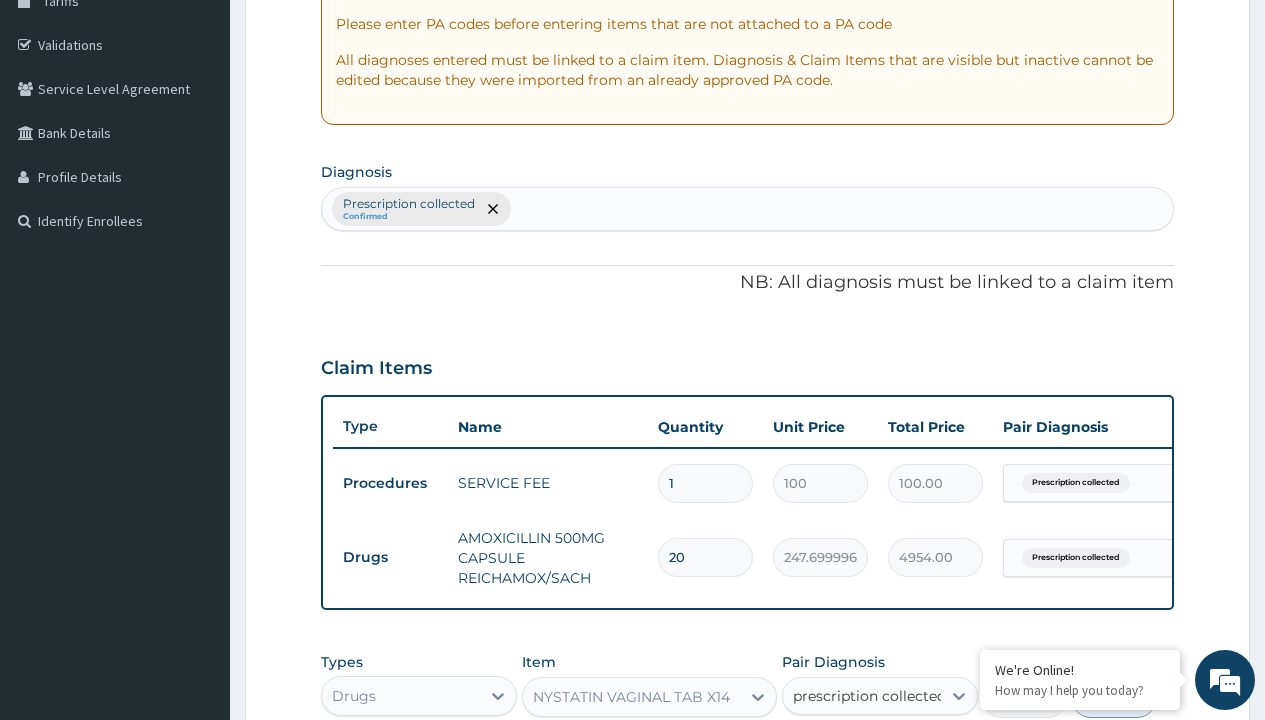 click on "Prescription collected" at bounding box center [890, 755] 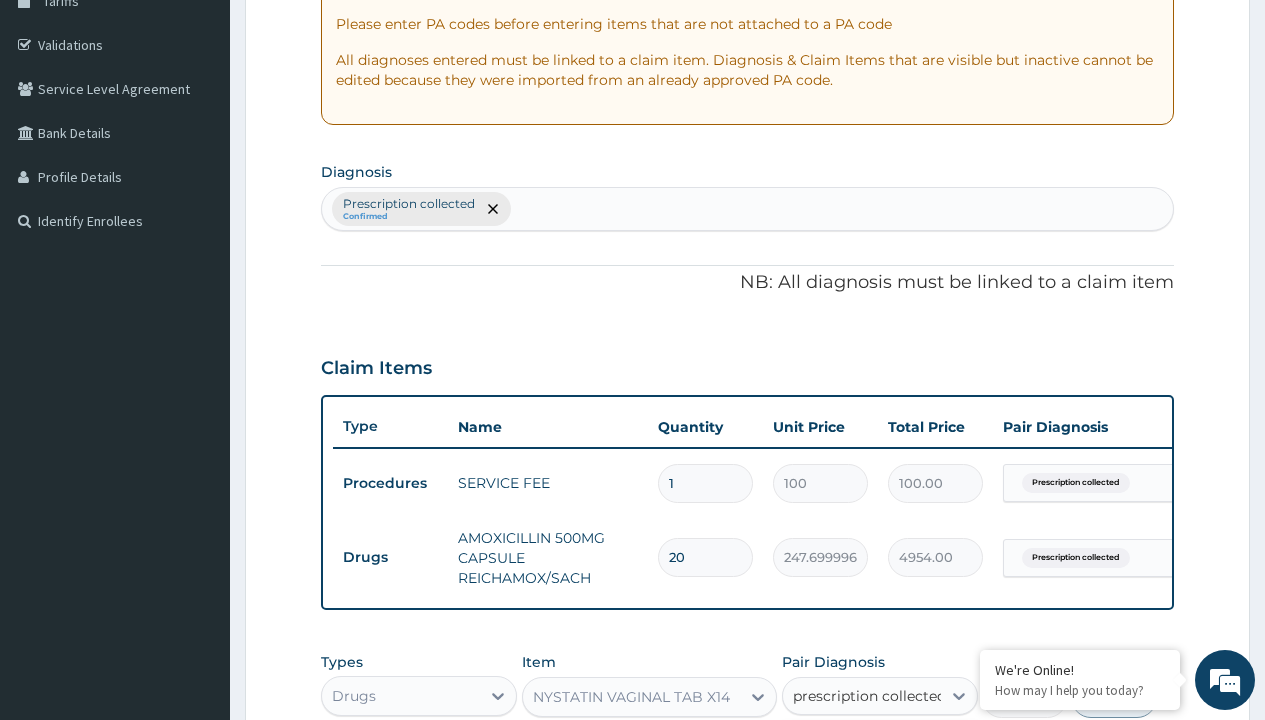 type 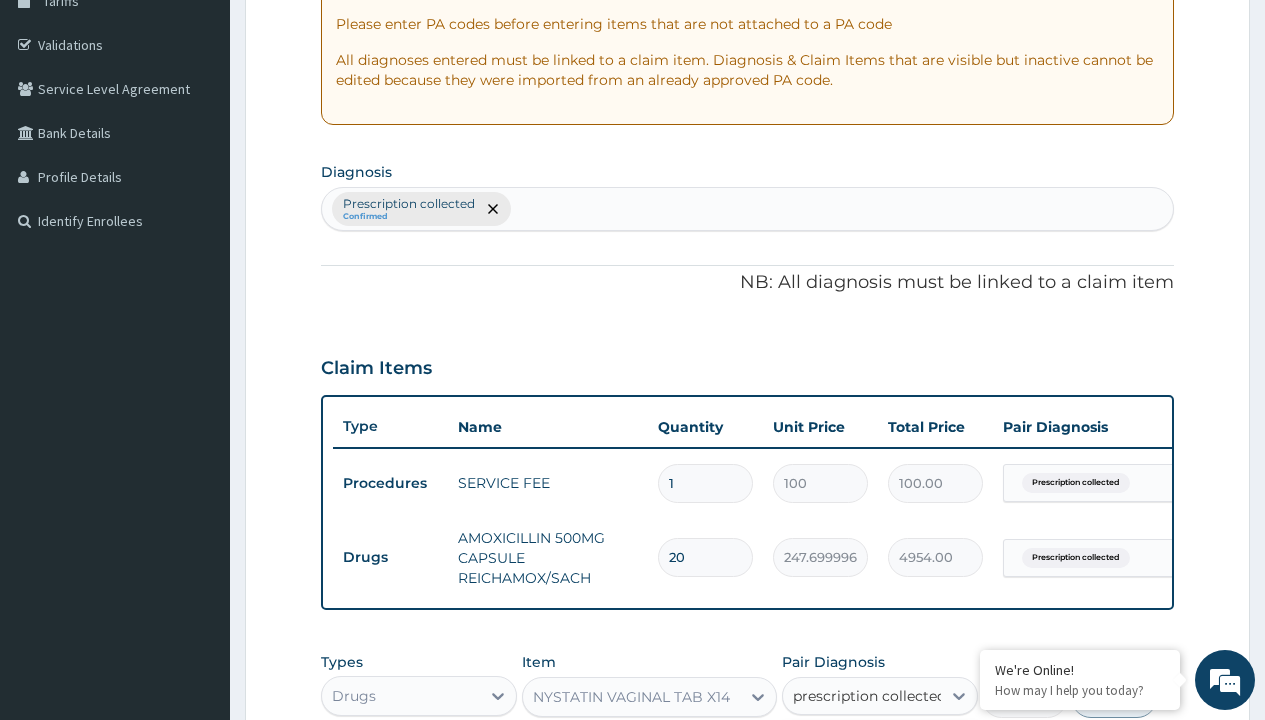checkbox on "true" 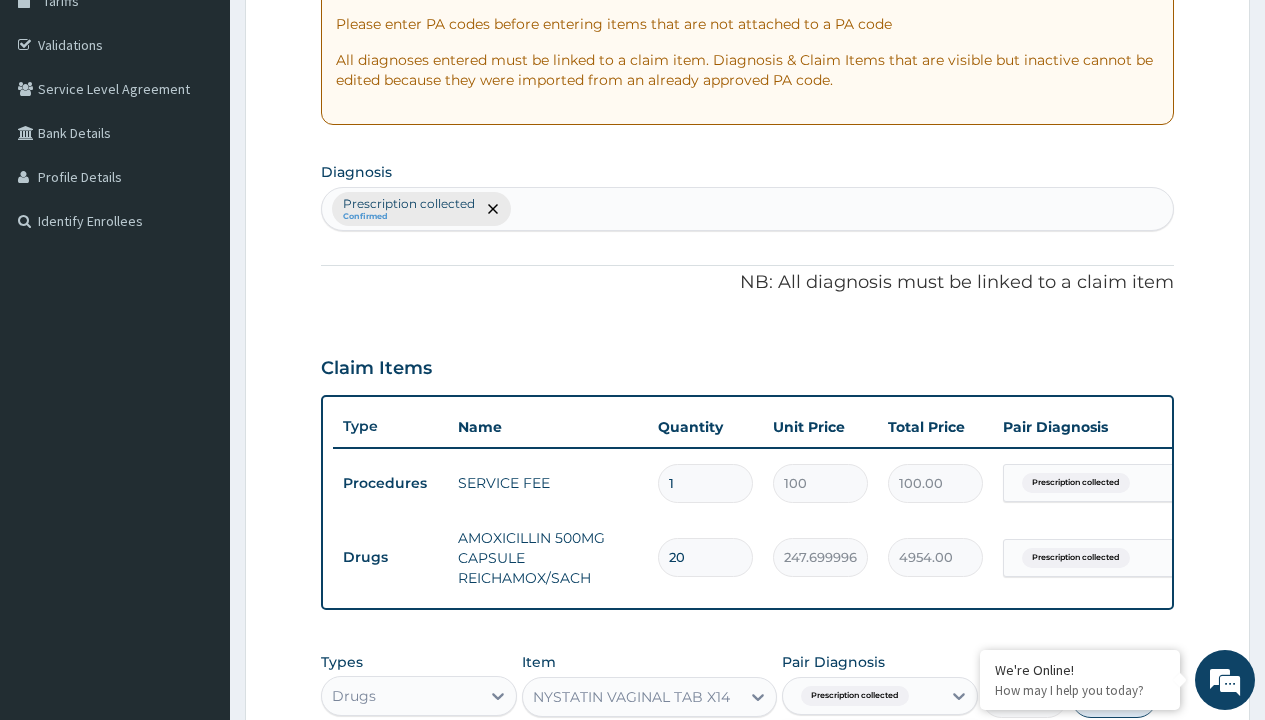 scroll, scrollTop: 722, scrollLeft: 0, axis: vertical 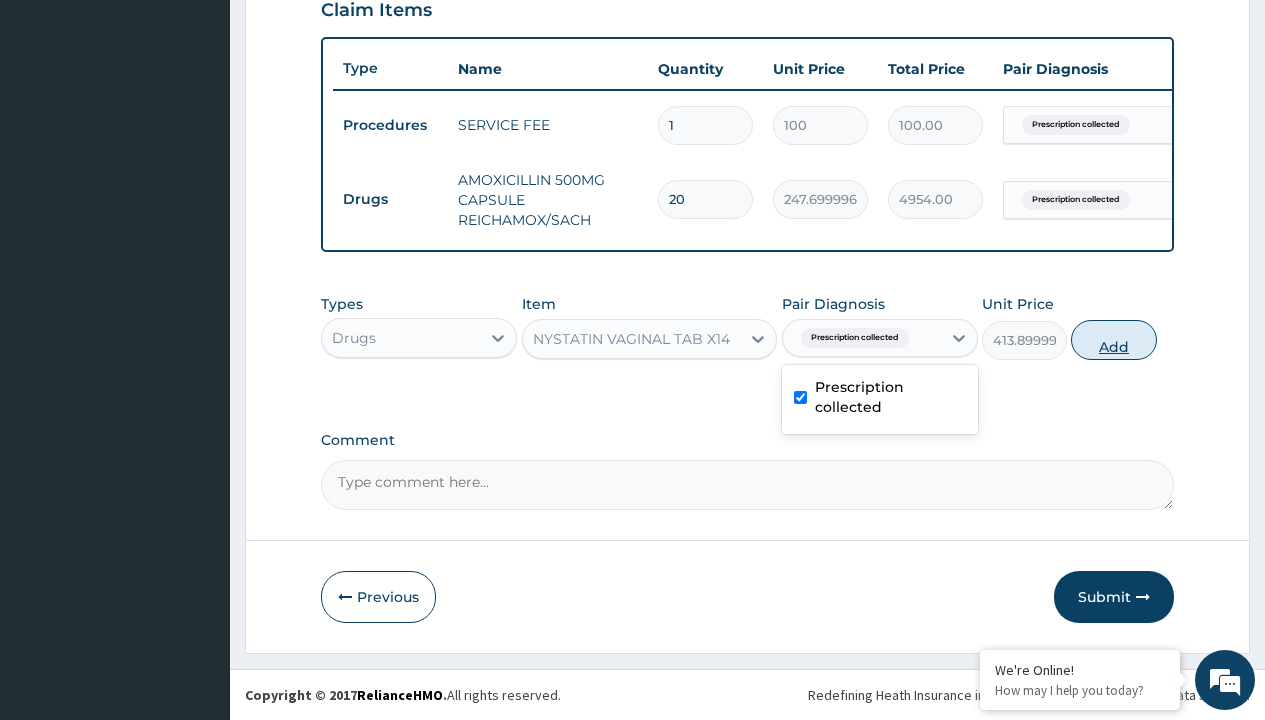 click on "Add" at bounding box center (1113, 340) 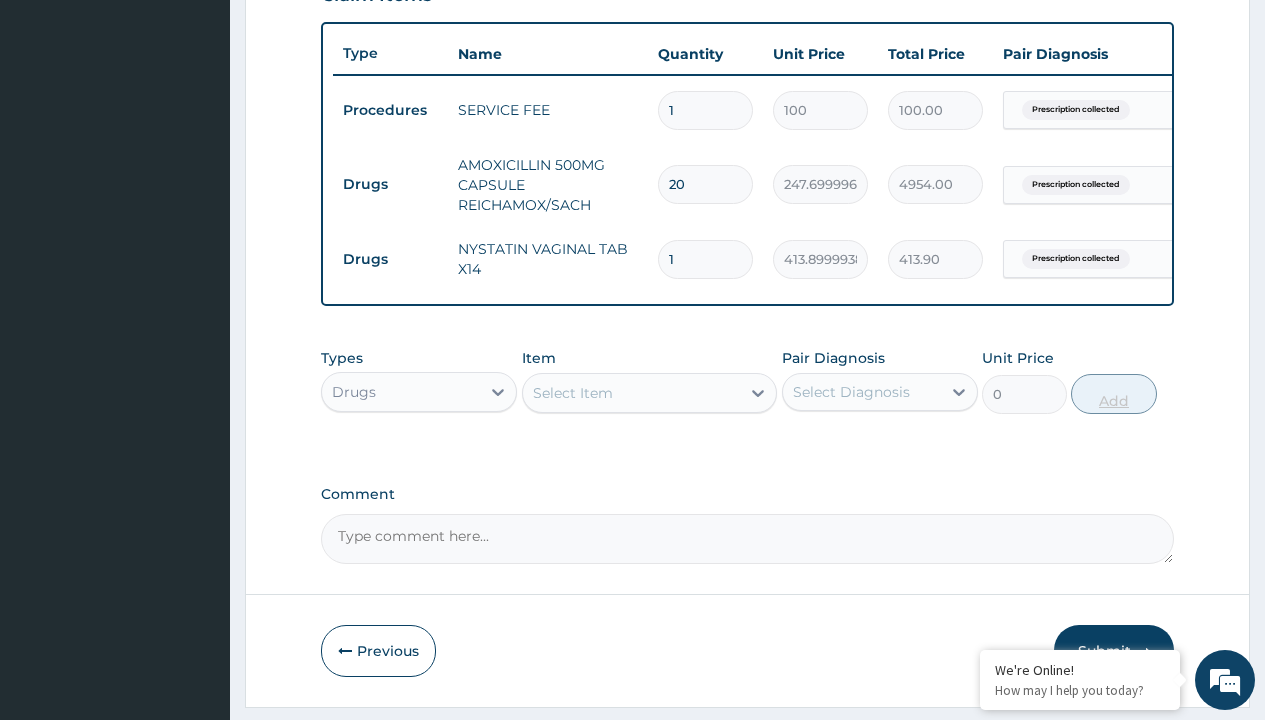 type on "14" 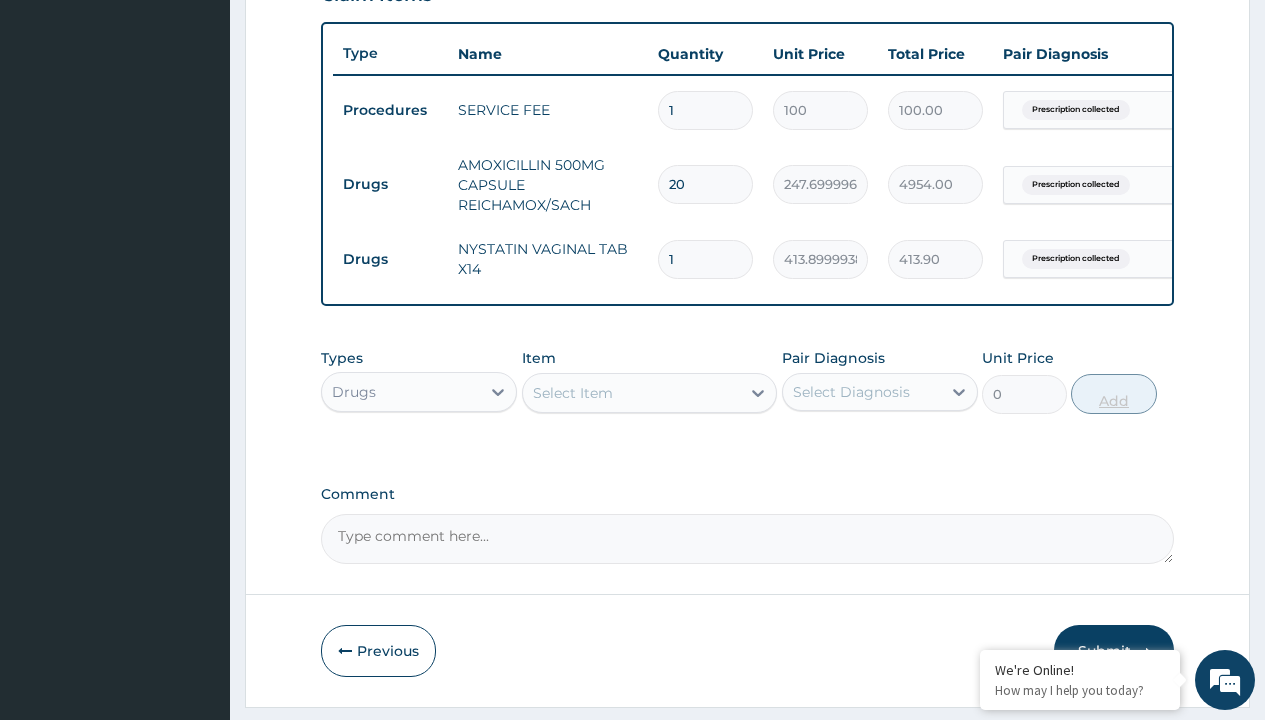 type on "5794.60" 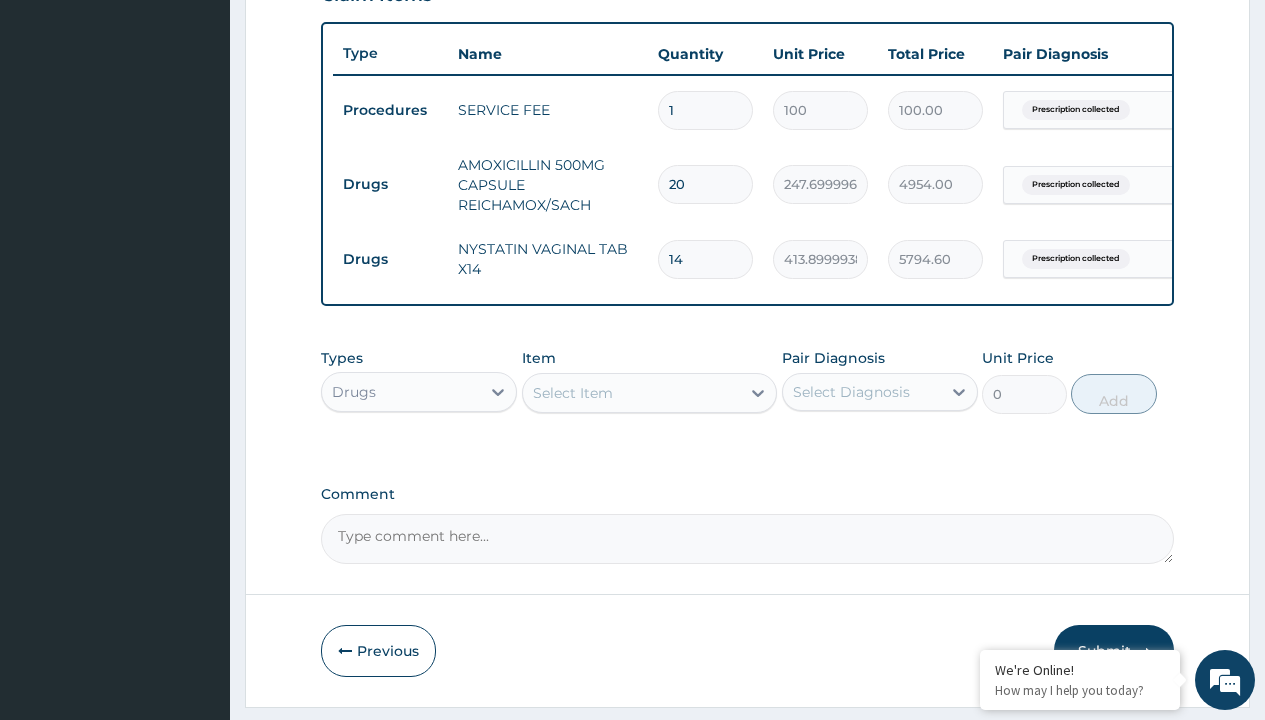 type on "14" 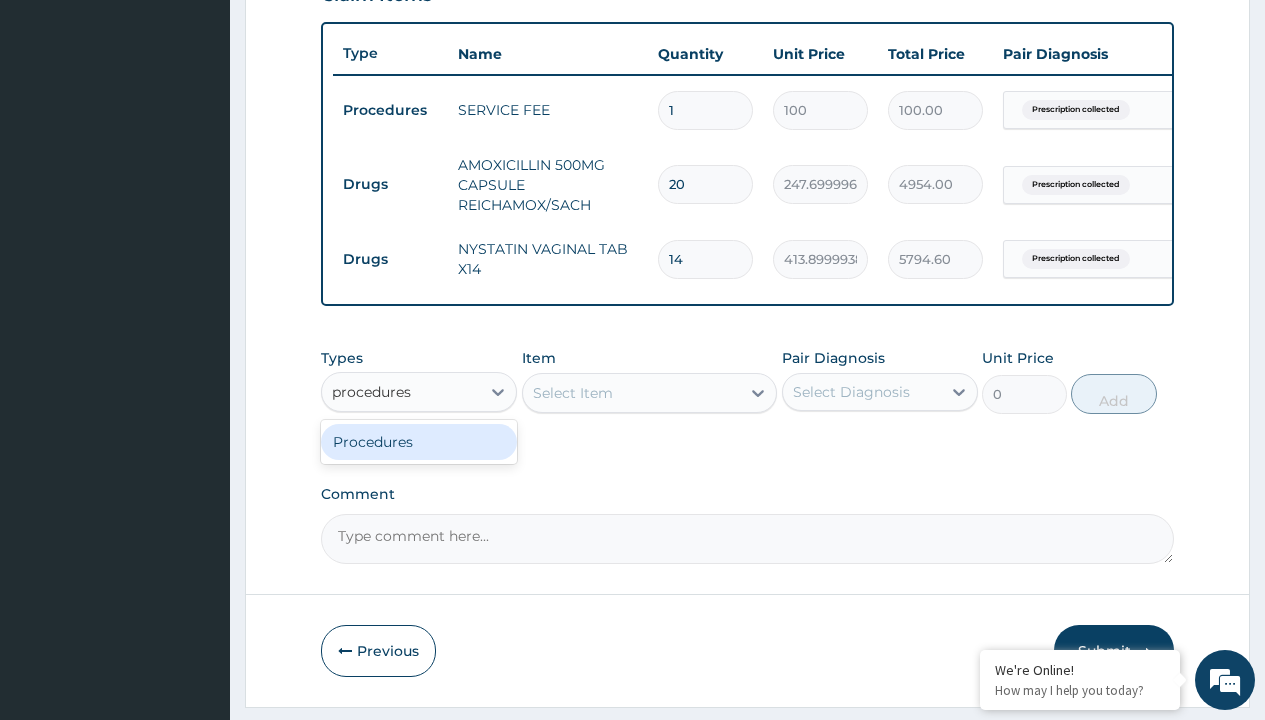 scroll, scrollTop: 0, scrollLeft: 0, axis: both 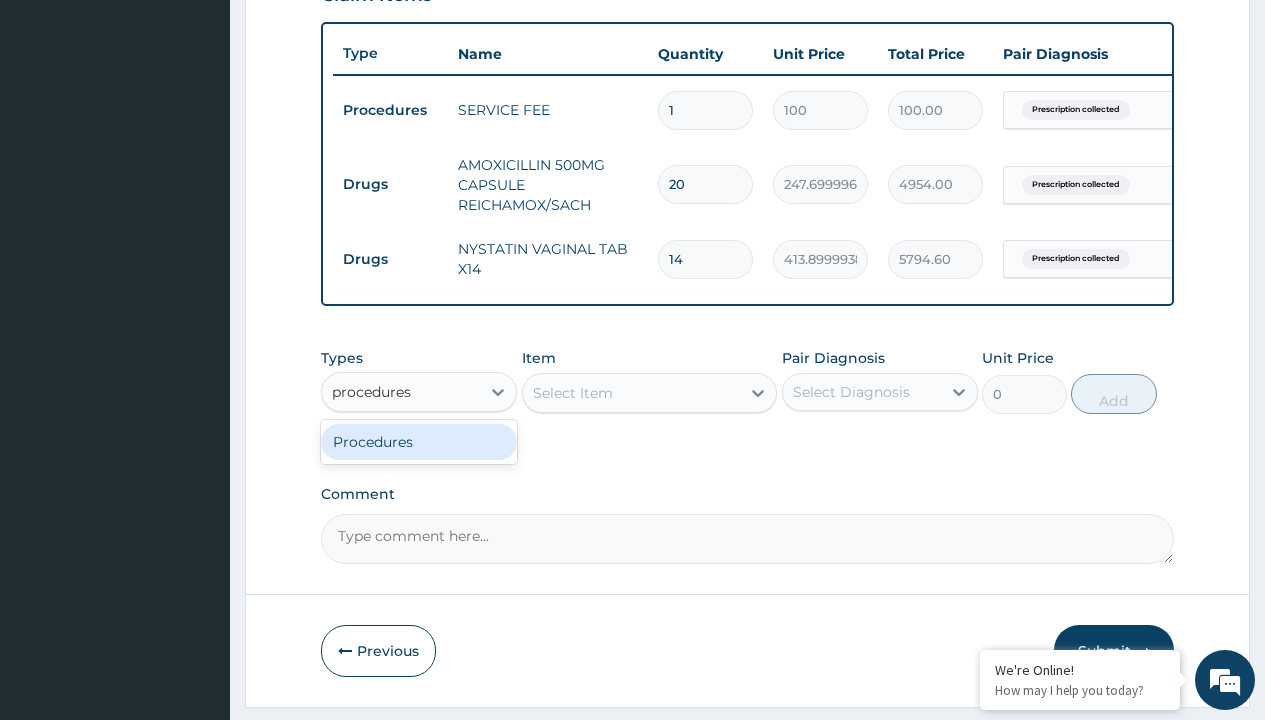 click on "Procedures" at bounding box center (419, 442) 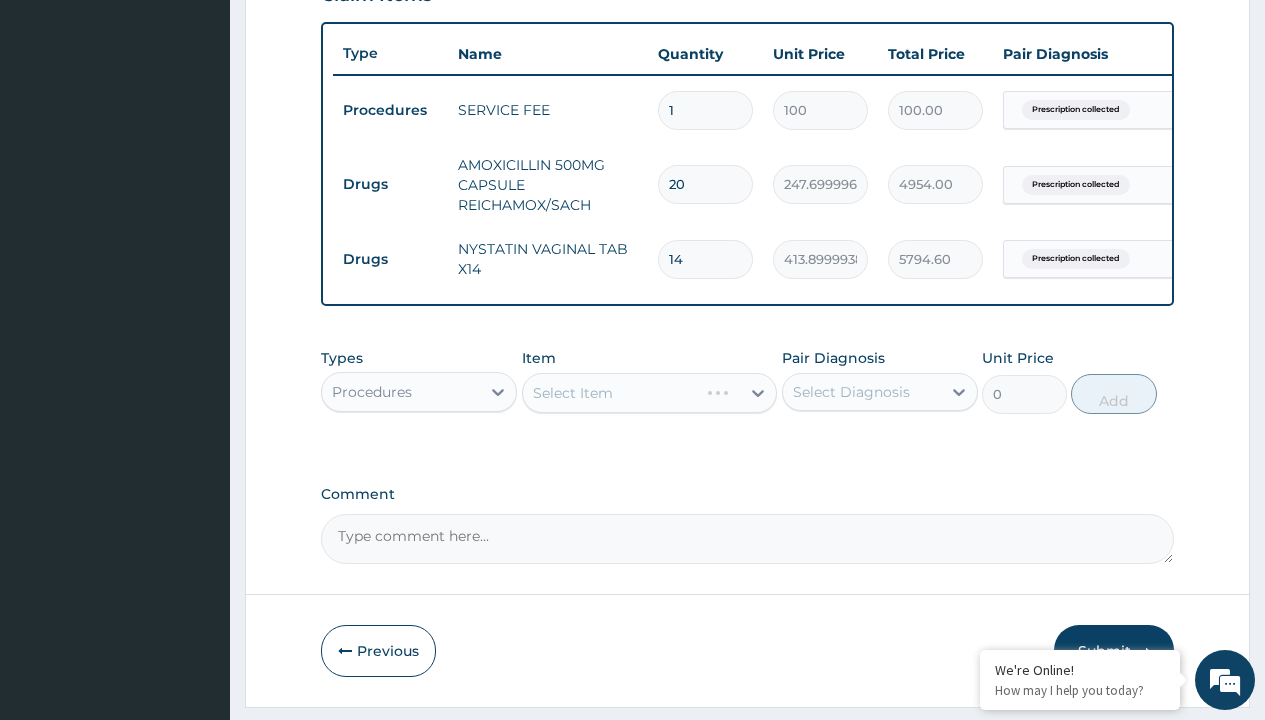click on "Select Item" at bounding box center (573, 393) 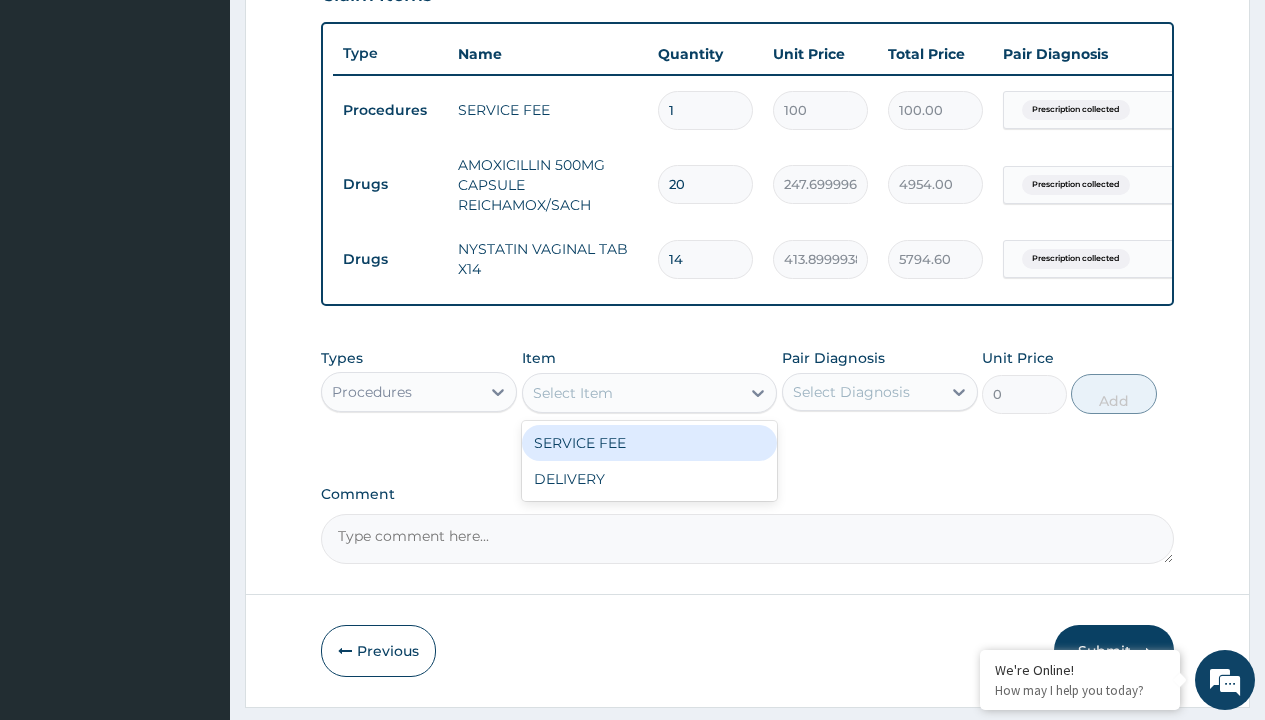 type on "delivery" 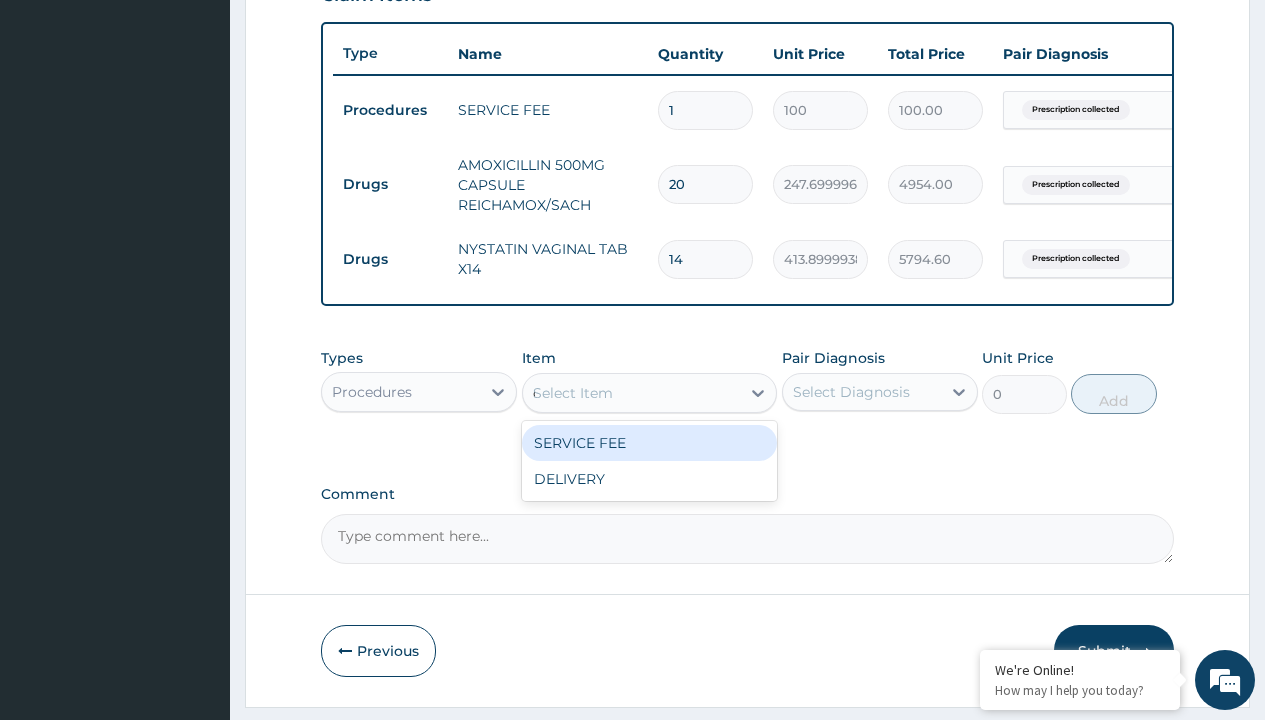 scroll, scrollTop: 0, scrollLeft: 0, axis: both 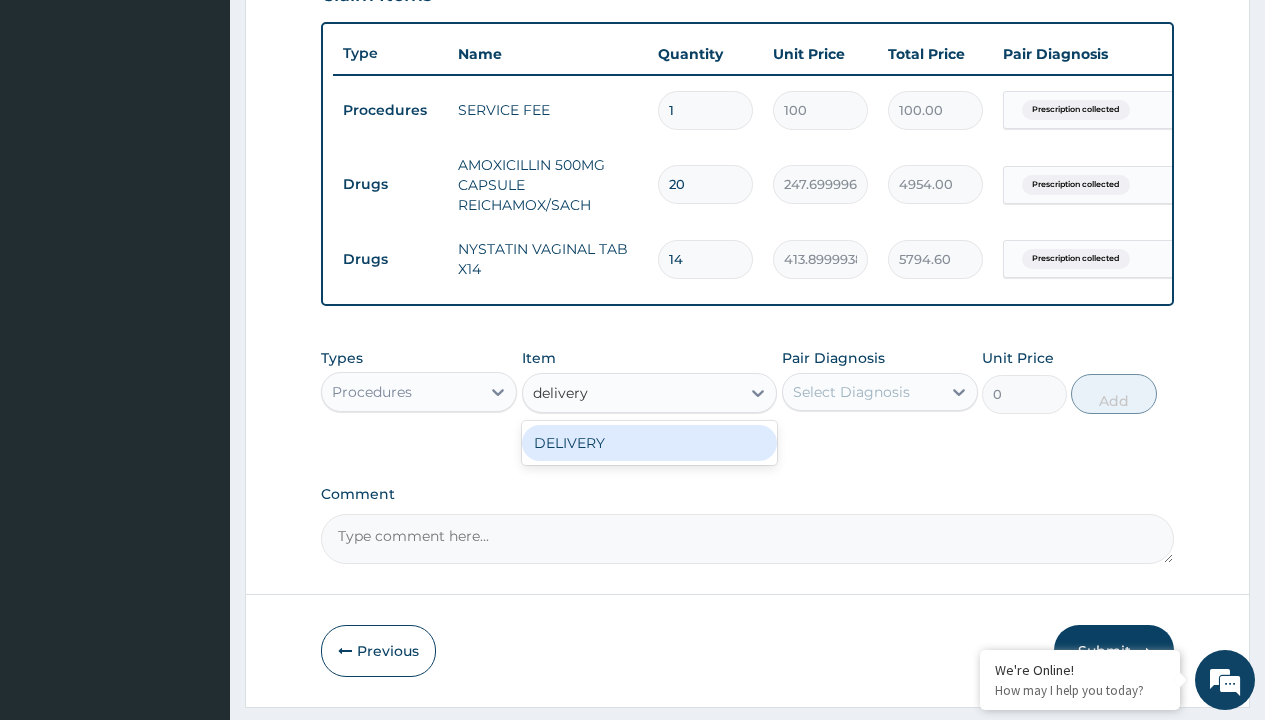 click on "DELIVERY" at bounding box center (650, 443) 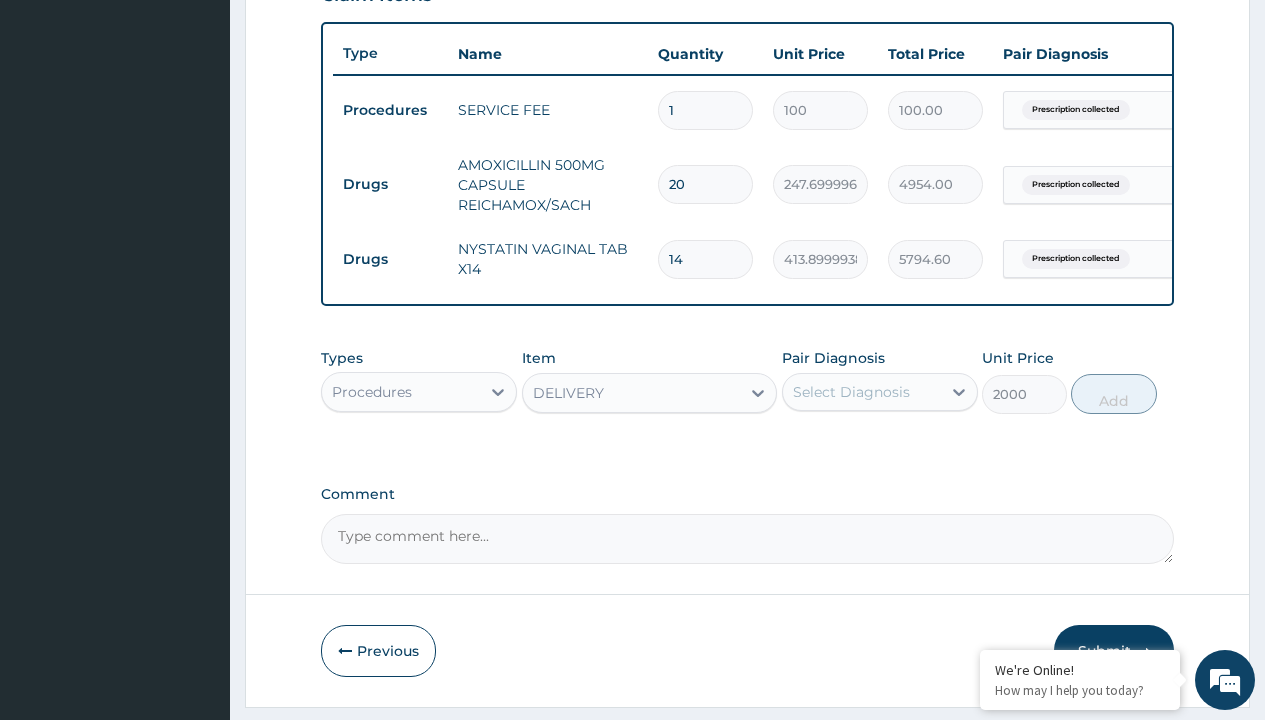 click on "Prescription collected" at bounding box center [409, -169] 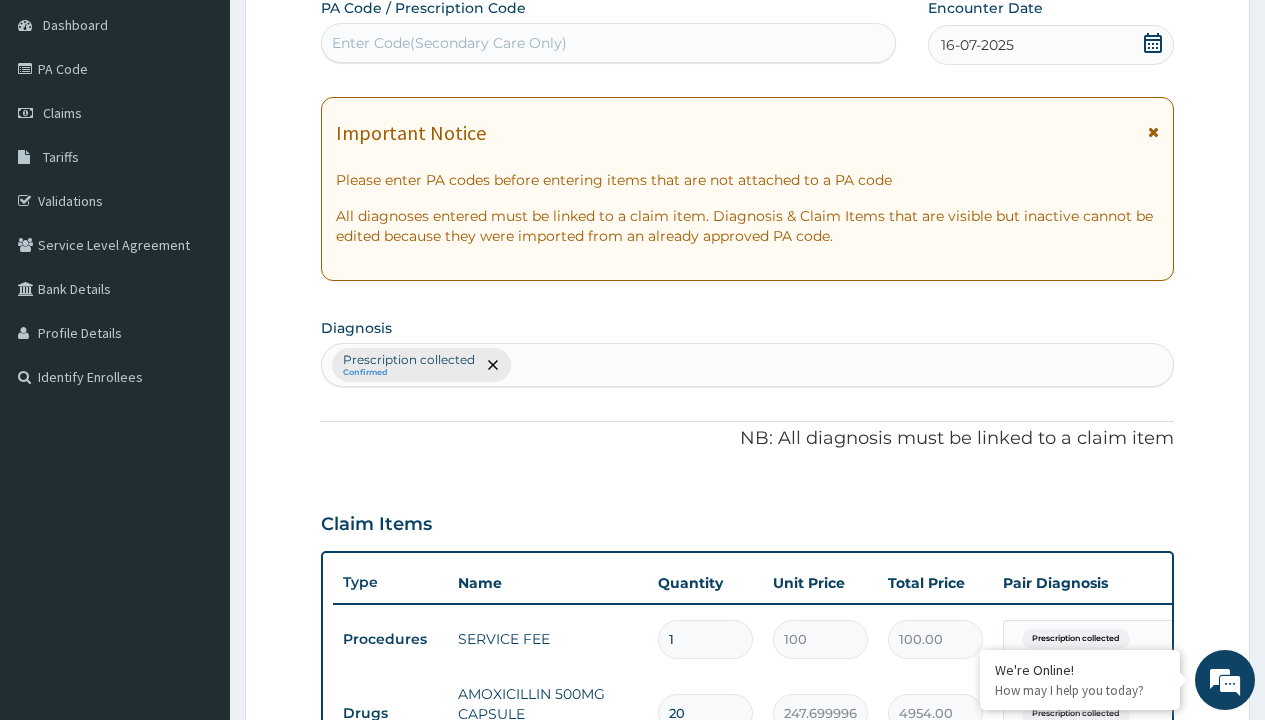 scroll, scrollTop: 418, scrollLeft: 0, axis: vertical 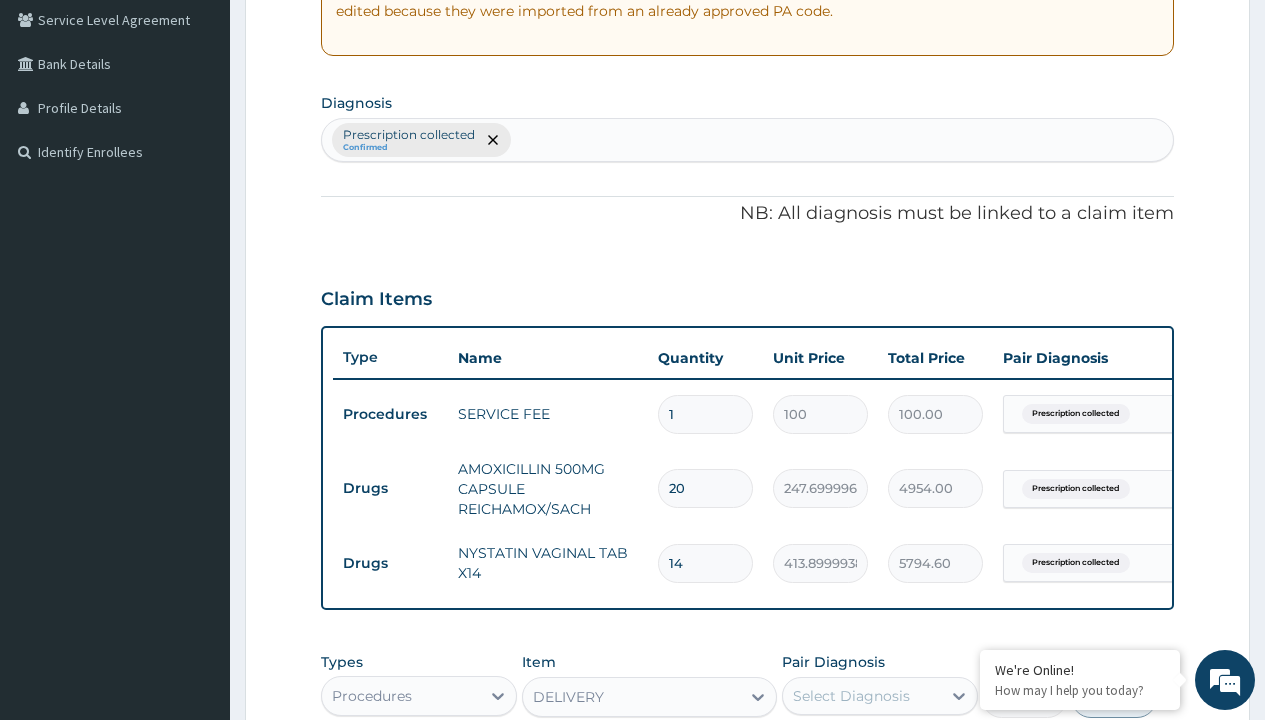 type on "prescription collected" 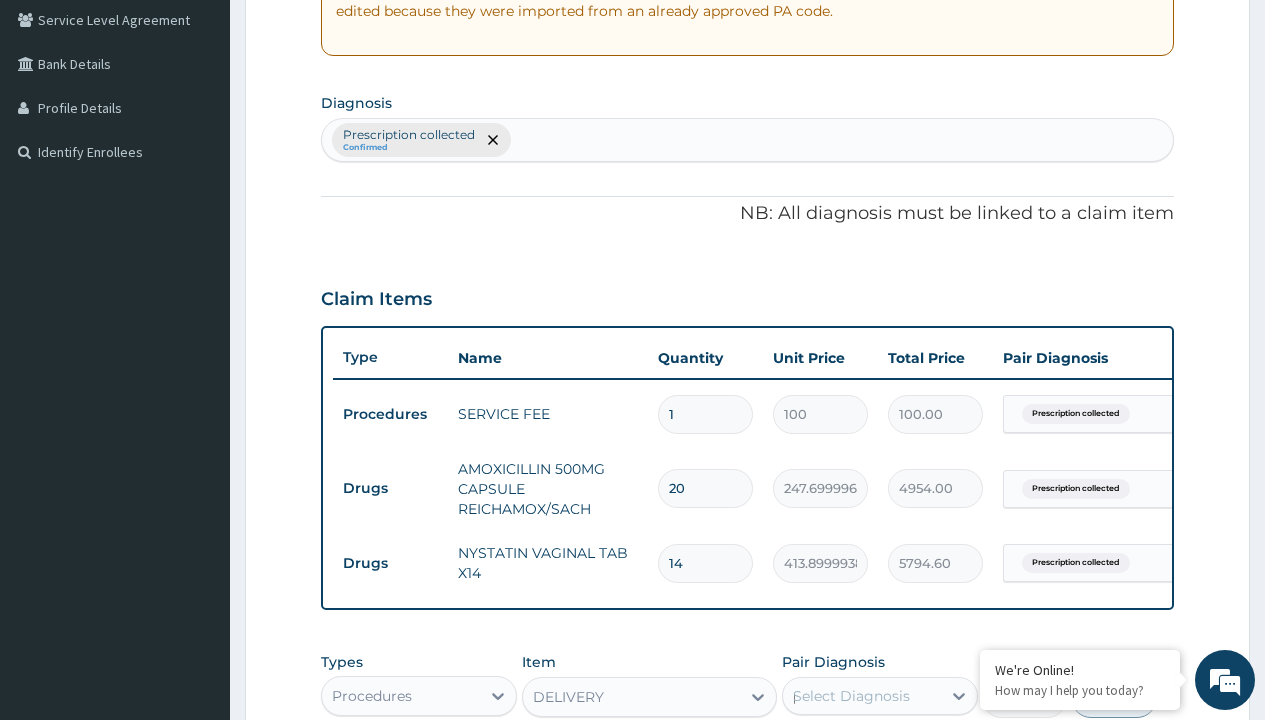 scroll, scrollTop: 0, scrollLeft: 0, axis: both 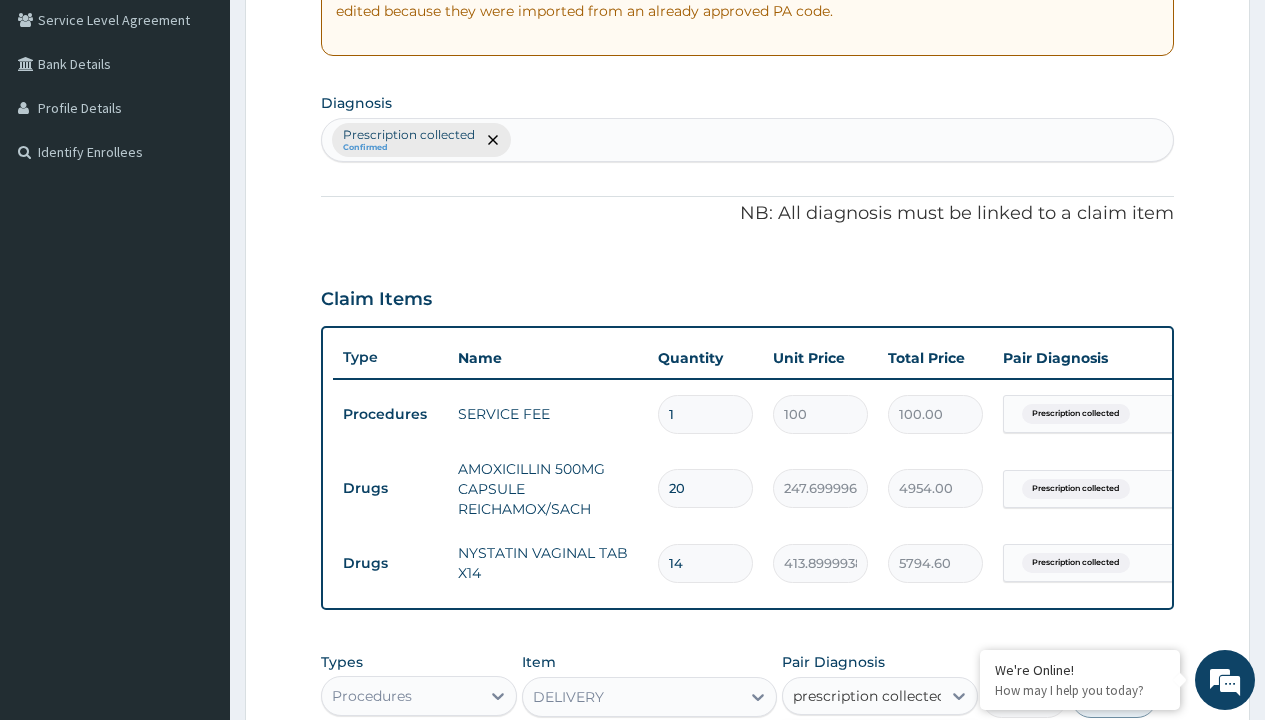 click on "Prescription collected" at bounding box center [890, 755] 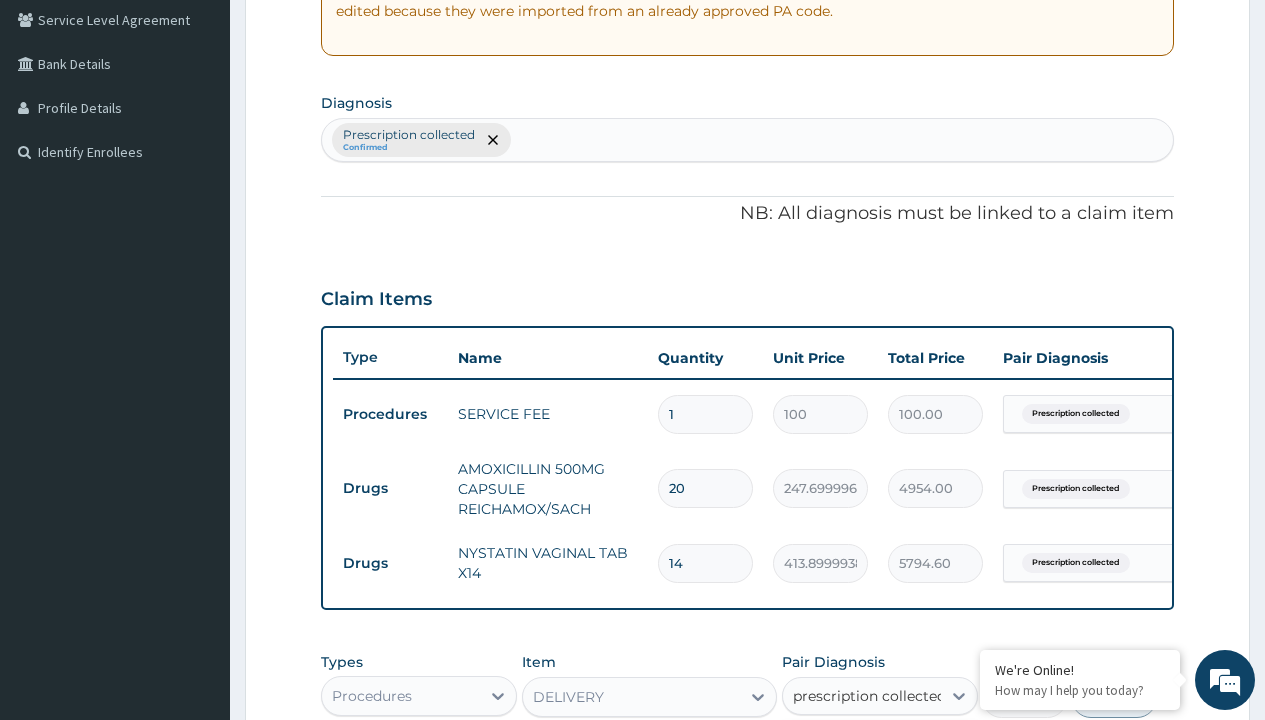type 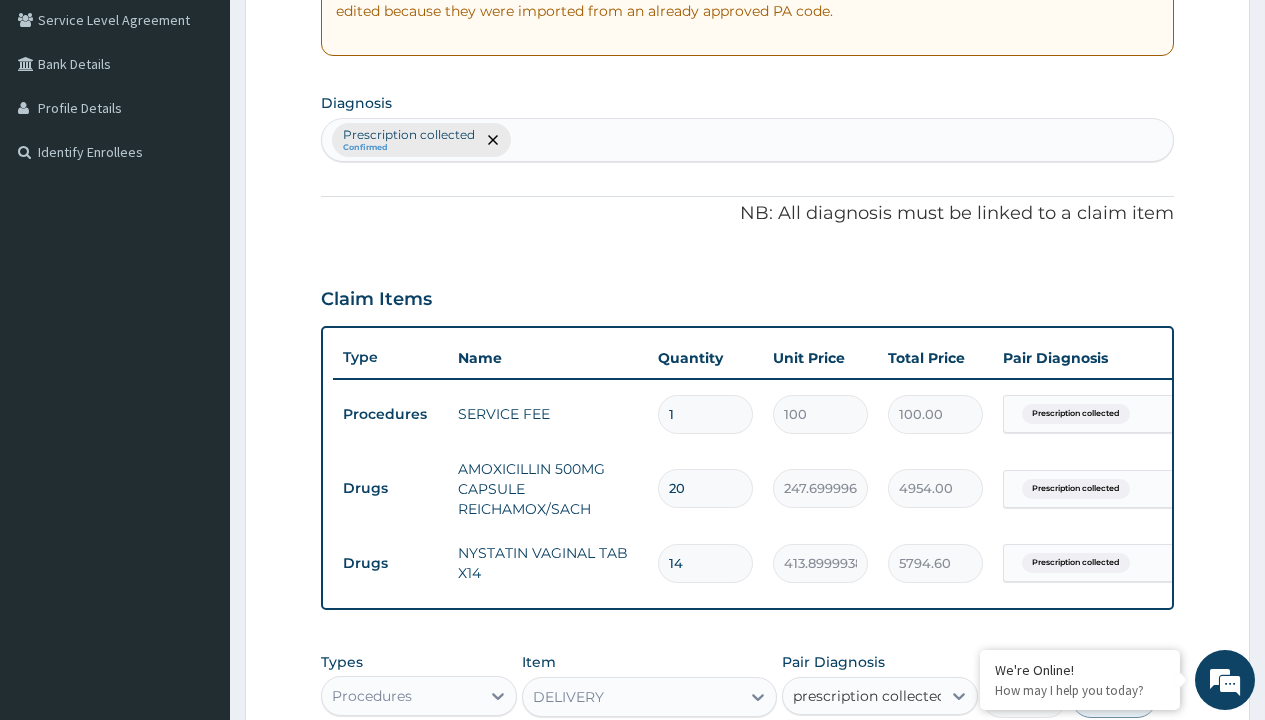checkbox on "true" 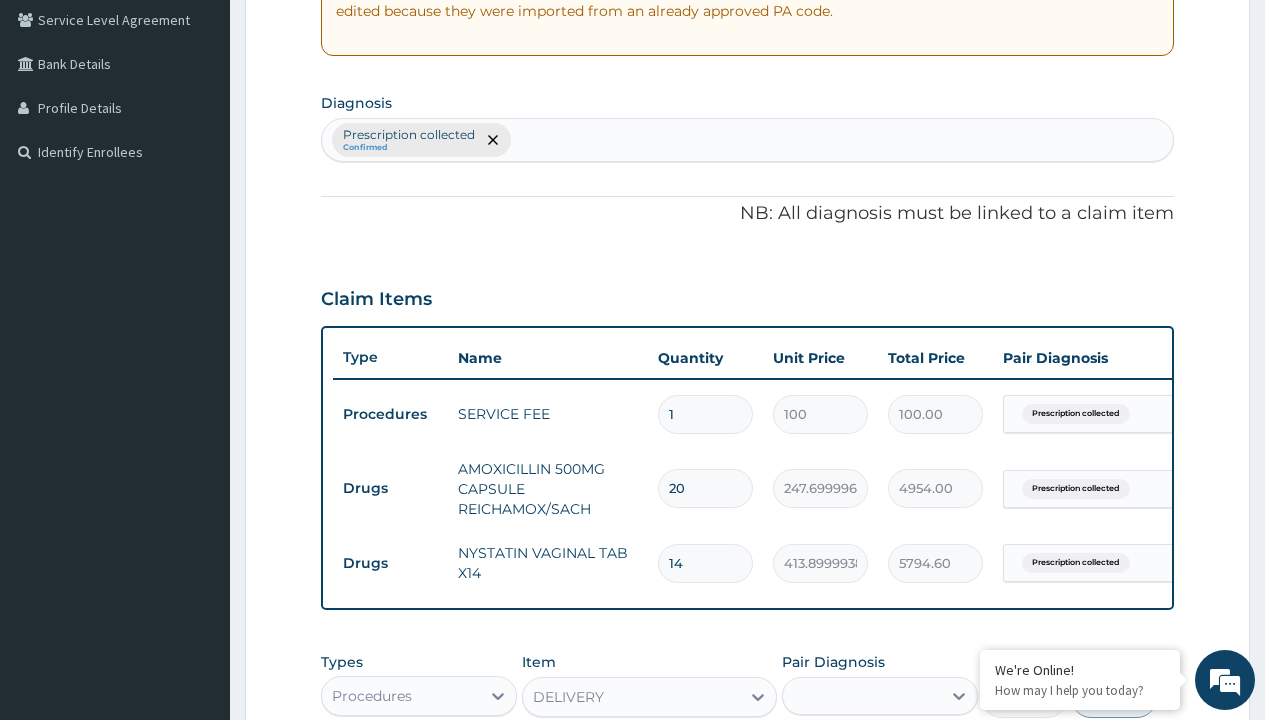 scroll, scrollTop: 791, scrollLeft: 0, axis: vertical 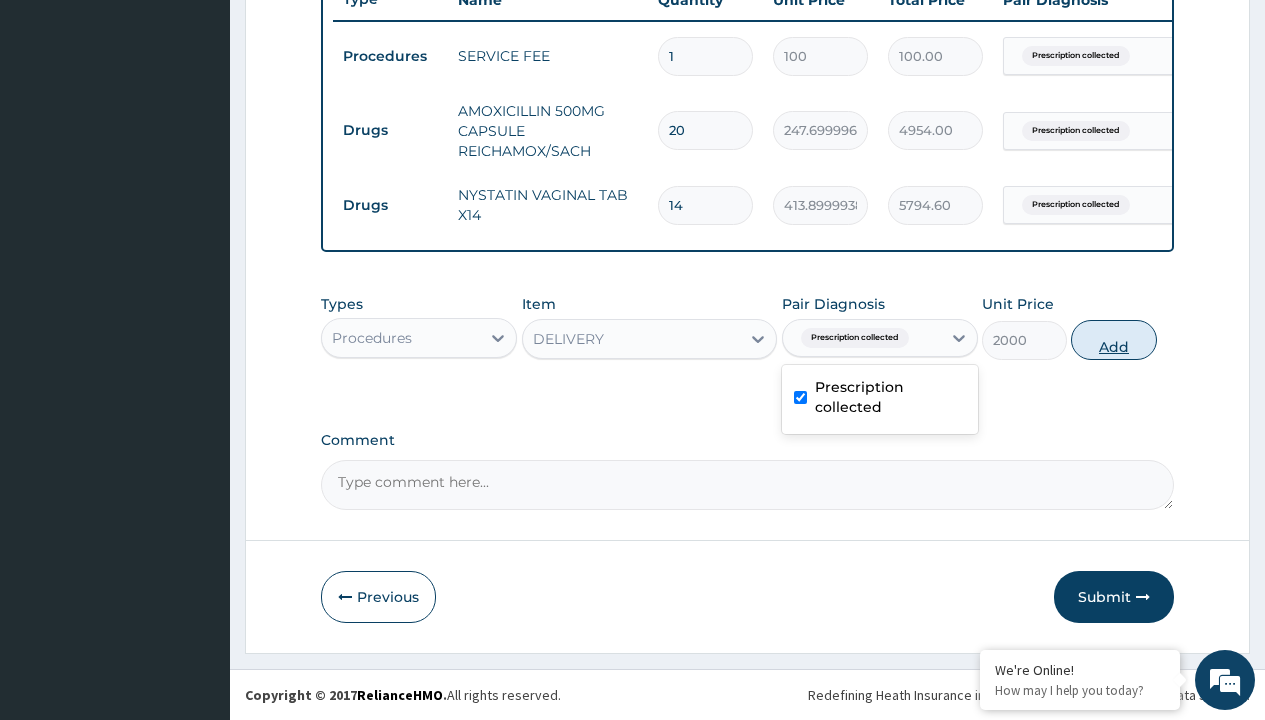 click on "Add" at bounding box center [1113, 340] 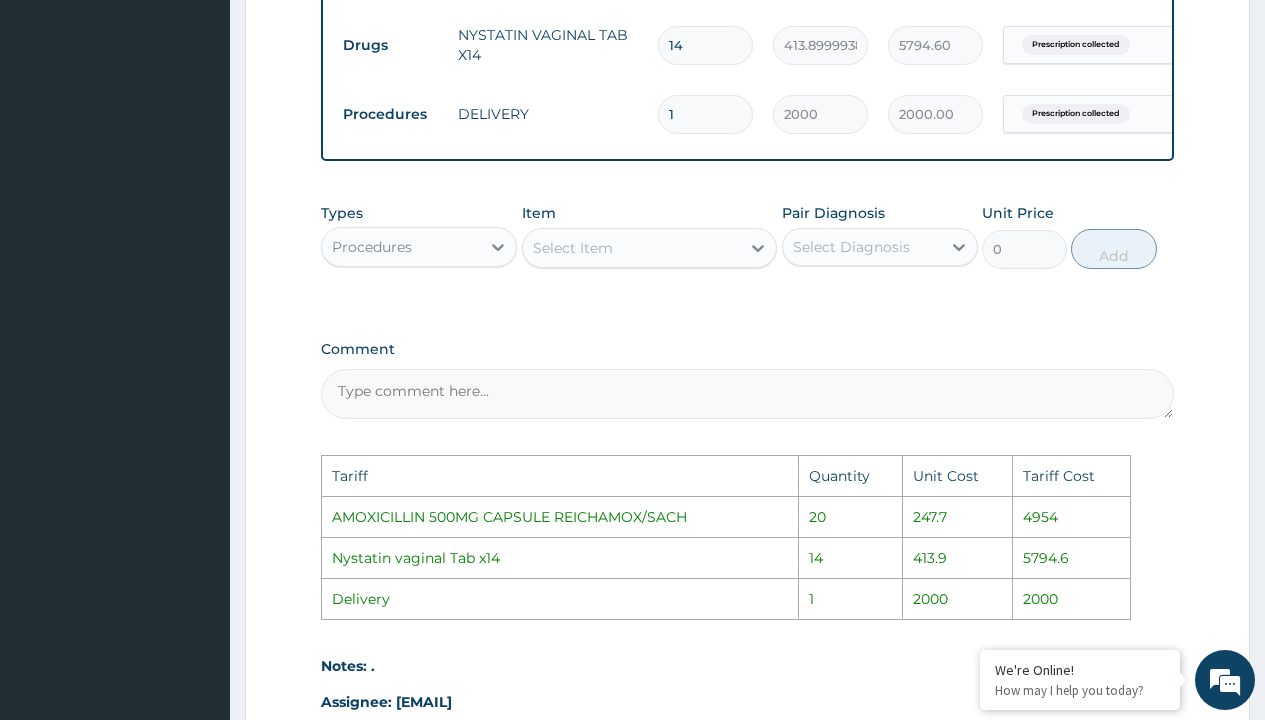 scroll, scrollTop: 1199, scrollLeft: 0, axis: vertical 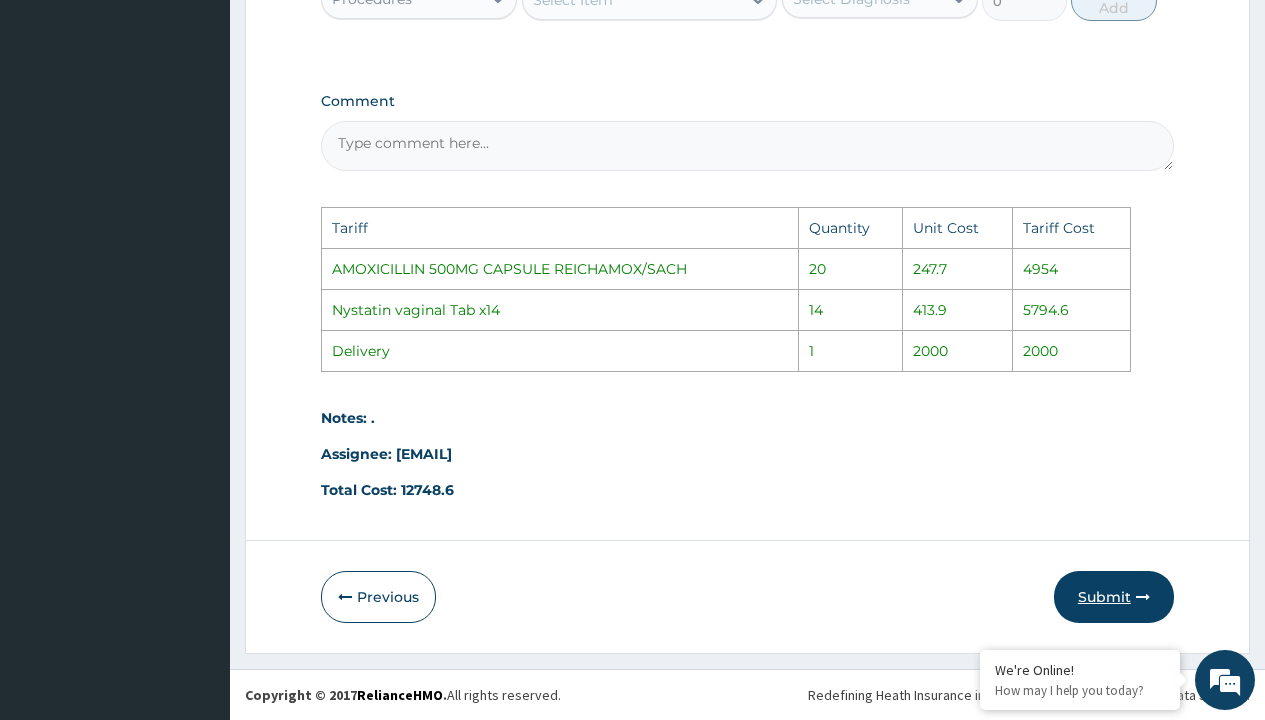 click on "Submit" at bounding box center [1114, 597] 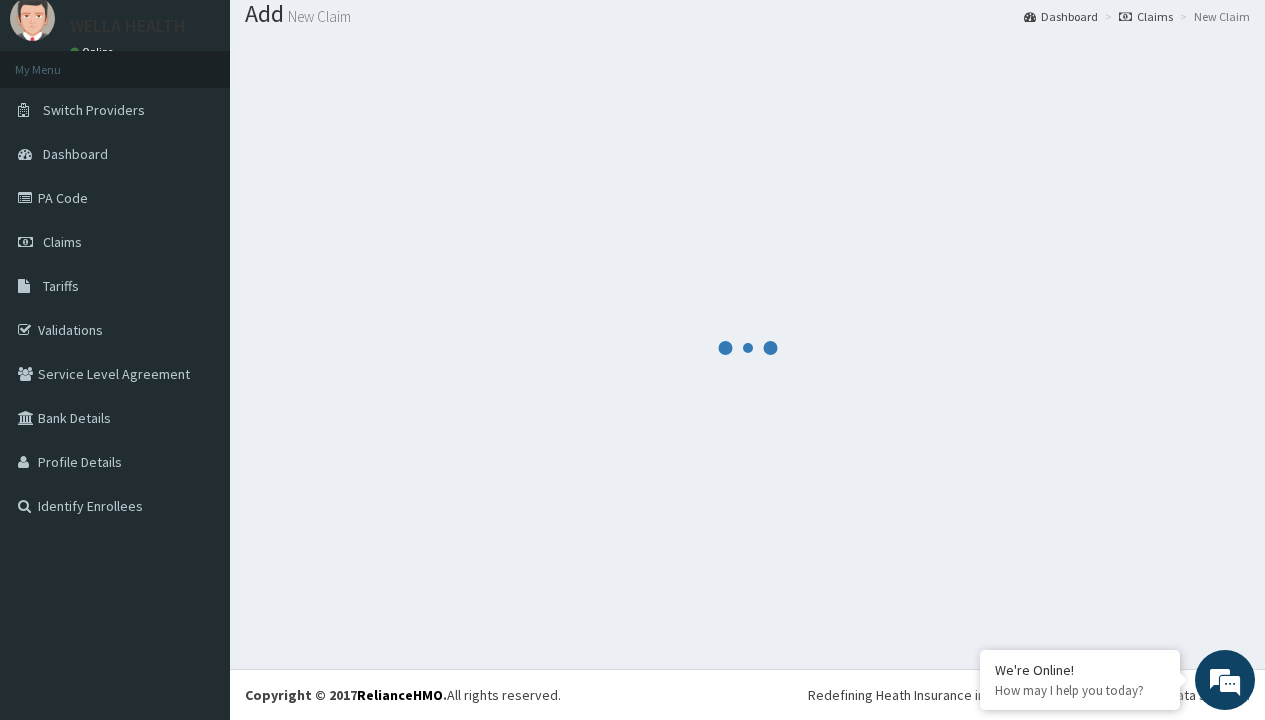 scroll, scrollTop: 860, scrollLeft: 0, axis: vertical 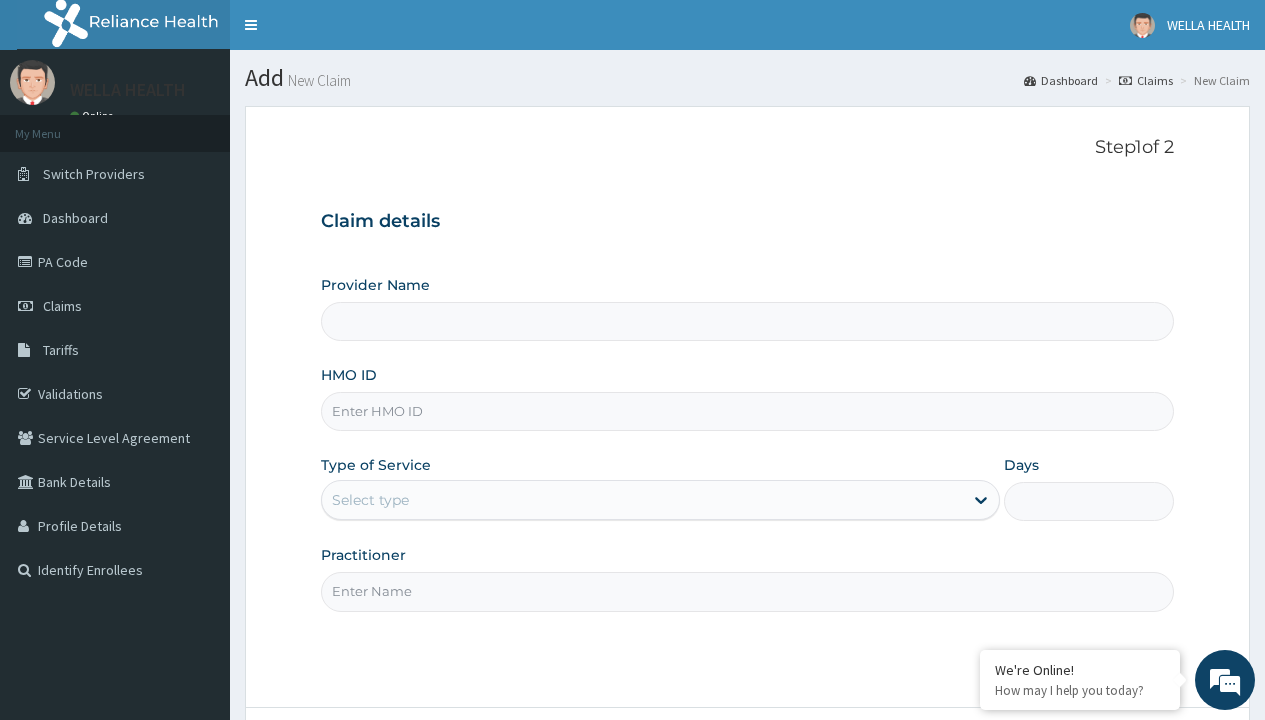 type on "Pharmacy Pick Up ( WellaHealth)" 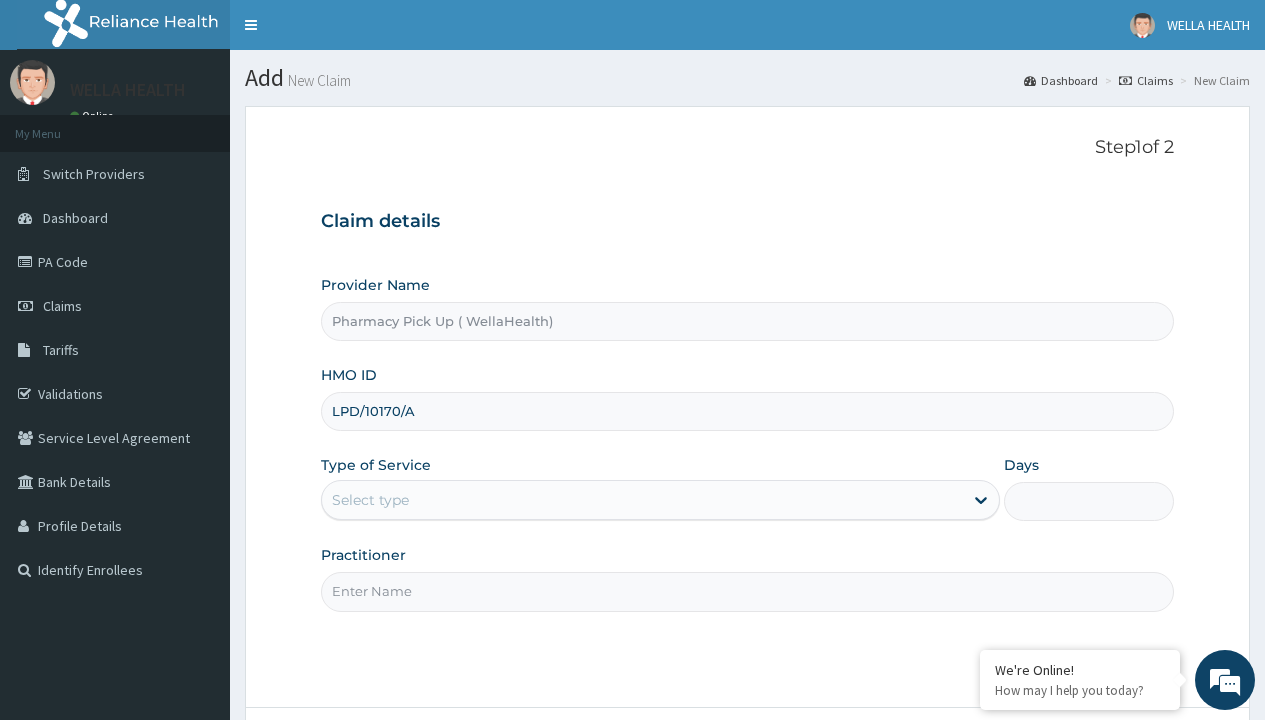 type on "LPD/10170/A" 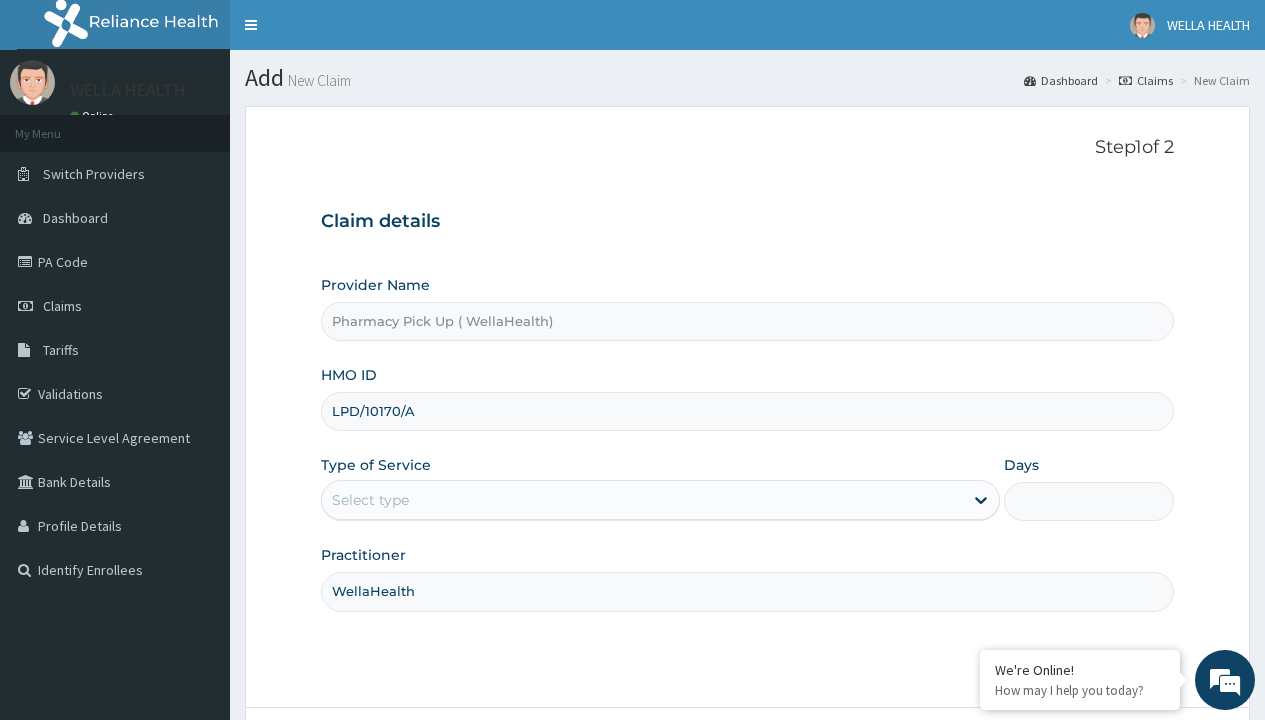type on "WellaHealth" 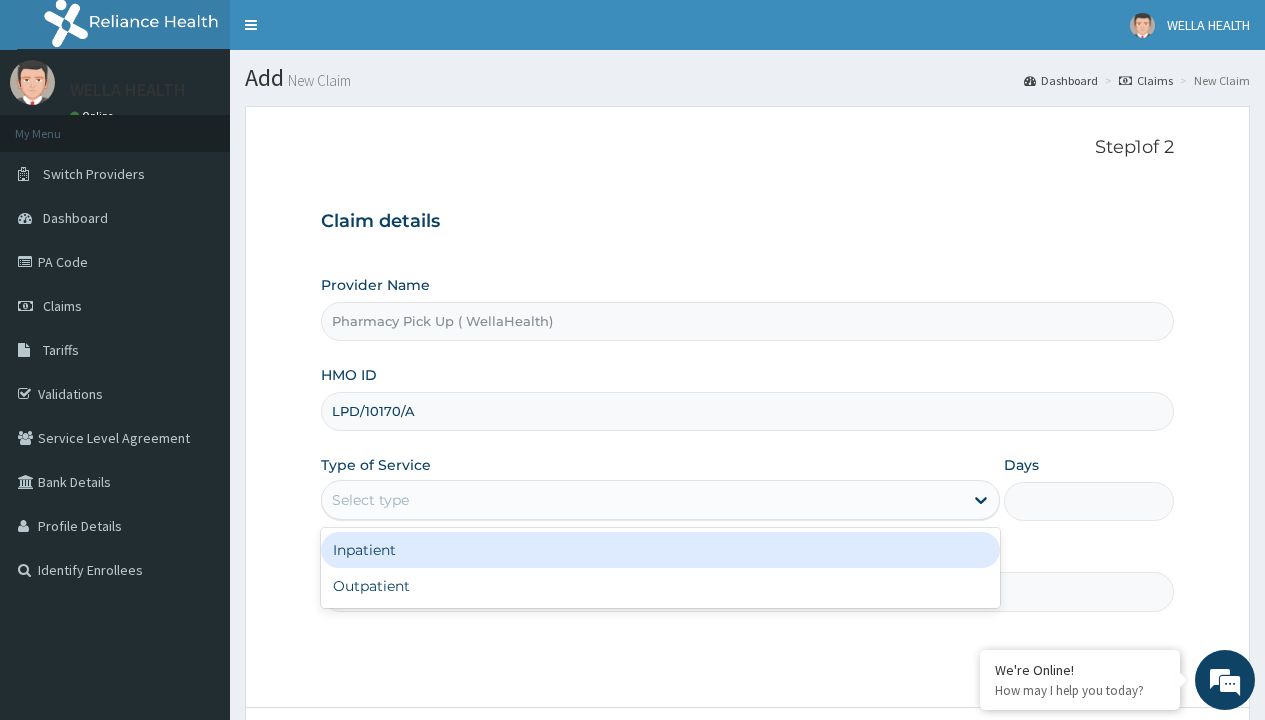 click on "Outpatient" at bounding box center [660, 586] 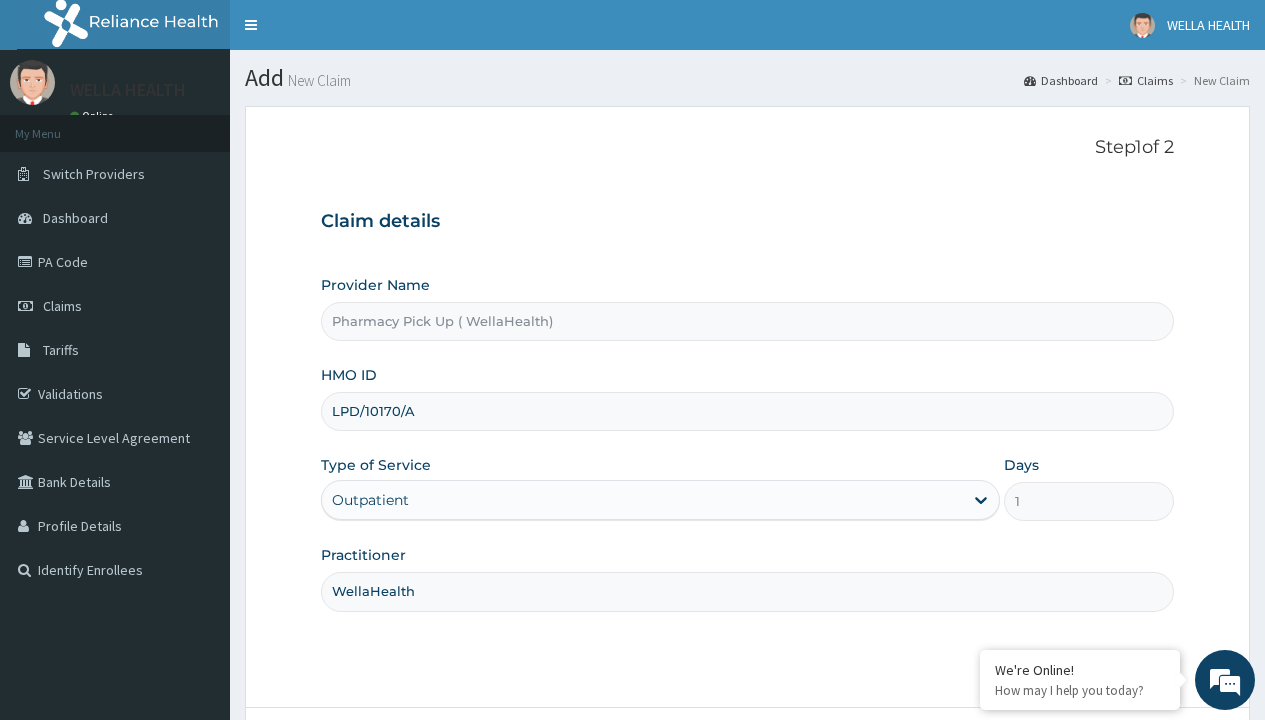 click on "Next" at bounding box center (1123, 764) 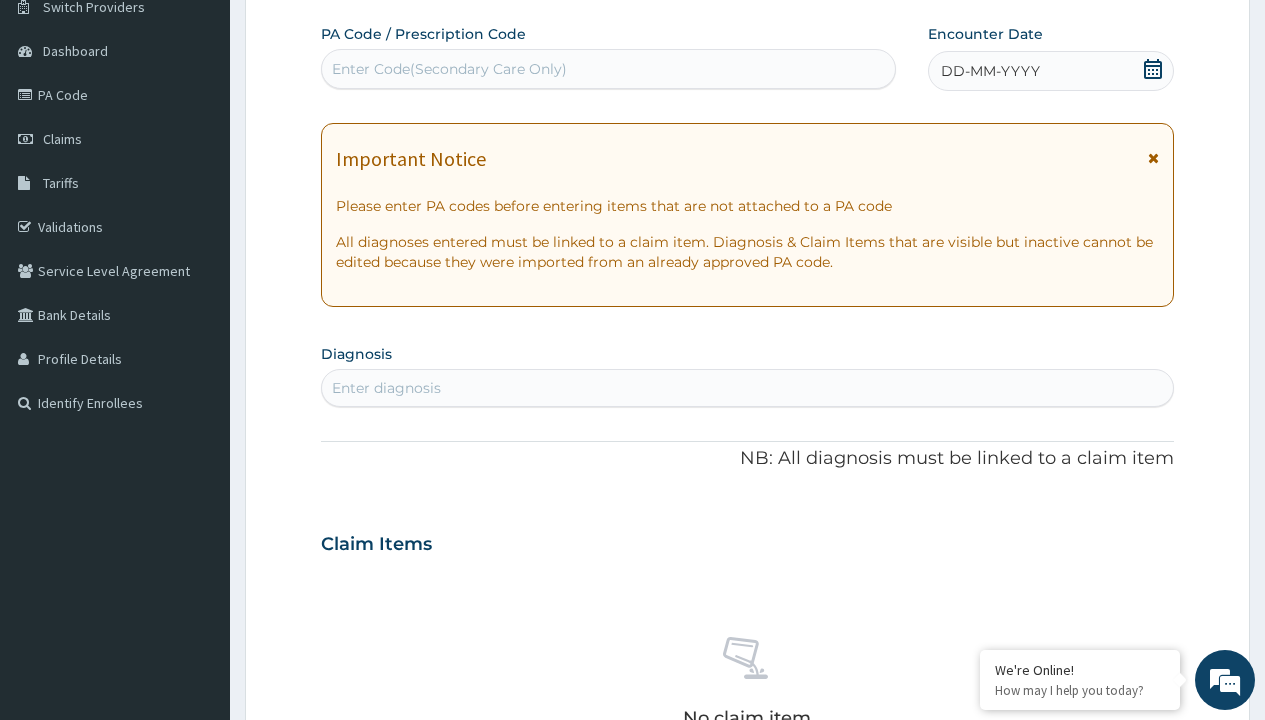 click on "DD-MM-YYYY" at bounding box center [990, 71] 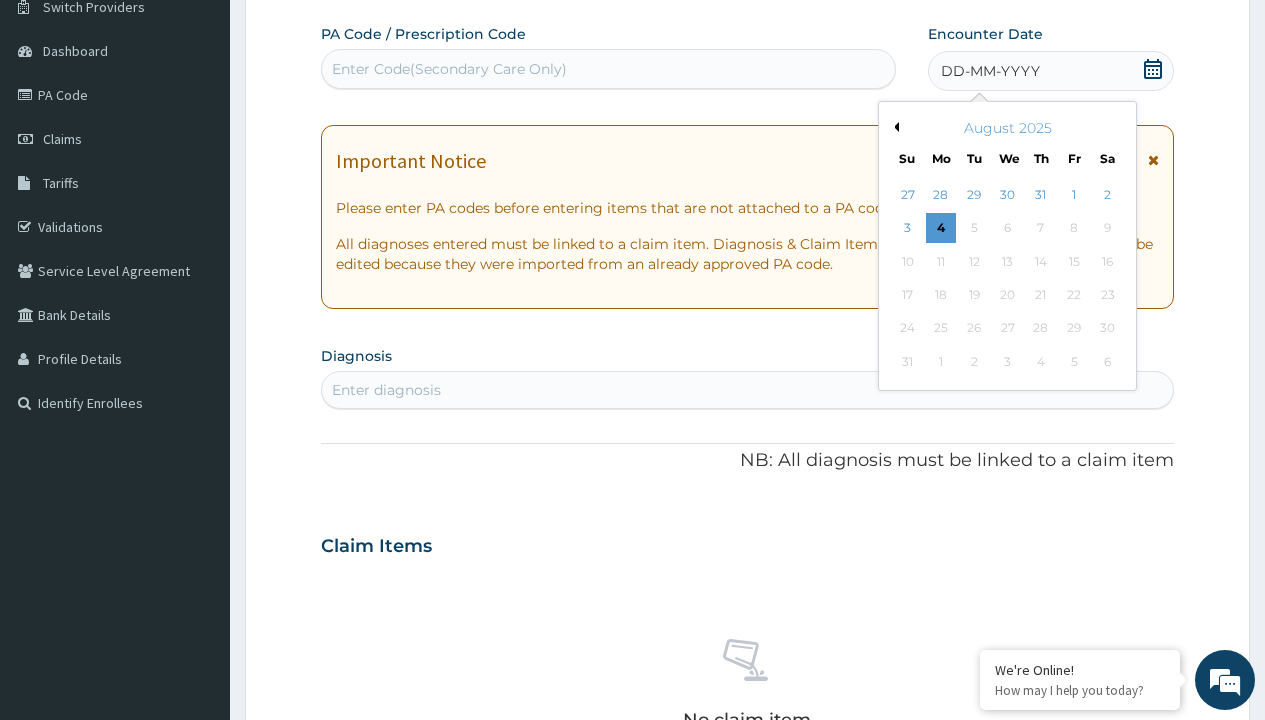 click on "Previous Month" at bounding box center (894, 127) 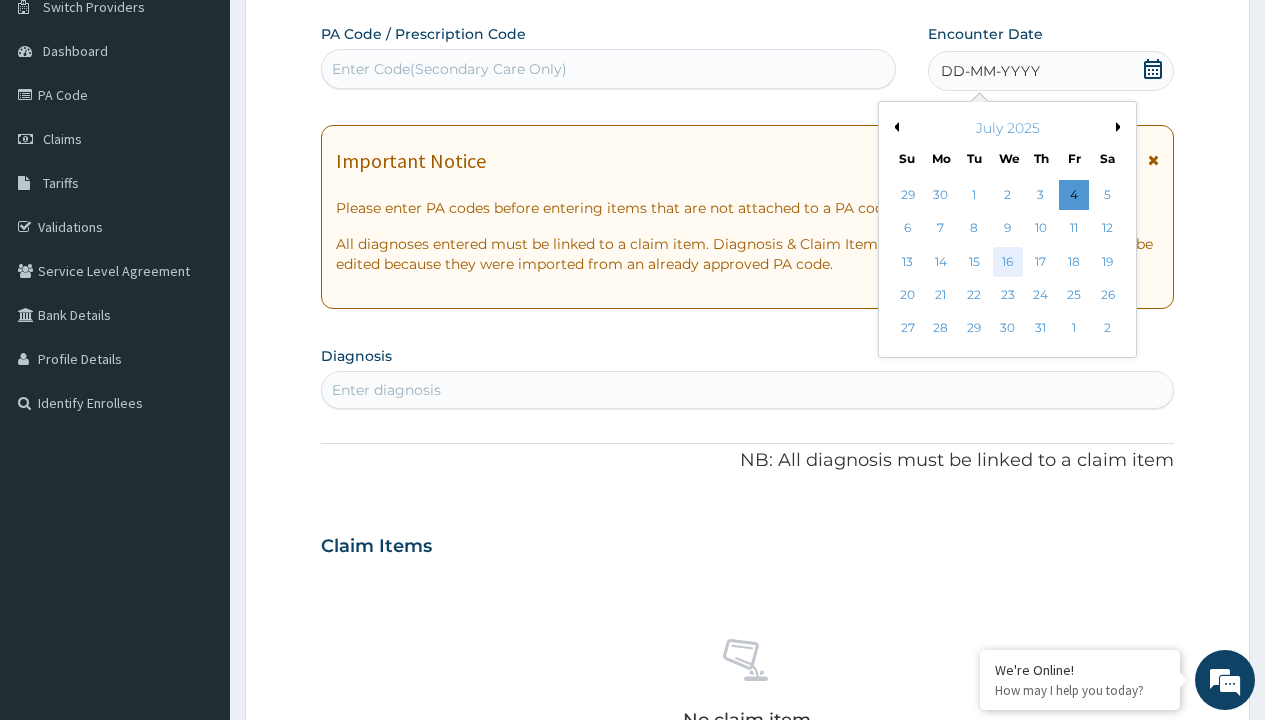 click on "16" at bounding box center [1007, 262] 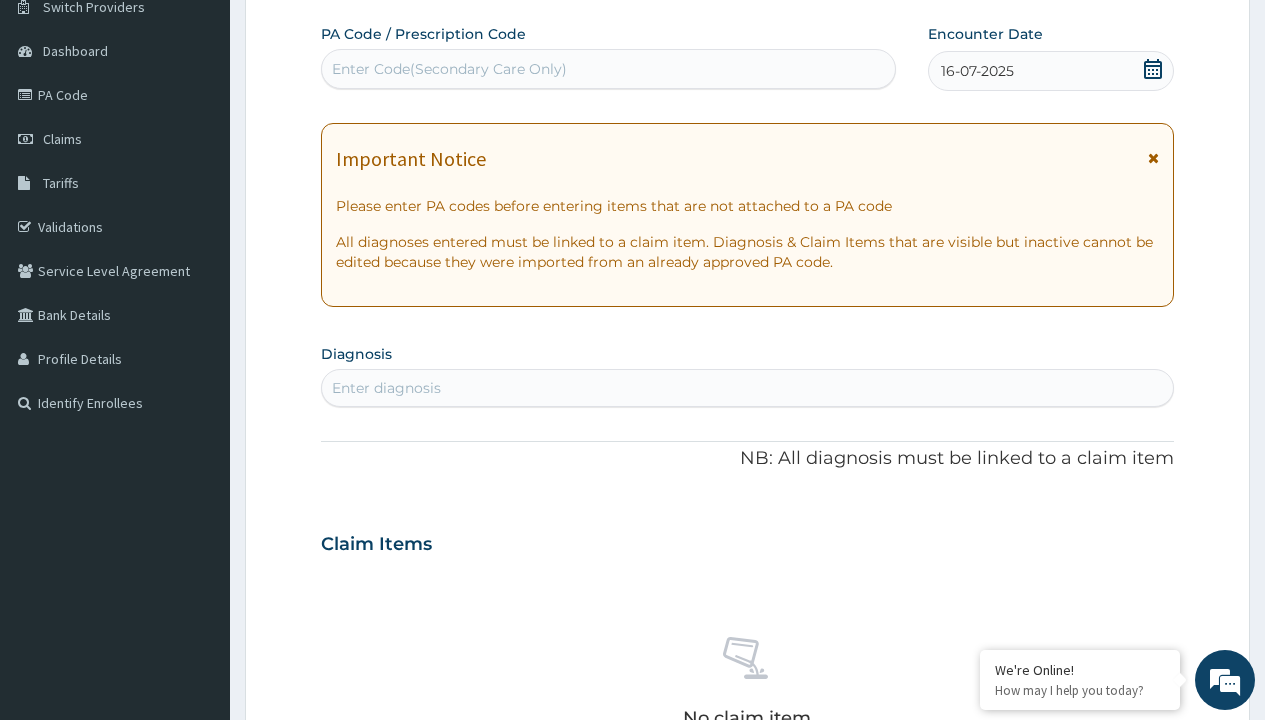 click on "Enter diagnosis" at bounding box center (386, 388) 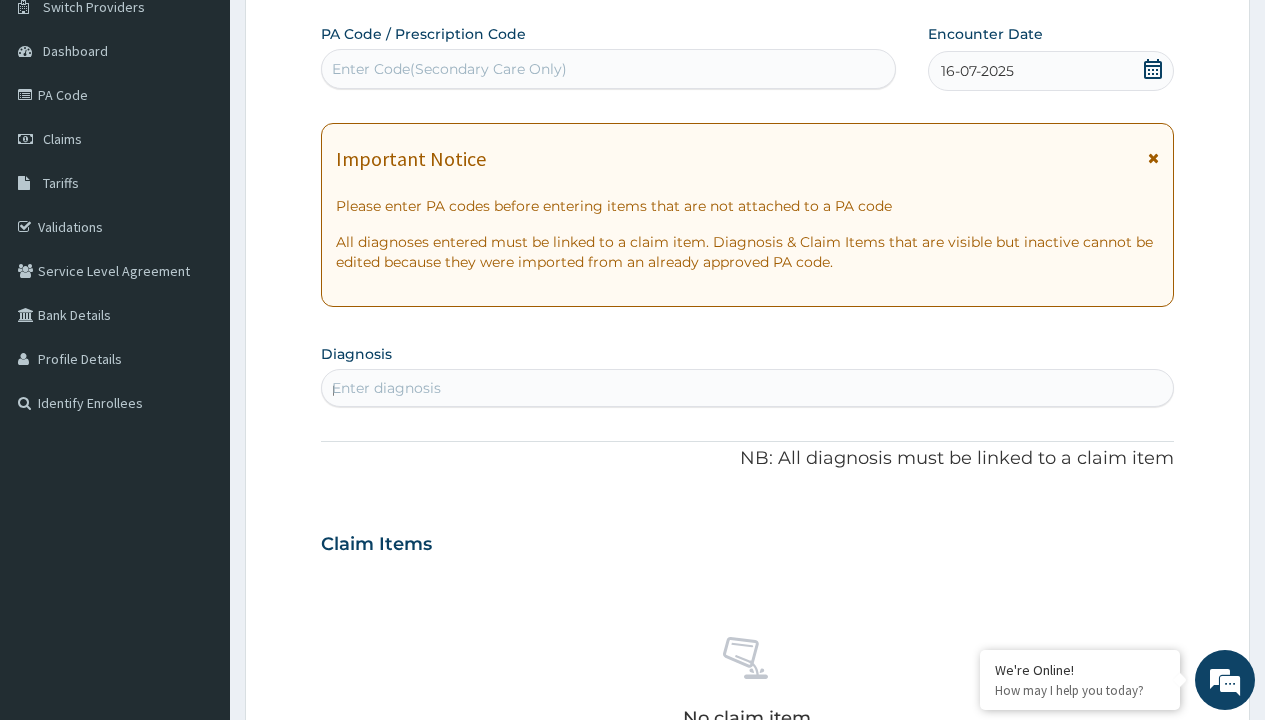 scroll, scrollTop: 0, scrollLeft: 0, axis: both 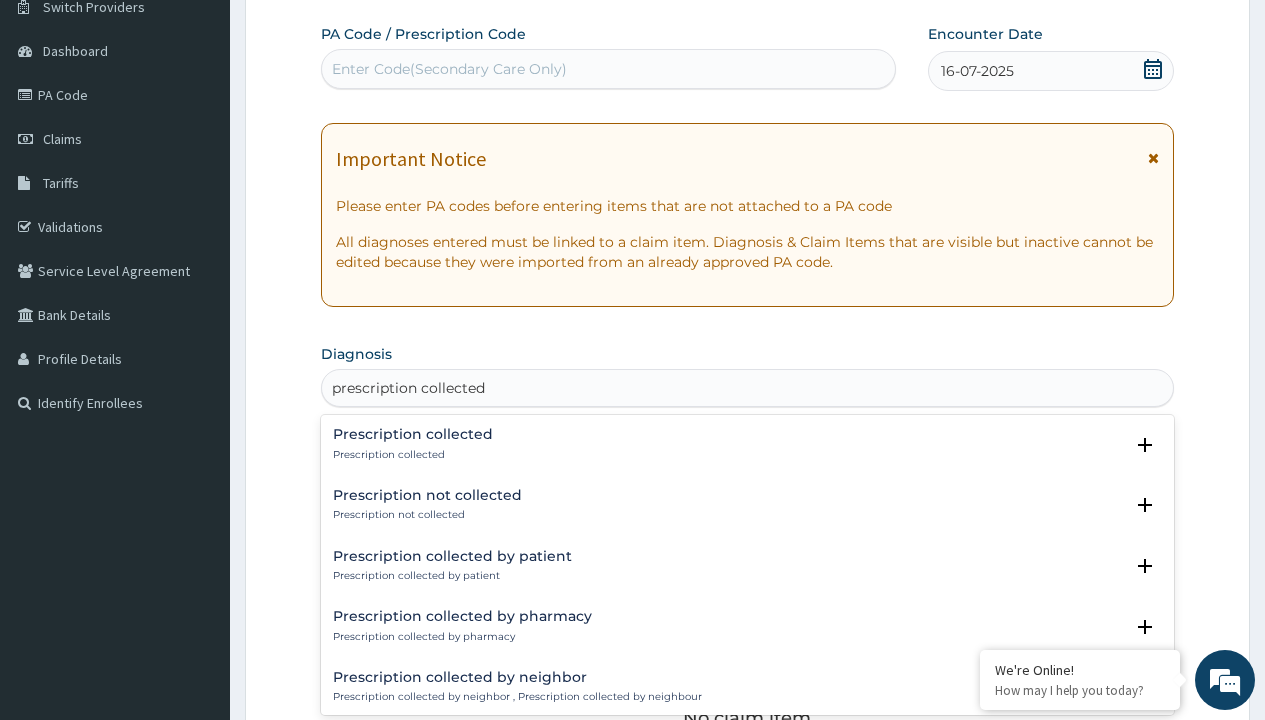 click on "Prescription collected" at bounding box center [413, 455] 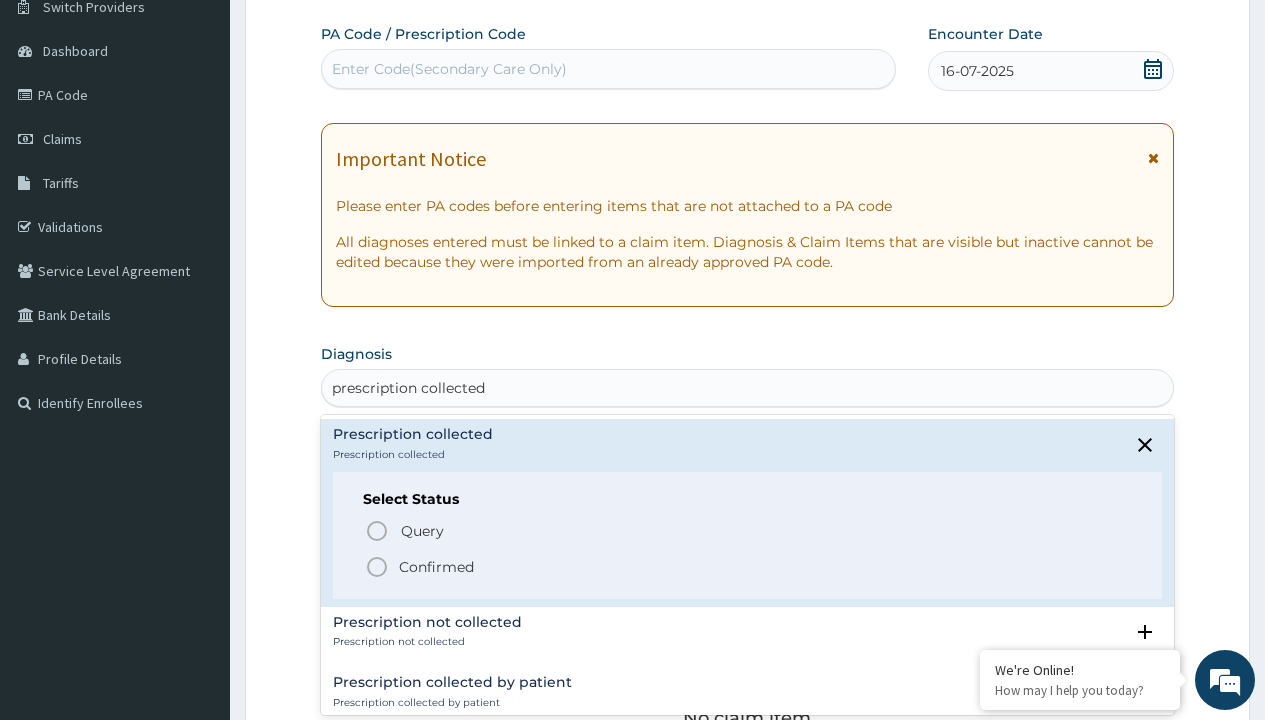 scroll, scrollTop: 0, scrollLeft: 0, axis: both 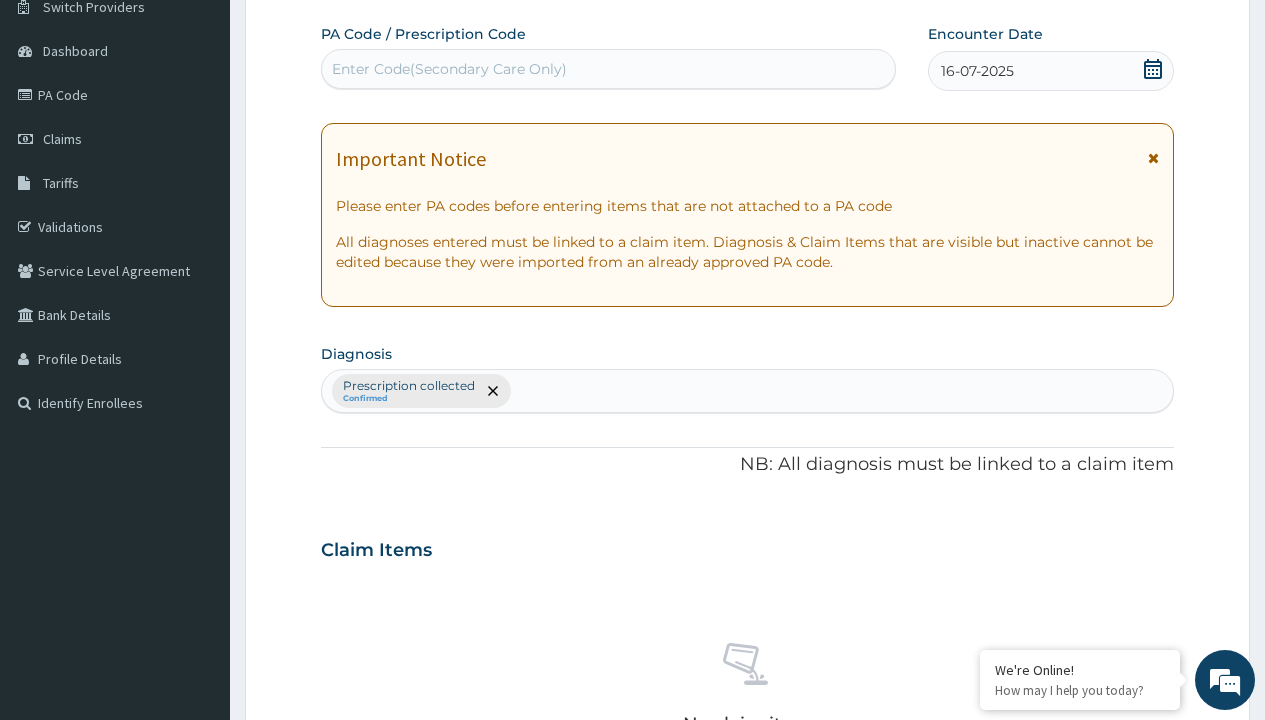 click on "Select Type" at bounding box center [372, 893] 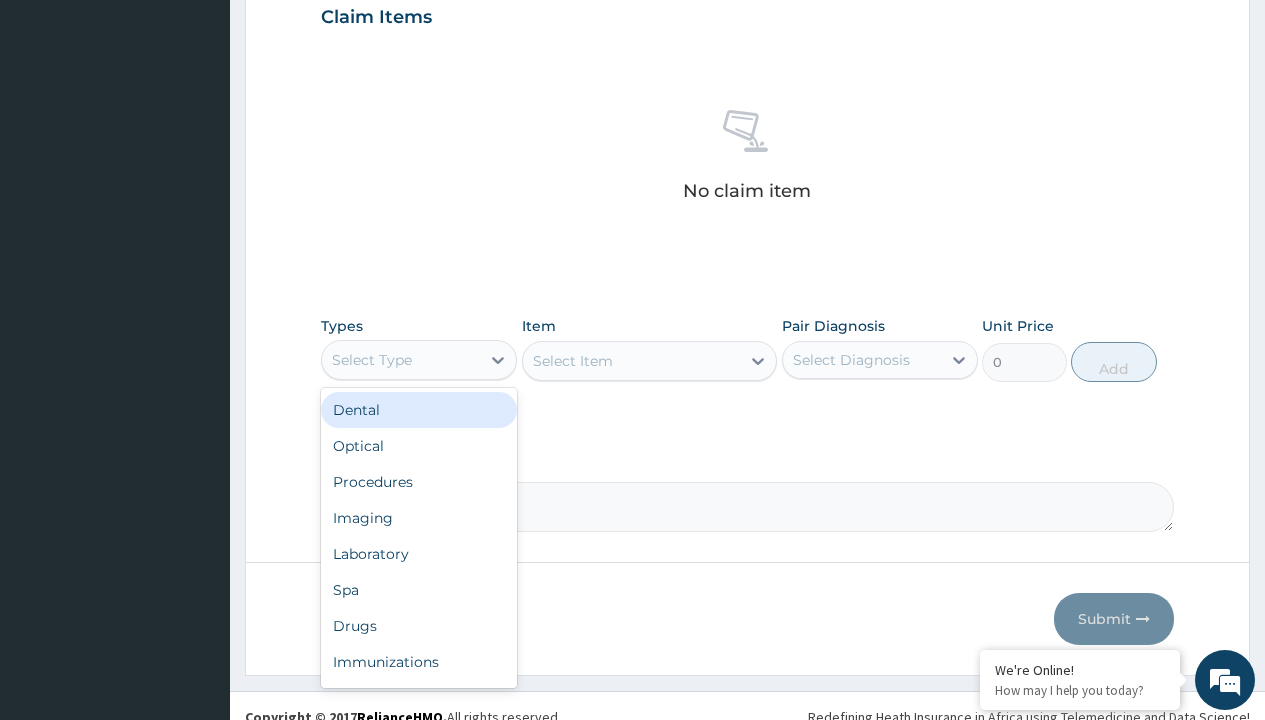 type on "procedures" 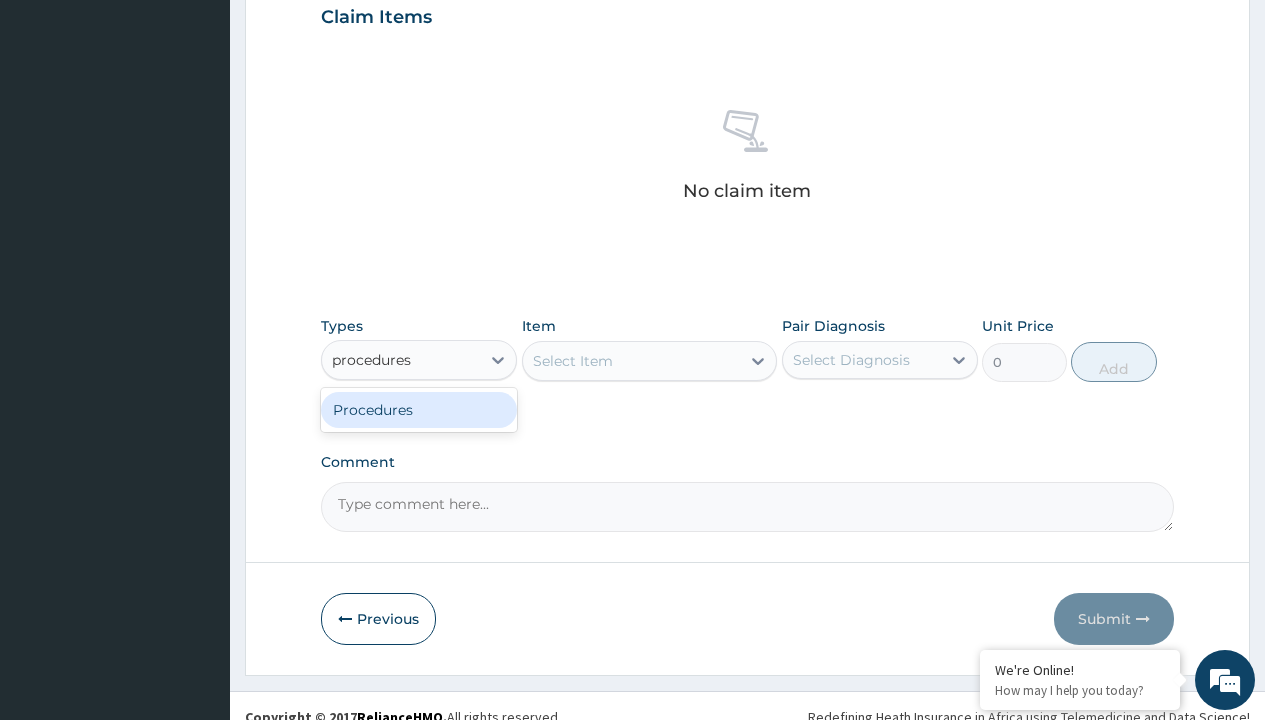 scroll, scrollTop: 0, scrollLeft: 0, axis: both 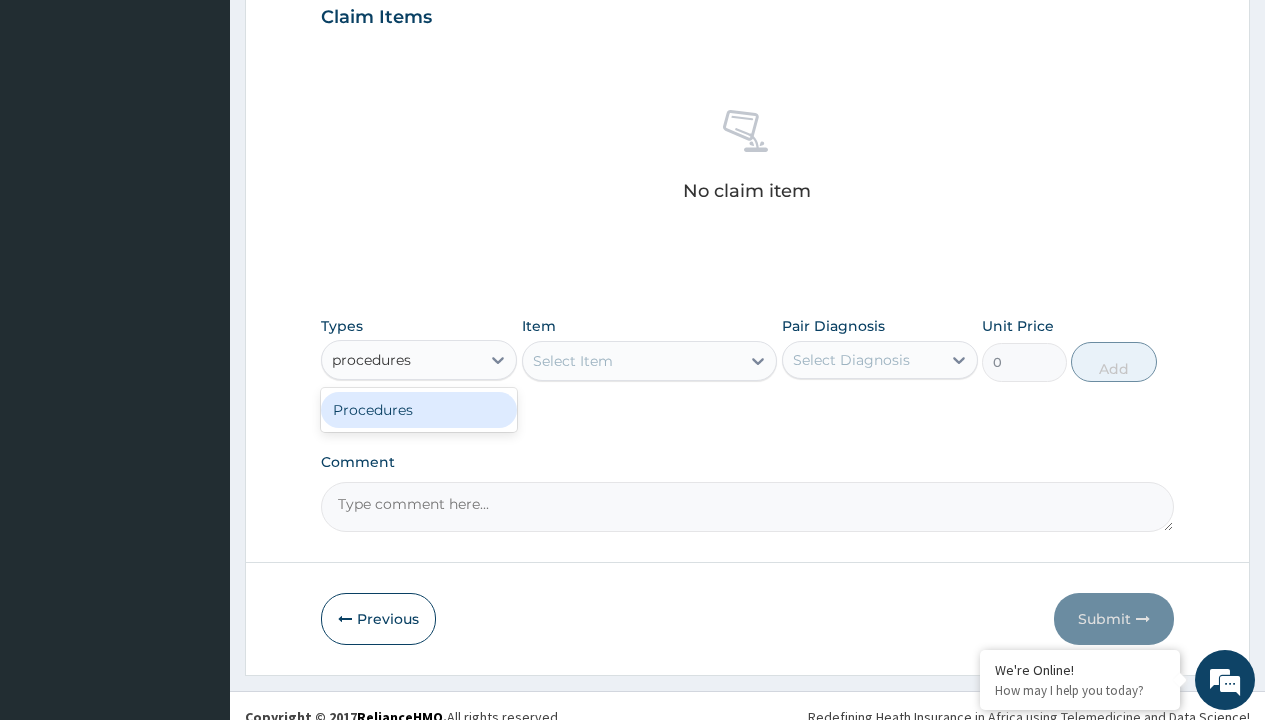 click on "Procedures" at bounding box center (419, 410) 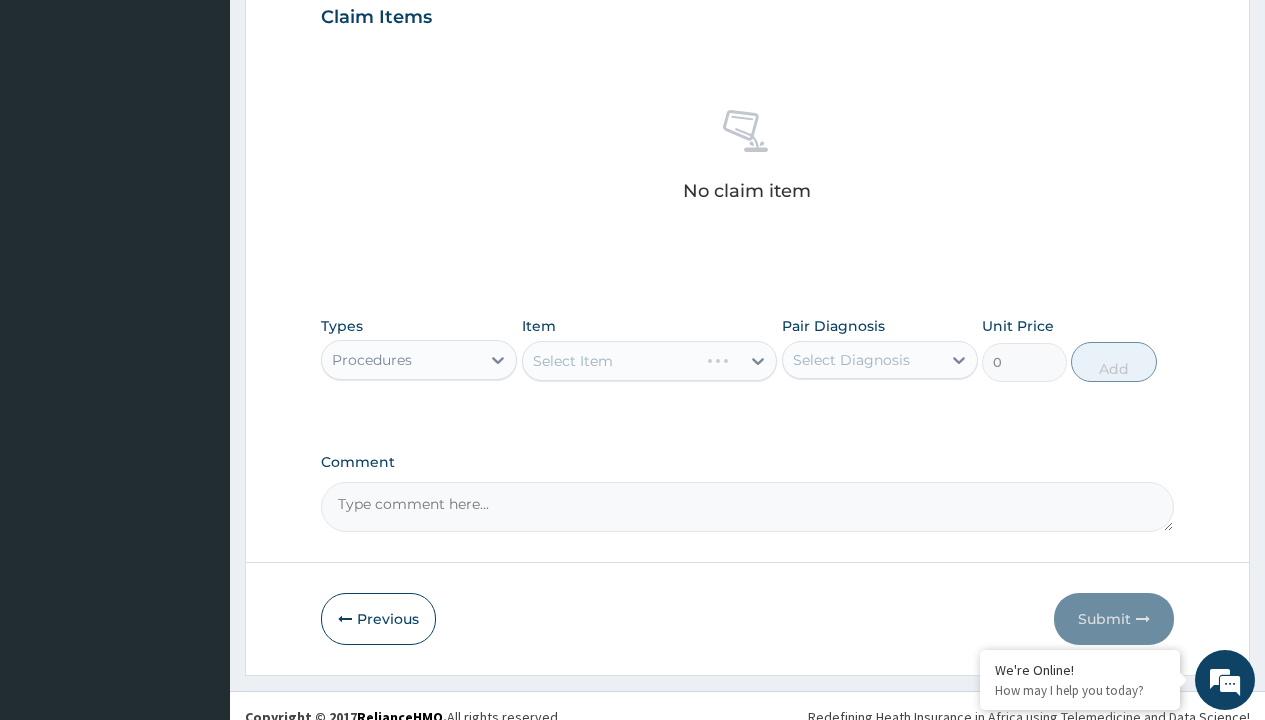 click on "Select Item" at bounding box center (650, 361) 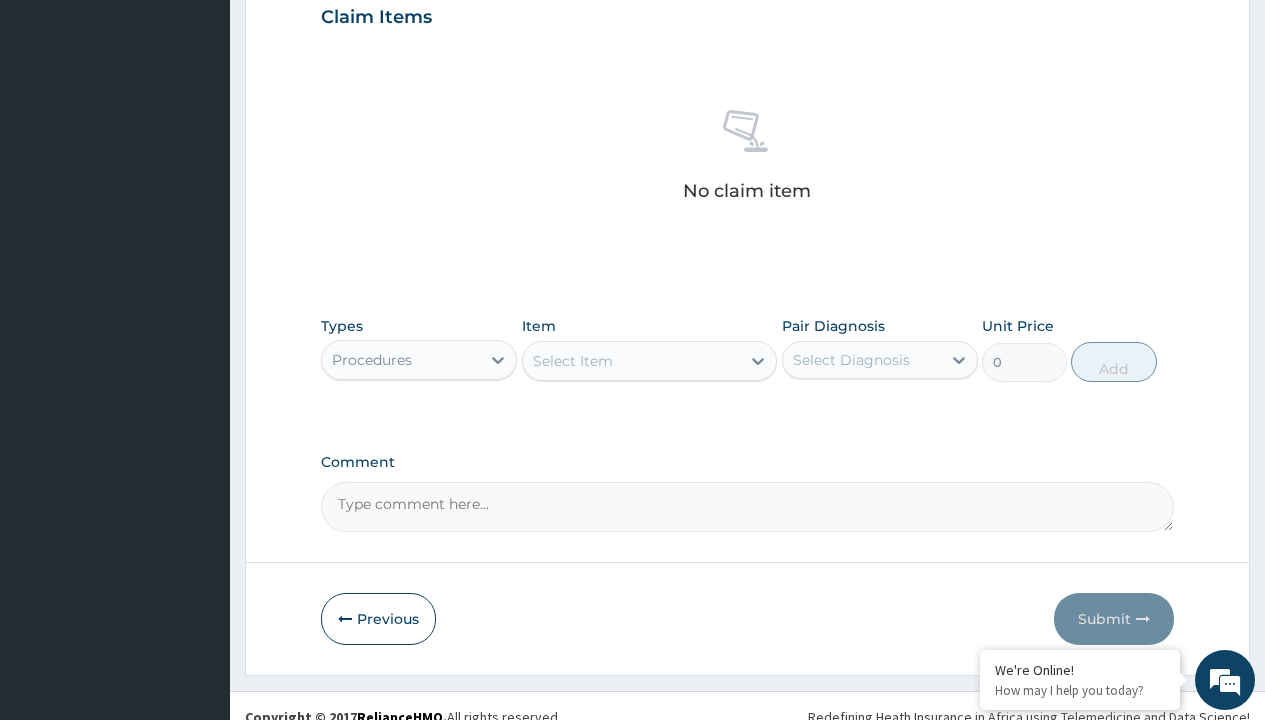 type on "service fee" 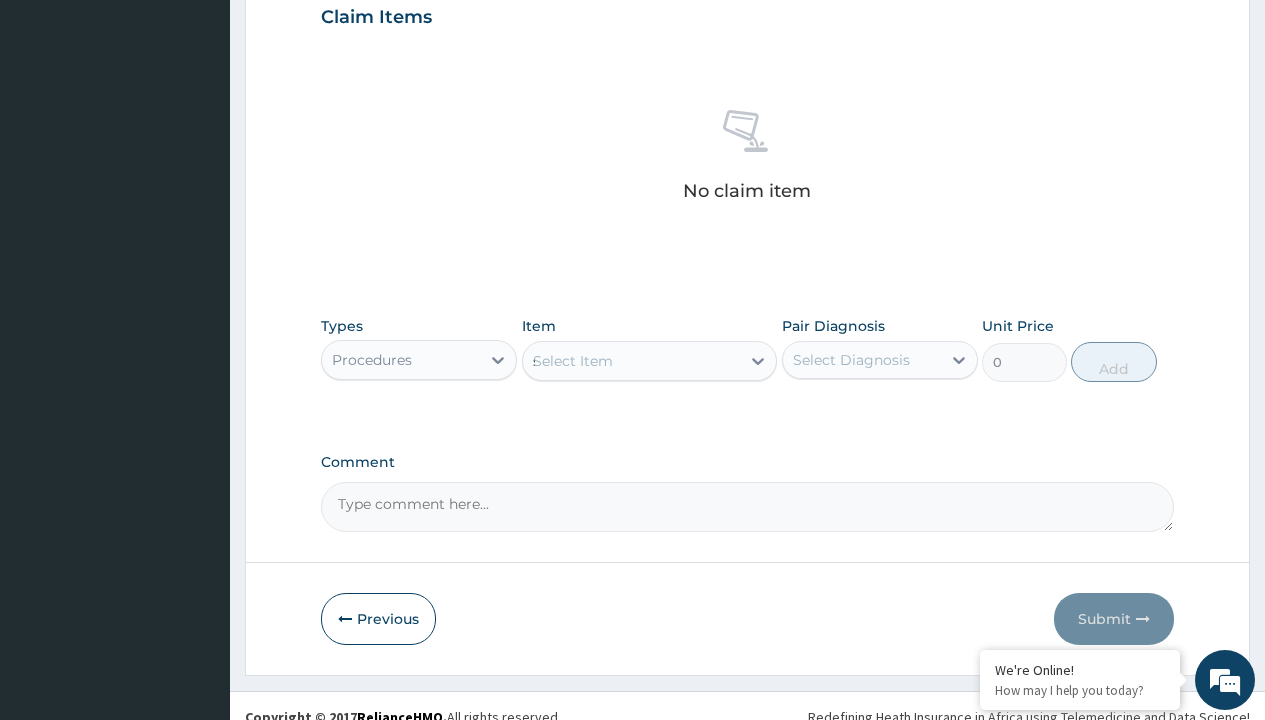 scroll, scrollTop: 0, scrollLeft: 0, axis: both 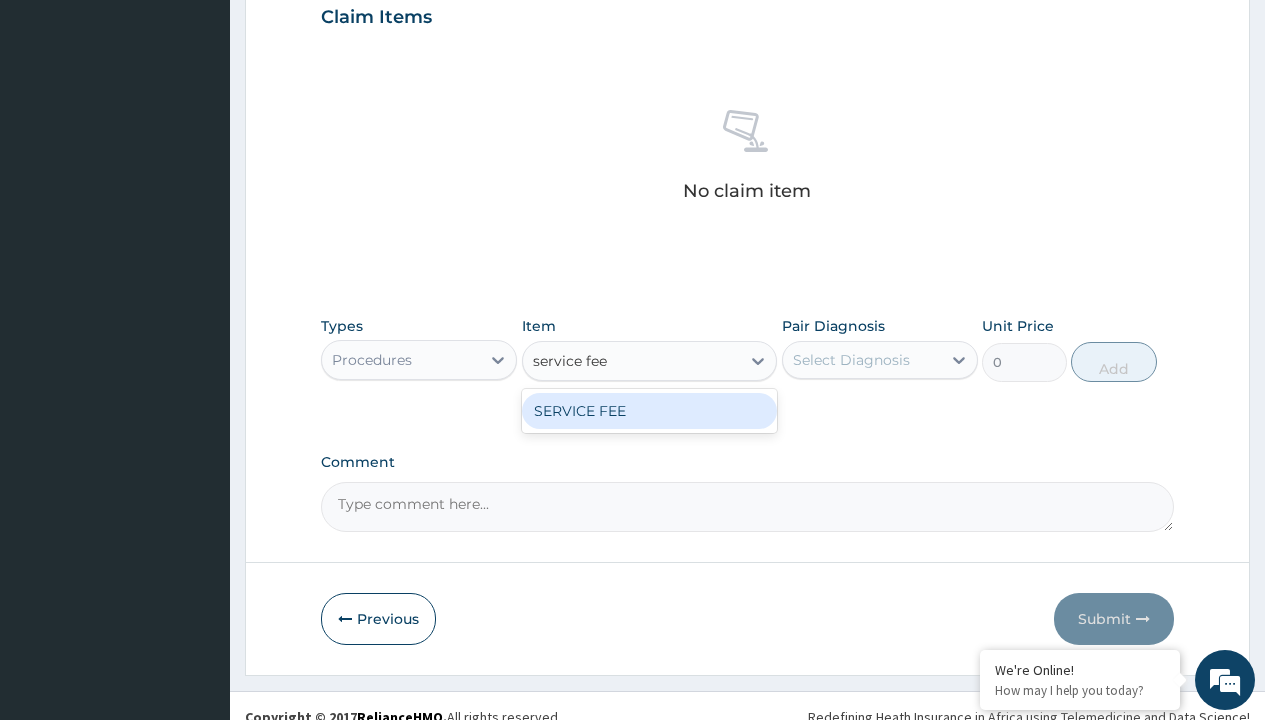 click on "SERVICE FEE" at bounding box center [650, 411] 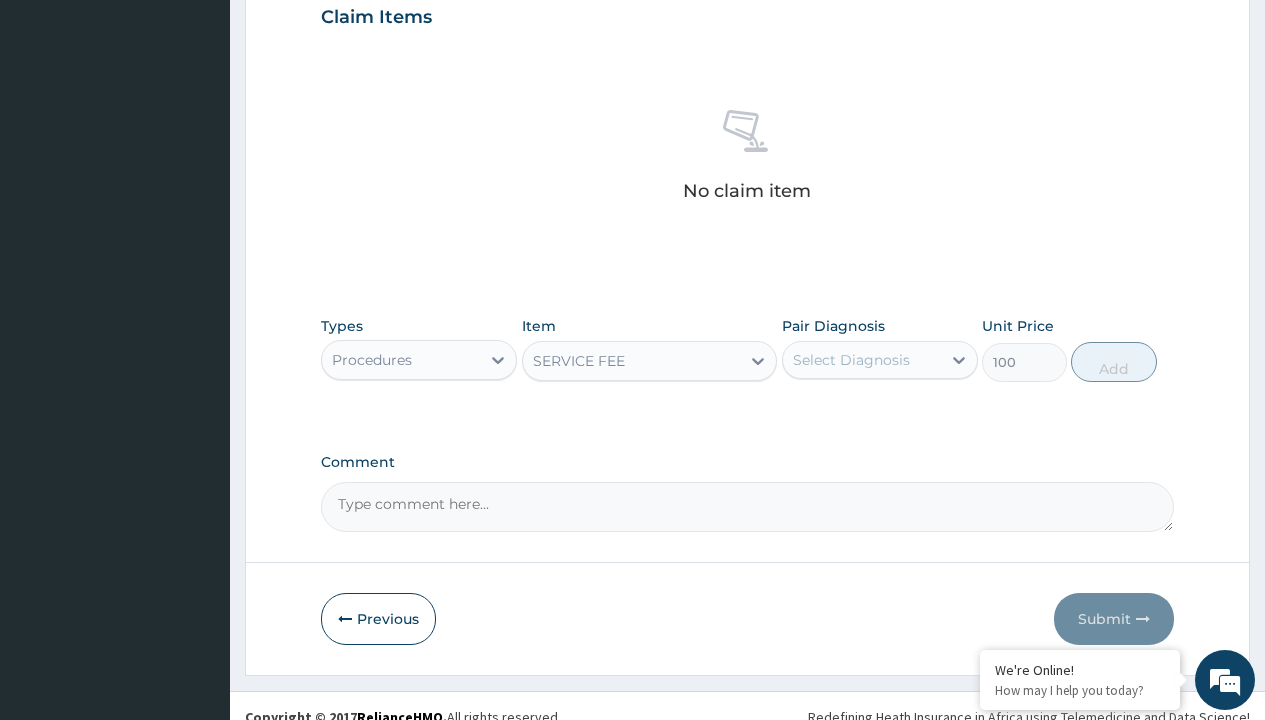 click on "Prescription collected" at bounding box center (409, -147) 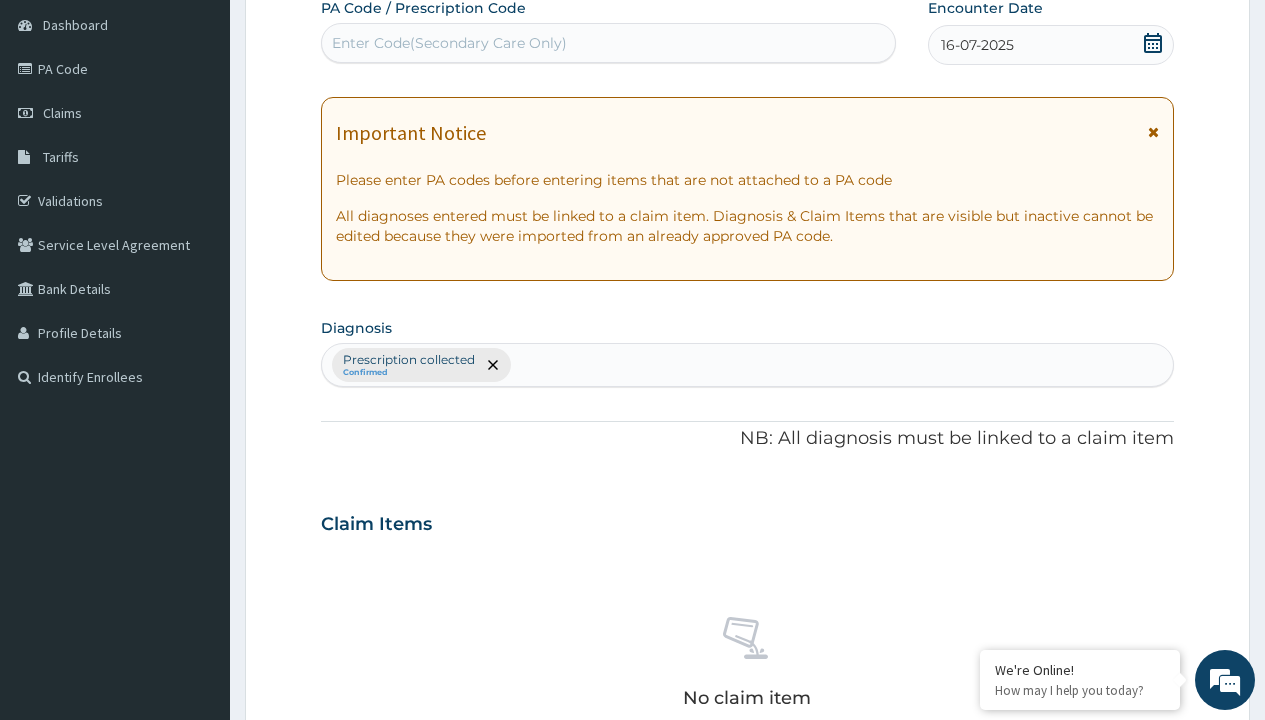 type on "prescription collected" 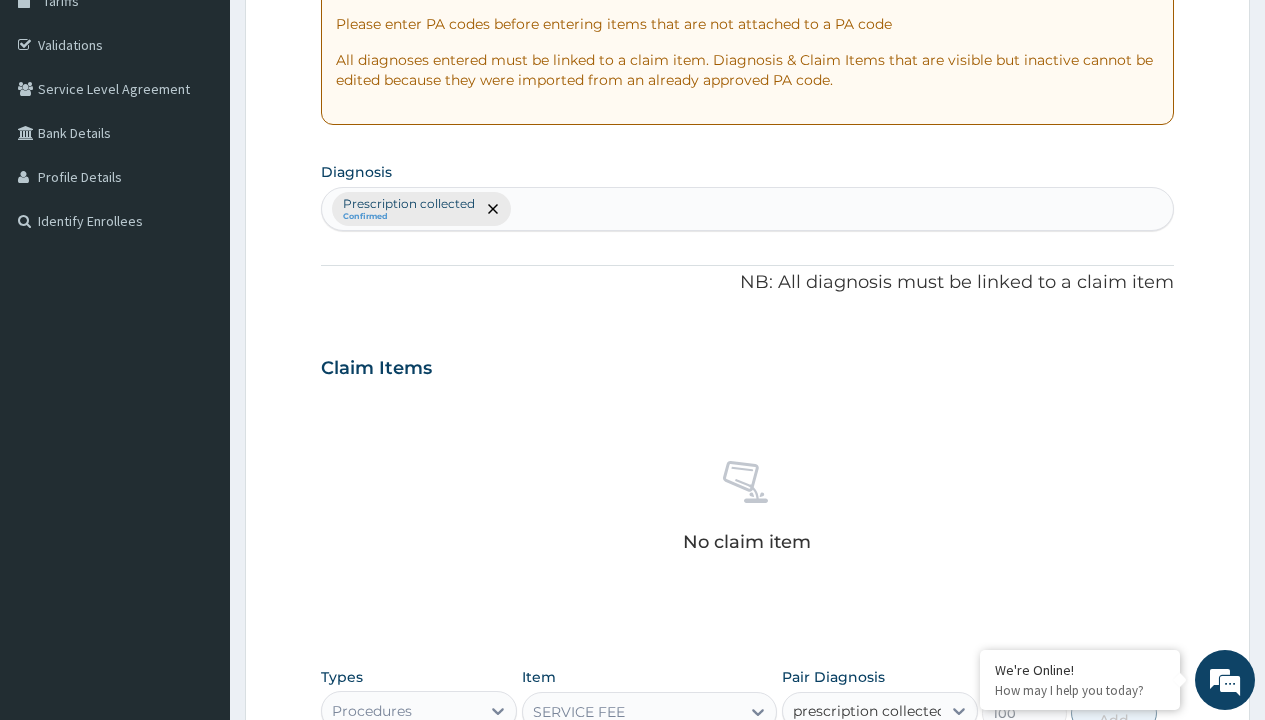 click on "Prescription collected" at bounding box center [890, 770] 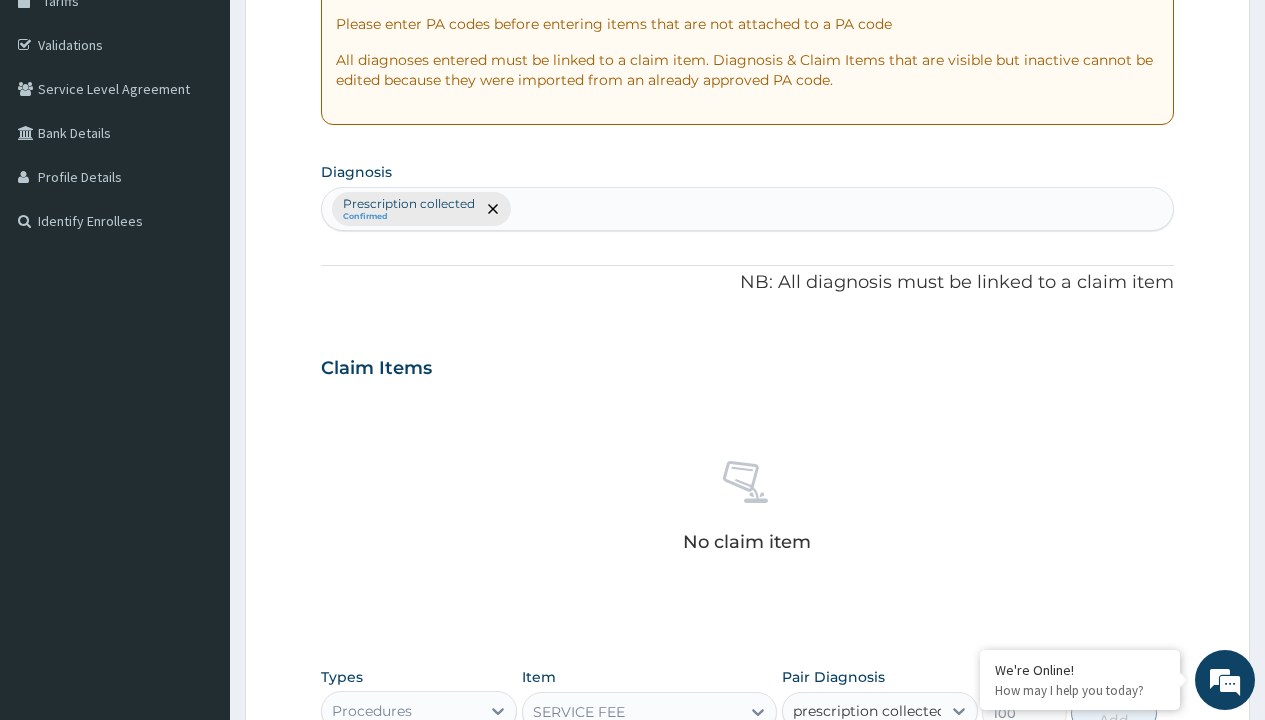 type 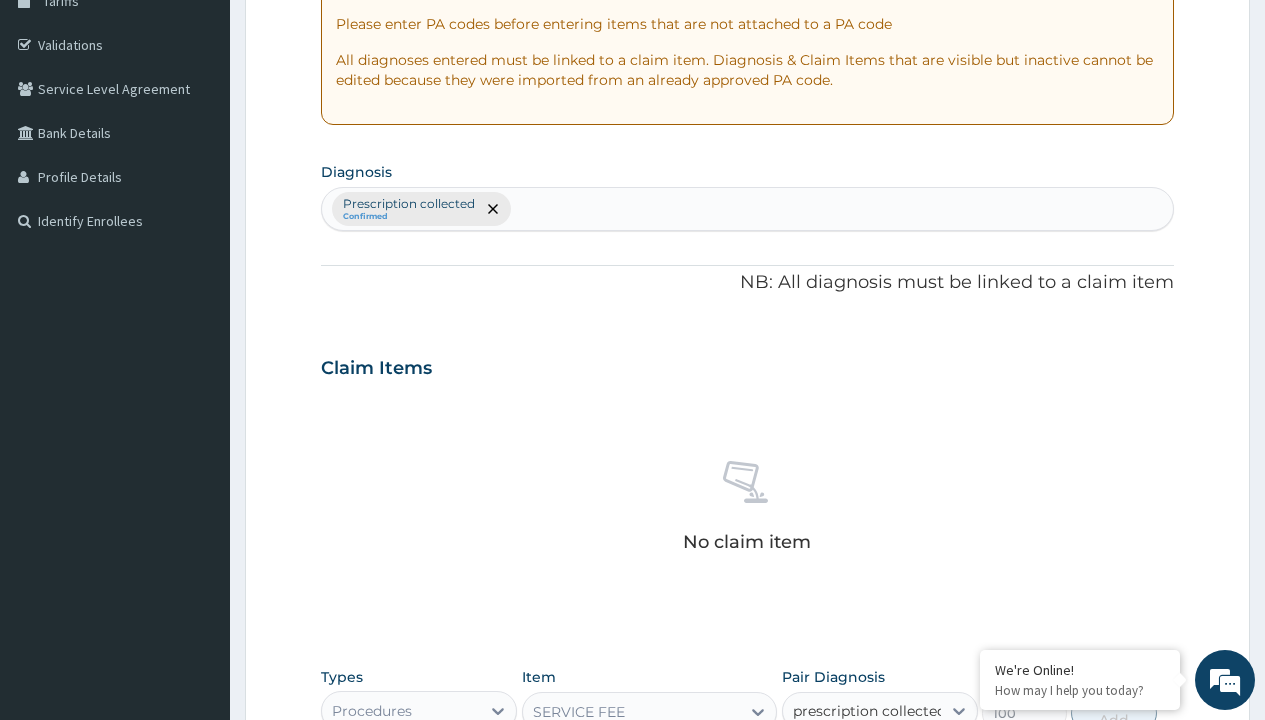 checkbox on "true" 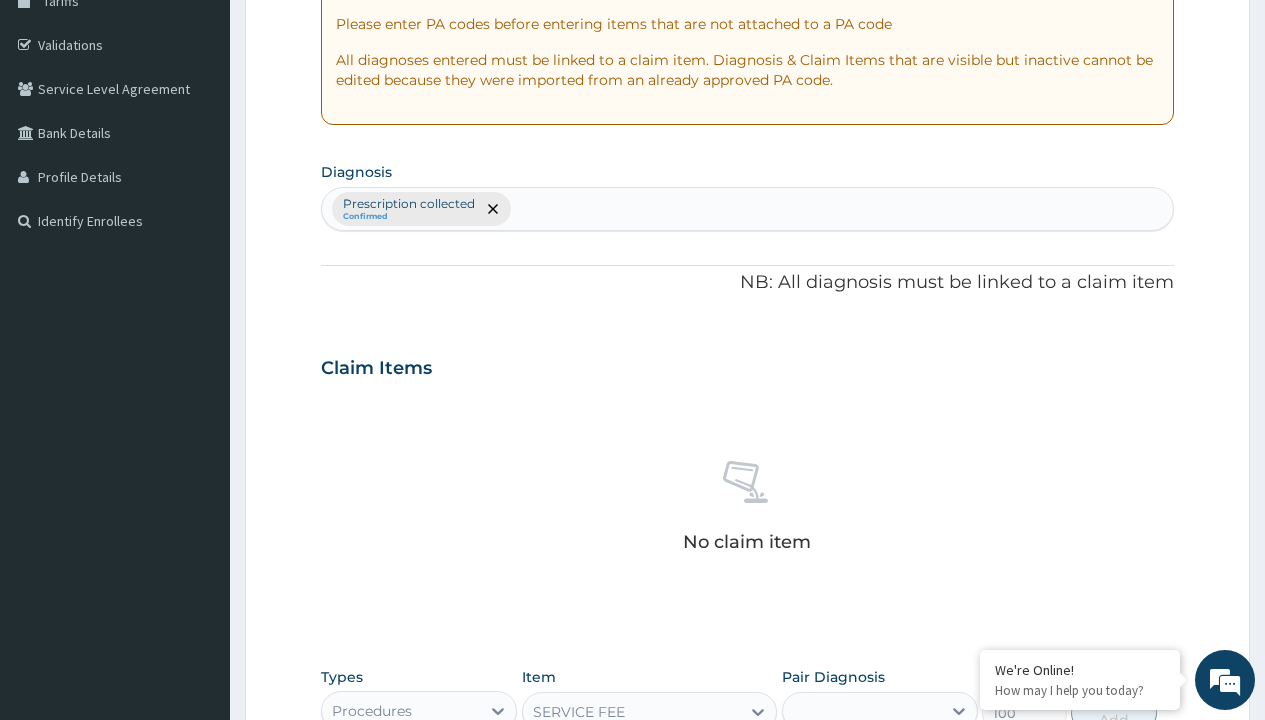 scroll, scrollTop: 722, scrollLeft: 0, axis: vertical 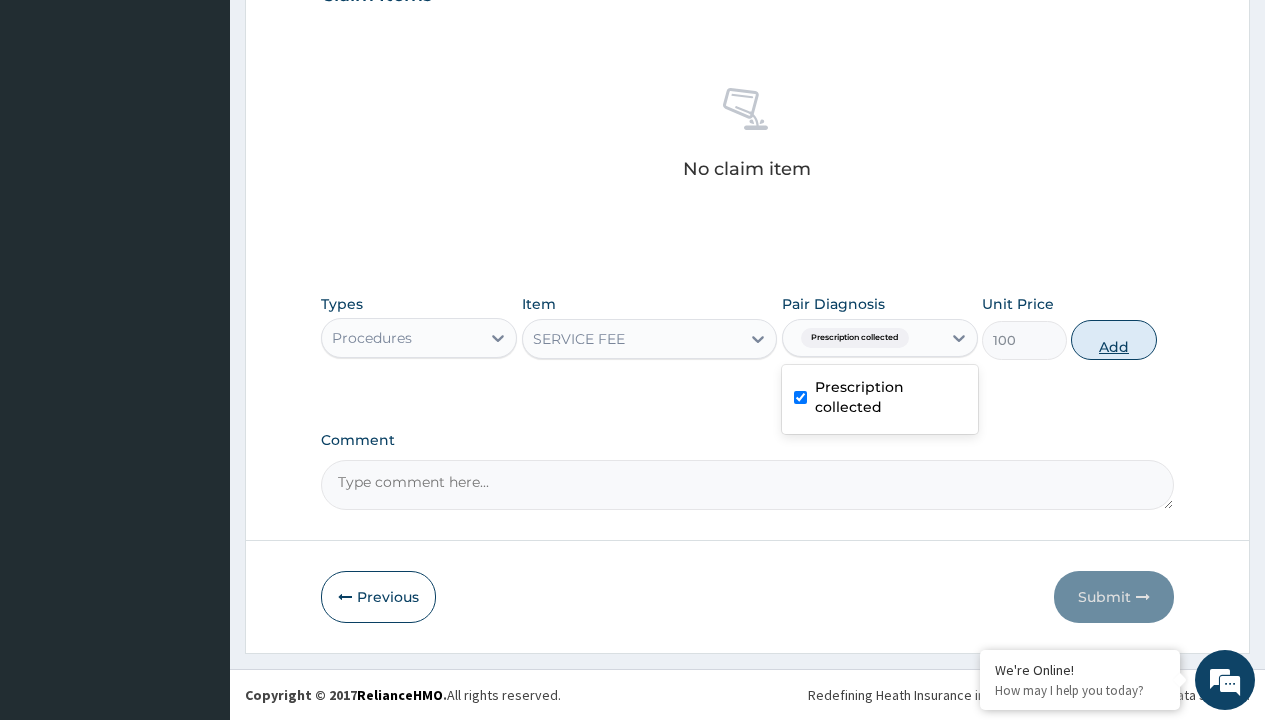 click on "Add" at bounding box center [1113, 340] 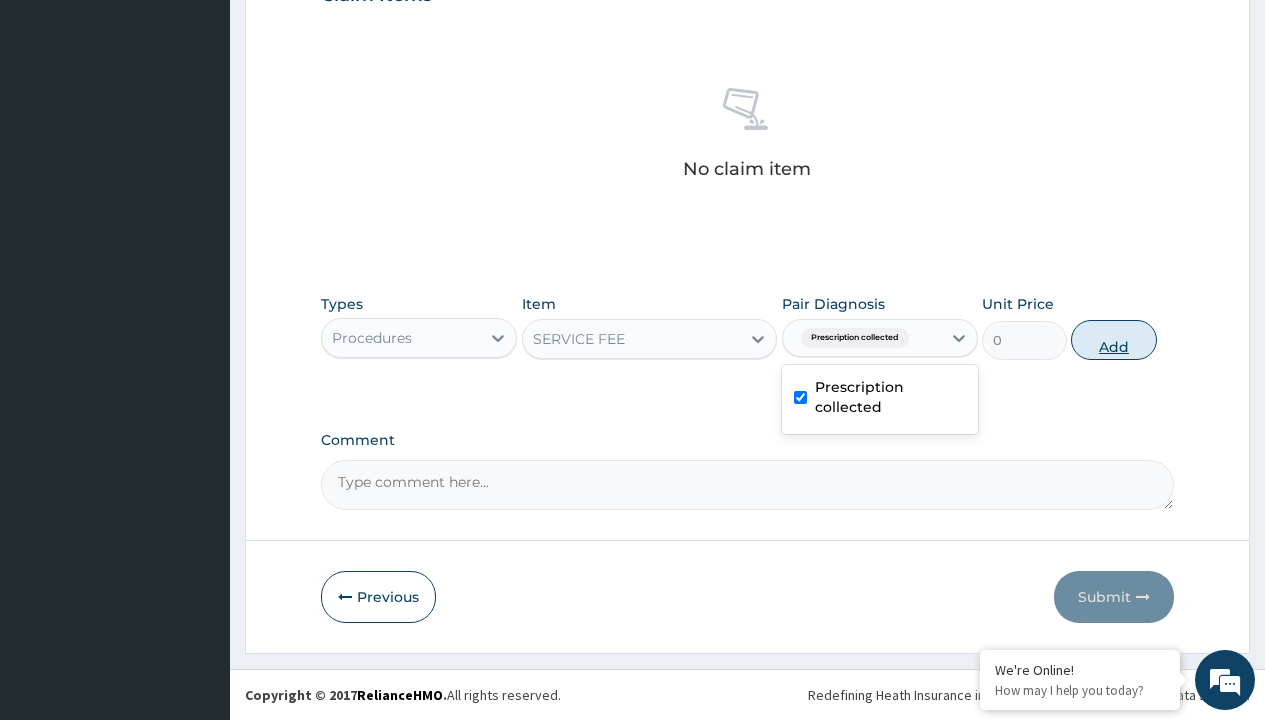 scroll, scrollTop: 642, scrollLeft: 0, axis: vertical 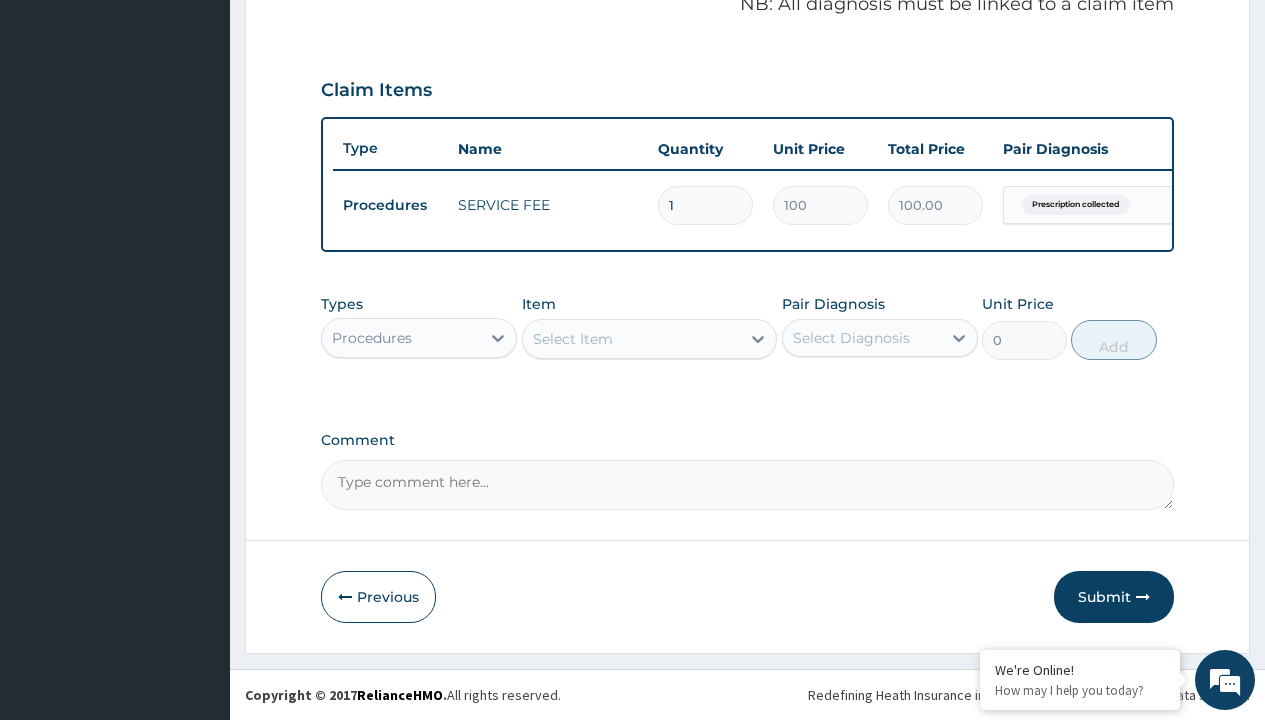 click on "Procedures" at bounding box center [372, 338] 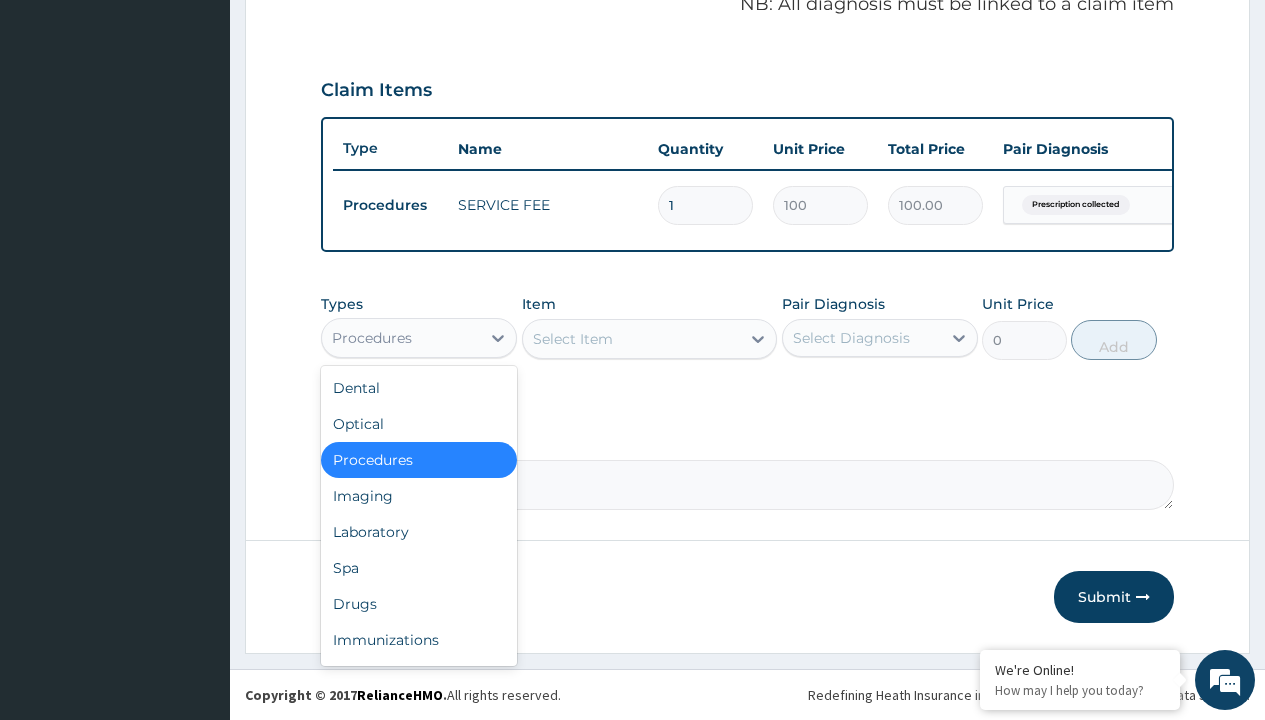 type on "drugs" 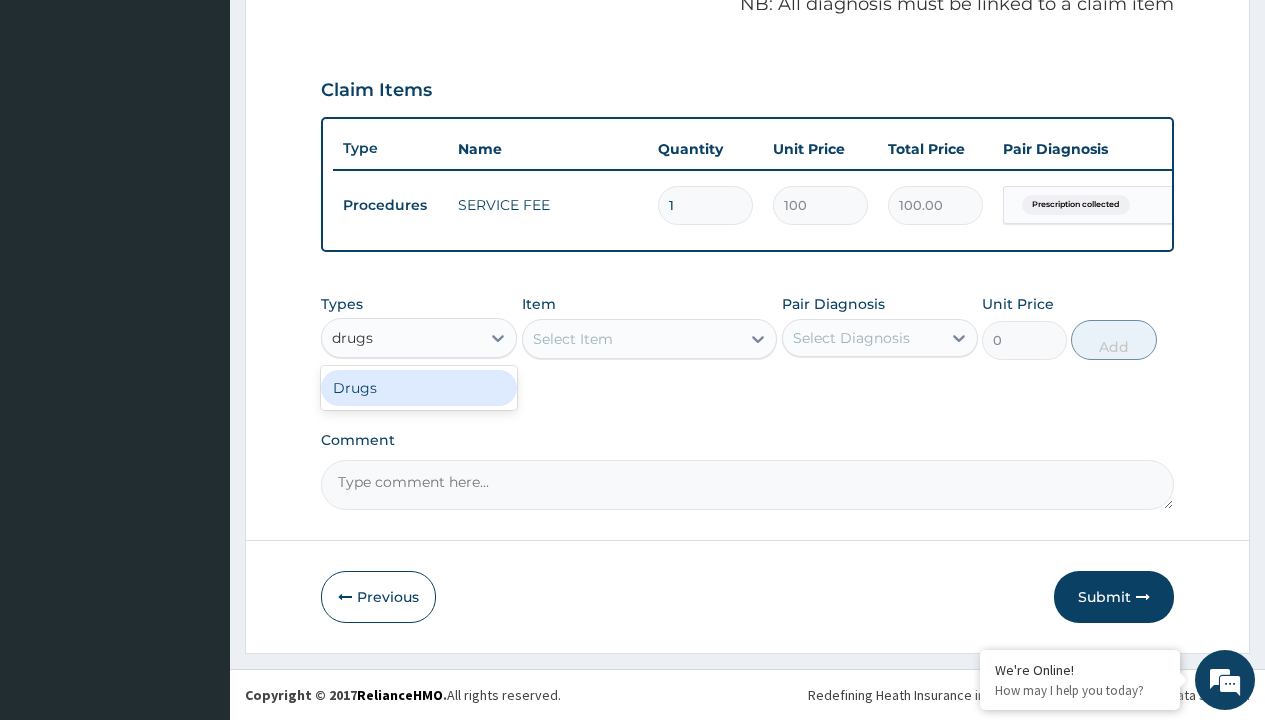 scroll, scrollTop: 0, scrollLeft: 0, axis: both 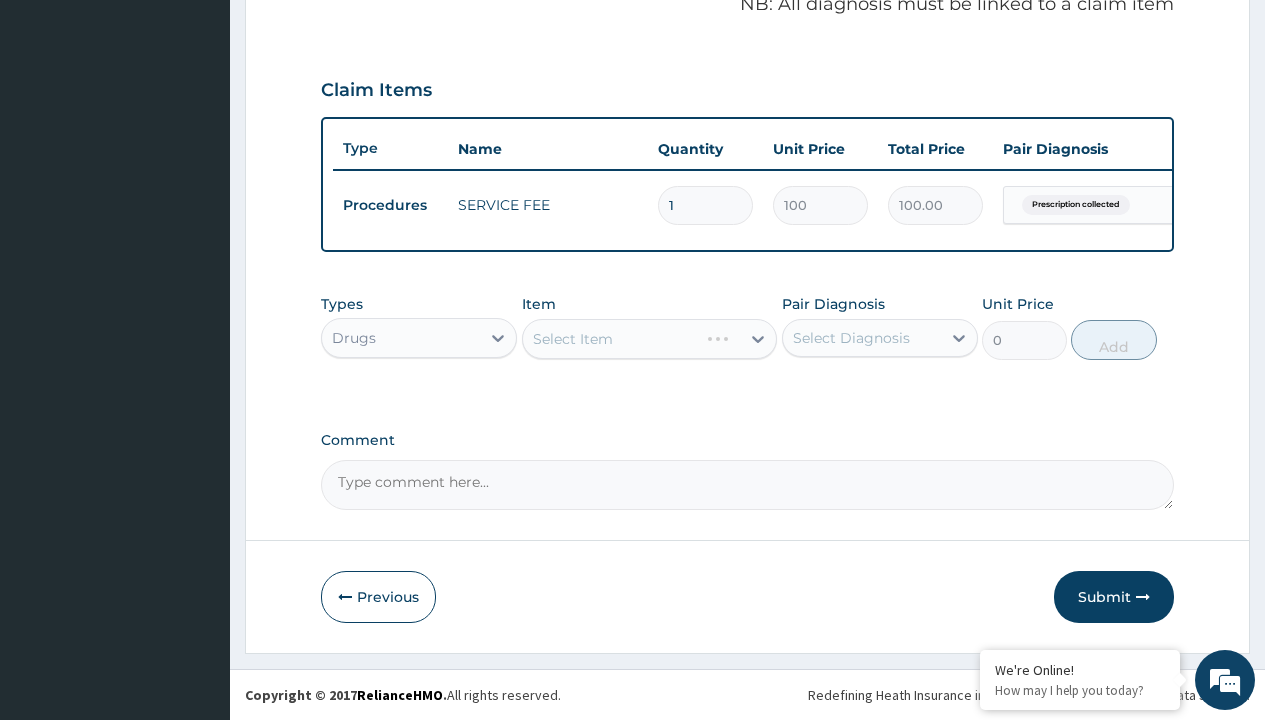 click on "Select Item" at bounding box center [650, 339] 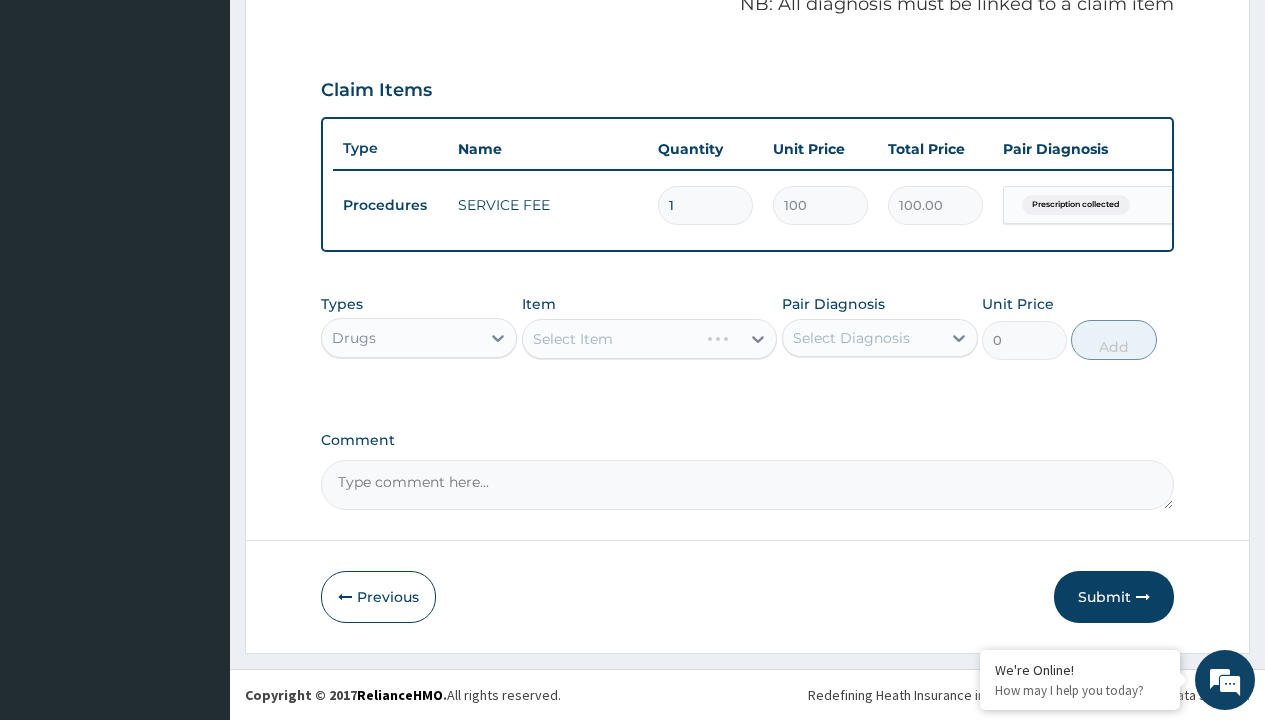 type on "dihydrocodeine (df118) tablets 60mg x 60" 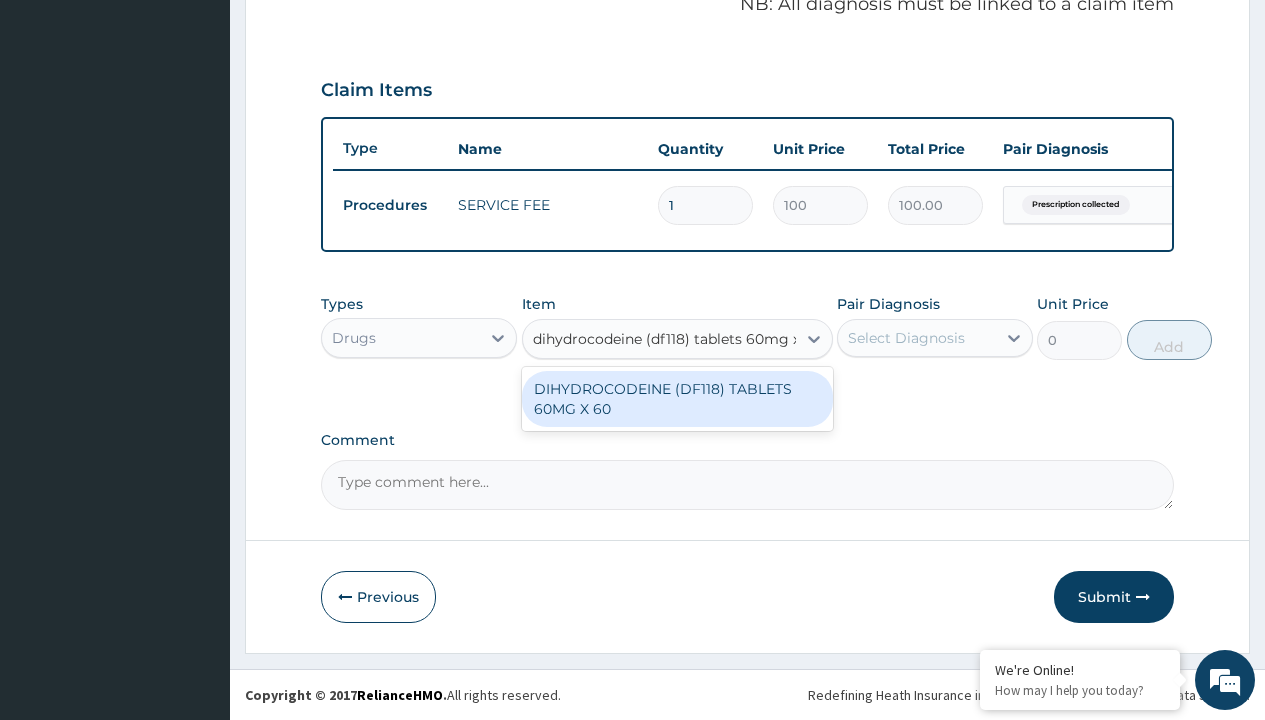 scroll, scrollTop: 0, scrollLeft: 0, axis: both 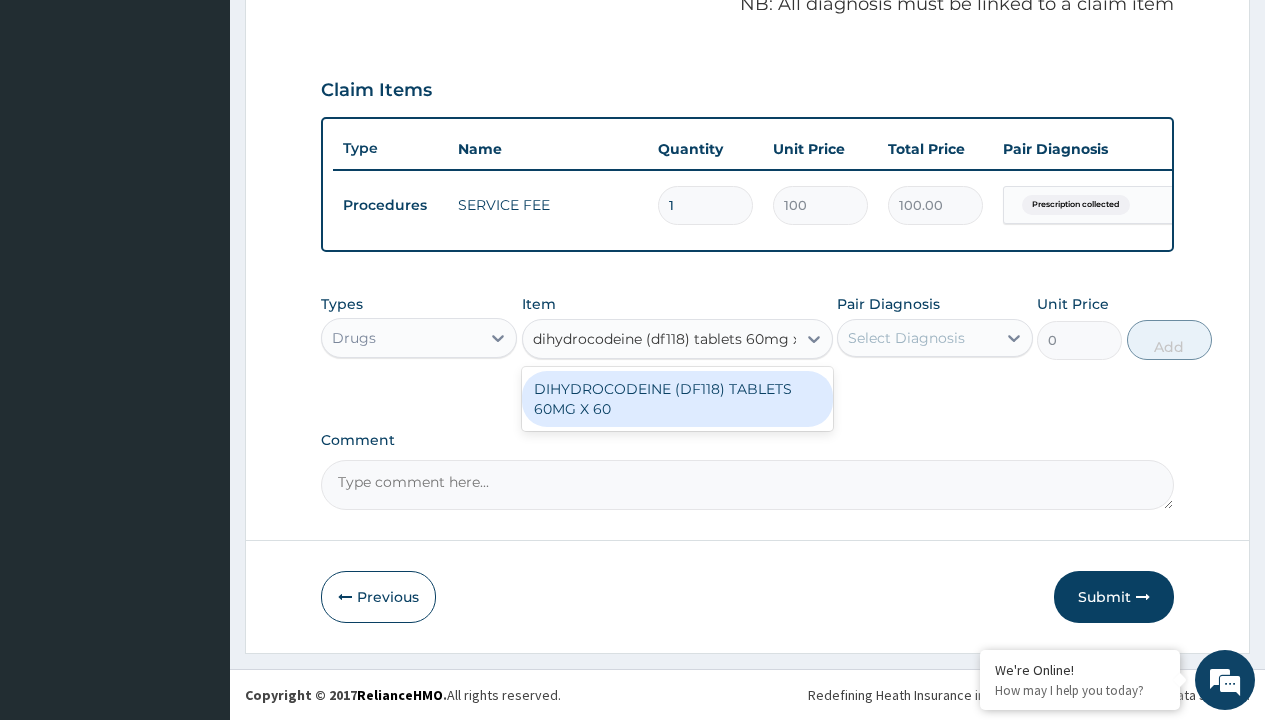 click on "DIHYDROCODEINE (DF118) TABLETS 60MG X 60" at bounding box center (677, 399) 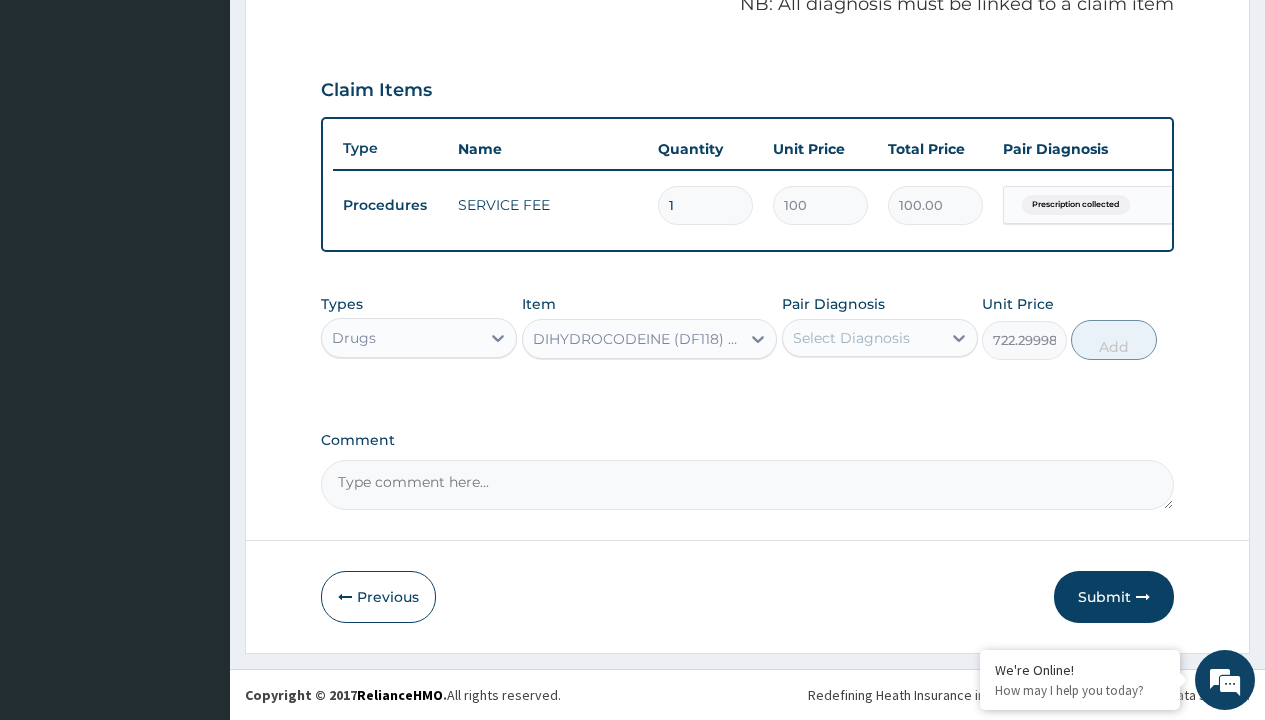 click on "Prescription collected" at bounding box center [409, -74] 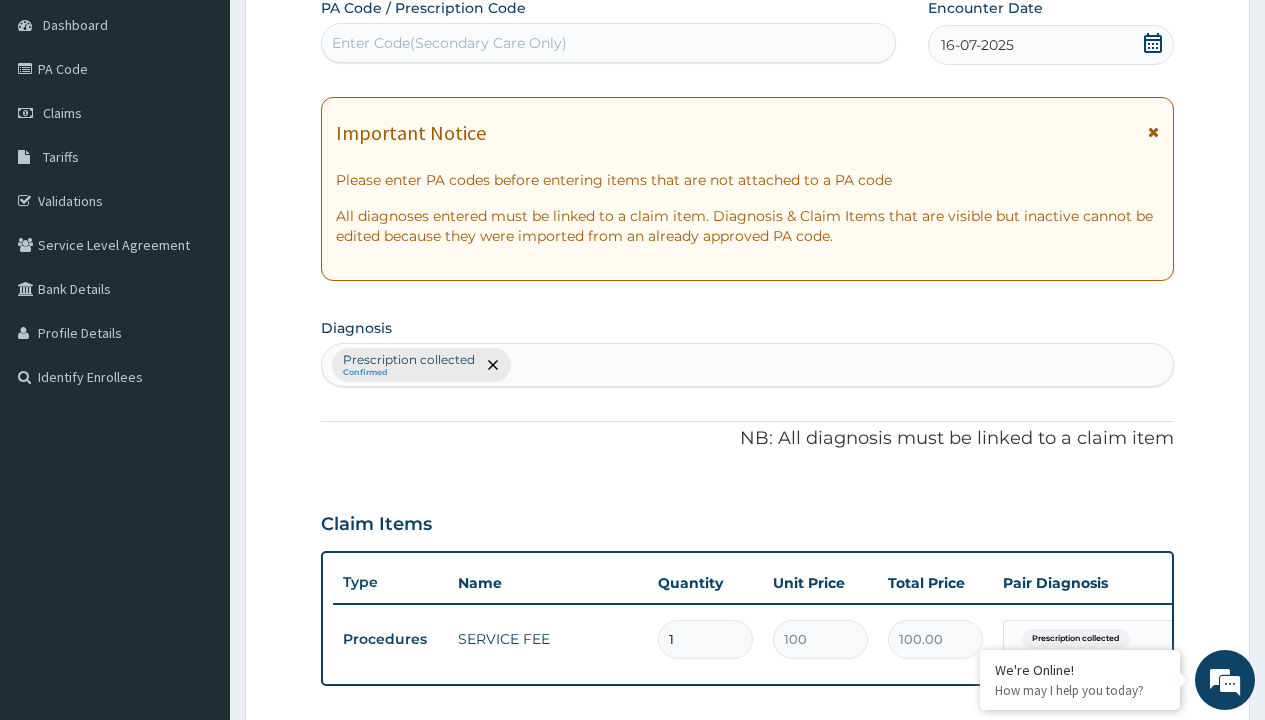 type on "prescription collected" 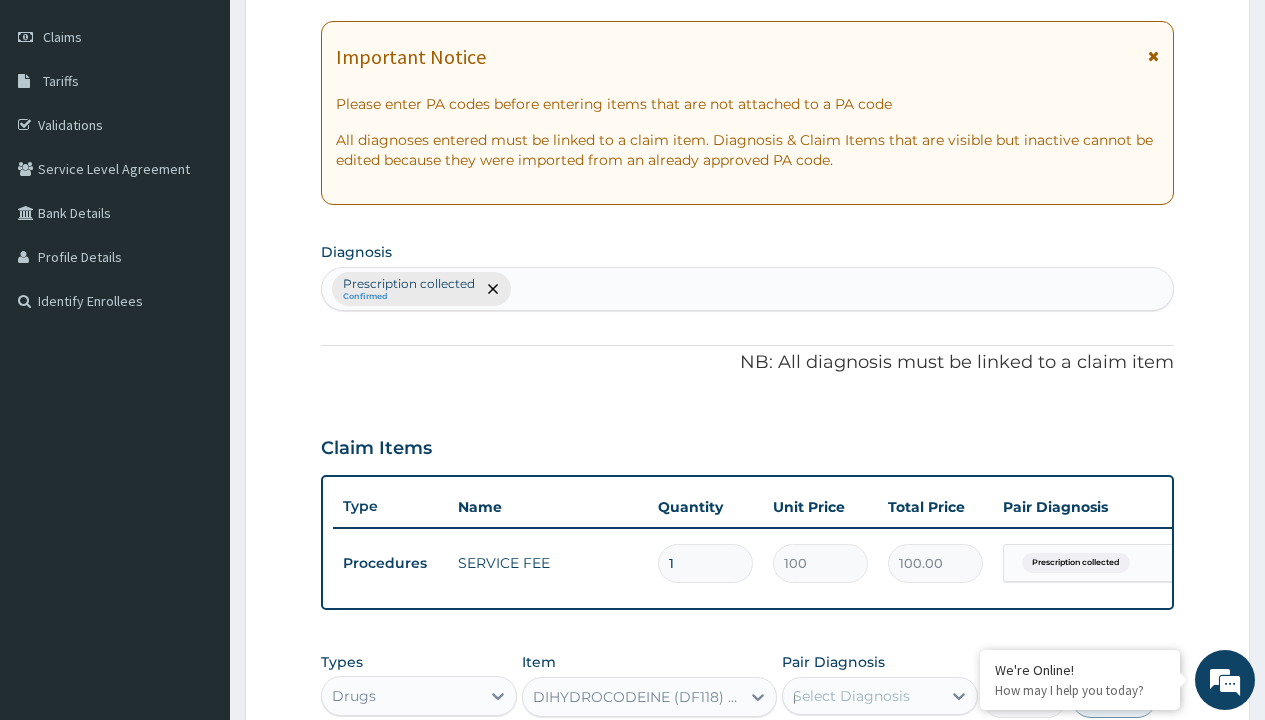 scroll, scrollTop: 0, scrollLeft: 0, axis: both 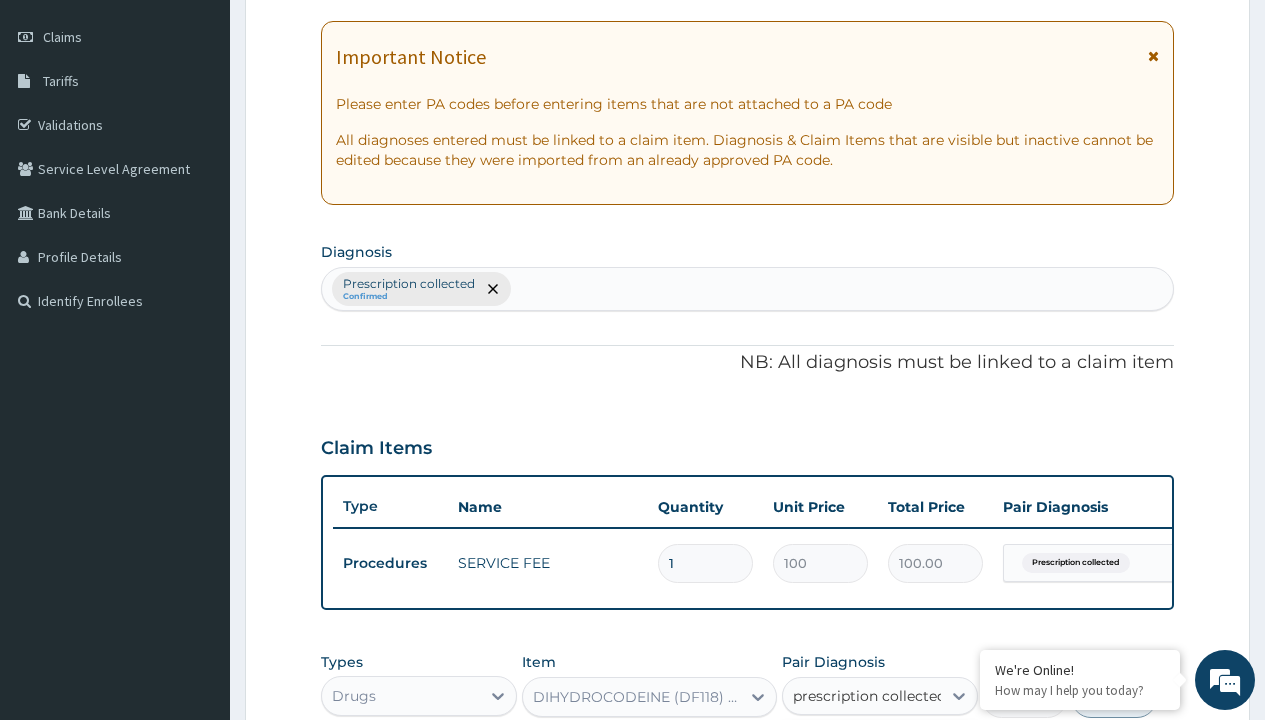 click on "Prescription collected" at bounding box center (890, 755) 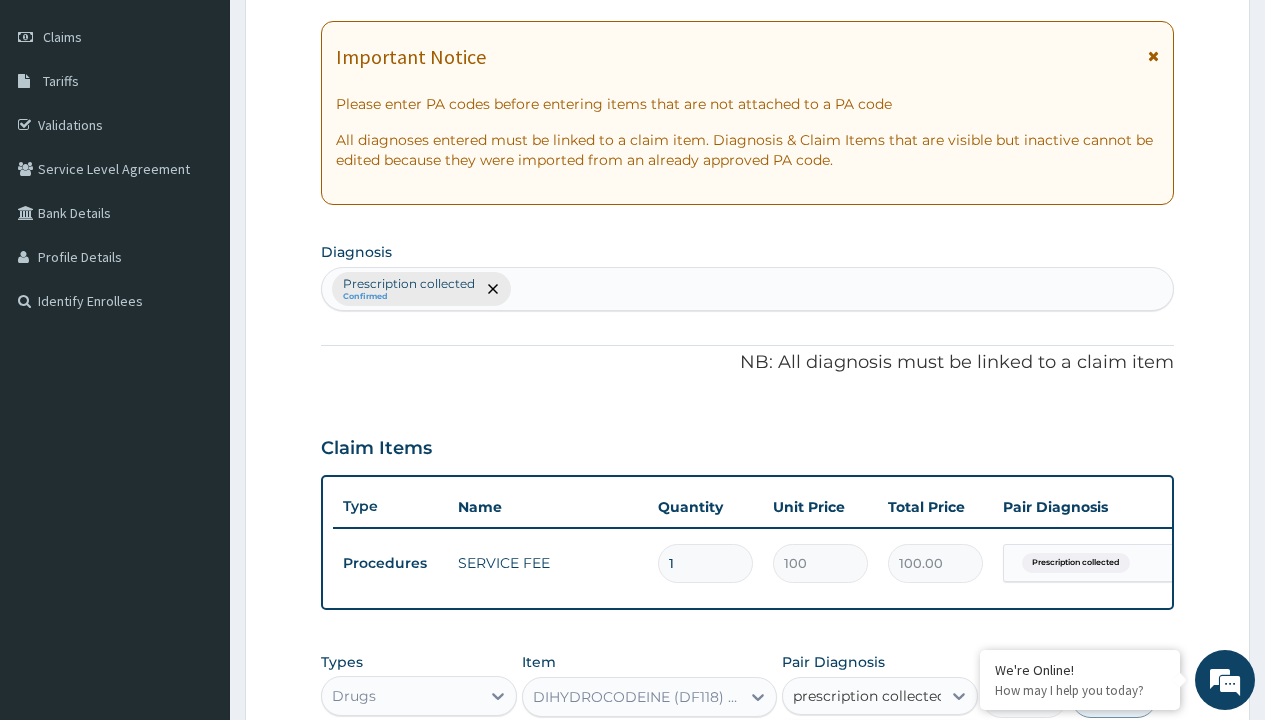 checkbox on "true" 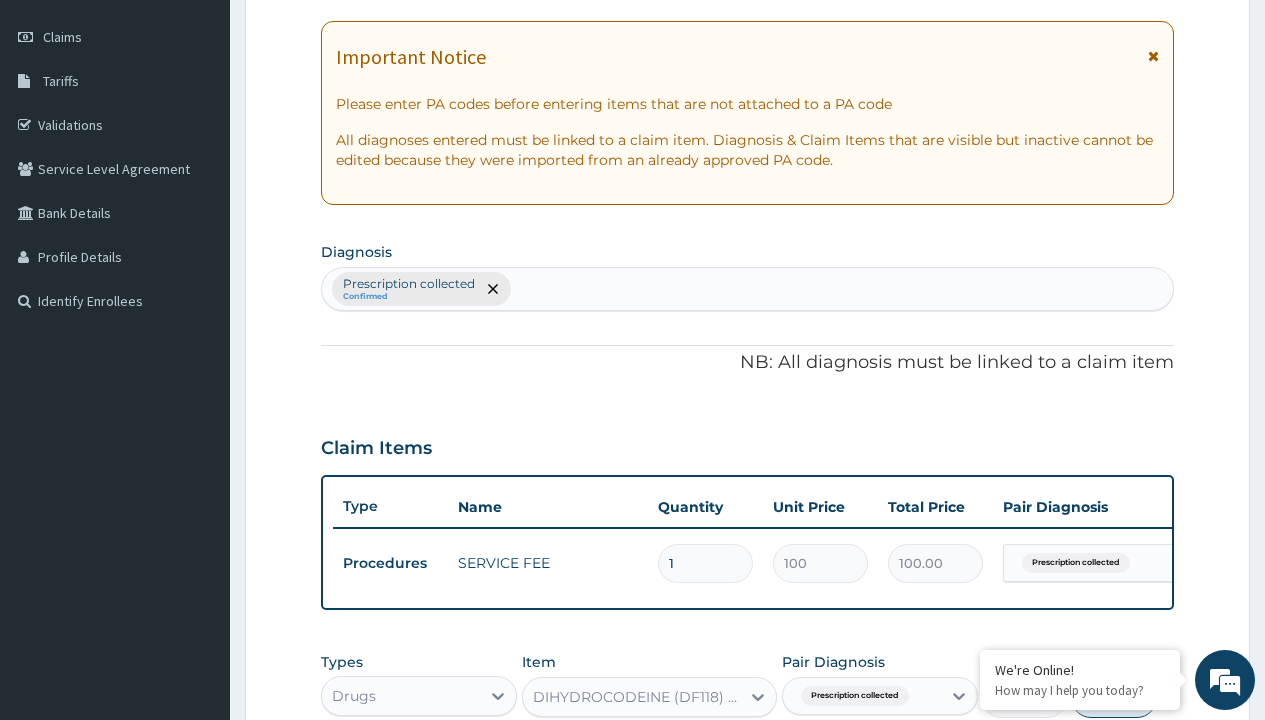 scroll, scrollTop: 642, scrollLeft: 0, axis: vertical 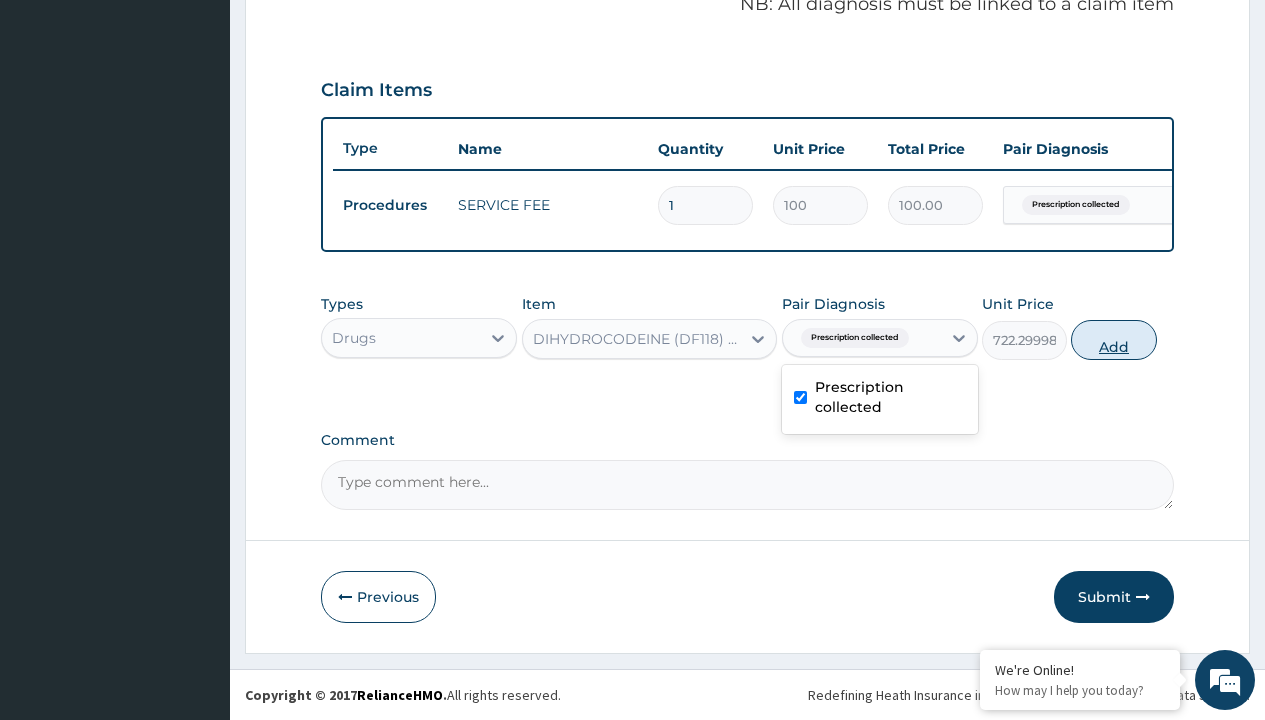 click on "Add" at bounding box center [1113, 340] 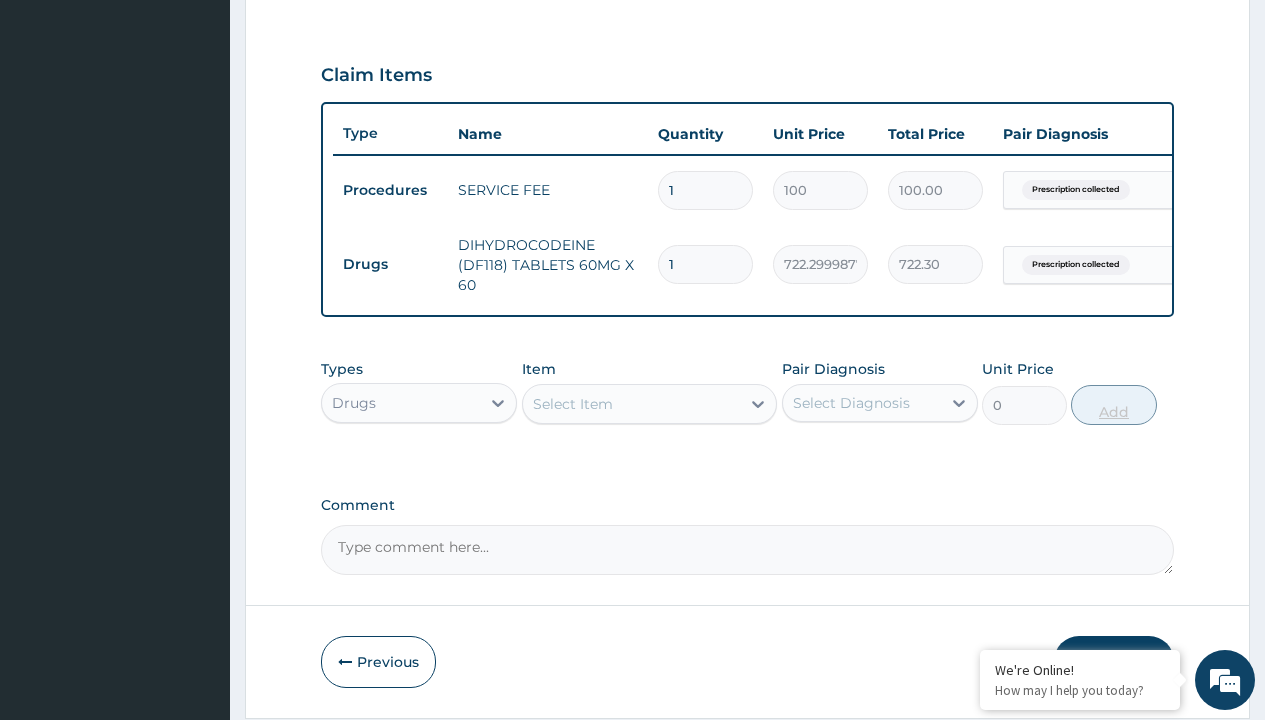 type on "20" 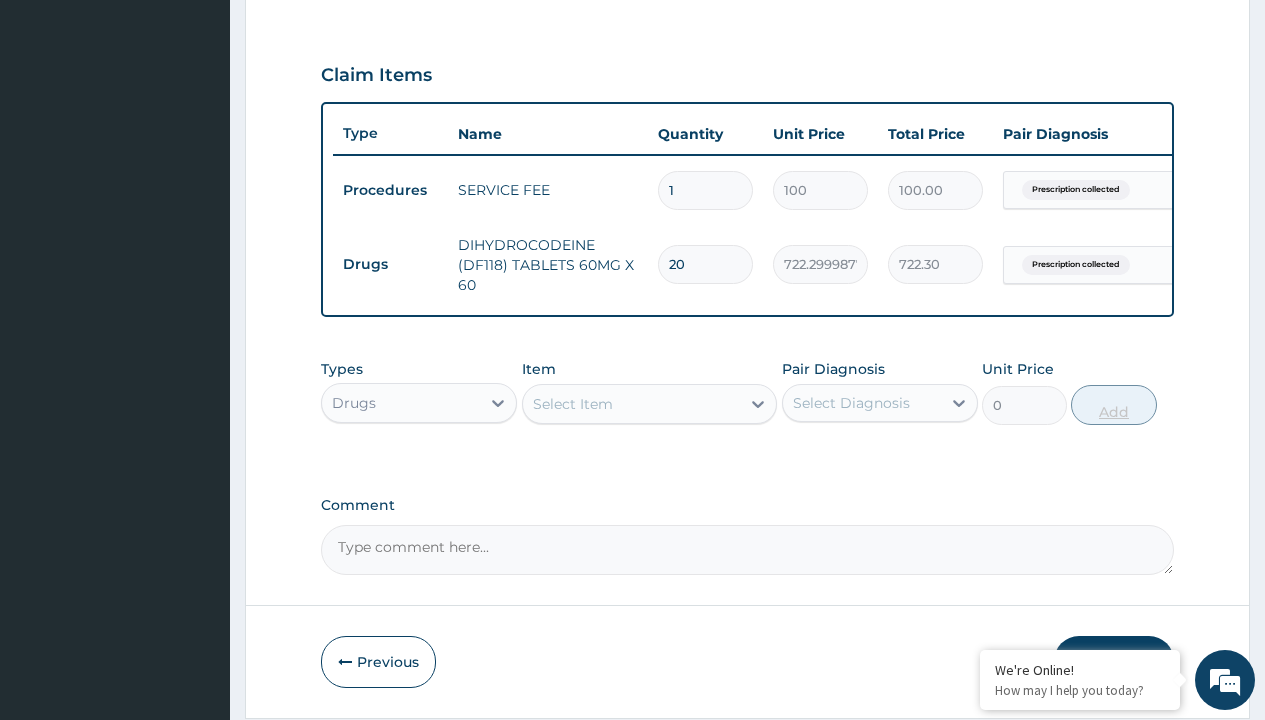 type on "14446.00" 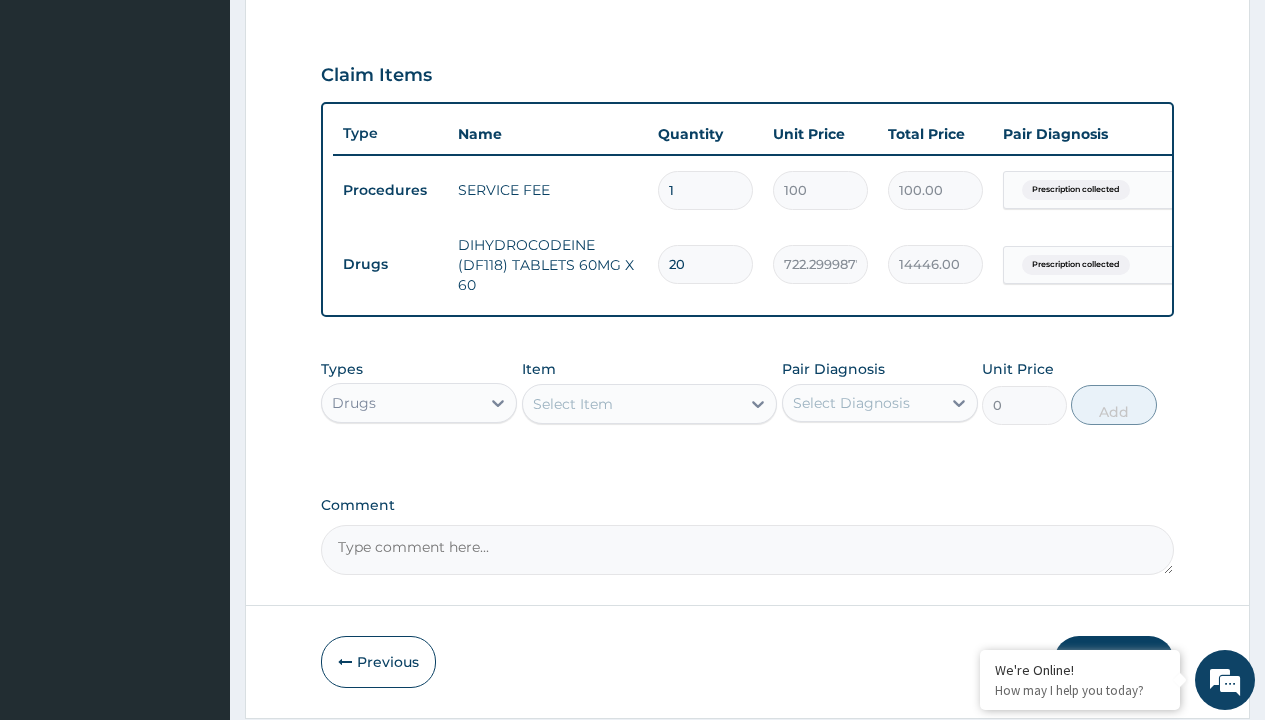 type on "20" 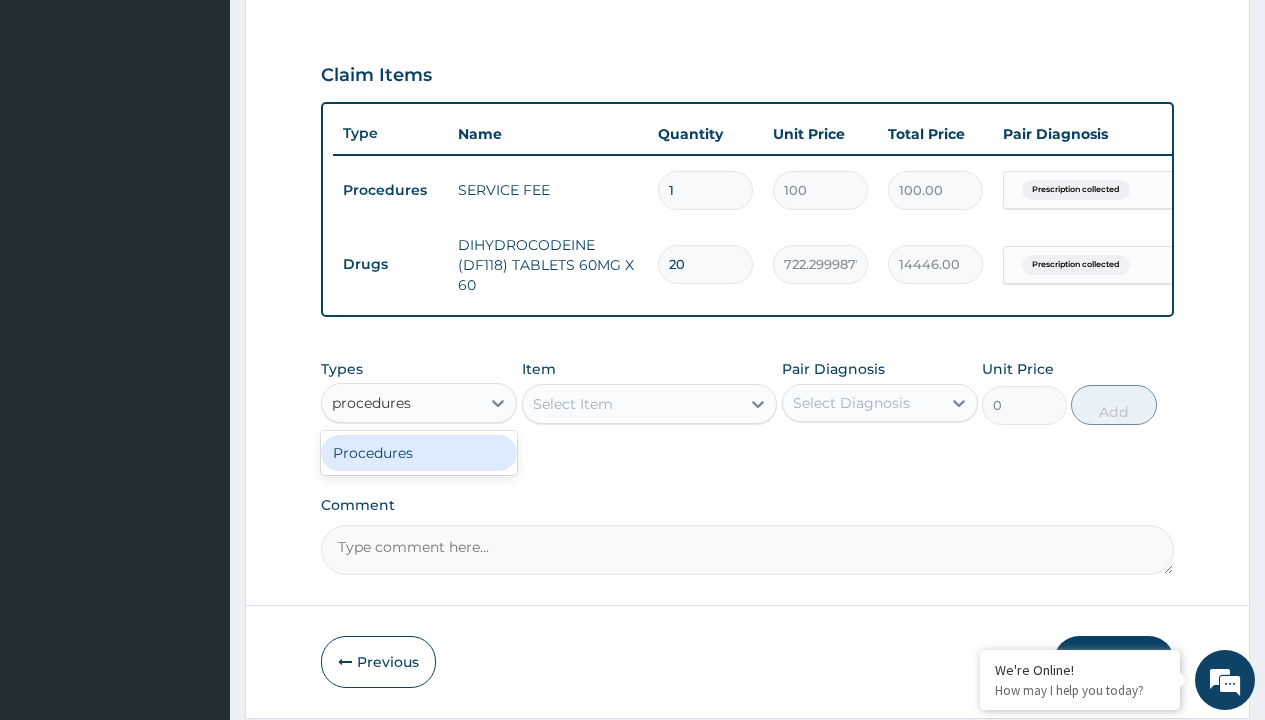 click on "Procedures" at bounding box center (419, 453) 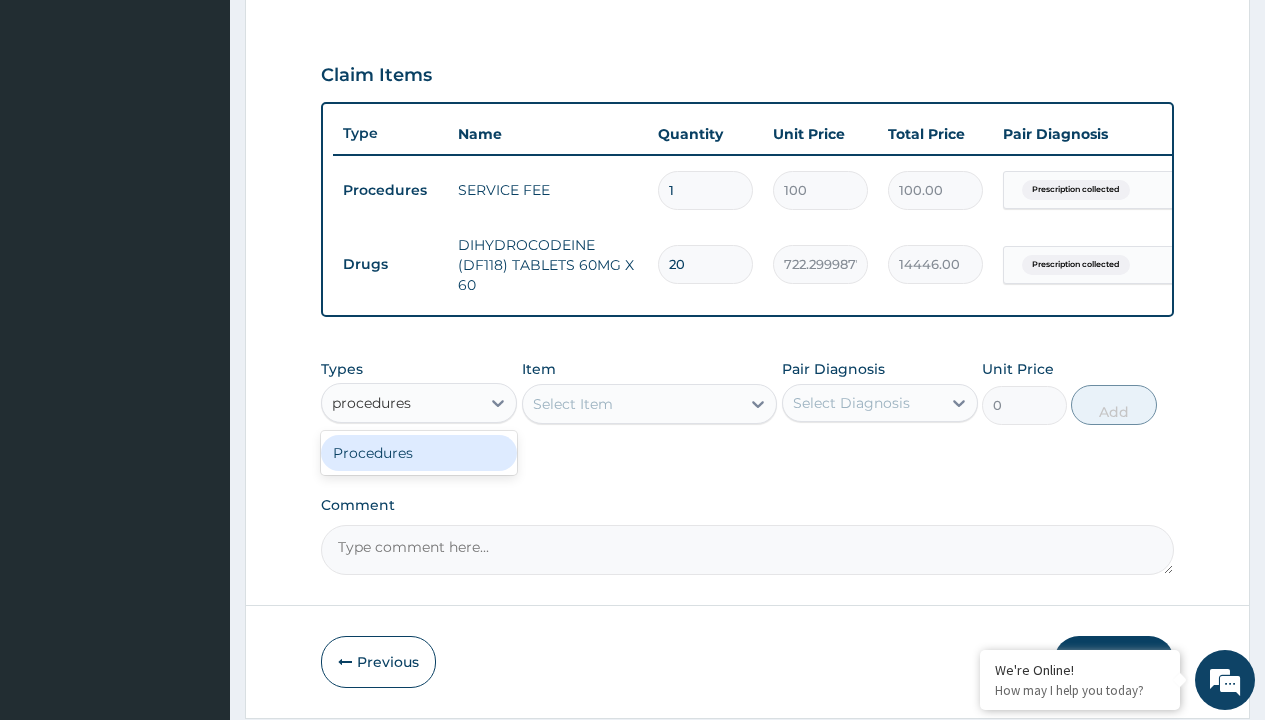type 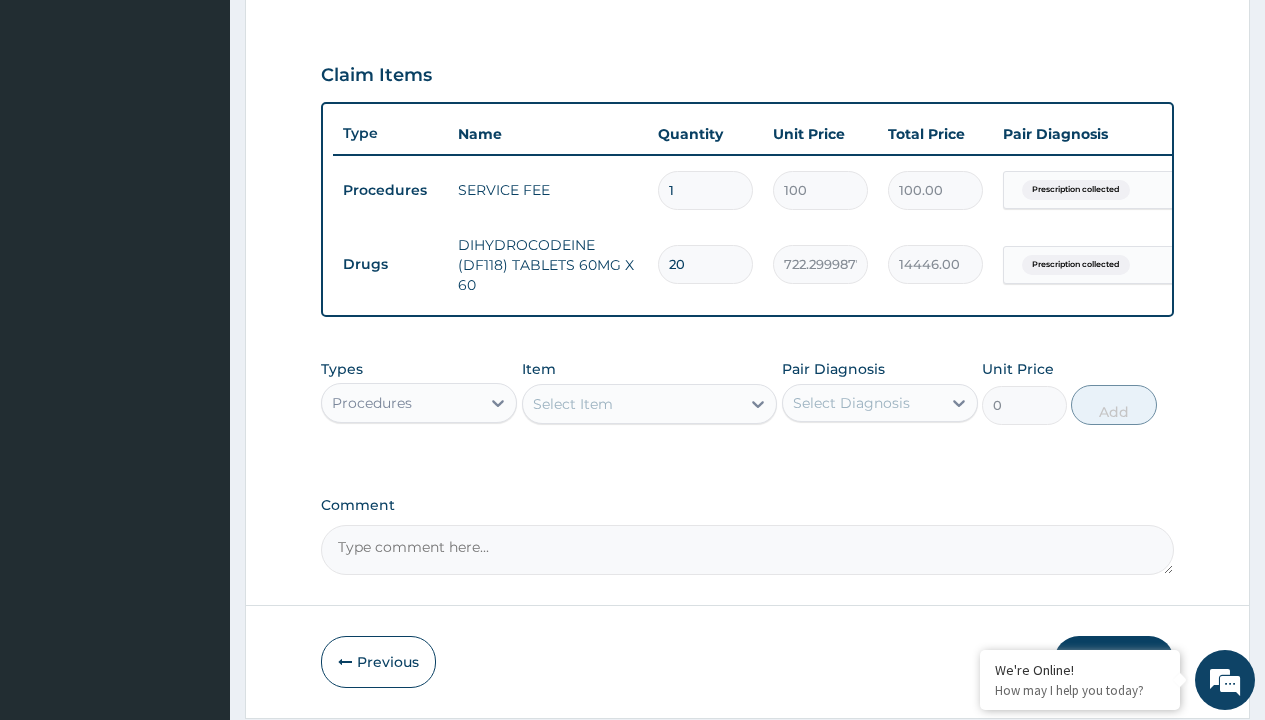 click on "Select Item" at bounding box center (573, 404) 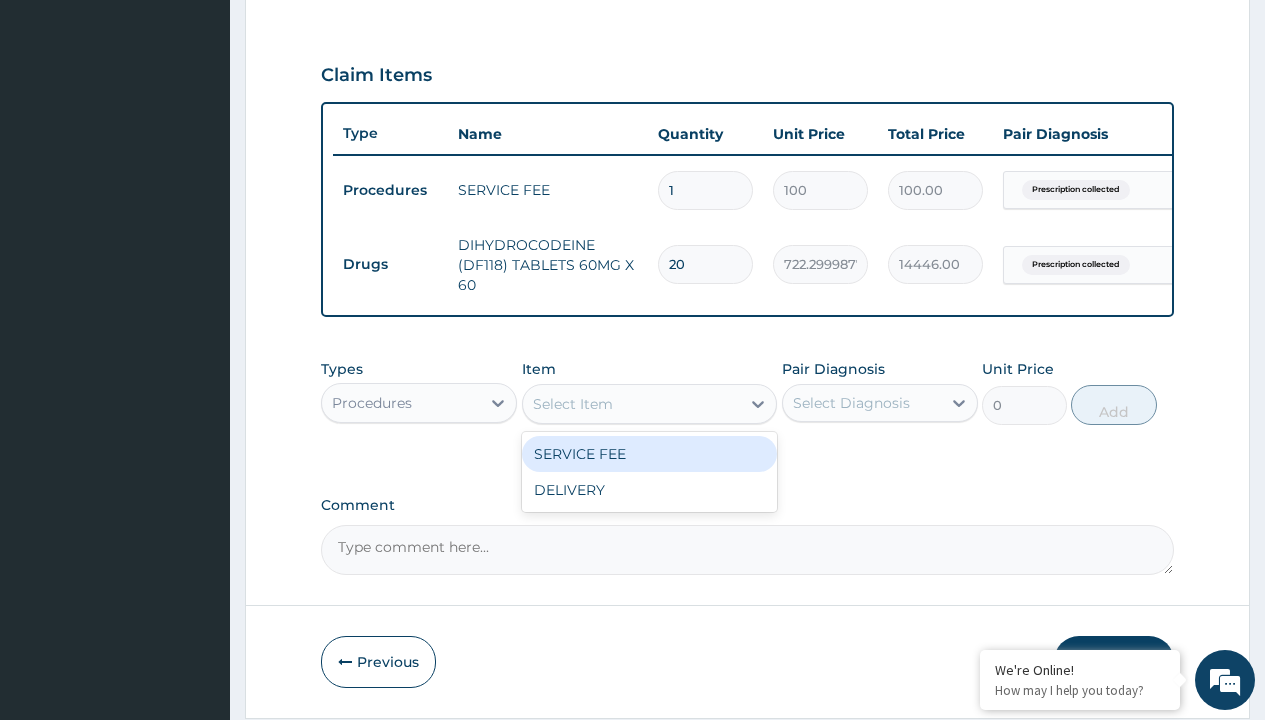 type on "delivery" 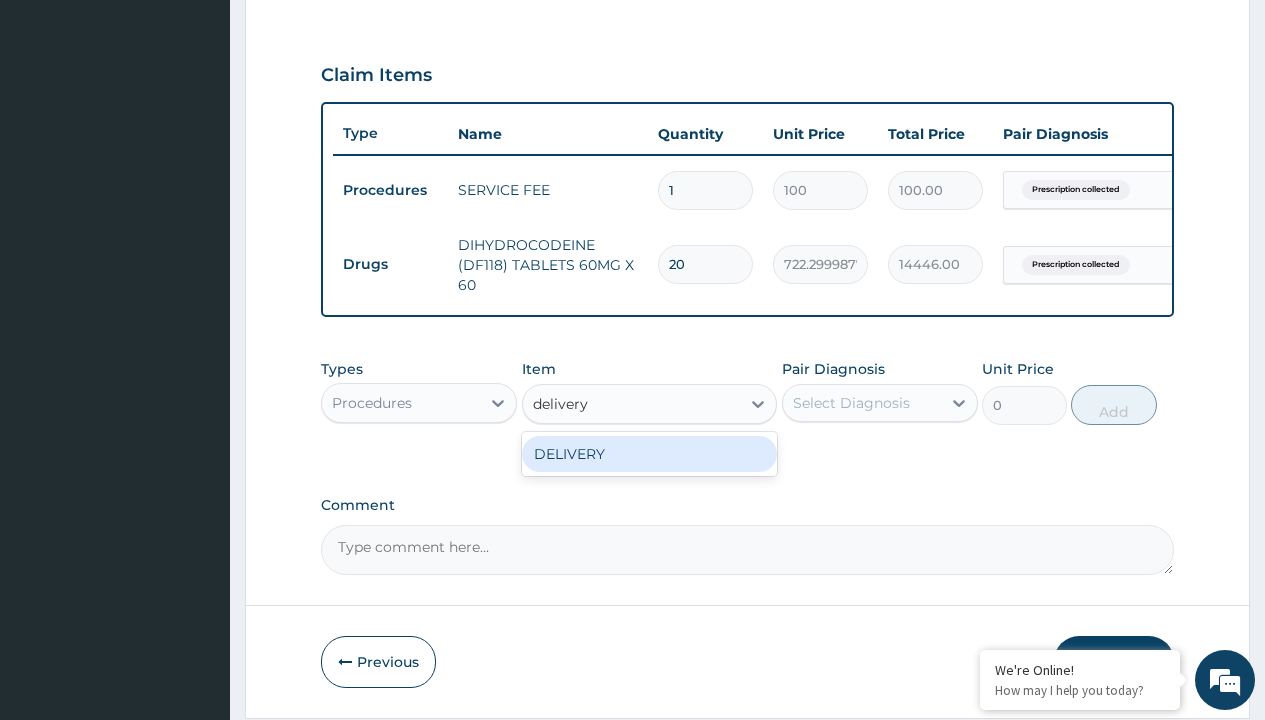 scroll, scrollTop: 0, scrollLeft: 0, axis: both 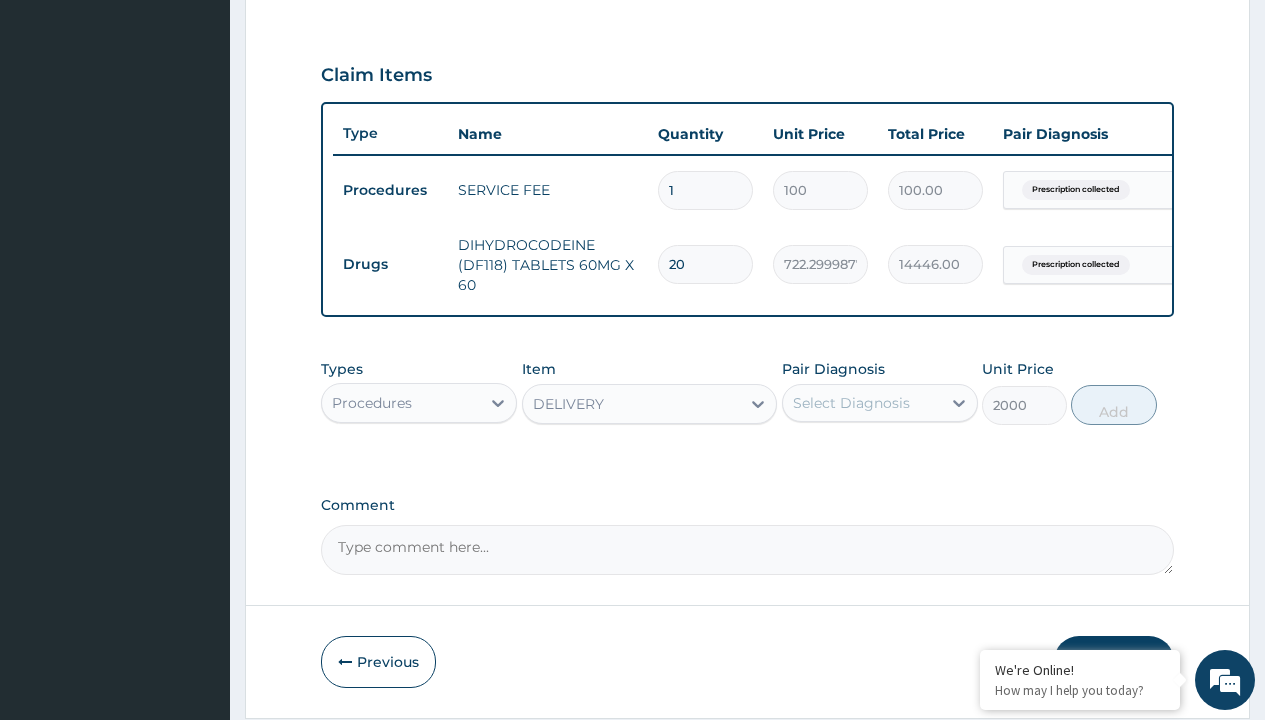 click on "Prescription collected" at bounding box center (409, -89) 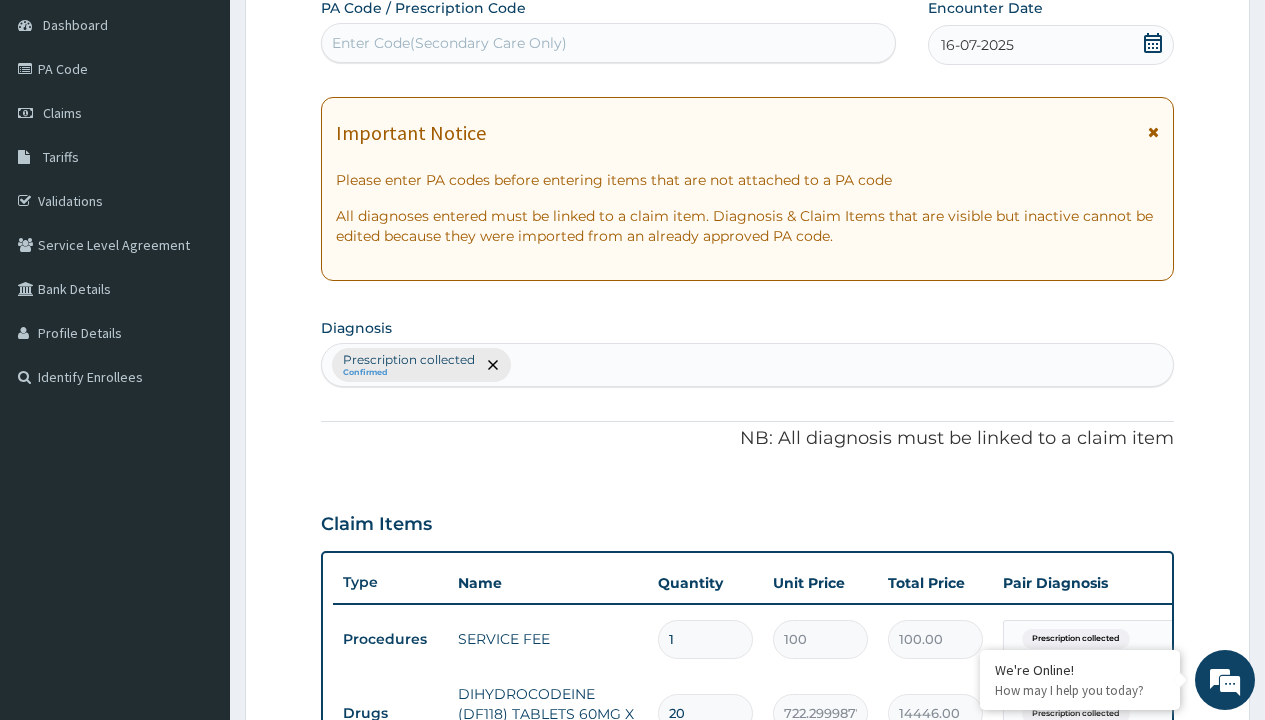 type on "prescription collected" 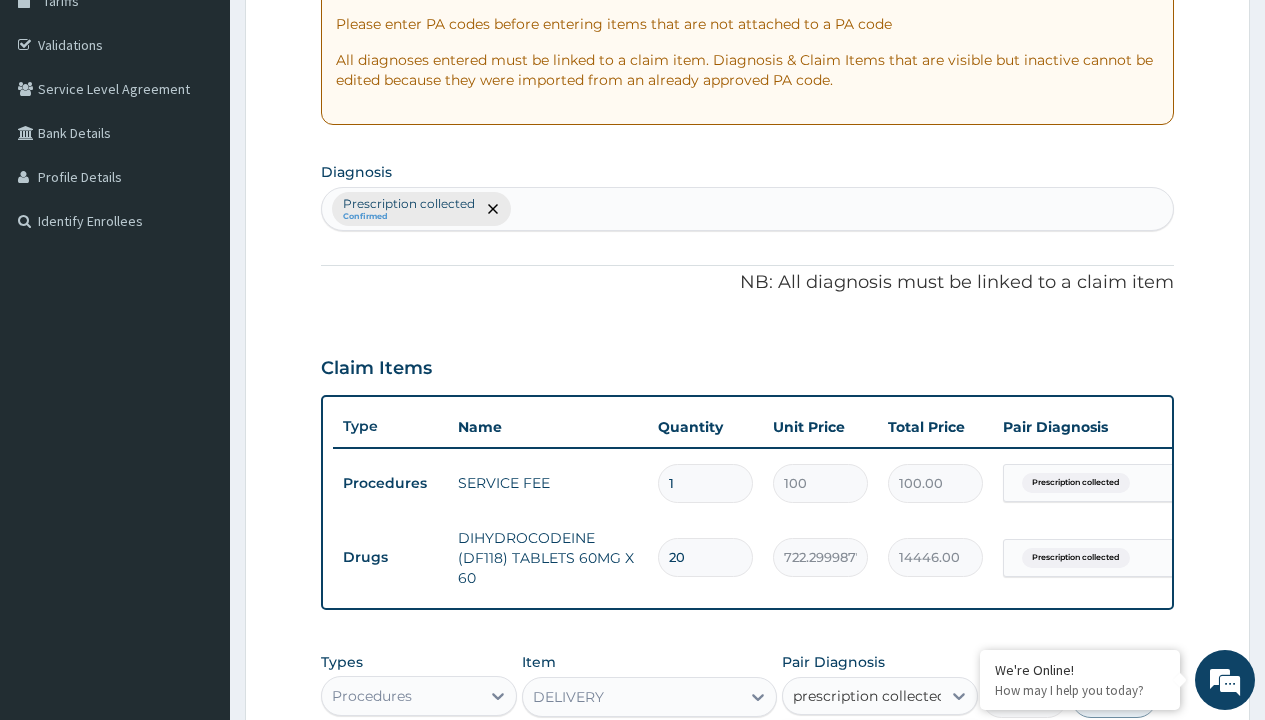 click on "Prescription collected" at bounding box center [890, 755] 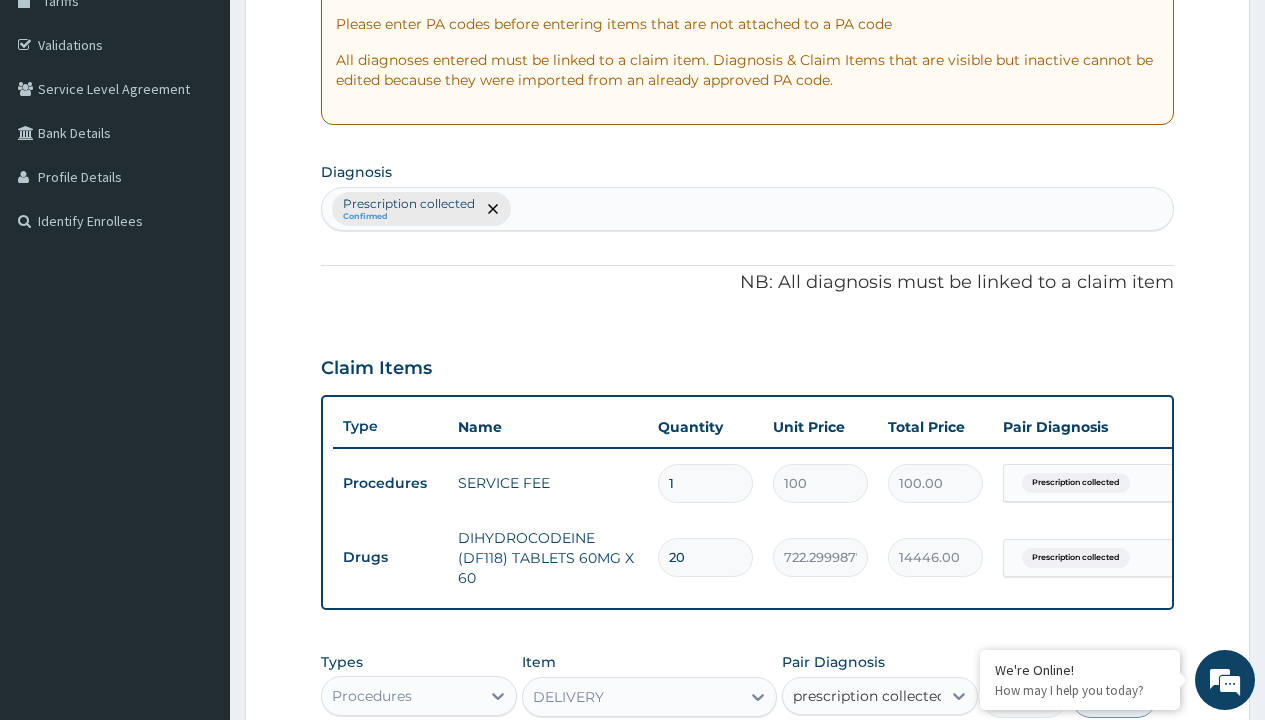 type 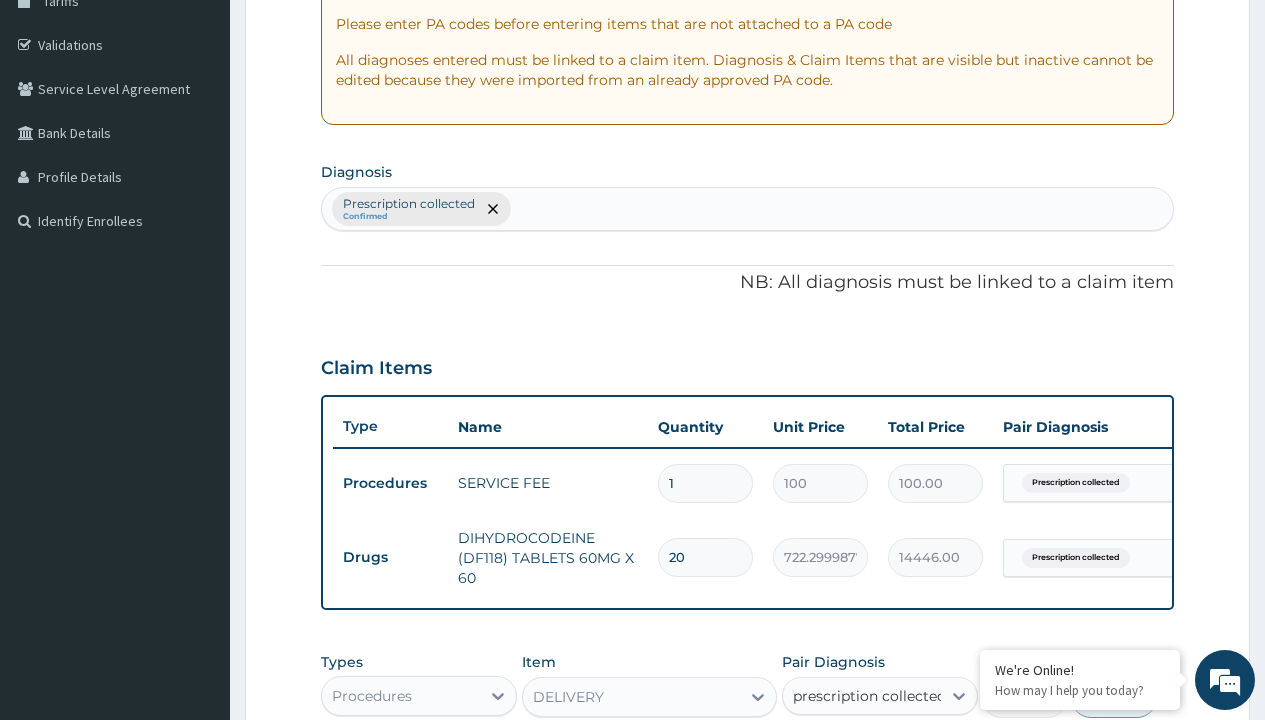 checkbox on "true" 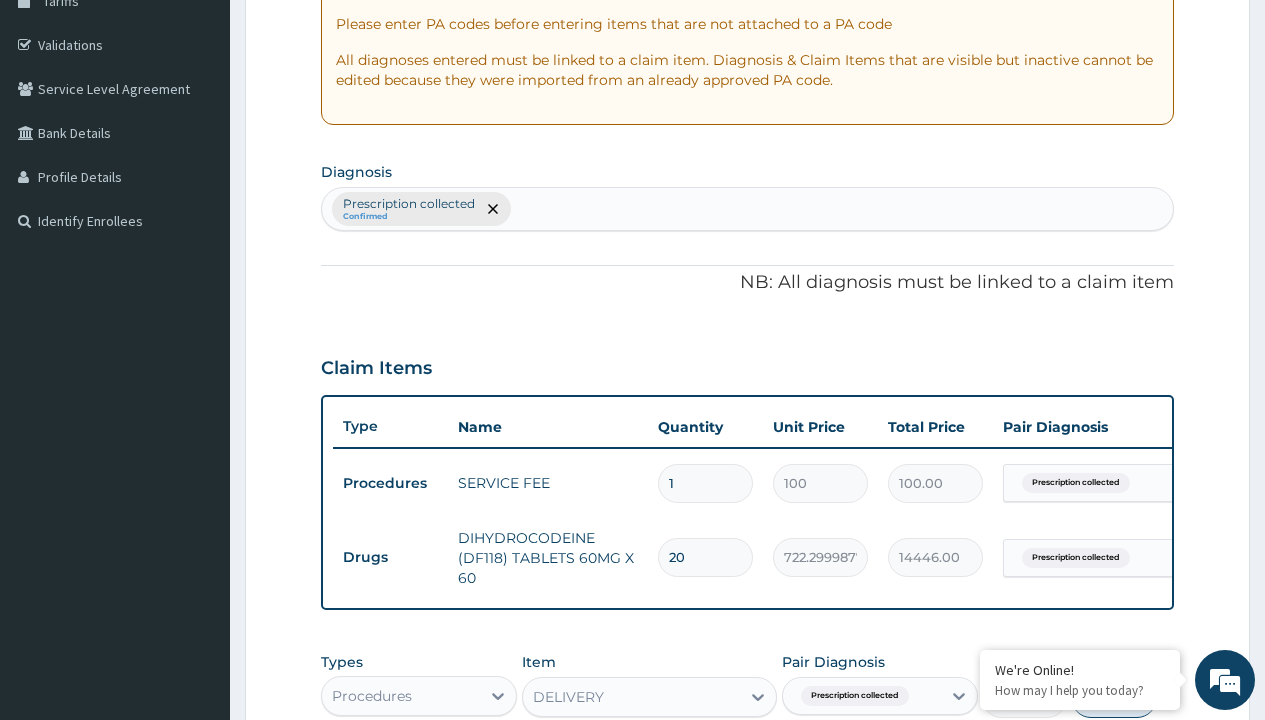 scroll, scrollTop: 722, scrollLeft: 0, axis: vertical 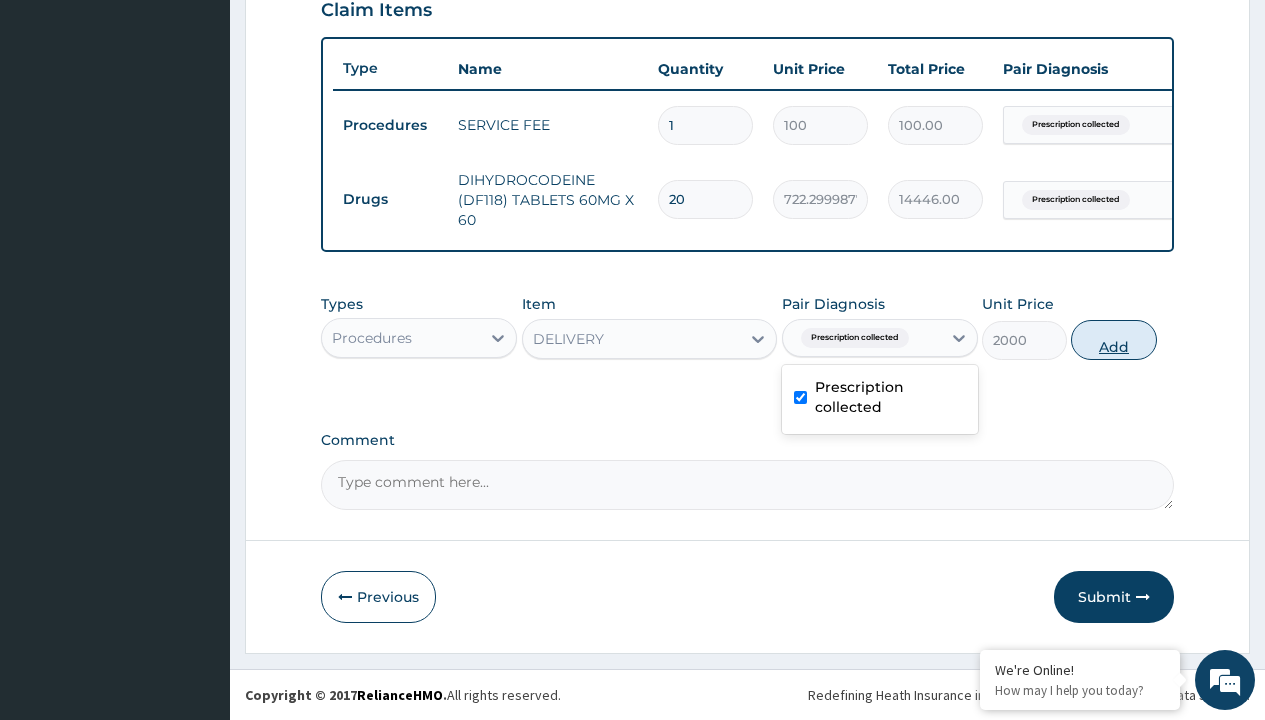 click on "Add" at bounding box center (1113, 340) 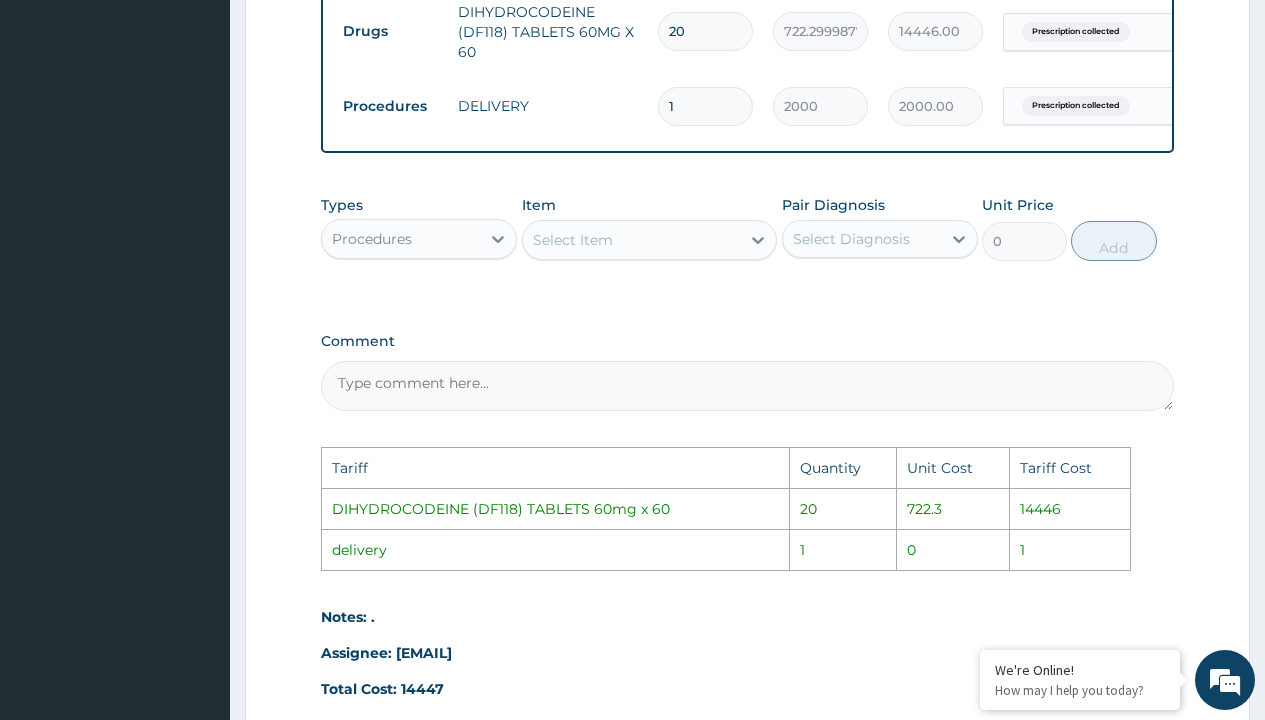 scroll, scrollTop: 876, scrollLeft: 0, axis: vertical 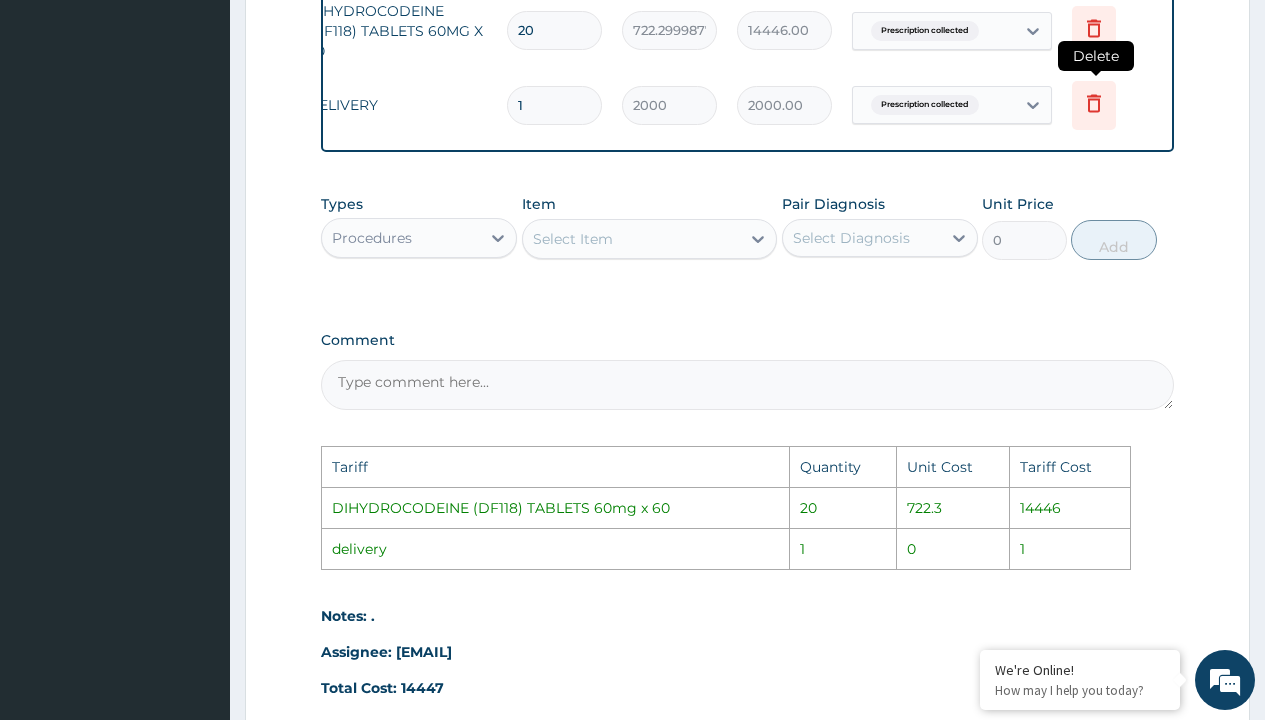 click 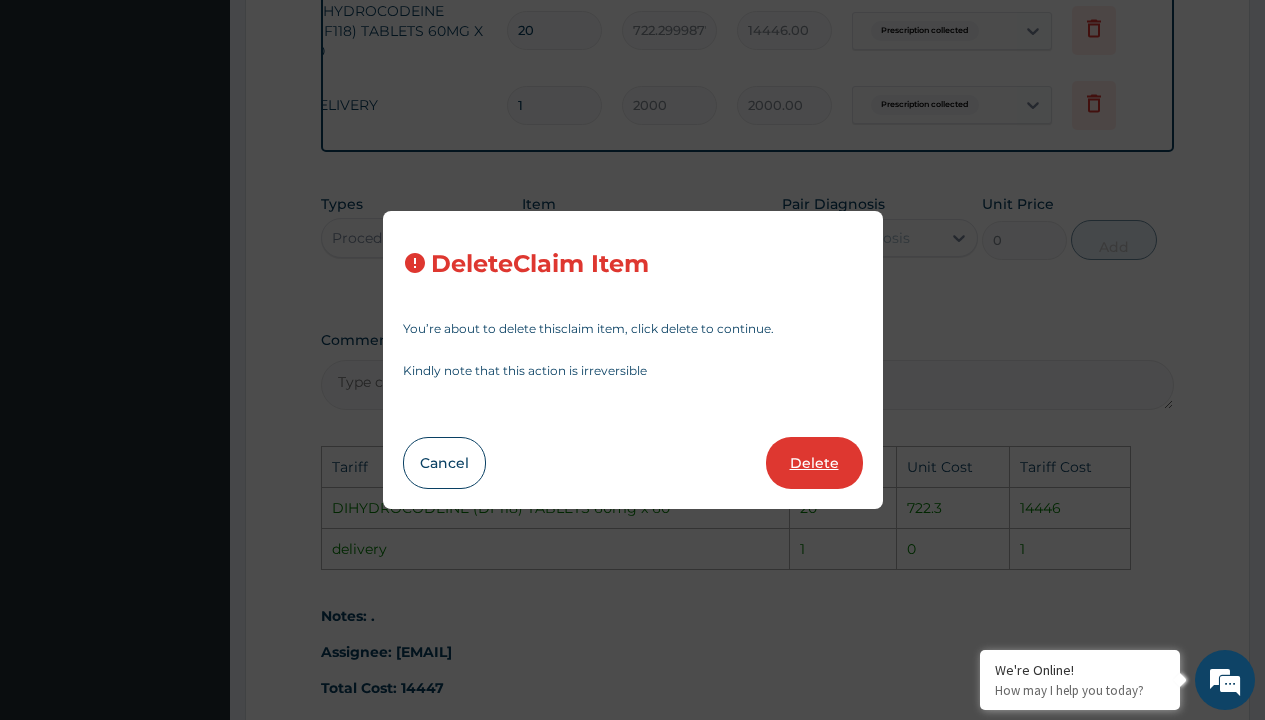 click on "Delete" at bounding box center [814, 463] 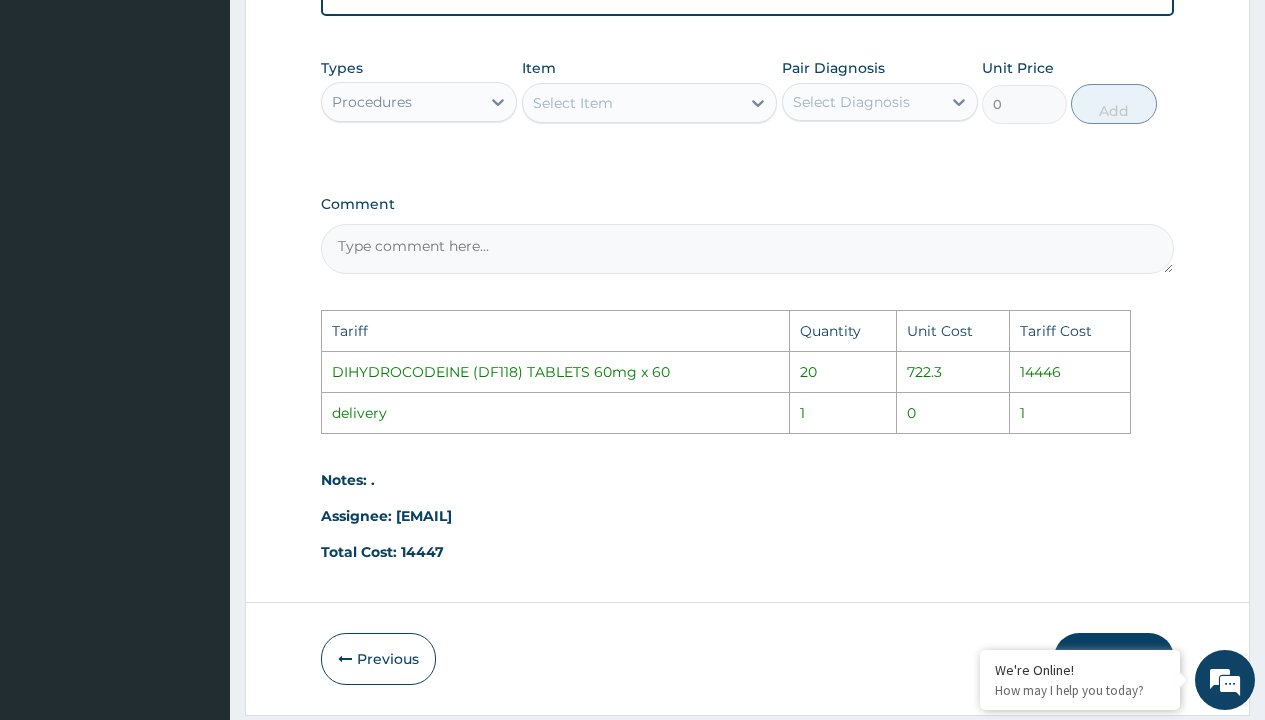 scroll, scrollTop: 1020, scrollLeft: 0, axis: vertical 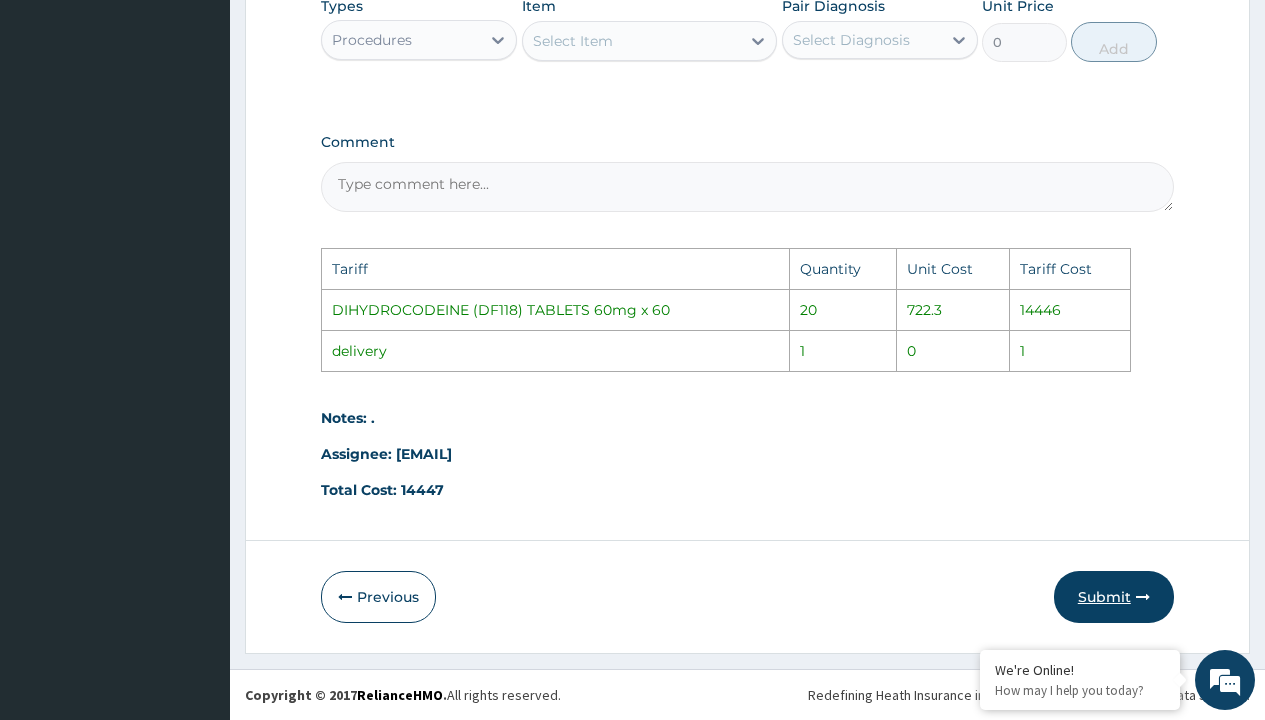 click on "Submit" at bounding box center [1114, 597] 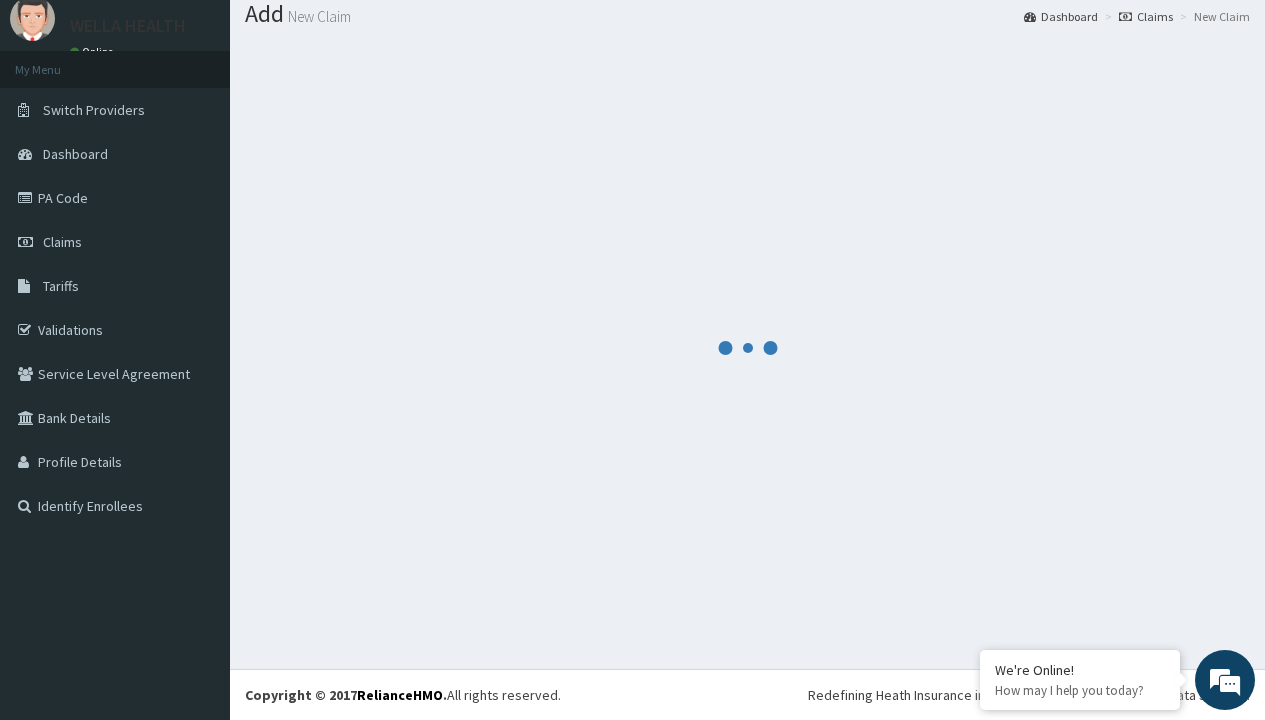 scroll, scrollTop: 722, scrollLeft: 0, axis: vertical 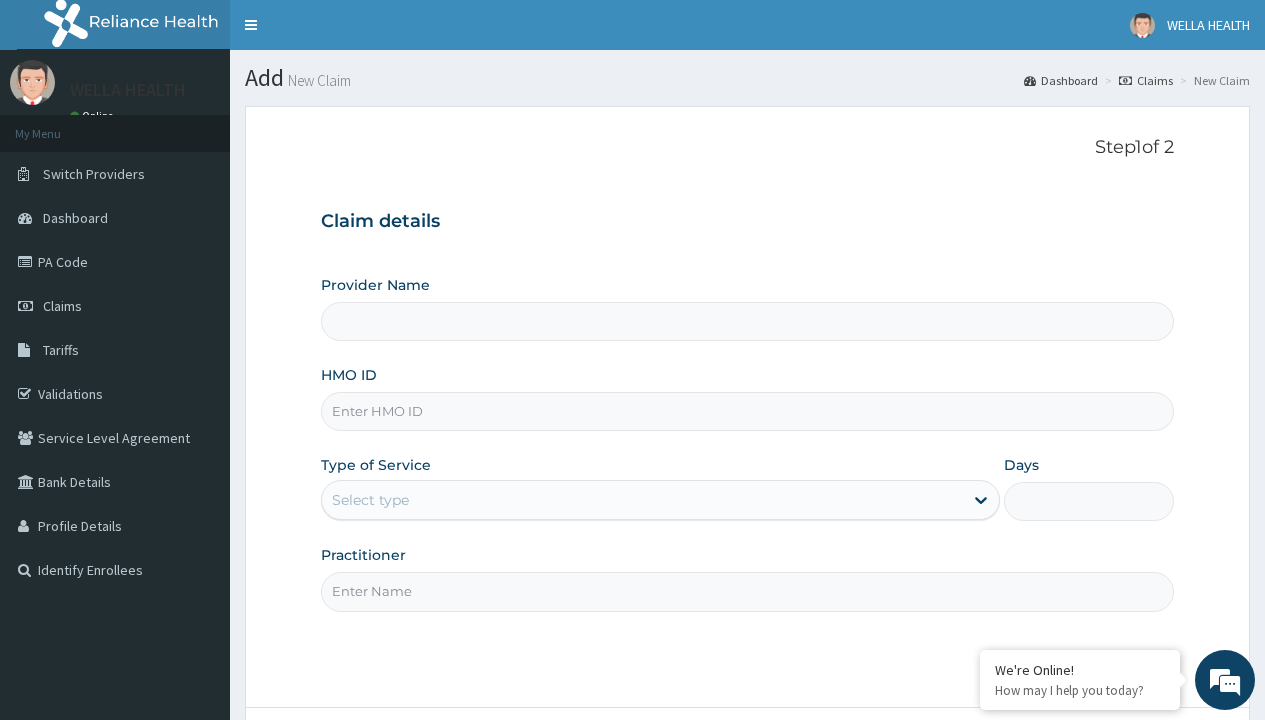 type on "OML/10001/A" 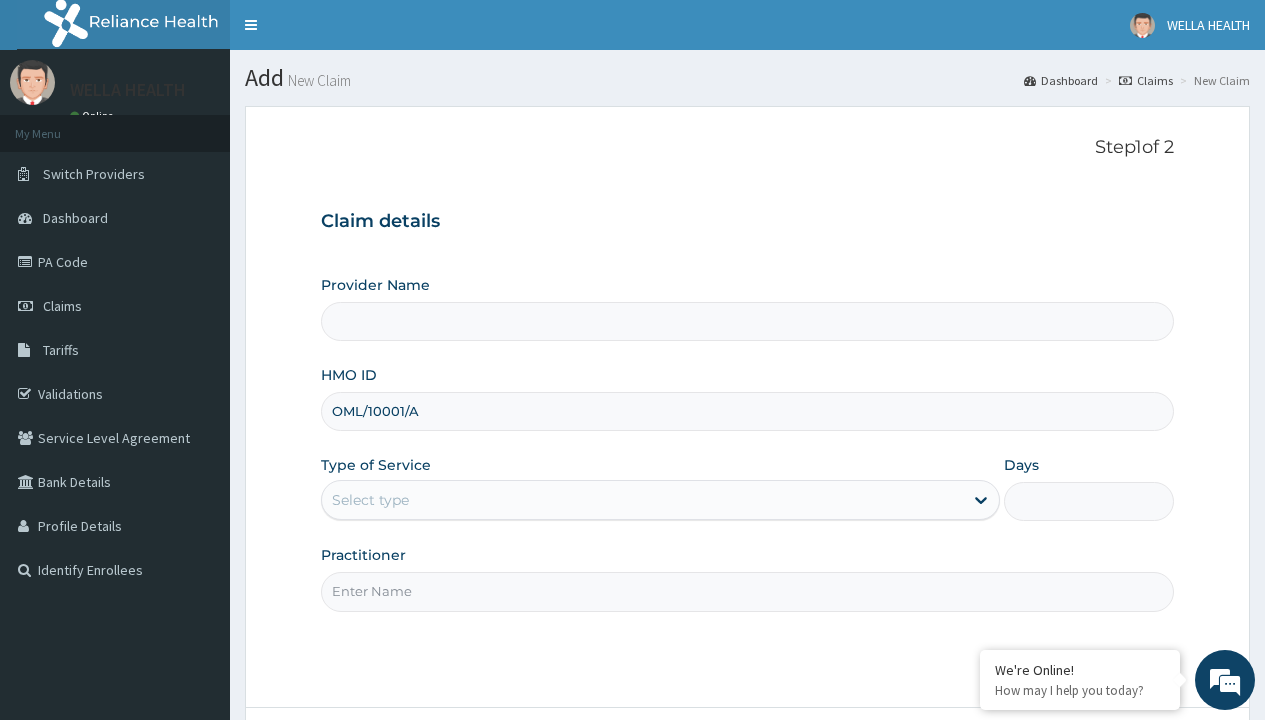 type on "Pharmacy Pick Up ( WellaHealth)" 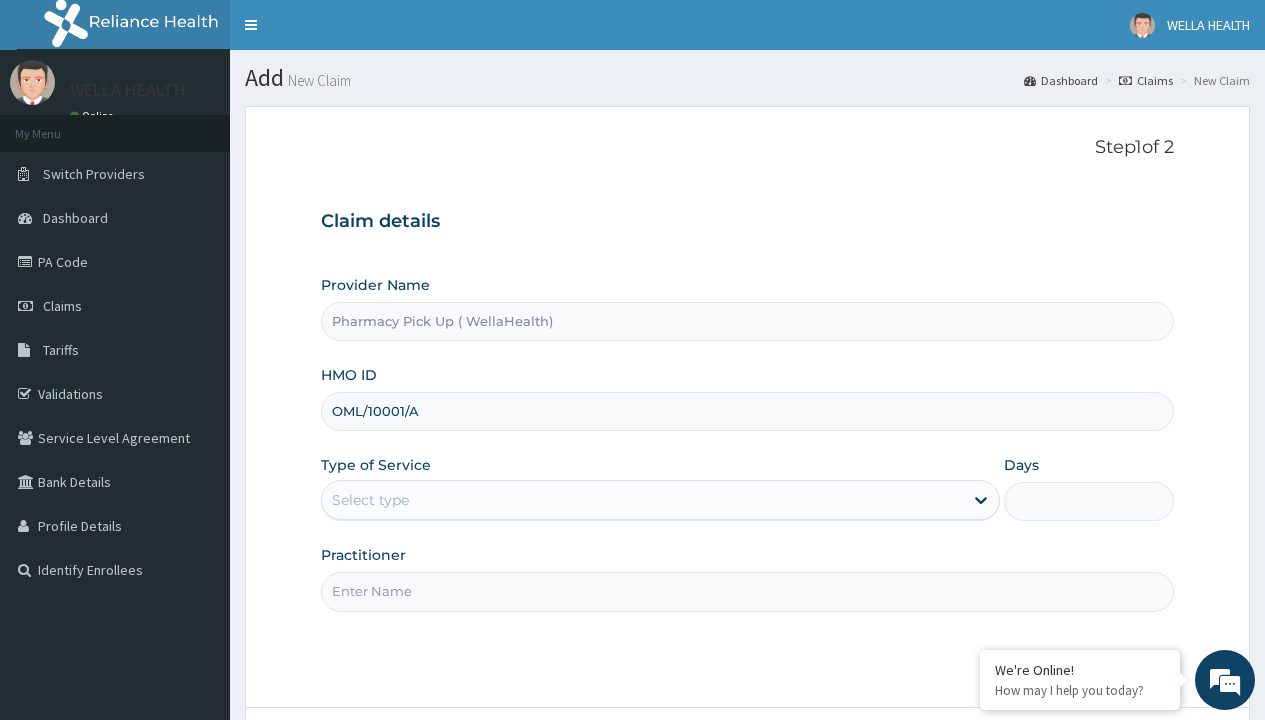 type on "OML/10001/A" 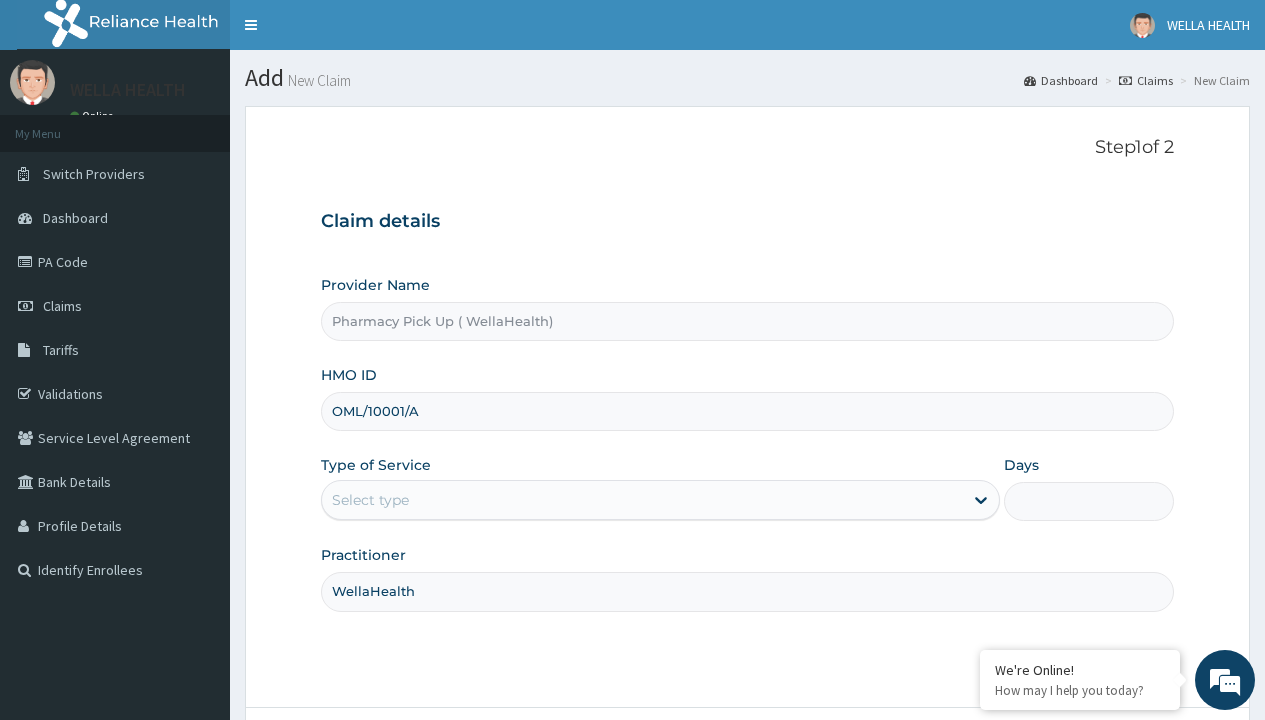 type on "WellaHealth" 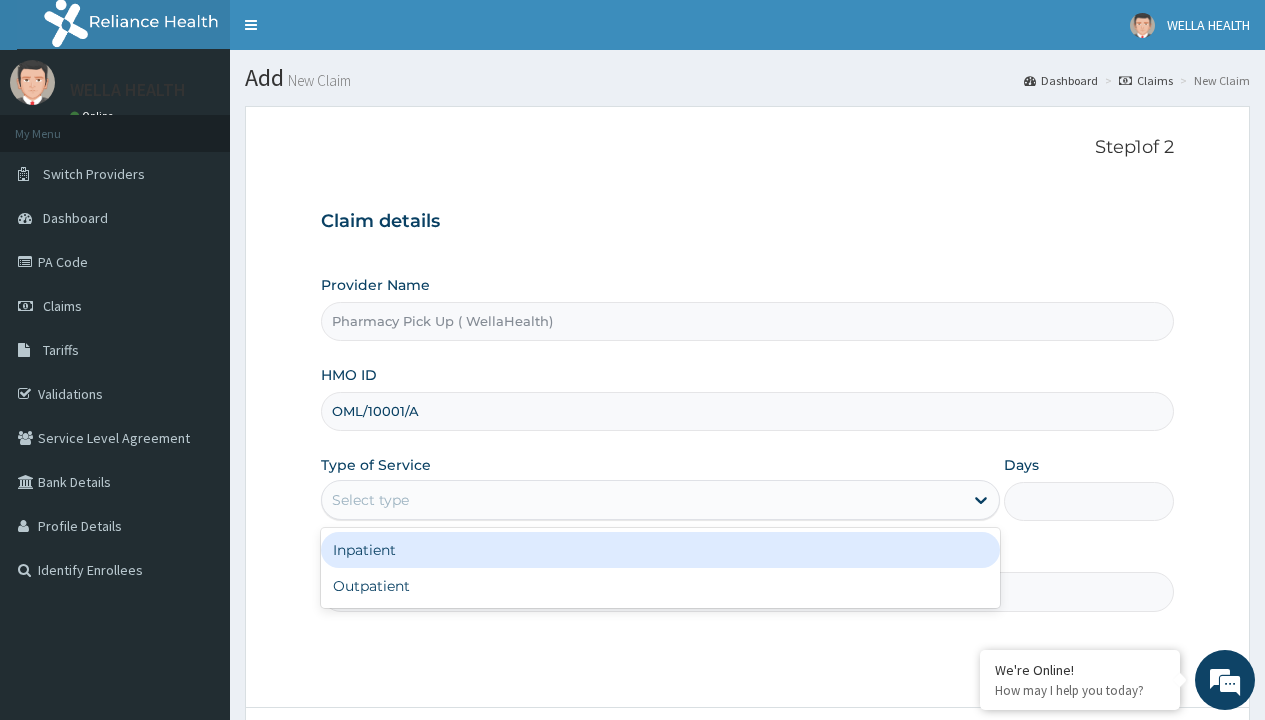 click on "Outpatient" at bounding box center [660, 586] 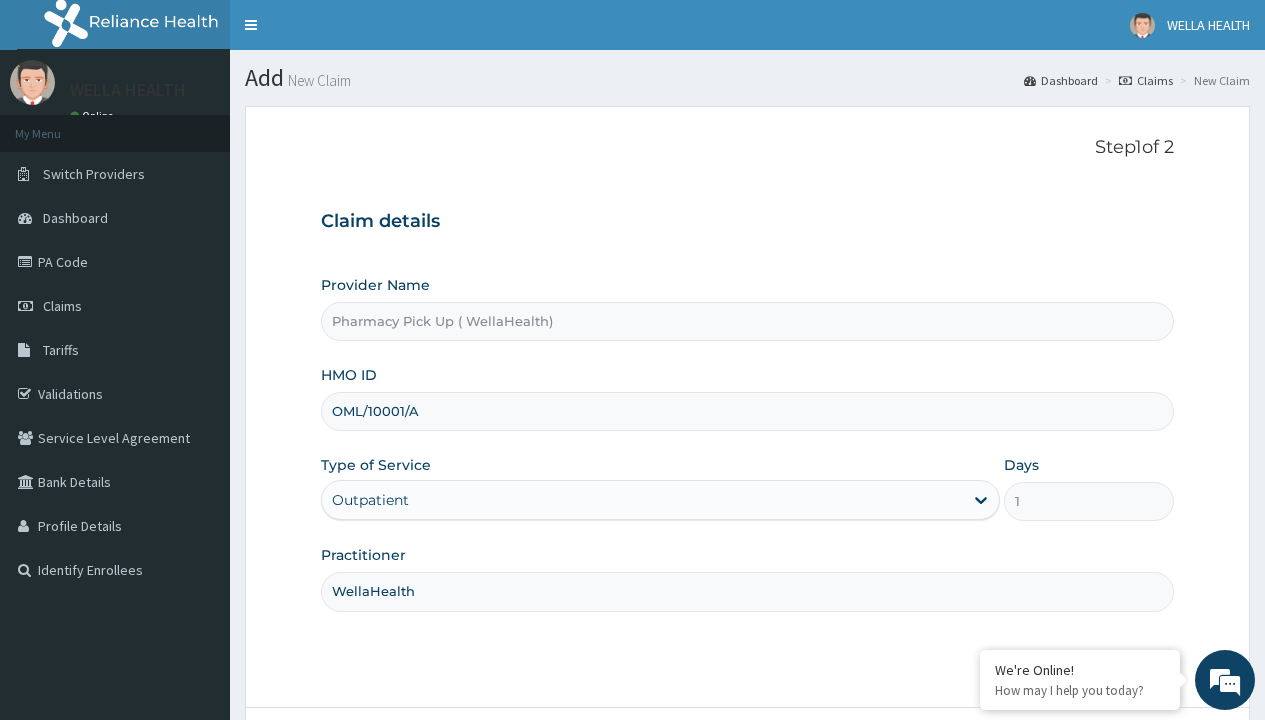 click on "Next" at bounding box center [1123, 764] 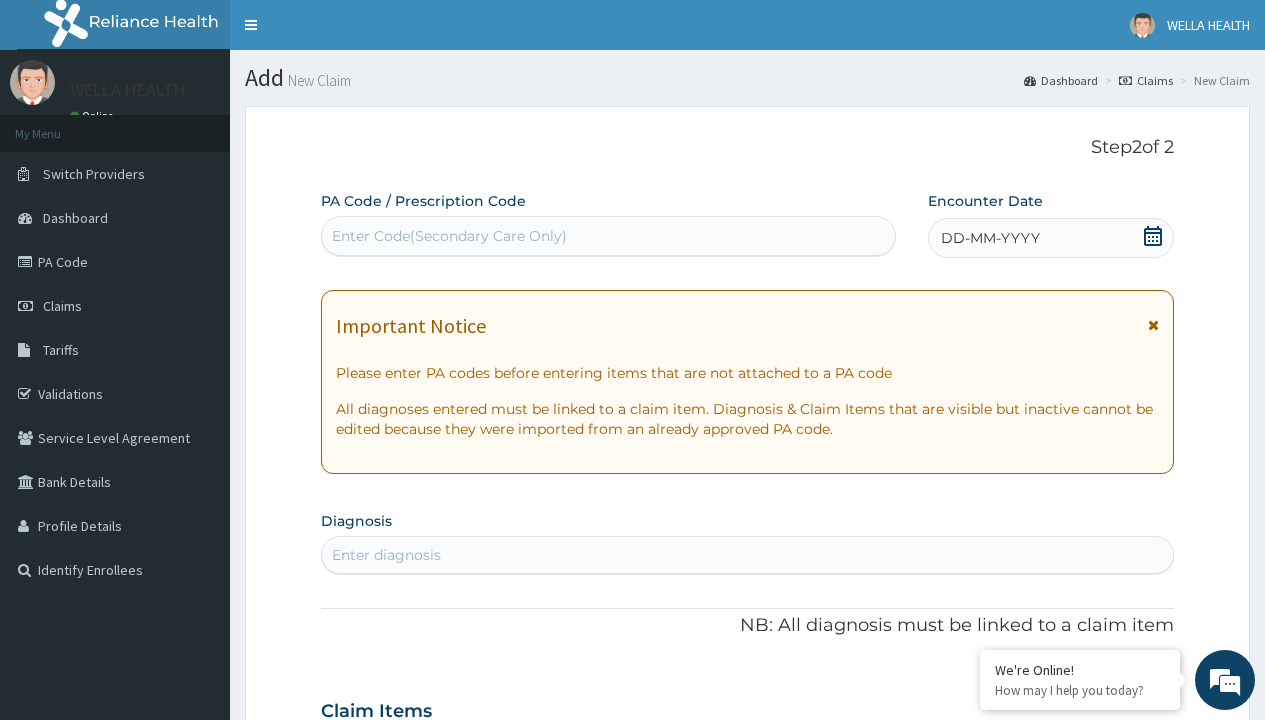 scroll, scrollTop: 167, scrollLeft: 0, axis: vertical 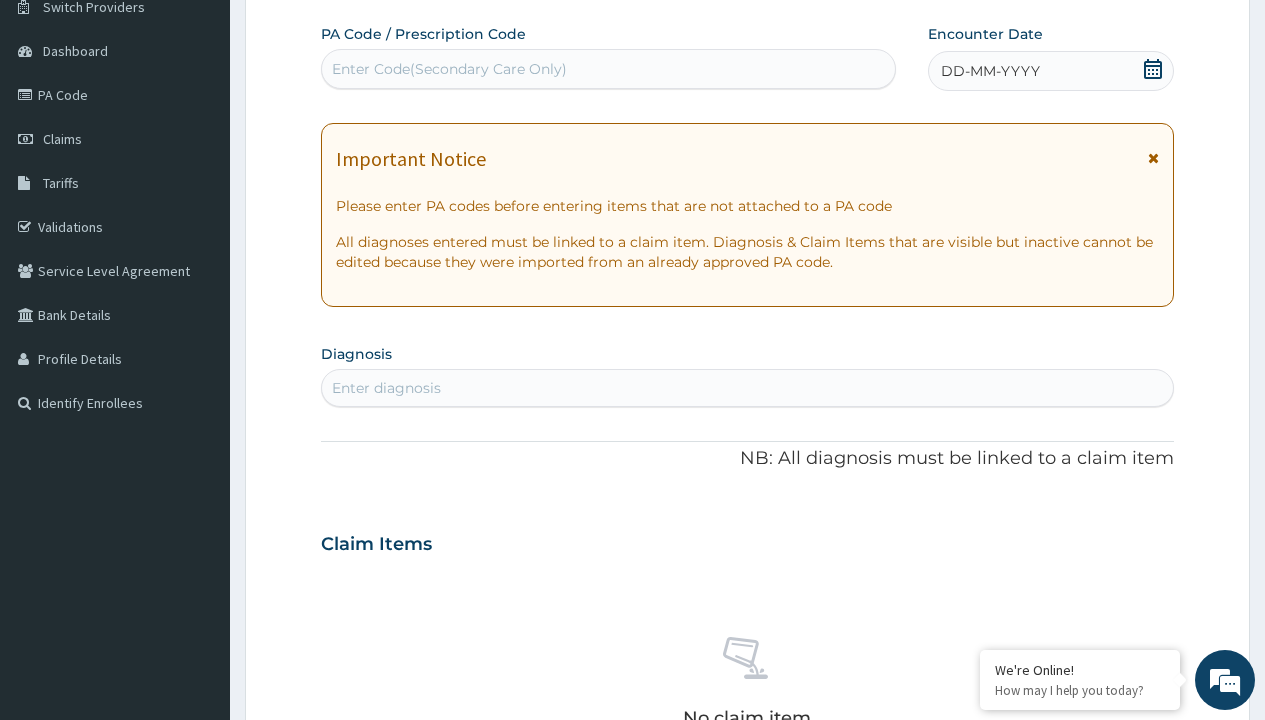 click on "DD-MM-YYYY" at bounding box center [990, 71] 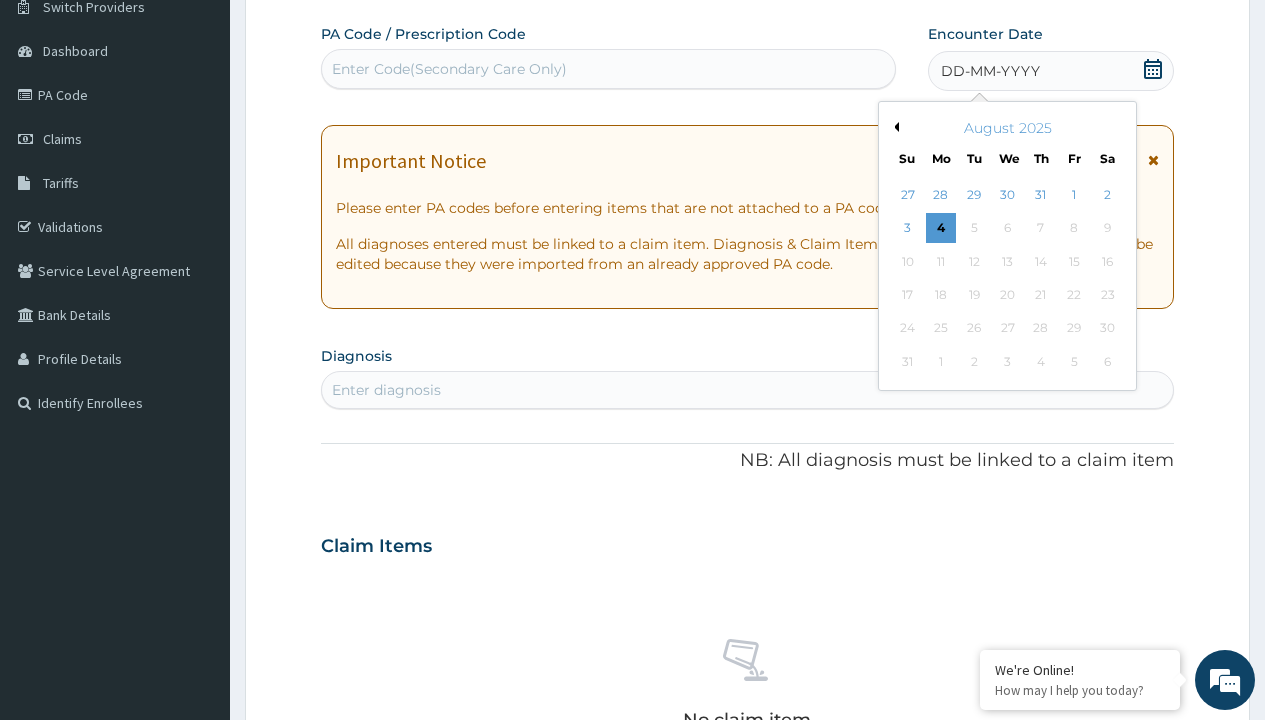 click on "Previous Month" at bounding box center [894, 127] 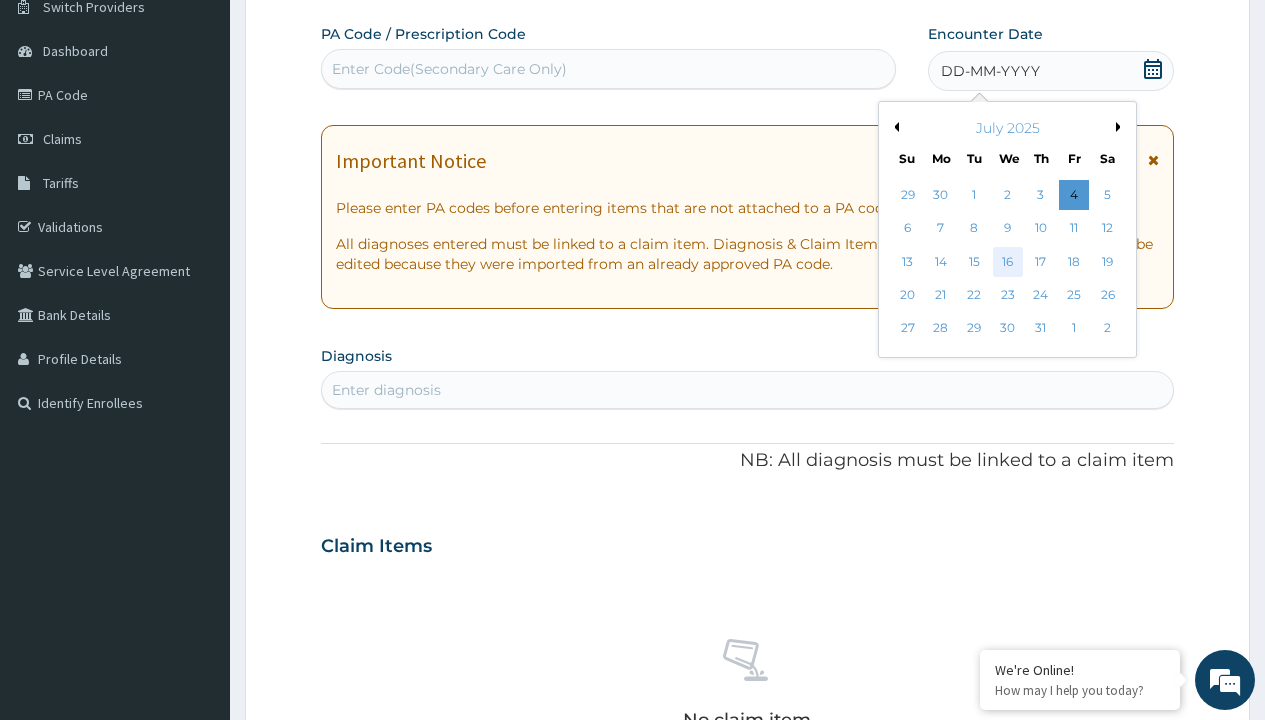 click on "16" at bounding box center [1007, 262] 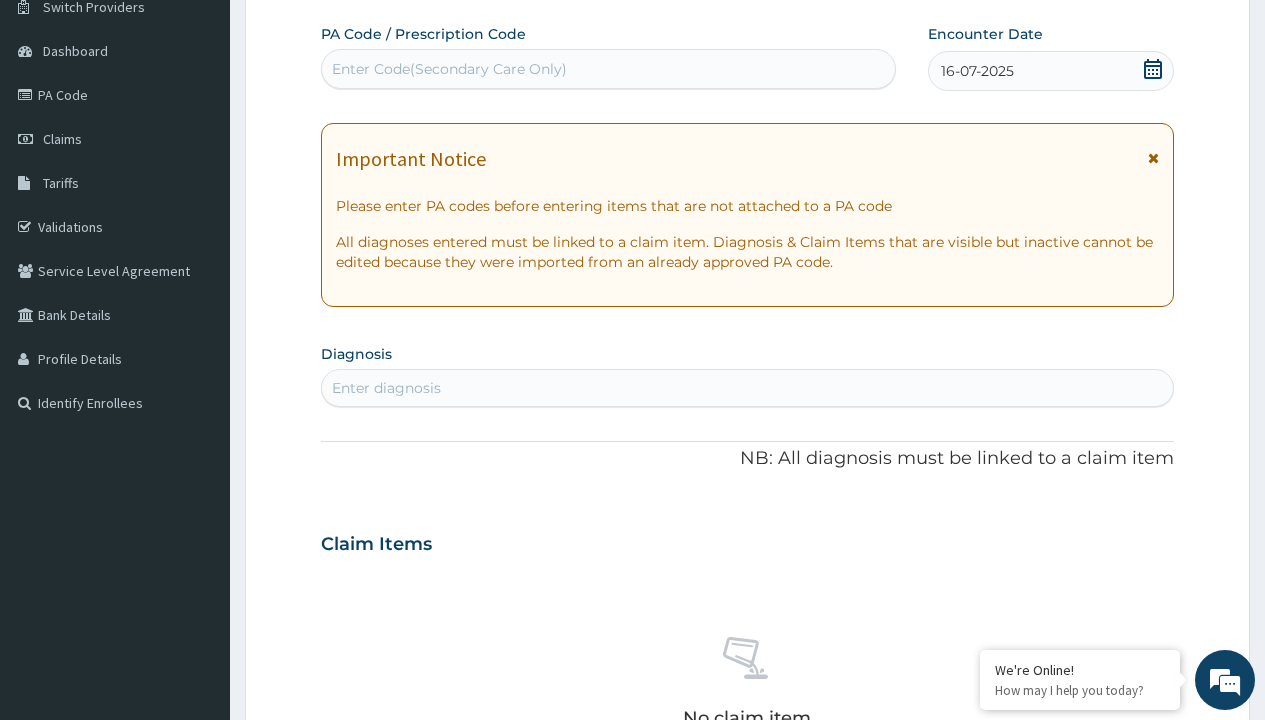 click on "Enter Code(Secondary Care Only)" at bounding box center (449, 69) 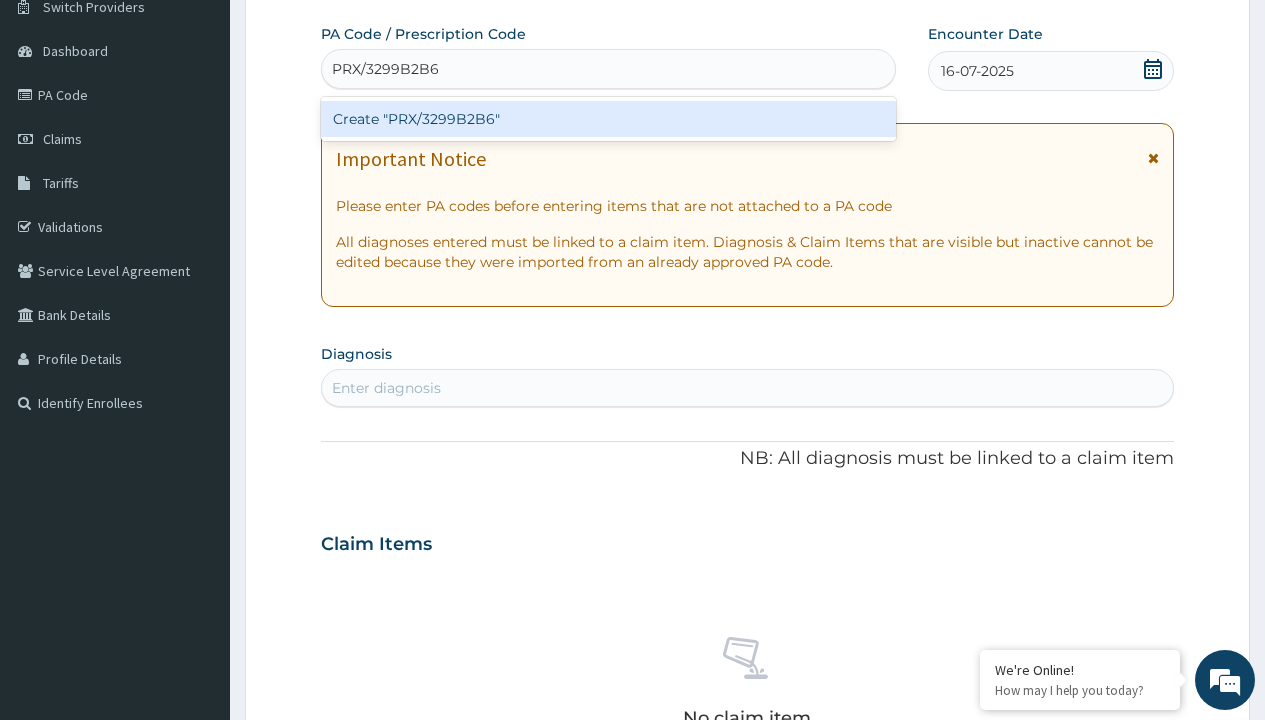 scroll, scrollTop: 0, scrollLeft: 0, axis: both 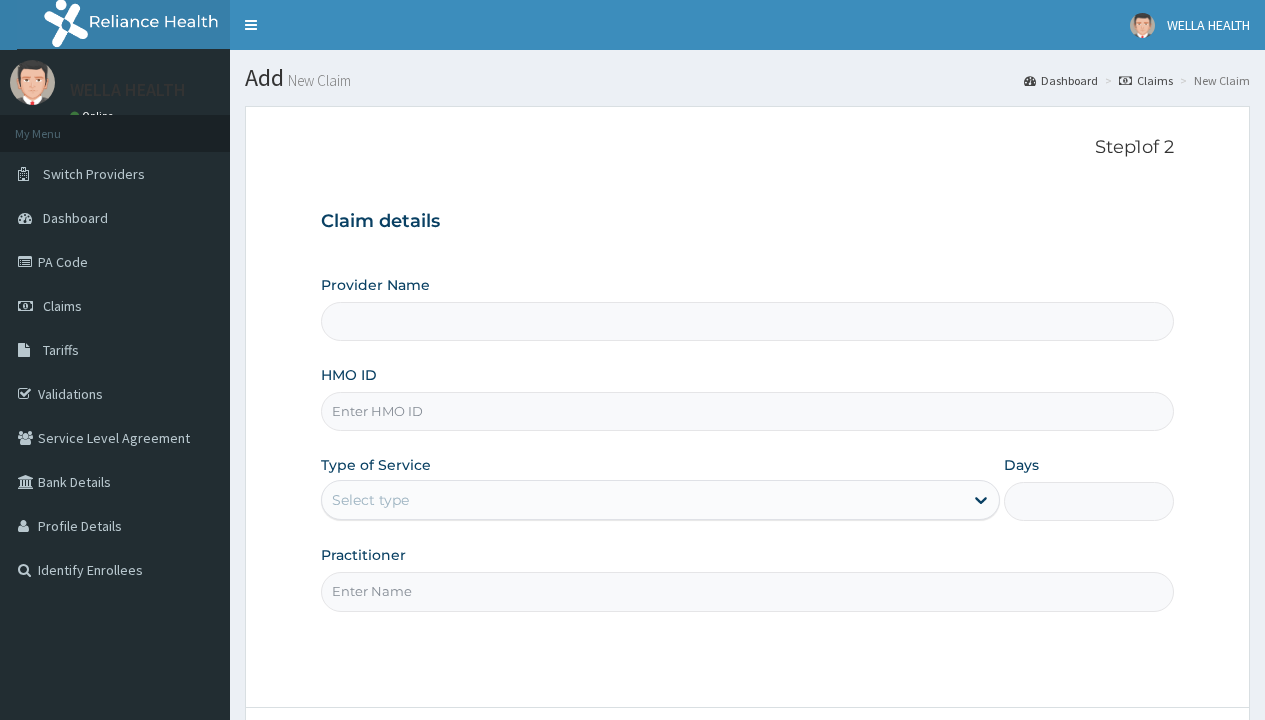 type on "Pharmacy Pick Up ( WellaHealth)" 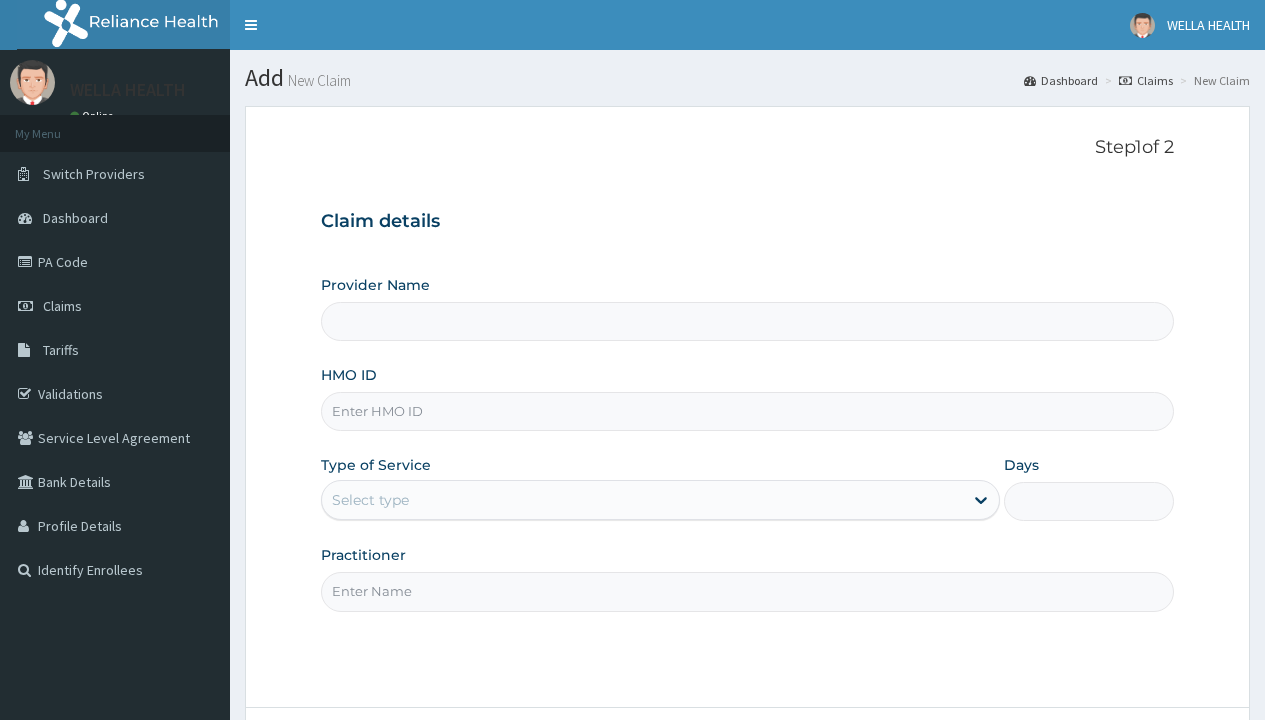 scroll, scrollTop: 0, scrollLeft: 0, axis: both 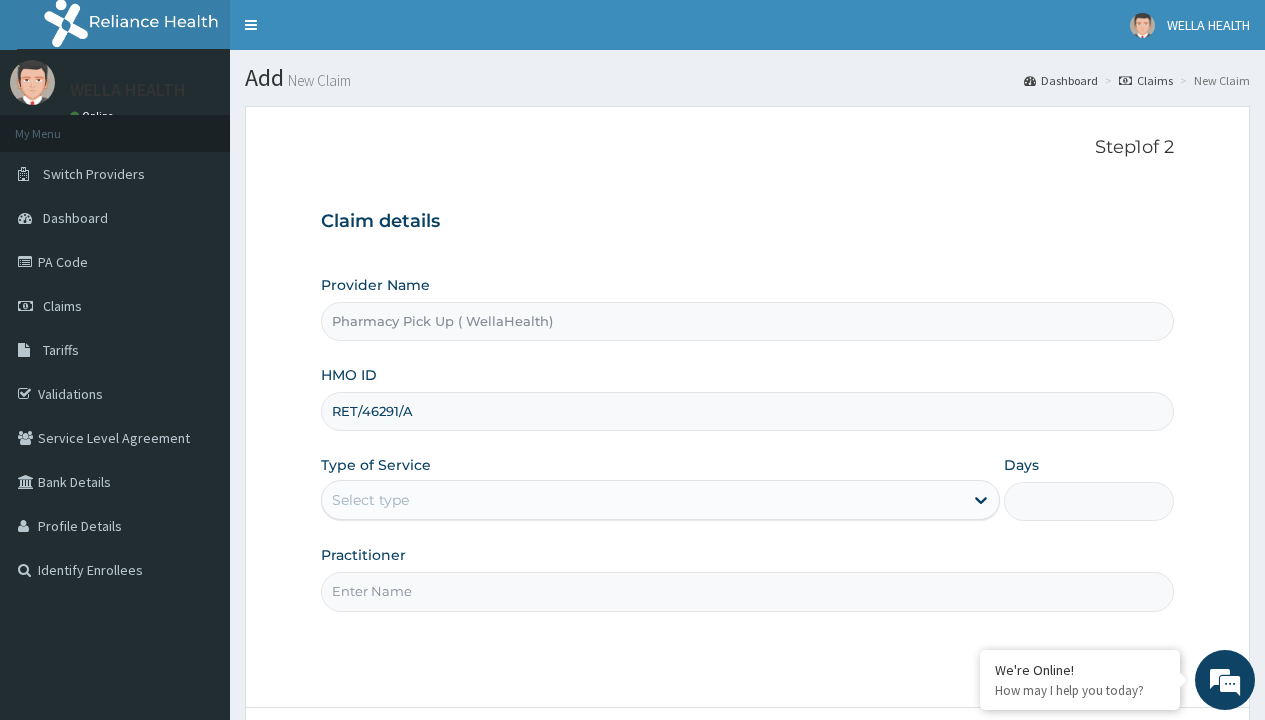 type on "RET/46291/A" 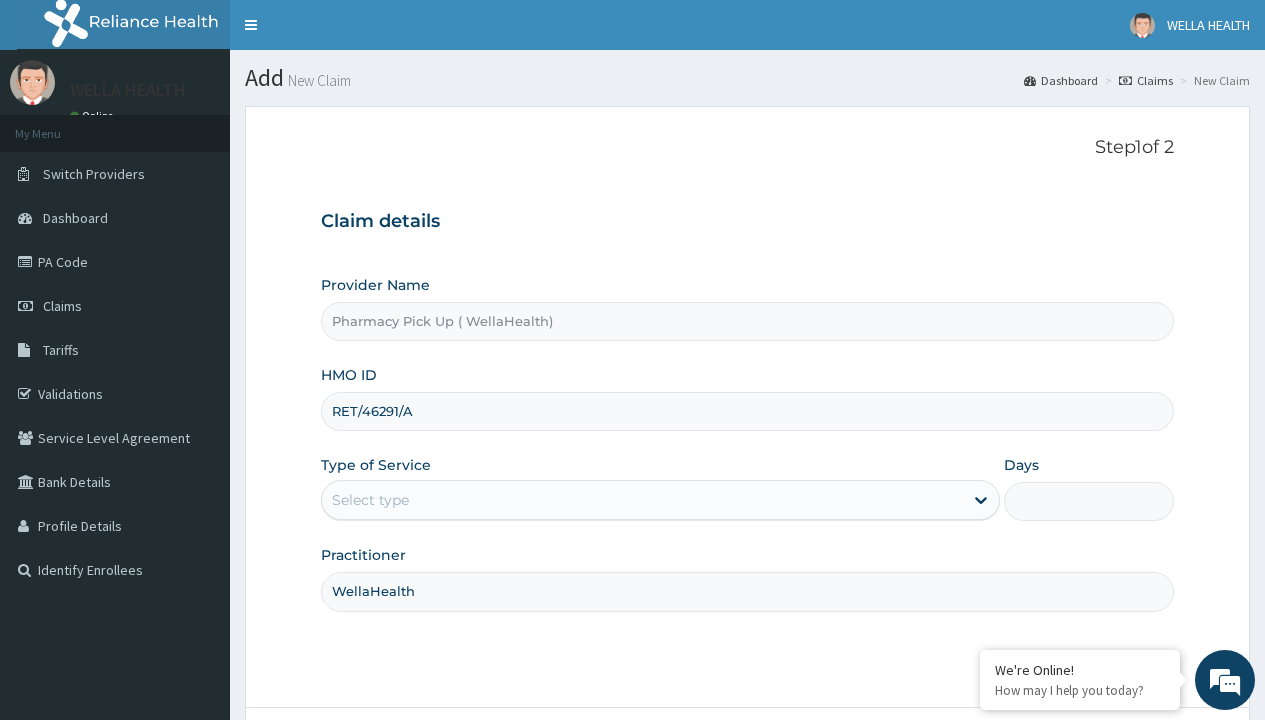 type on "WellaHealth" 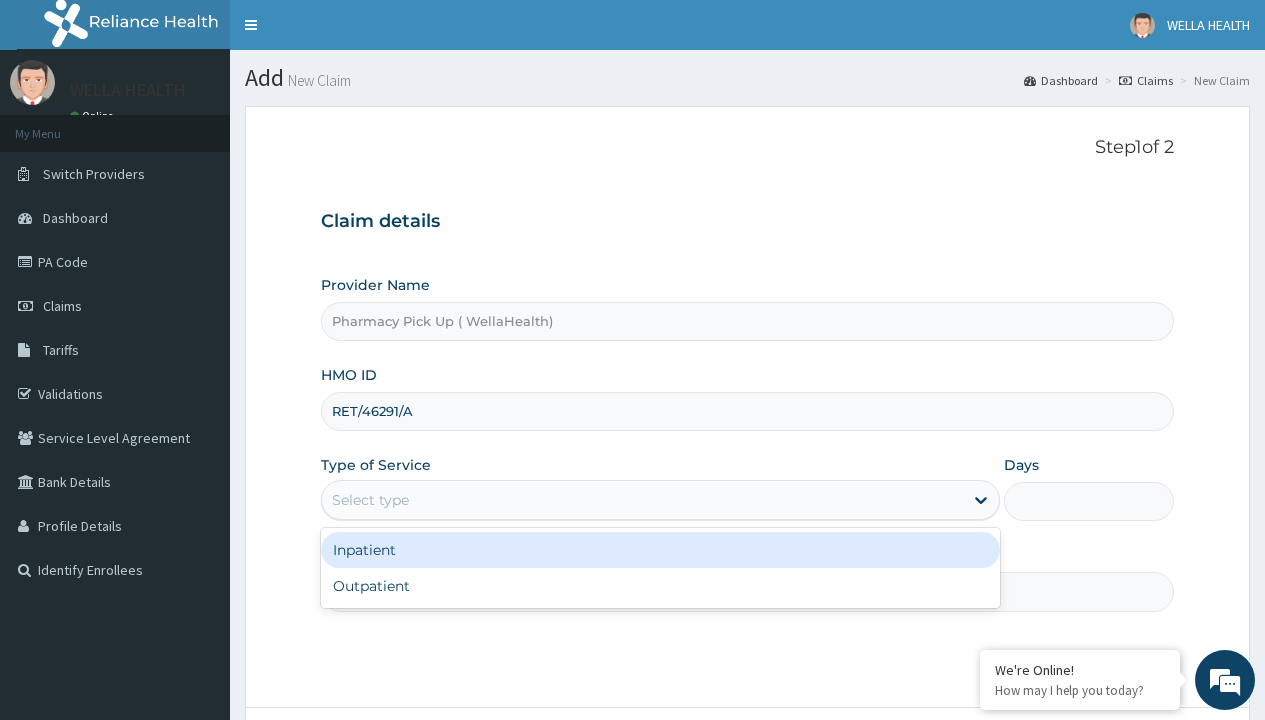 click on "Outpatient" at bounding box center (660, 586) 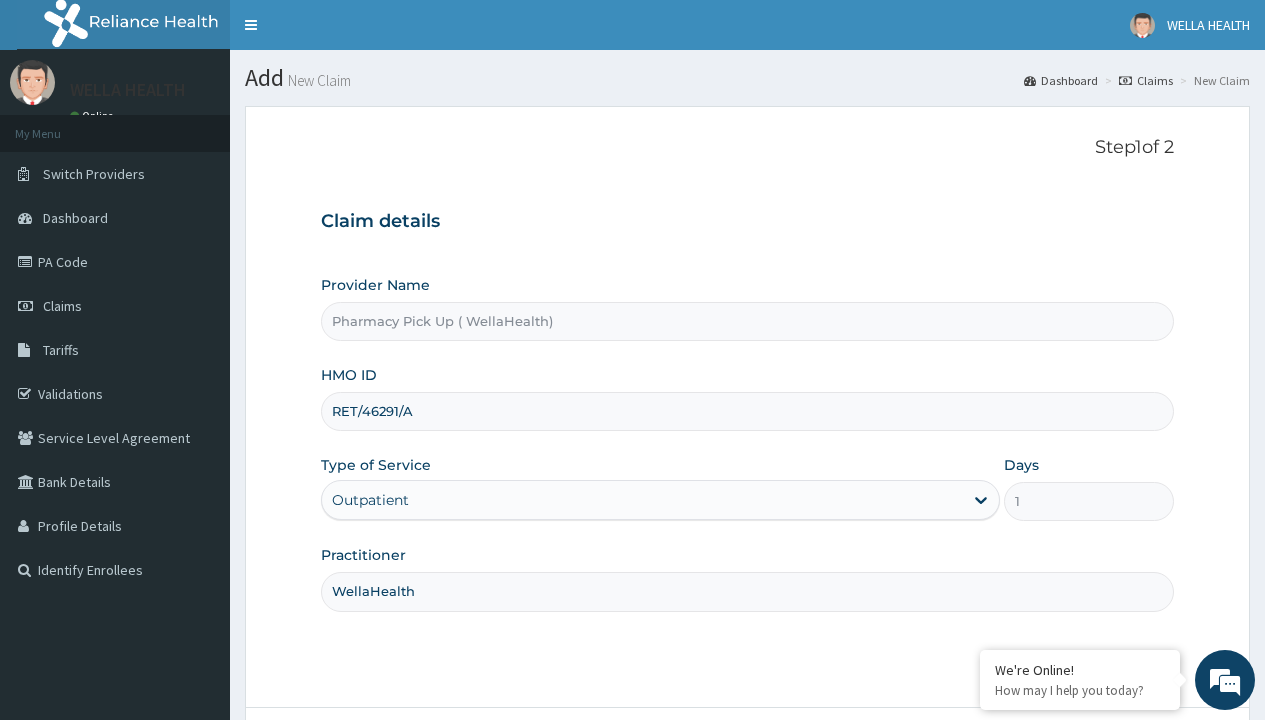 click on "Next" at bounding box center (1123, 764) 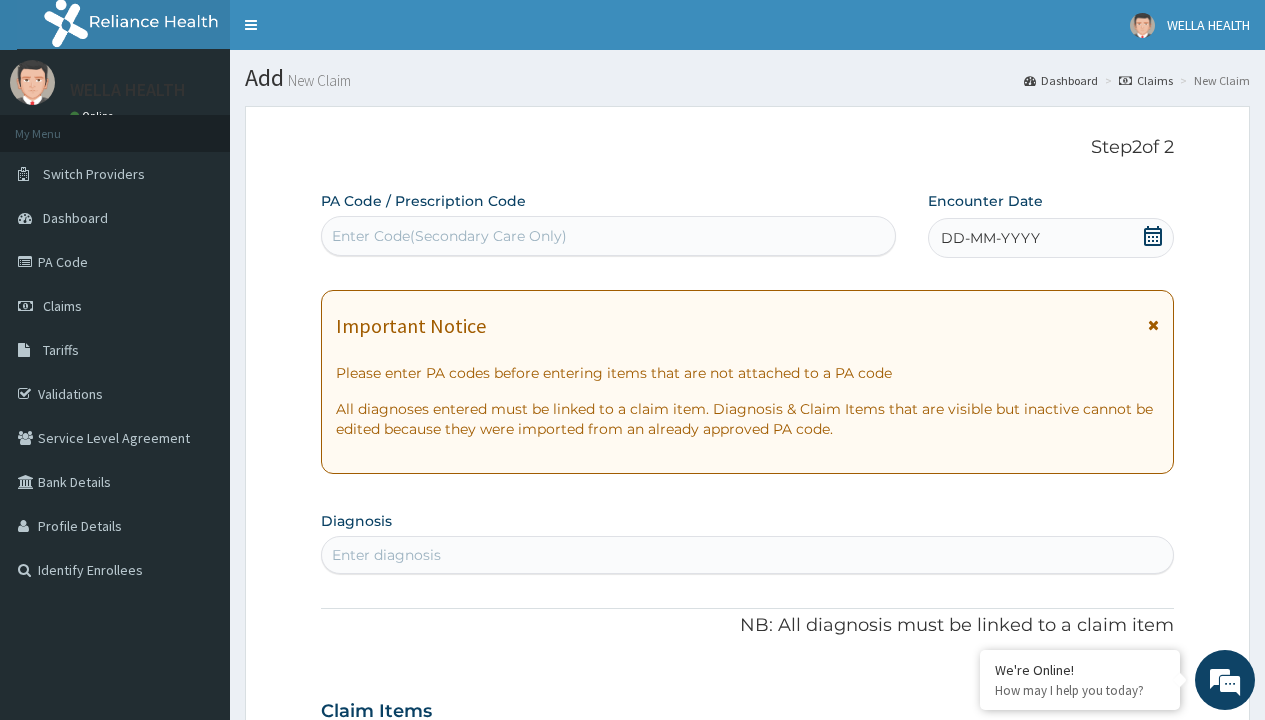 scroll, scrollTop: 167, scrollLeft: 0, axis: vertical 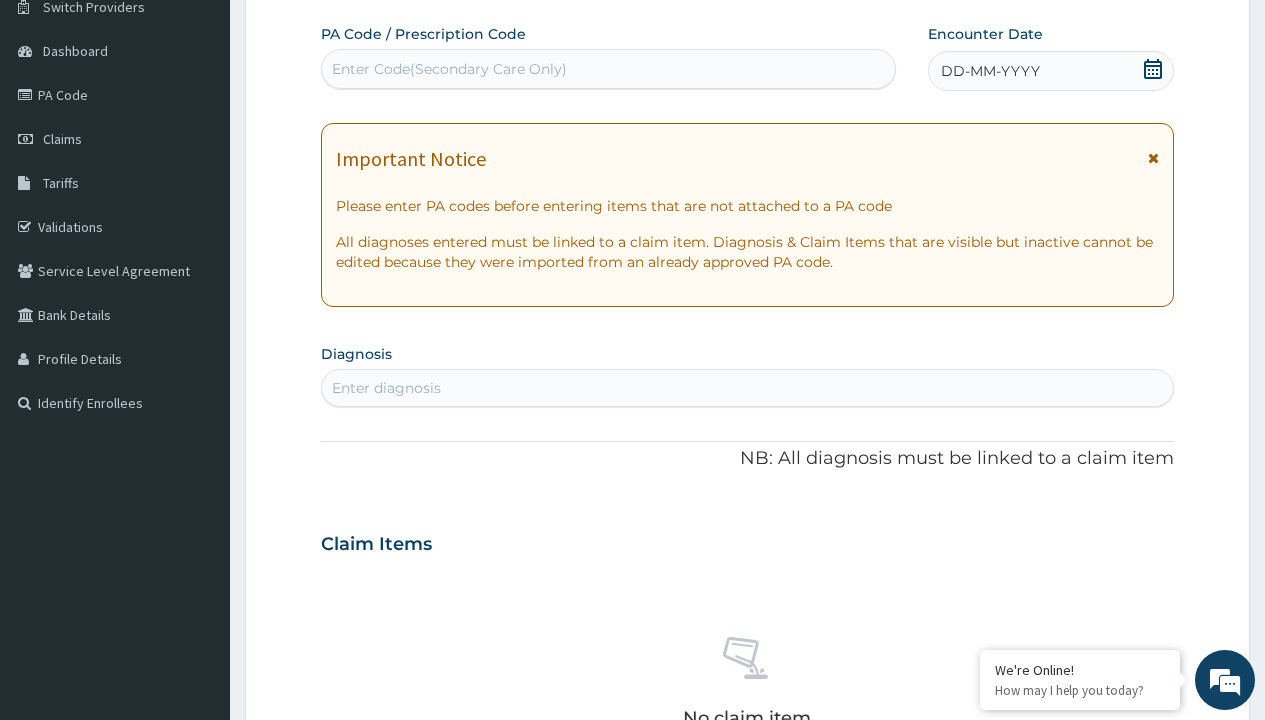 click on "DD-MM-YYYY" at bounding box center [990, 71] 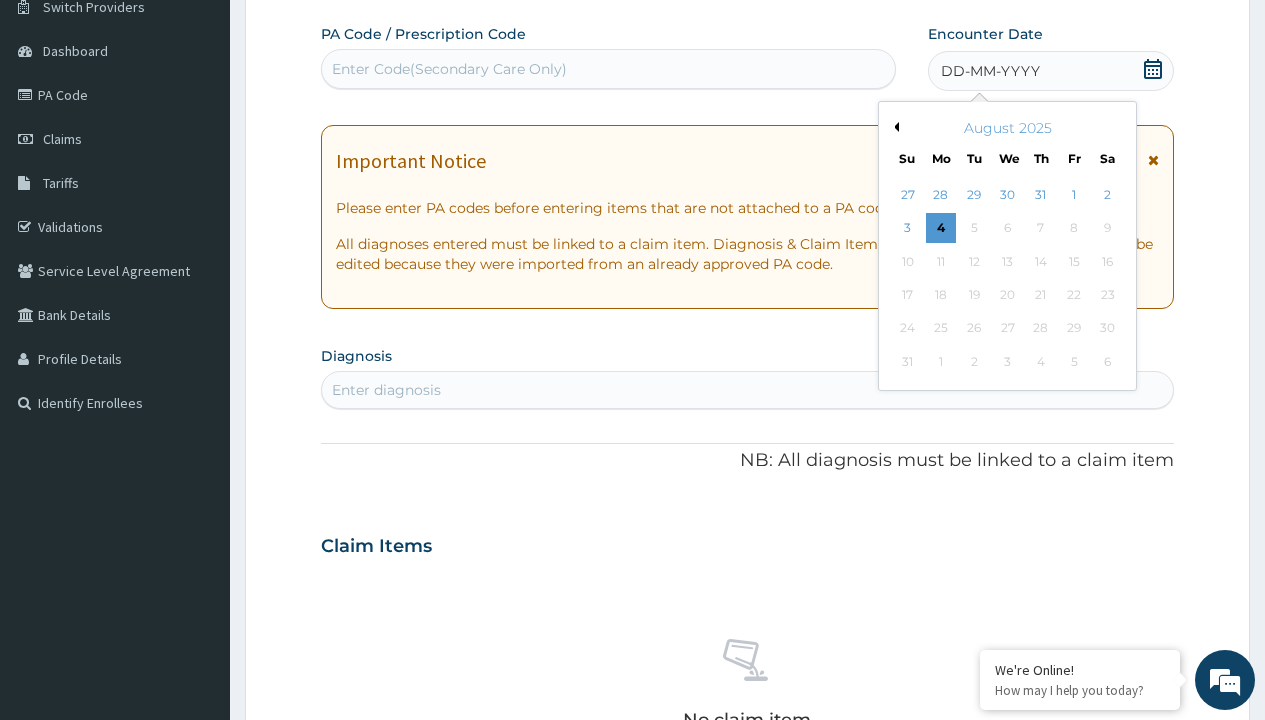 click on "Previous Month" at bounding box center (894, 127) 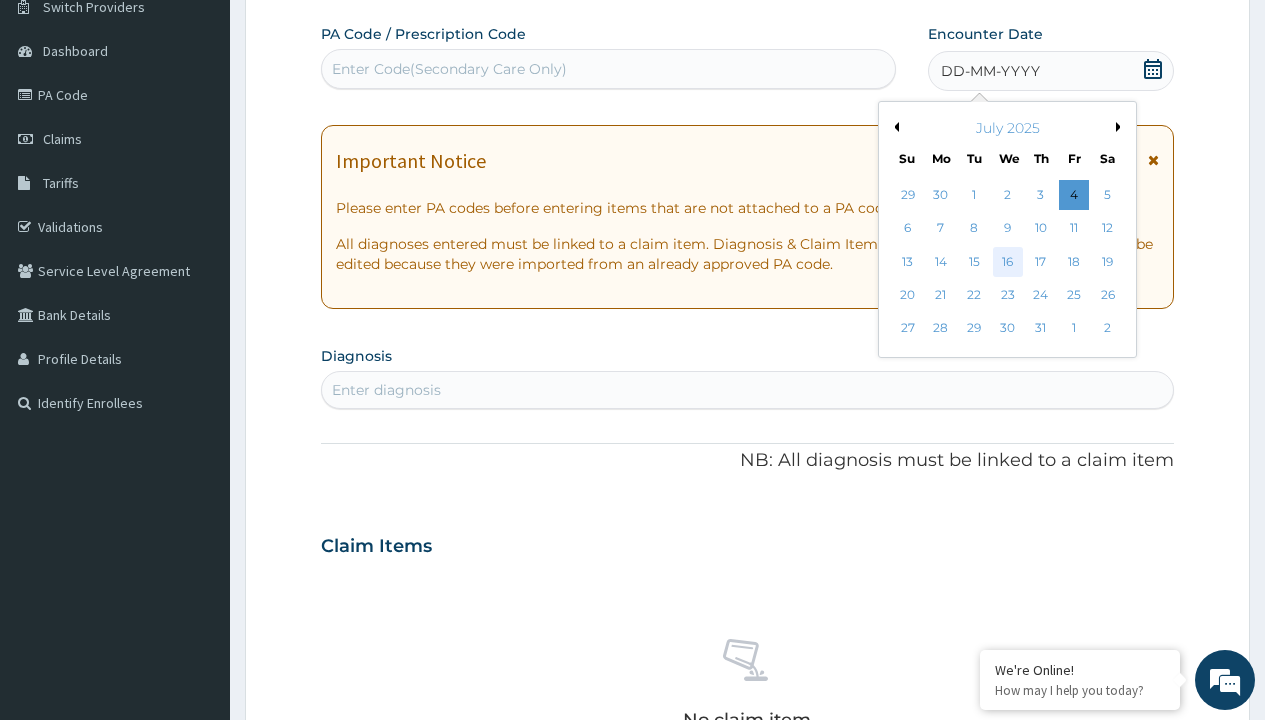 click on "16" at bounding box center [1007, 262] 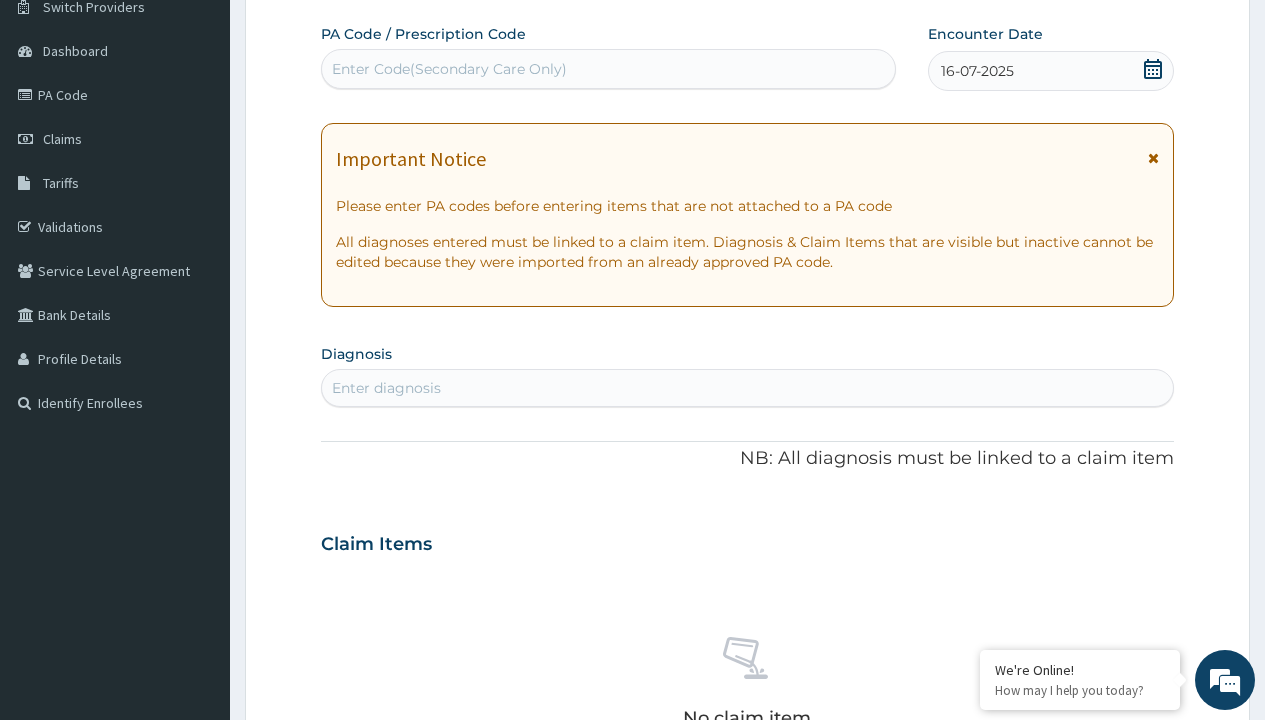 click on "Enter diagnosis" at bounding box center [386, 388] 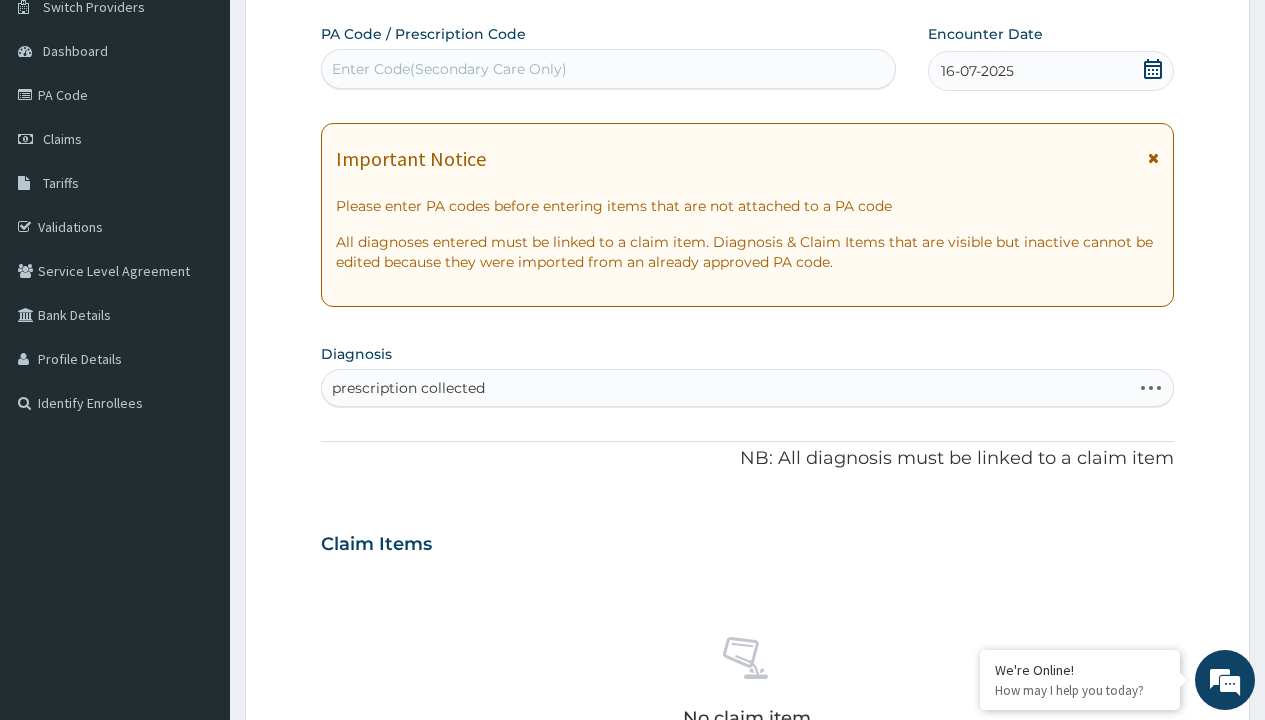 scroll, scrollTop: 0, scrollLeft: 0, axis: both 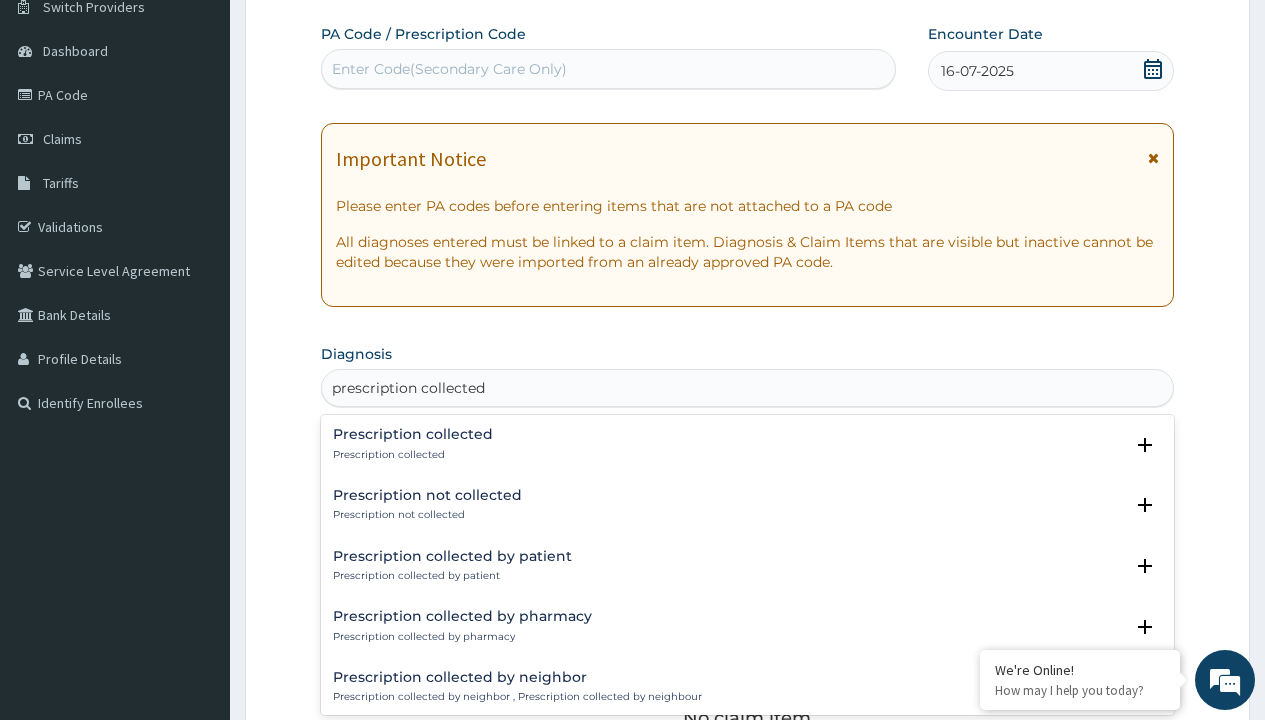 click on "Prescription collected" at bounding box center (413, 455) 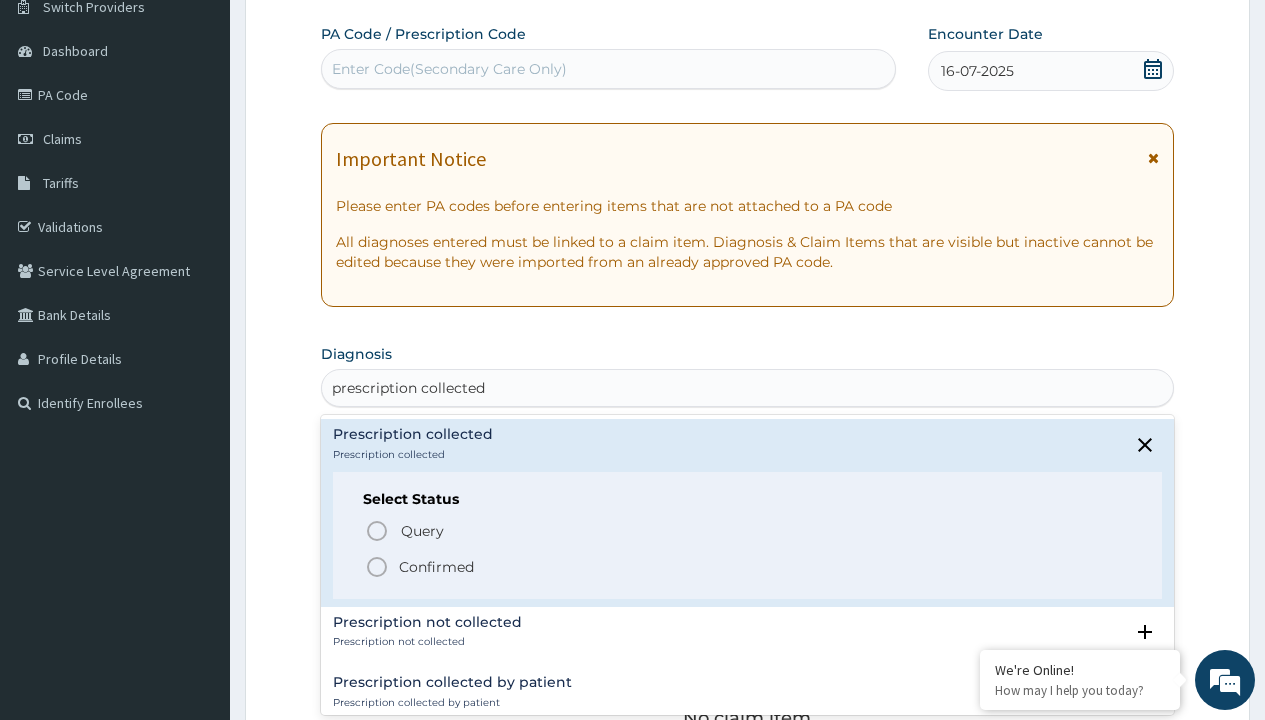 click on "Confirmed" at bounding box center (436, 567) 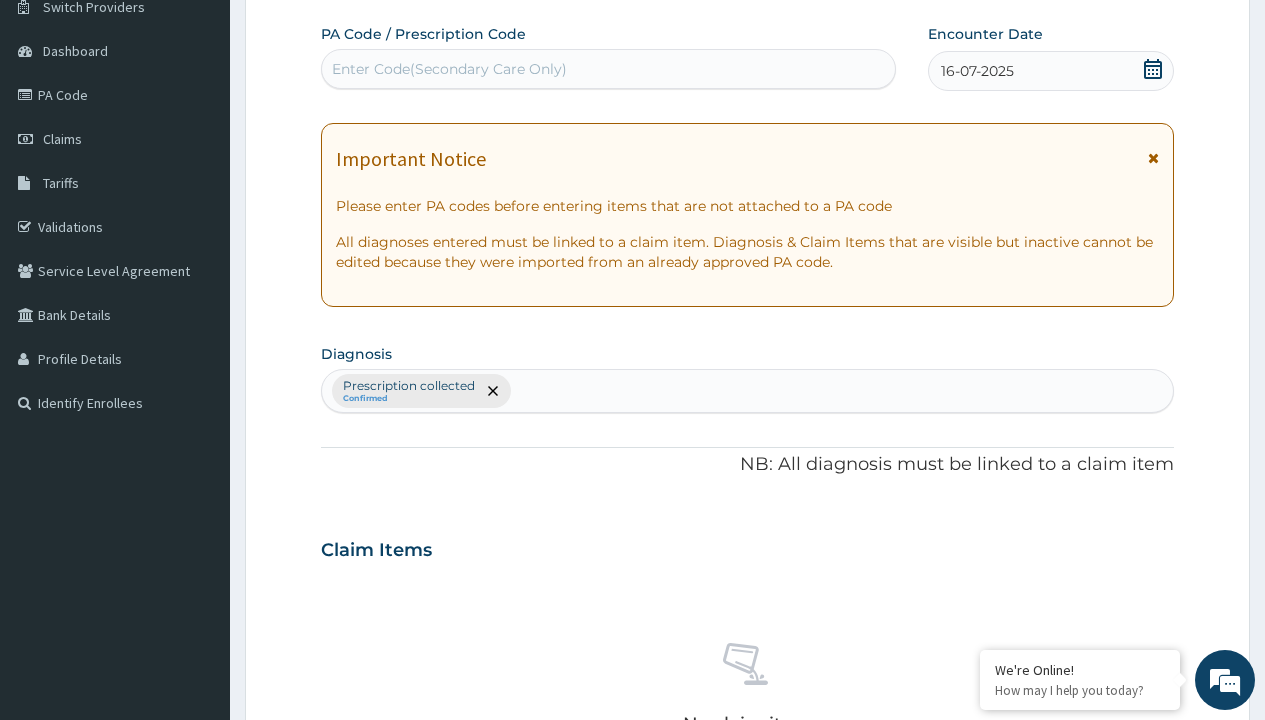 scroll, scrollTop: 700, scrollLeft: 0, axis: vertical 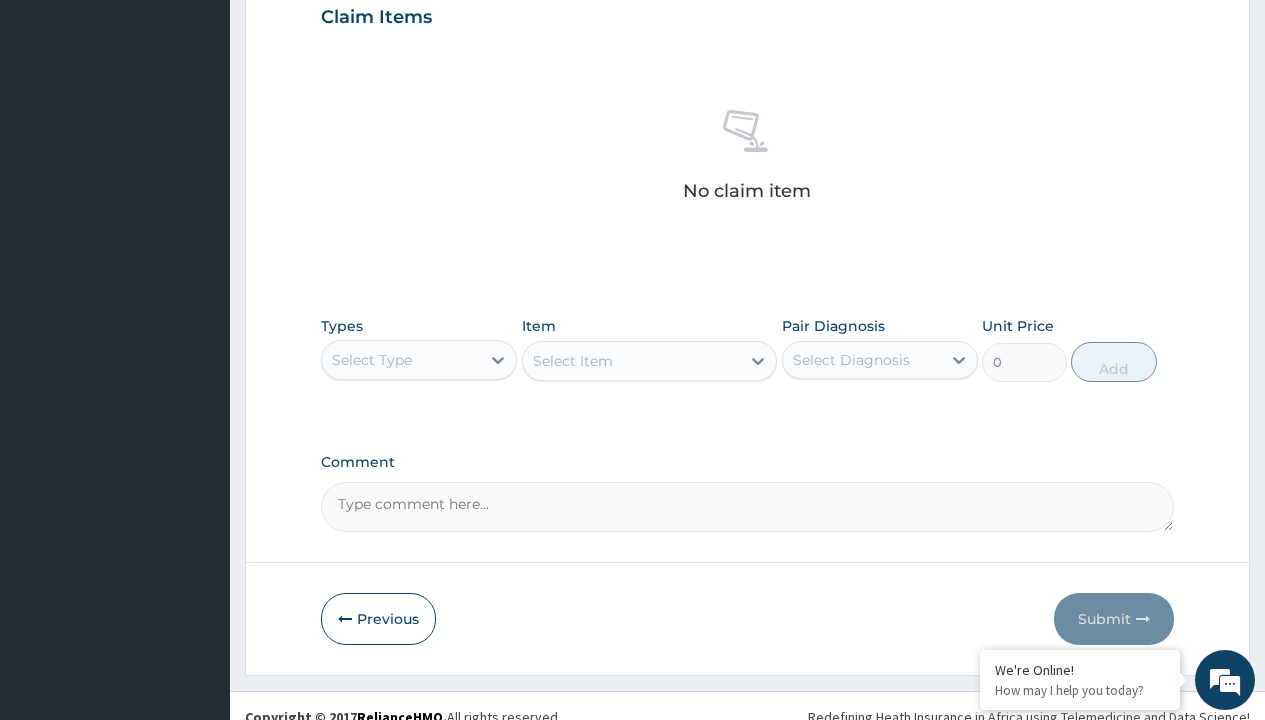 click on "Select Type" at bounding box center (372, 360) 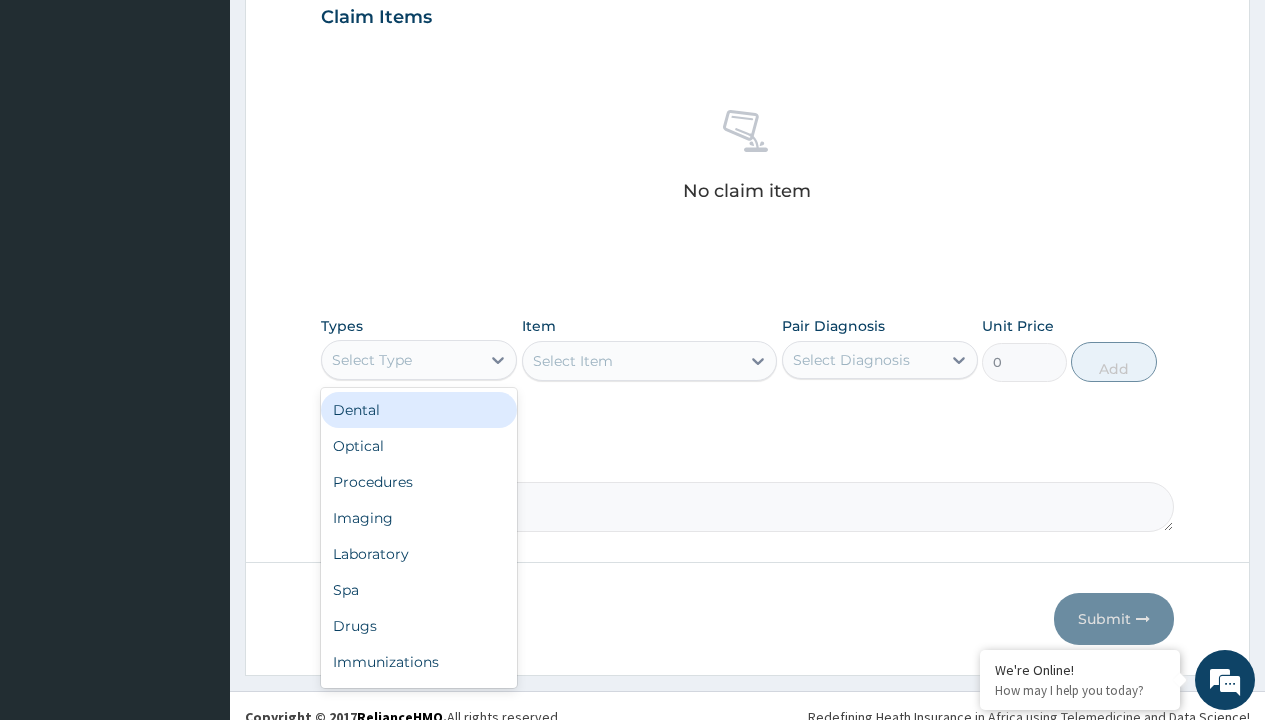 type on "procedures" 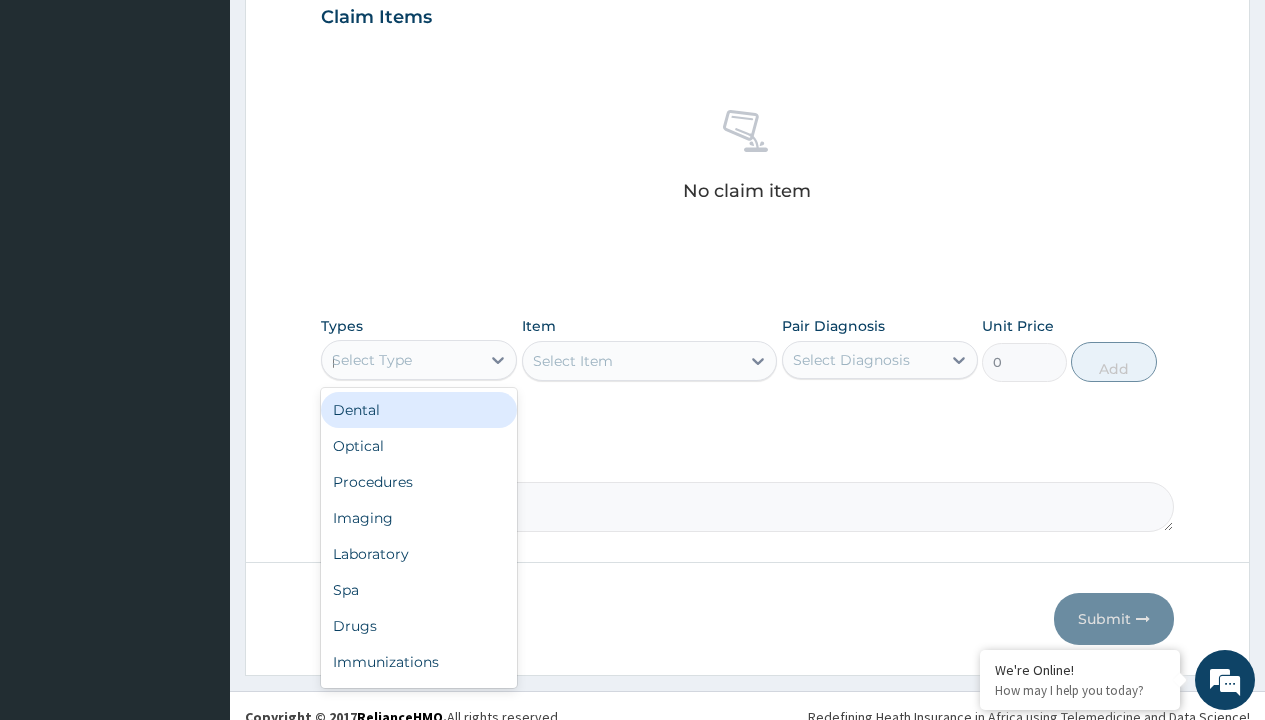 scroll, scrollTop: 0, scrollLeft: 0, axis: both 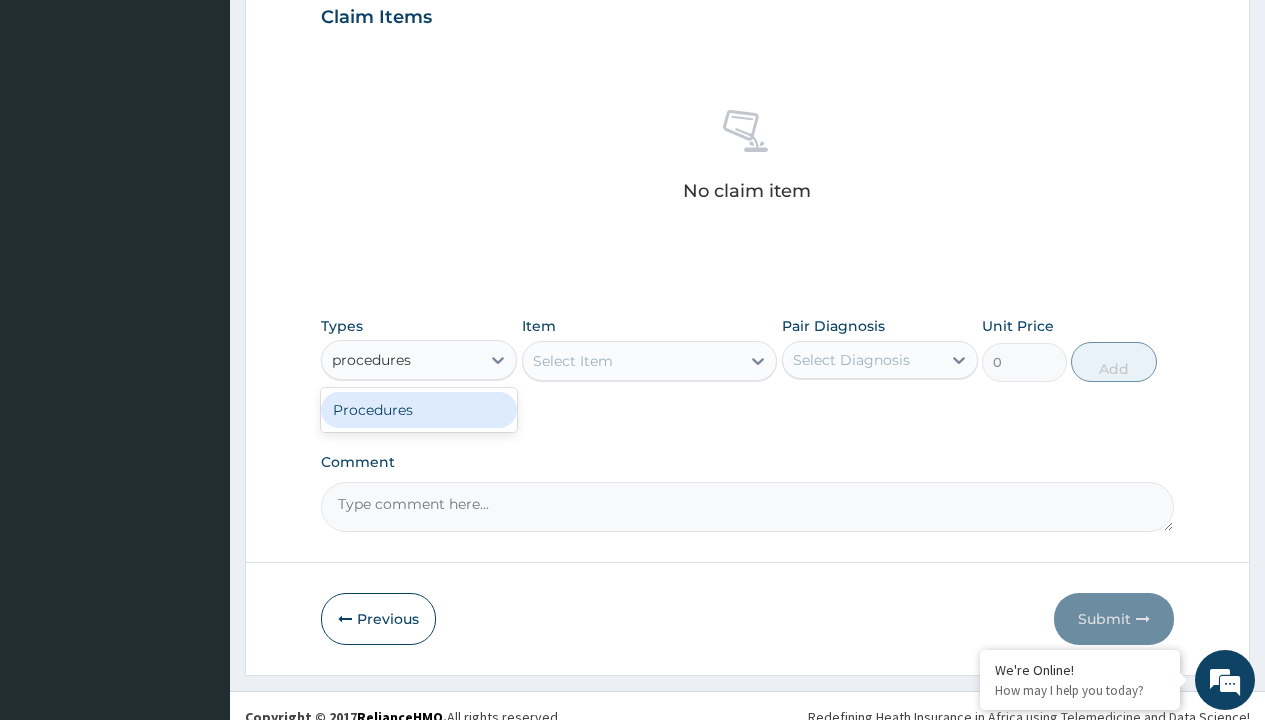 click on "Procedures" at bounding box center (419, 410) 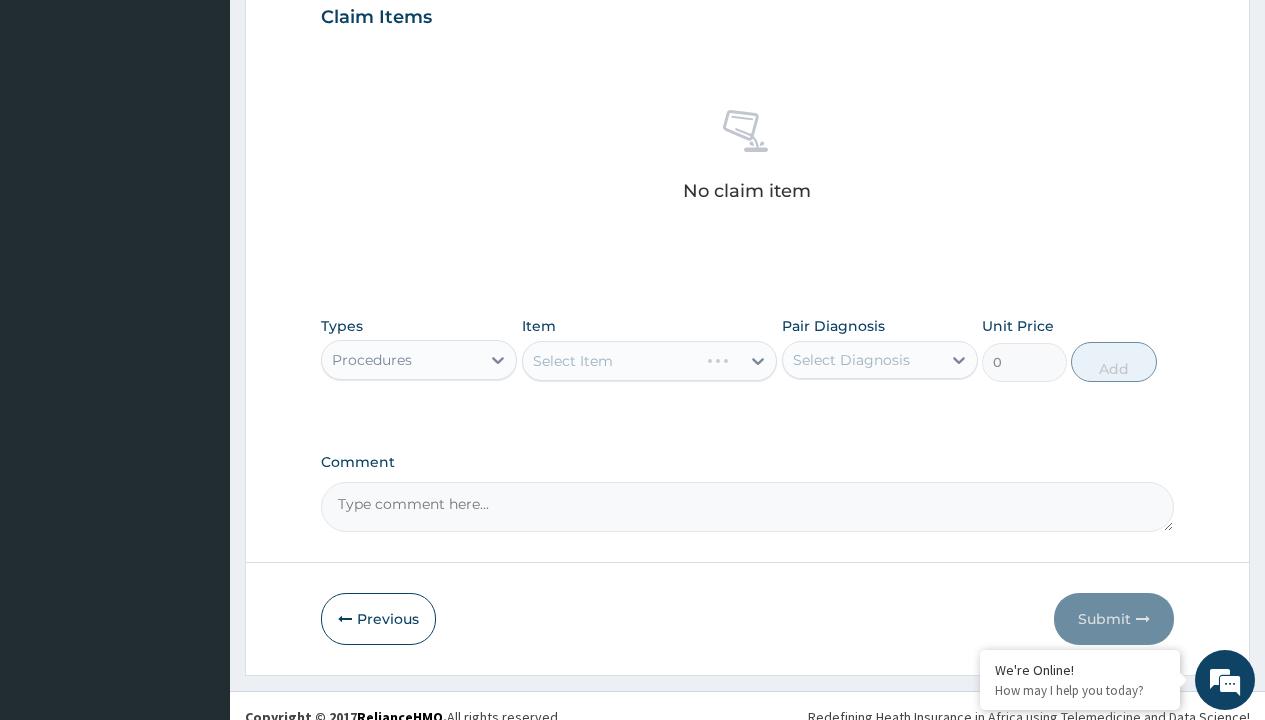click on "Select Item" at bounding box center (650, 361) 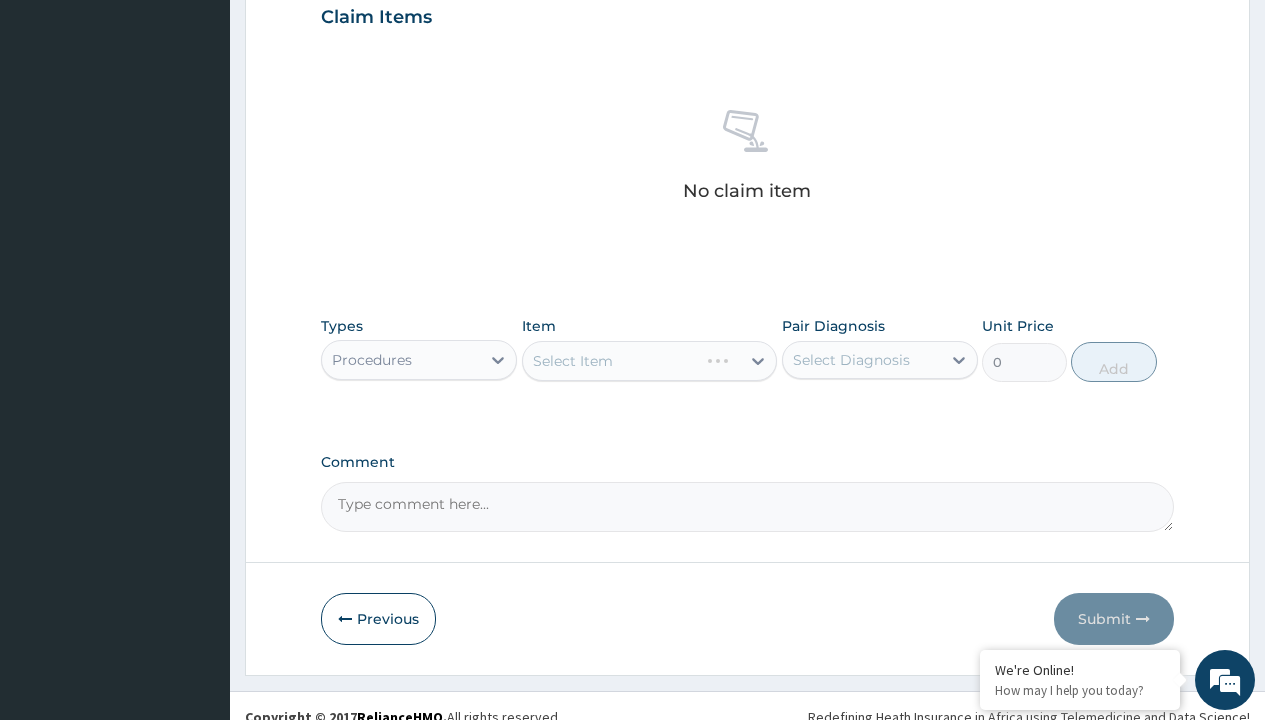 scroll, scrollTop: 0, scrollLeft: 0, axis: both 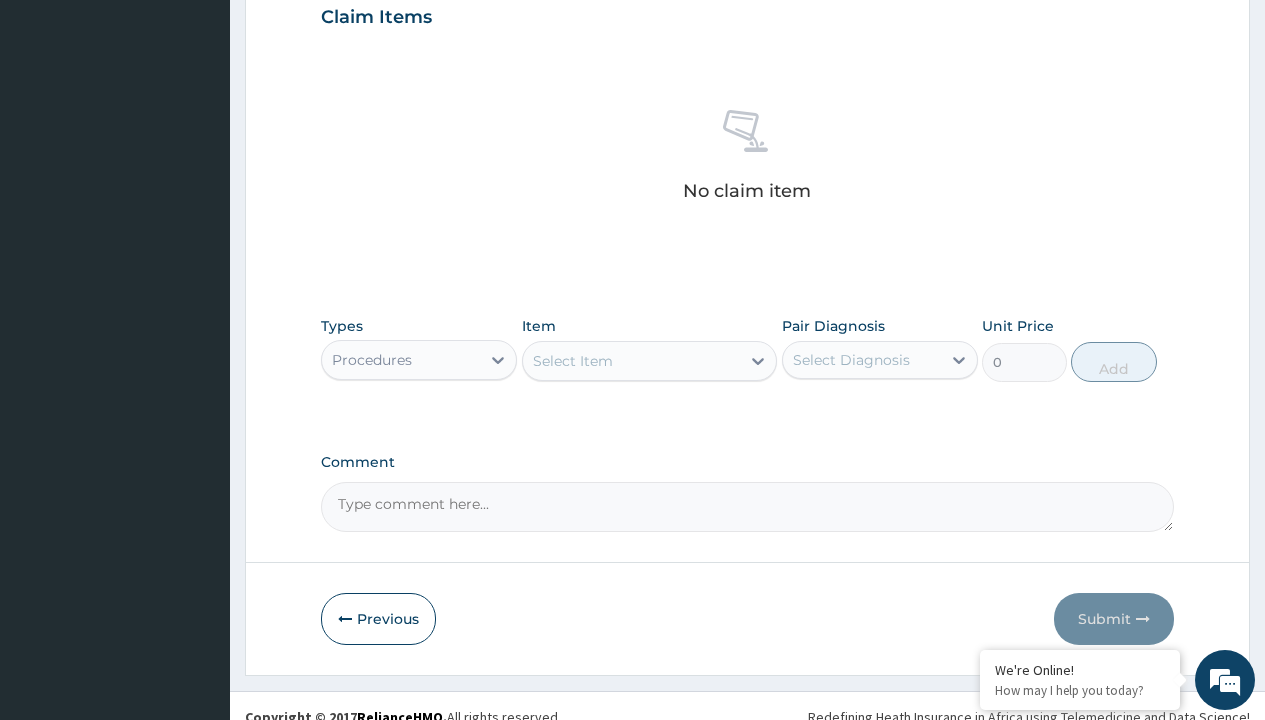 type on "service fee" 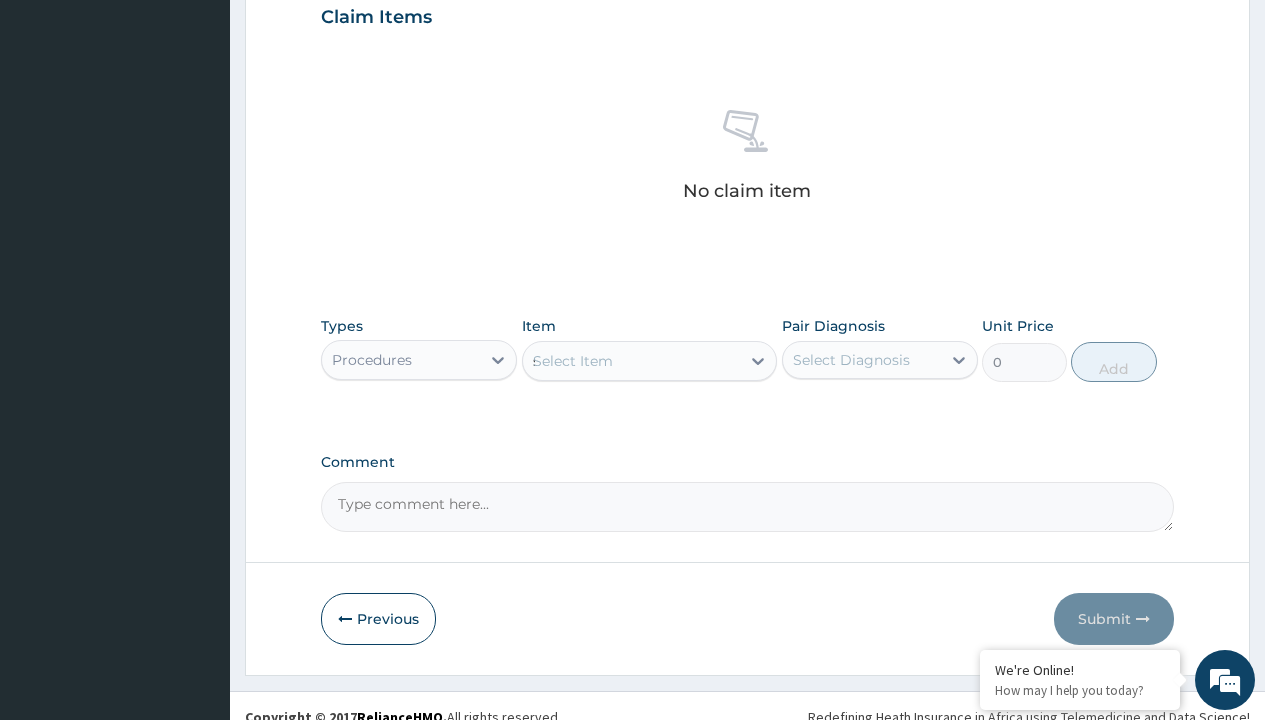 scroll, scrollTop: 0, scrollLeft: 0, axis: both 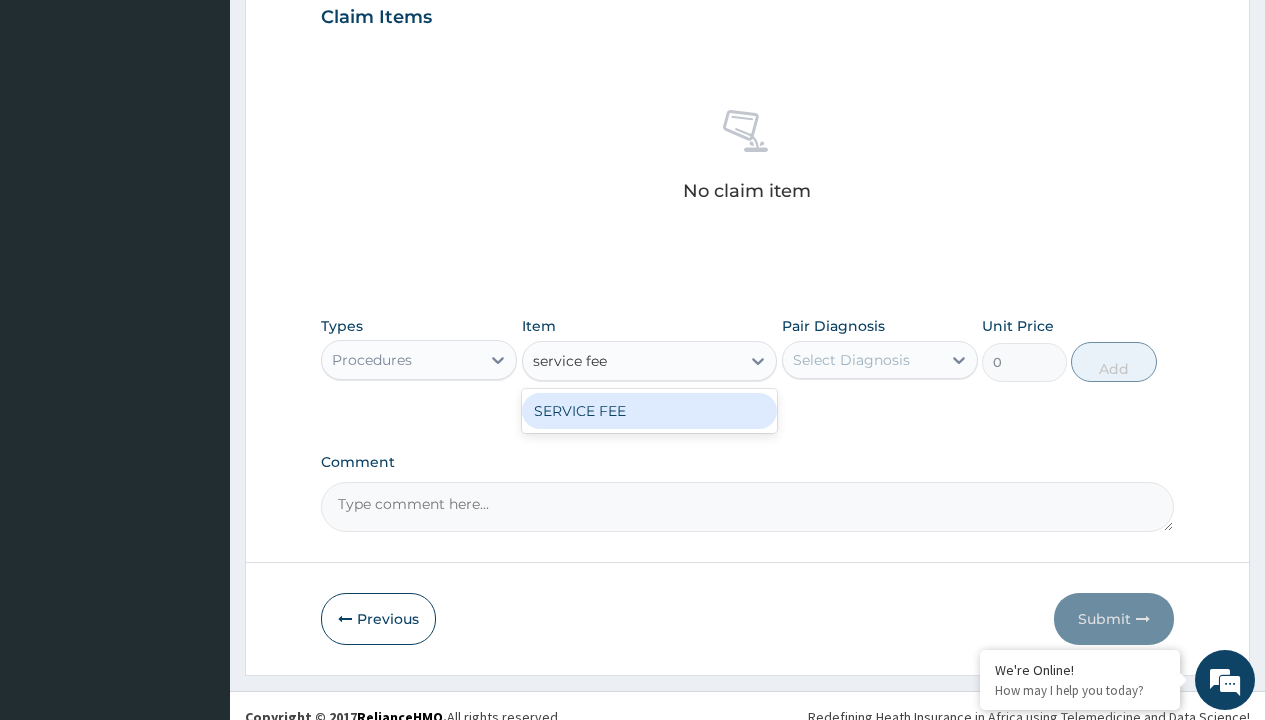 click on "SERVICE FEE" at bounding box center [650, 411] 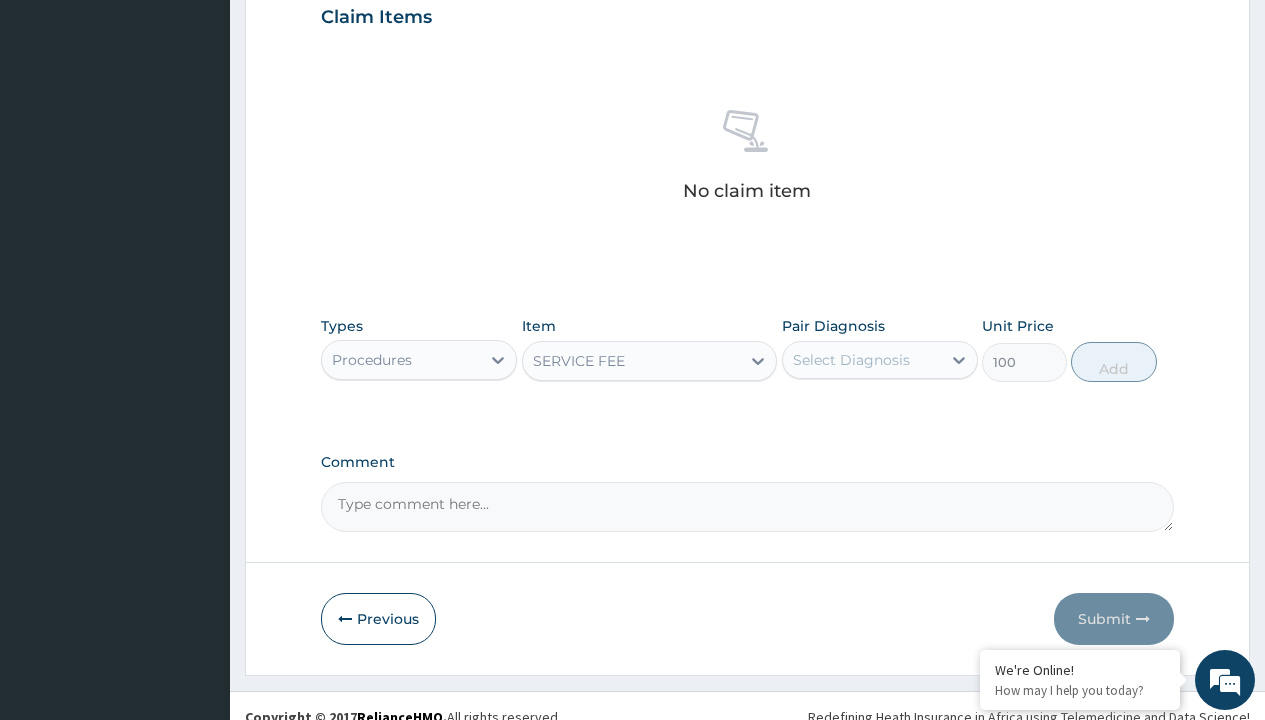 click on "Prescription collected" at bounding box center (409, -147) 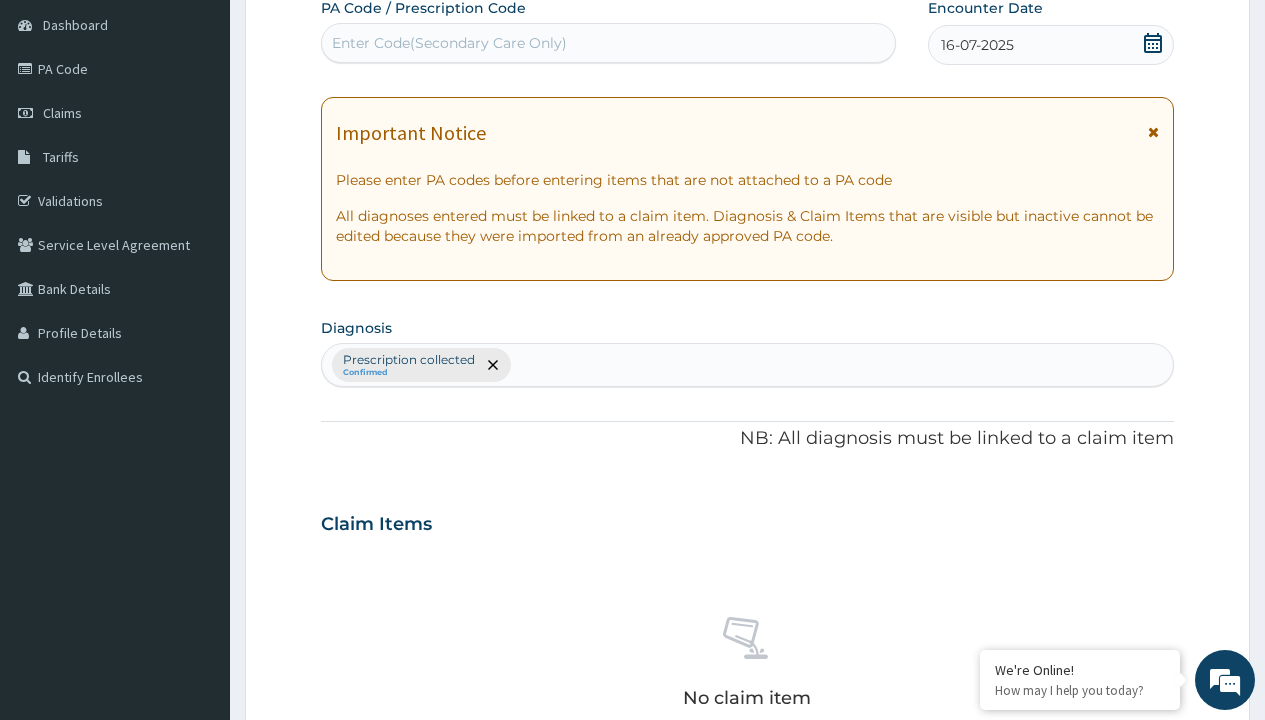 type on "prescription collected" 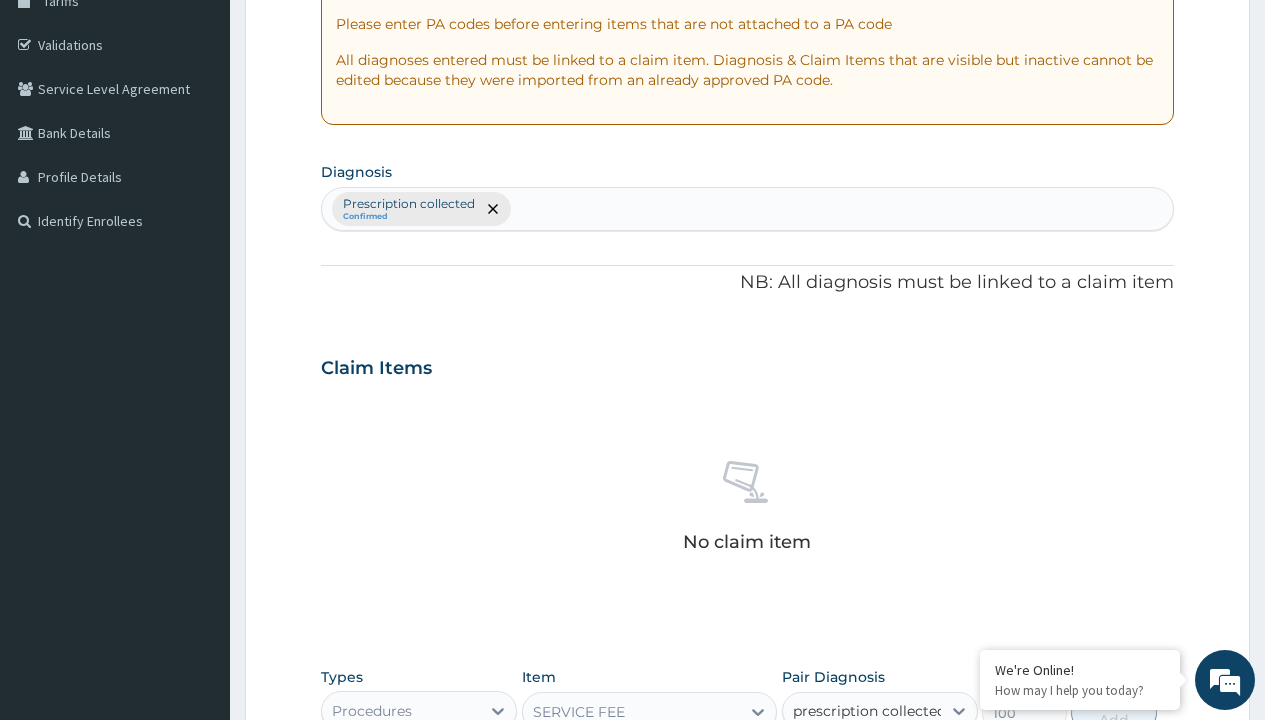 scroll, scrollTop: 0, scrollLeft: 0, axis: both 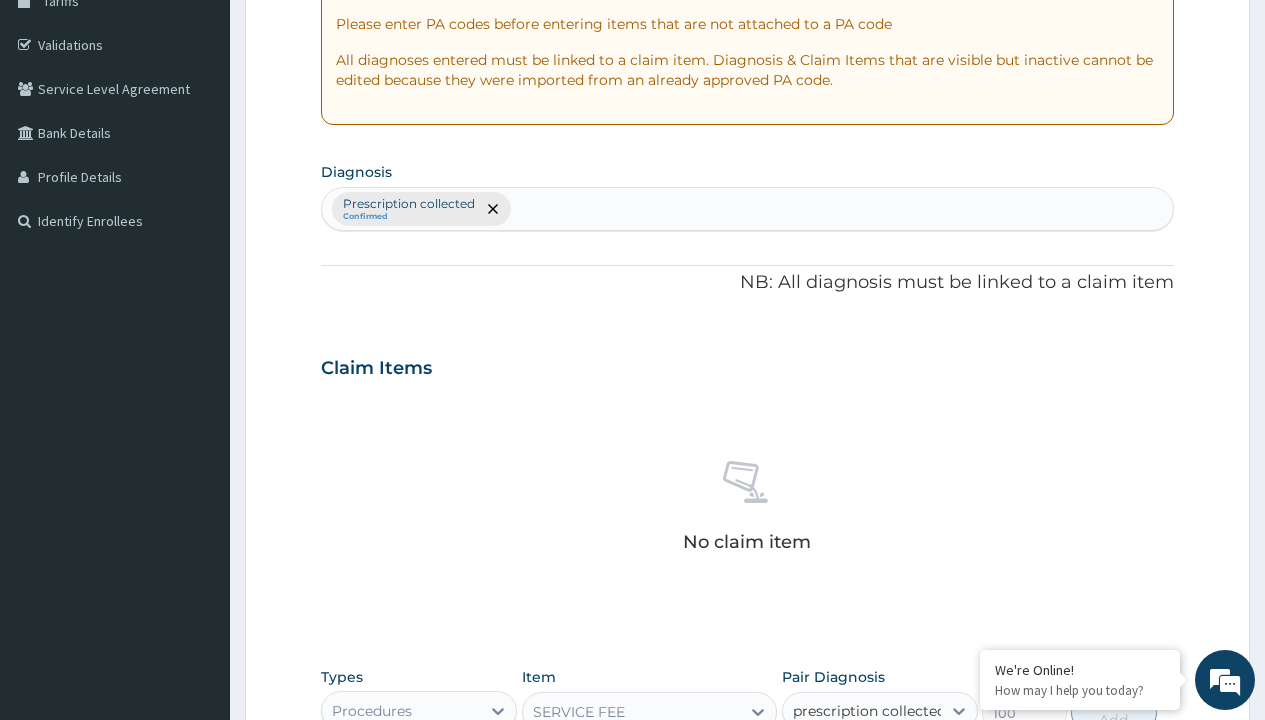 type 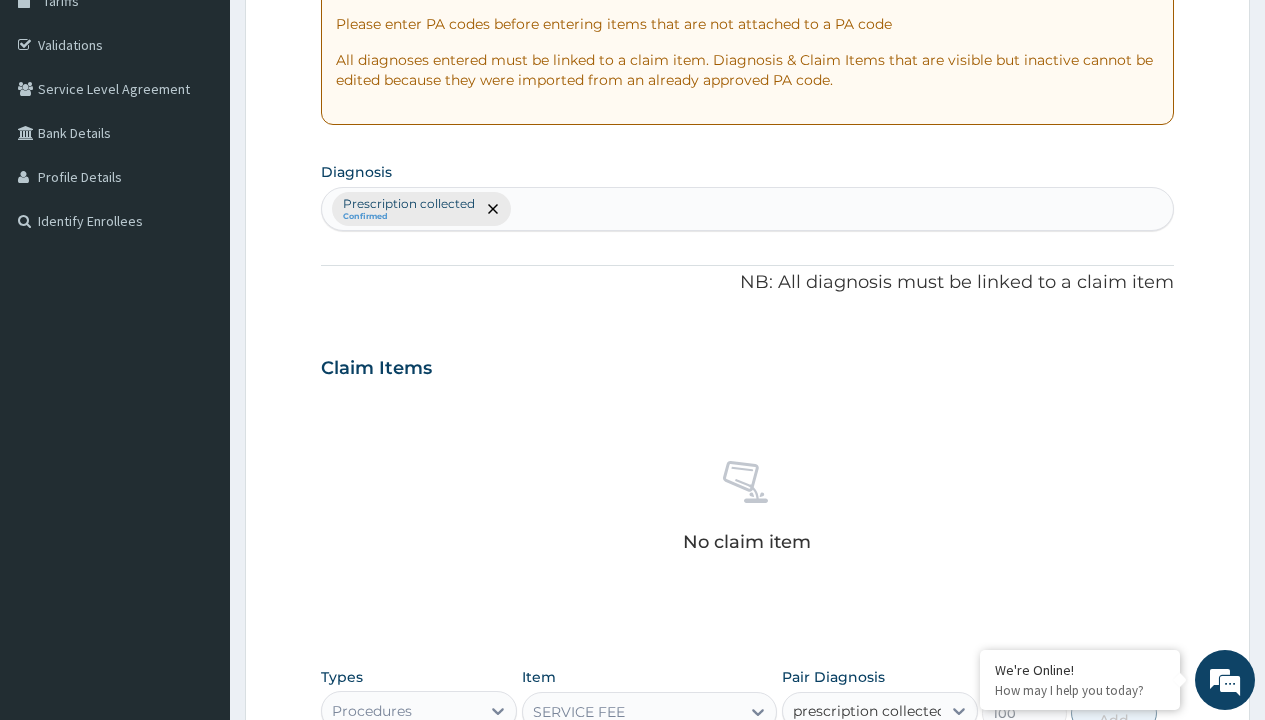 checkbox on "true" 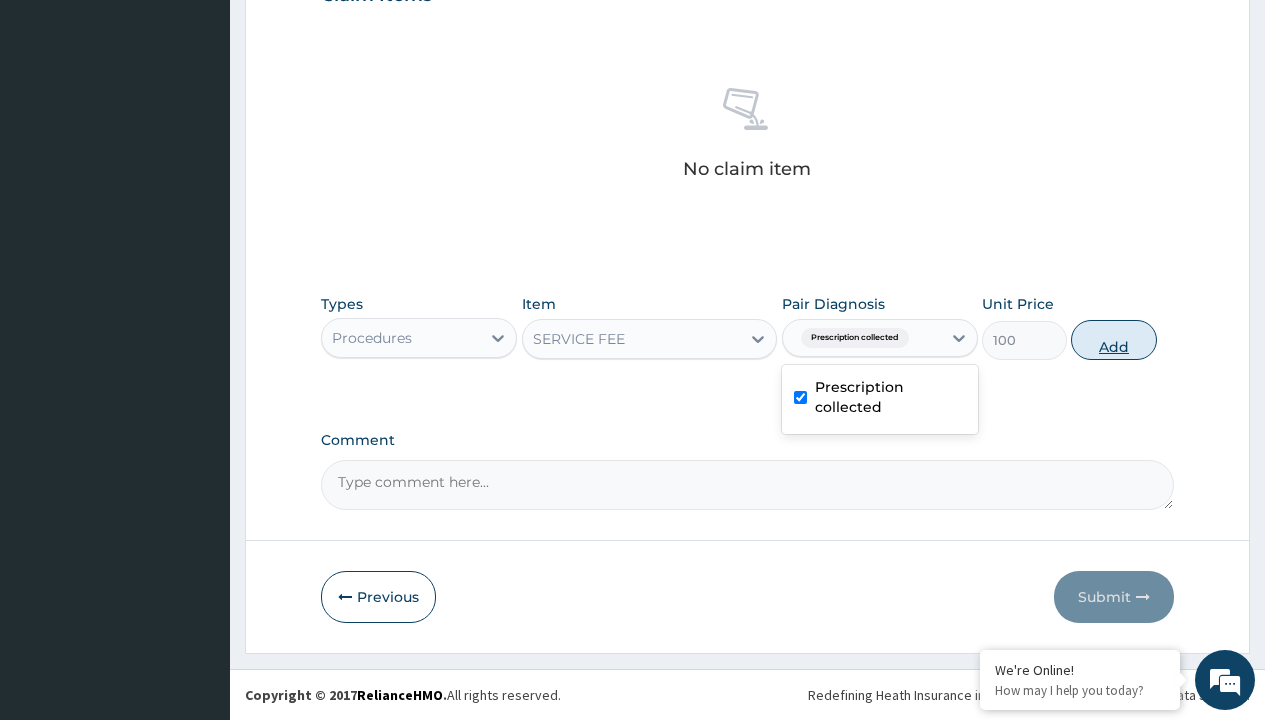 click on "Add" at bounding box center [1113, 340] 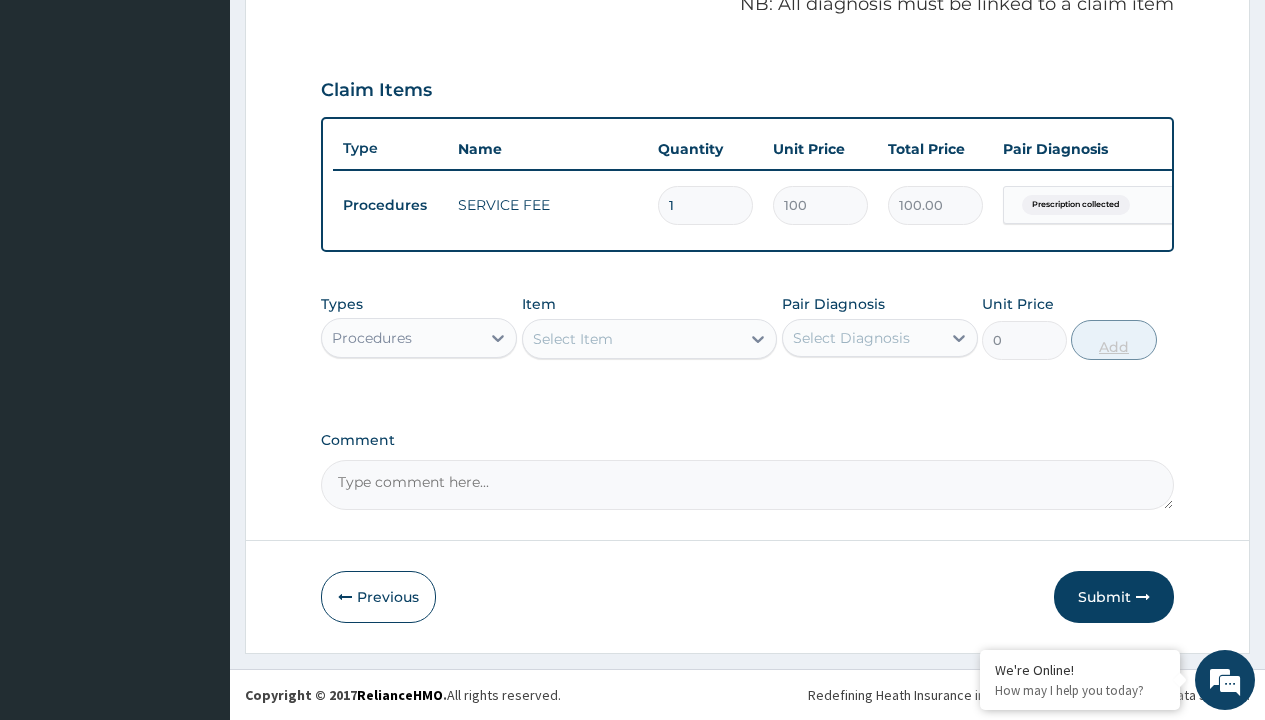 scroll, scrollTop: 642, scrollLeft: 0, axis: vertical 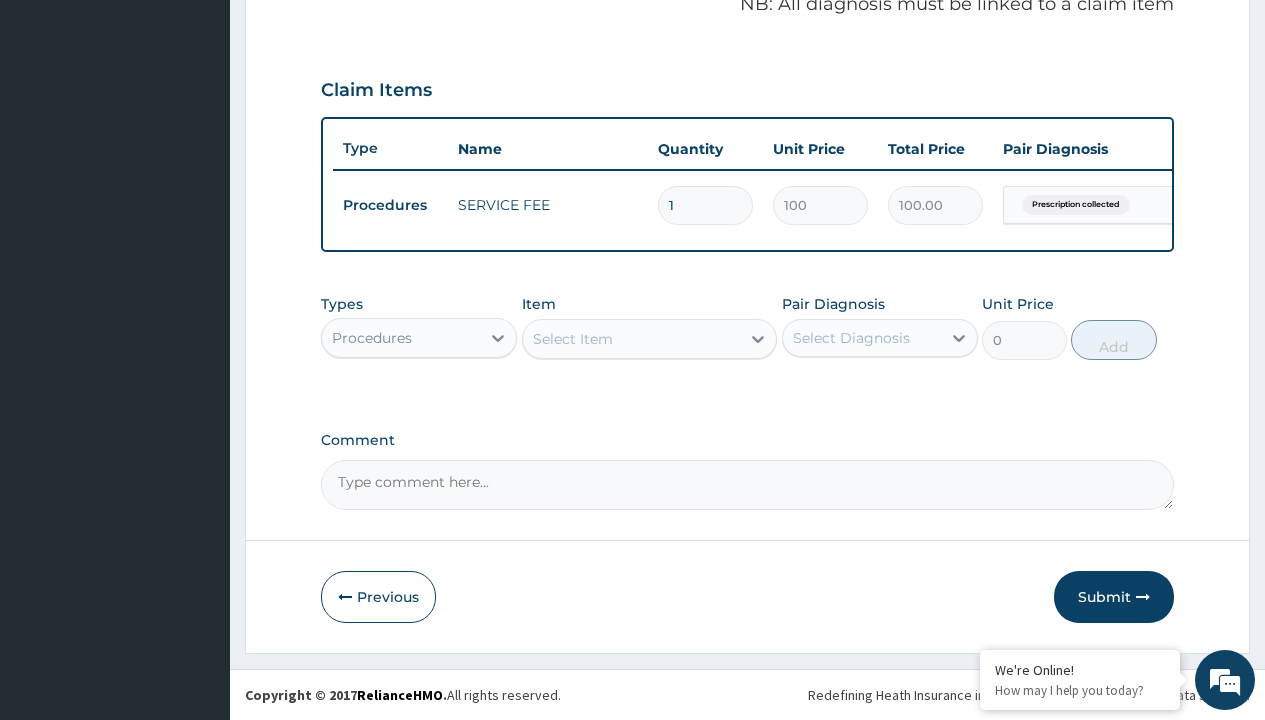 click on "Procedures" at bounding box center (372, 338) 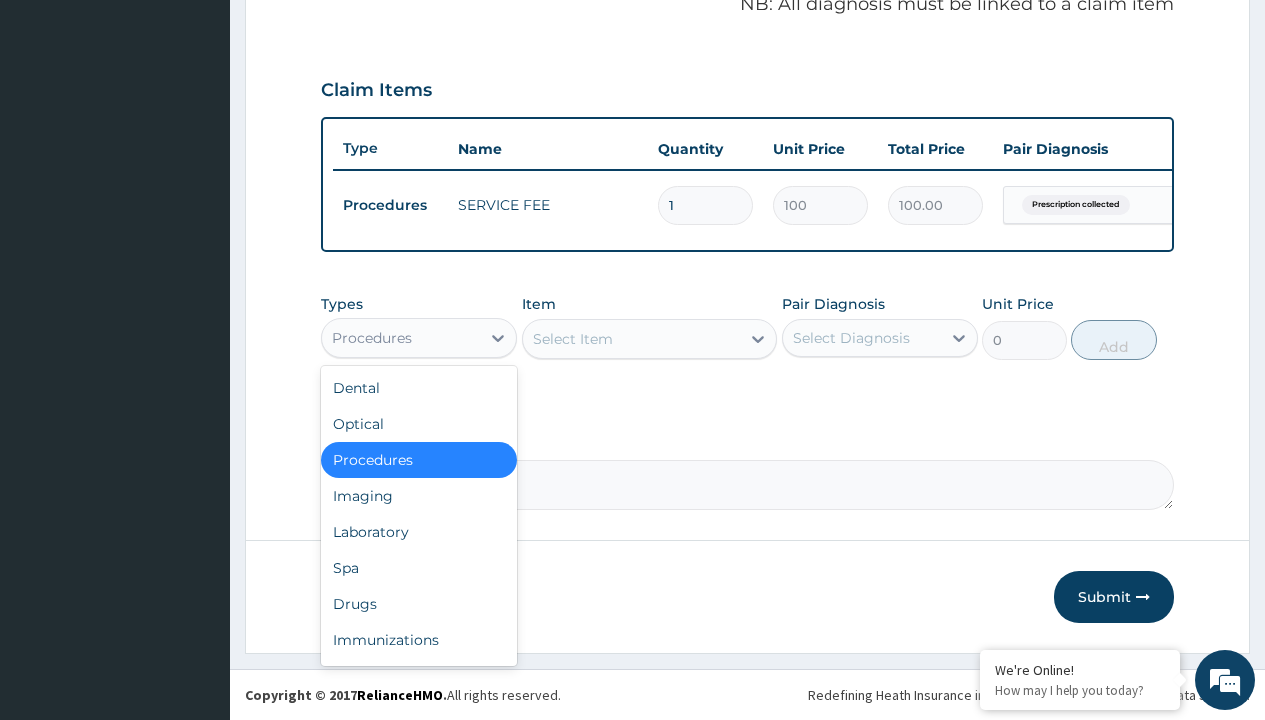 type on "drugs" 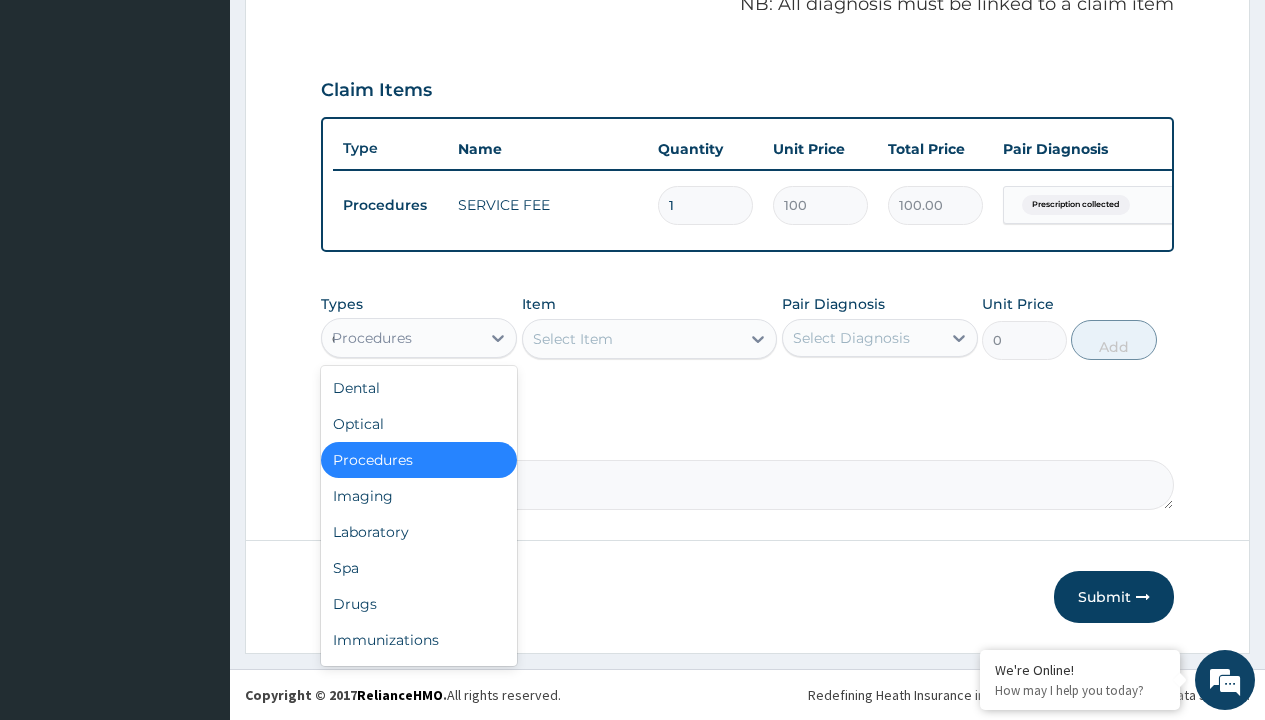 scroll, scrollTop: 0, scrollLeft: 0, axis: both 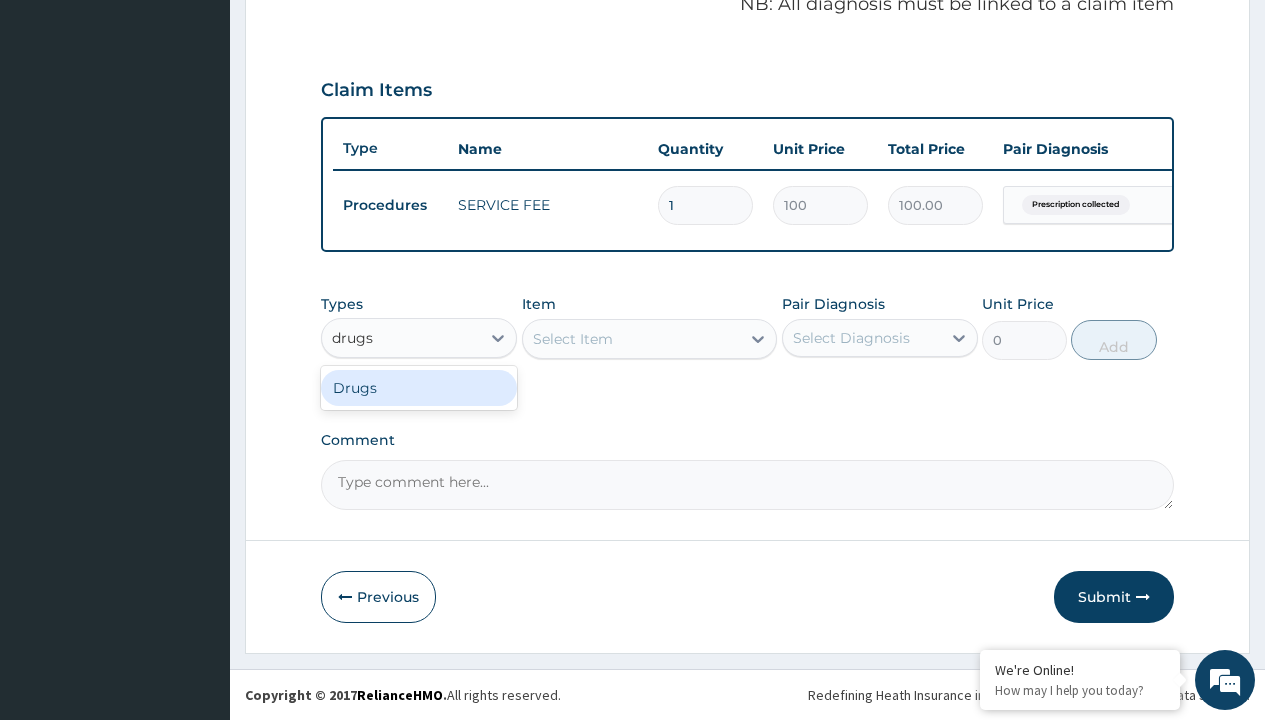 click on "Drugs" at bounding box center (419, 388) 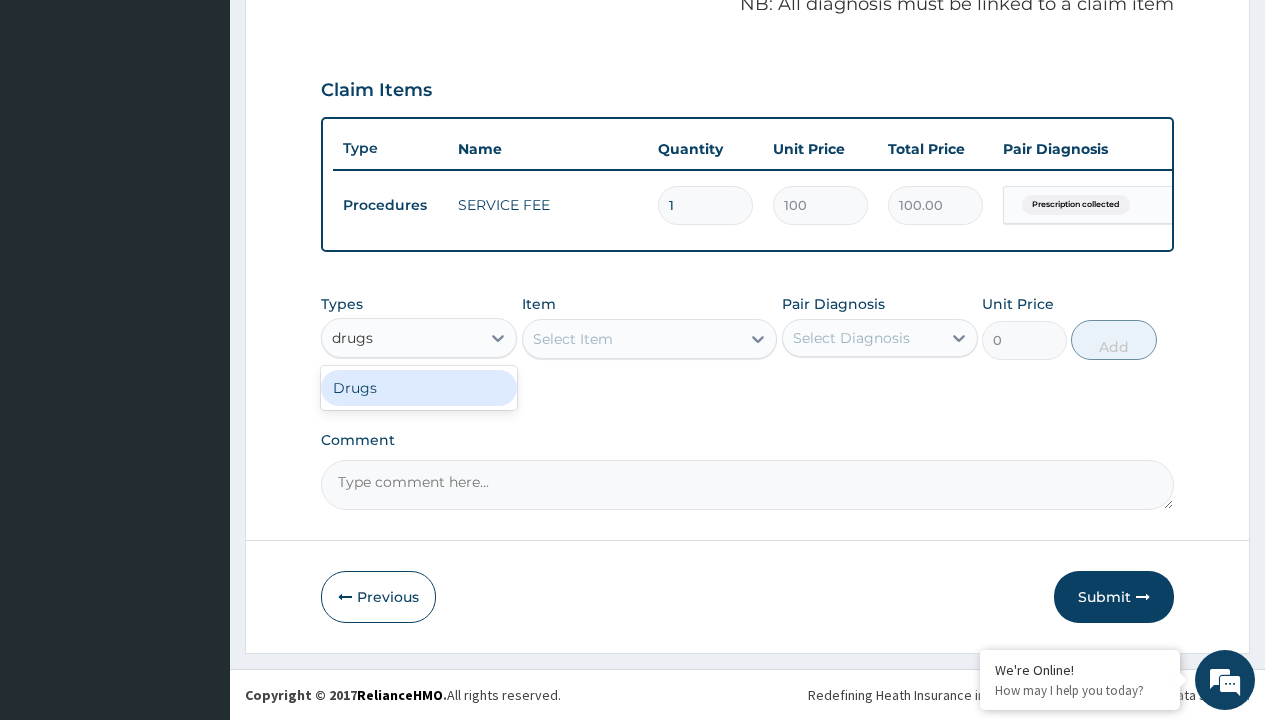 type 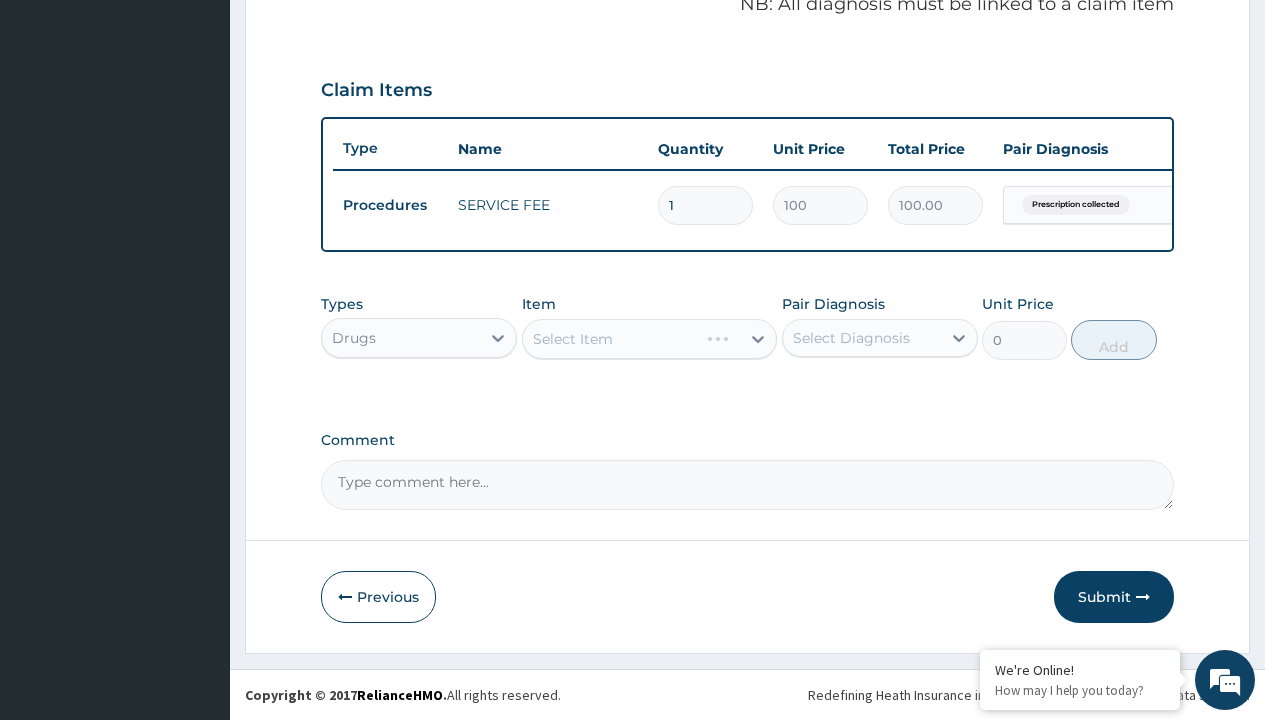 click on "Select Item" at bounding box center [650, 339] 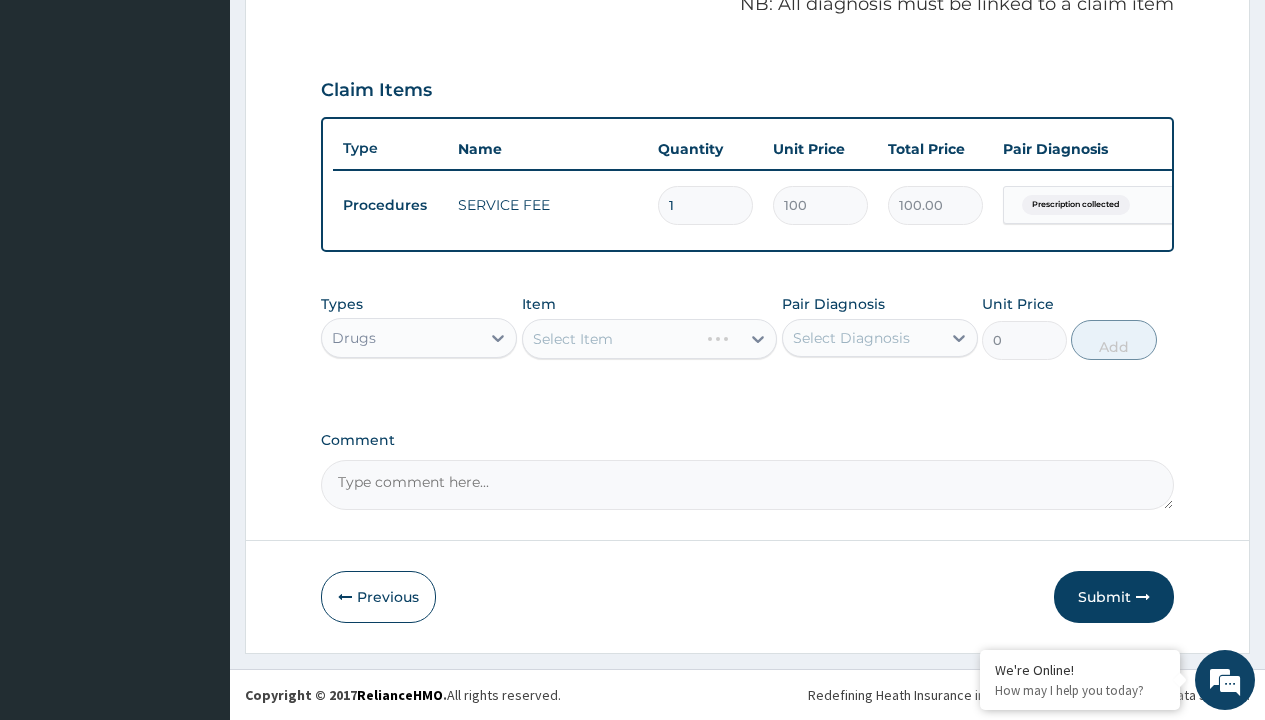 type on "telmisartan/hctz 80/25mg (telduret) x30" 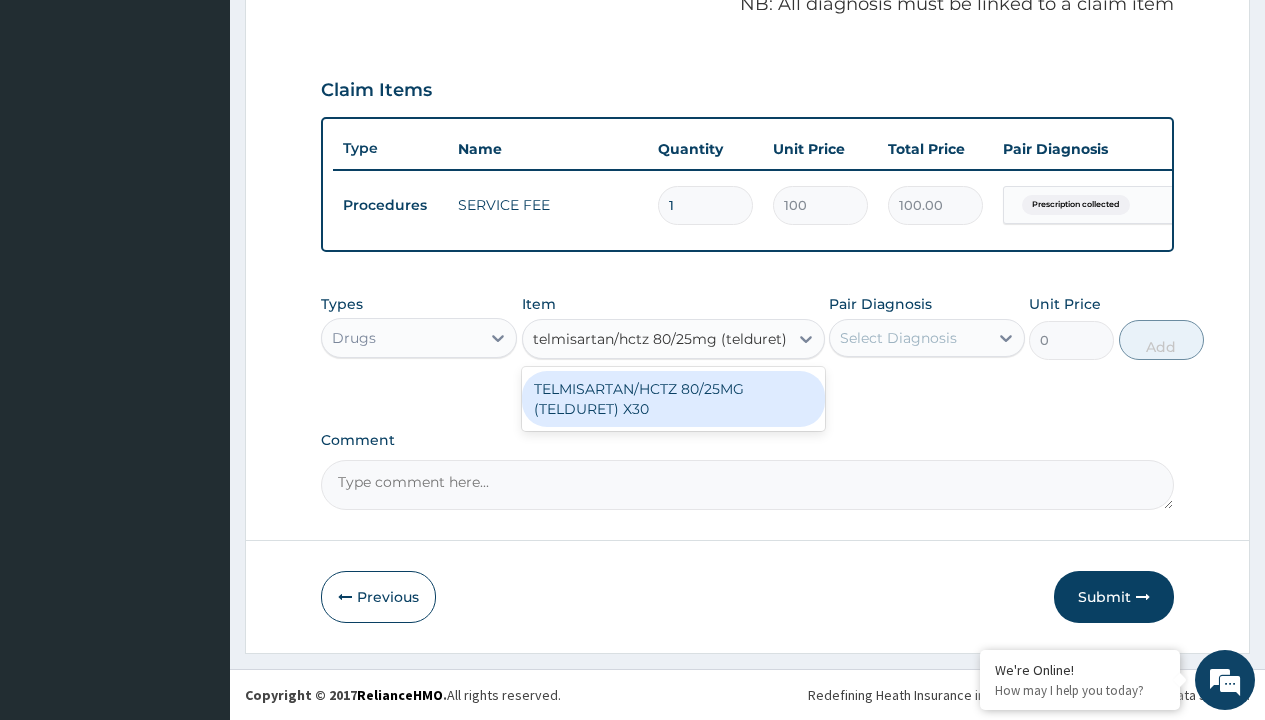 click on "TELMISARTAN/HCTZ 80/25MG (TELDURET) X30" at bounding box center [673, 399] 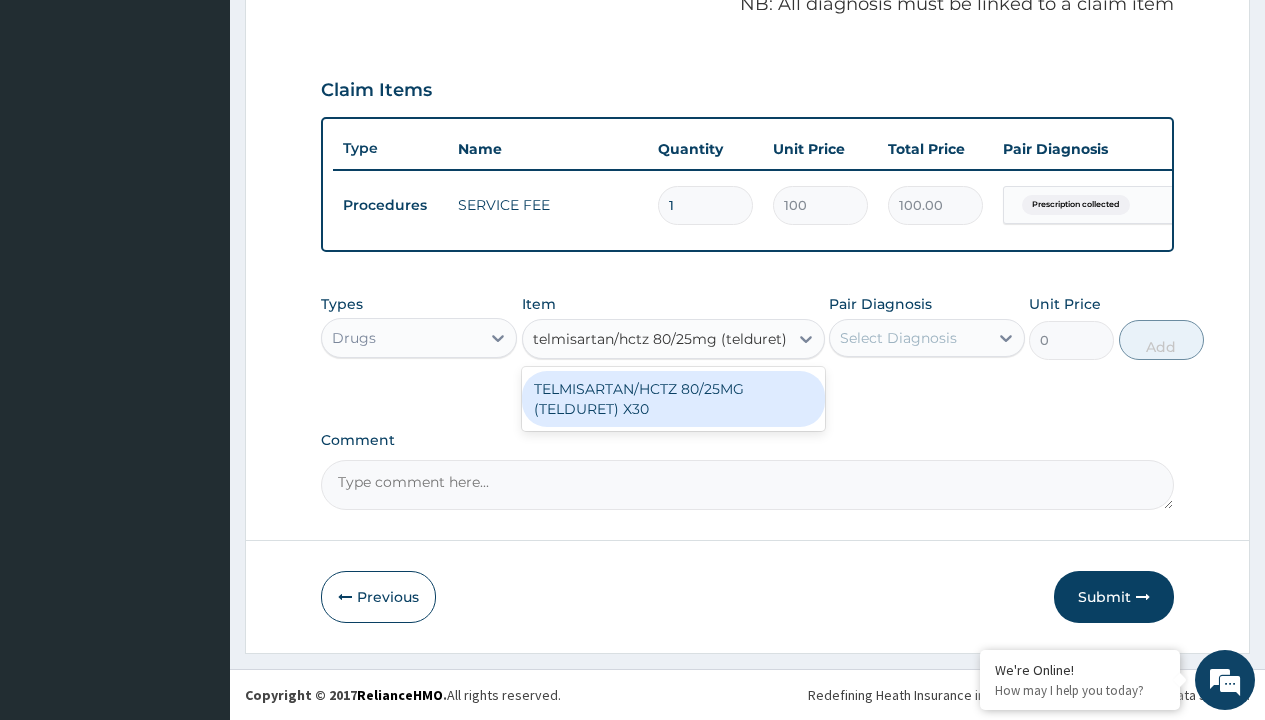 type 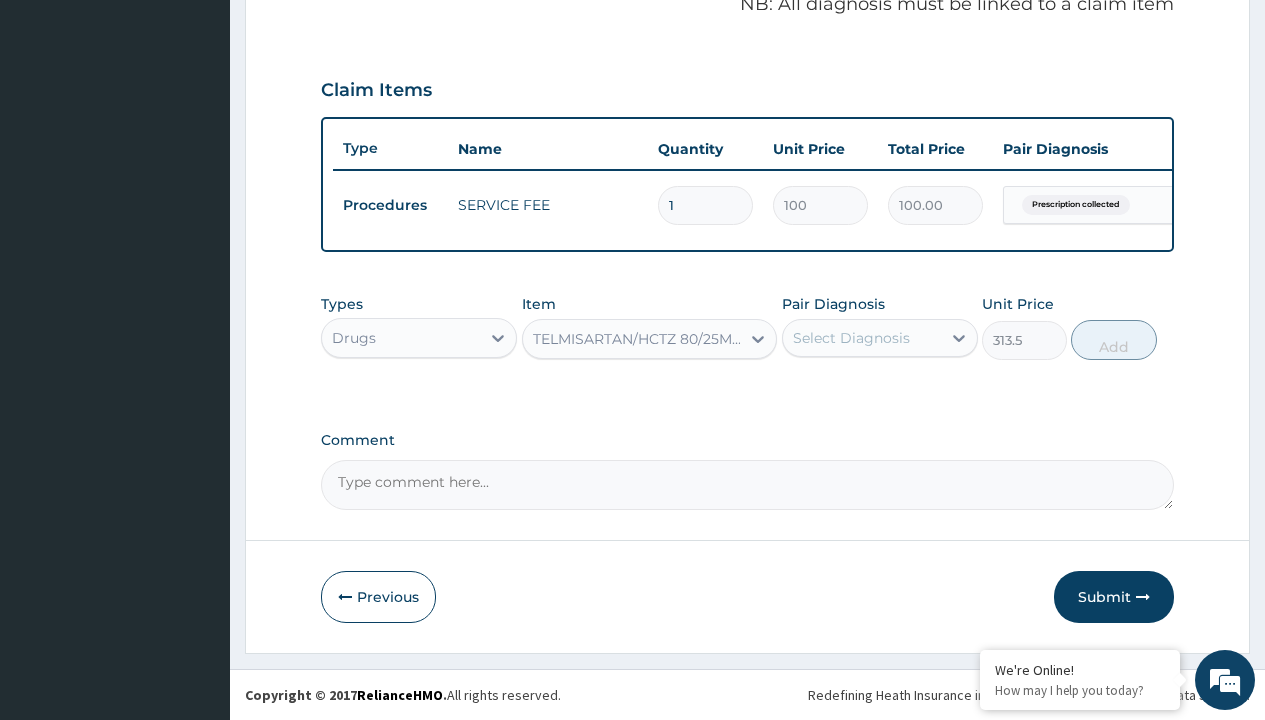 click on "Prescription collected" at bounding box center [409, -74] 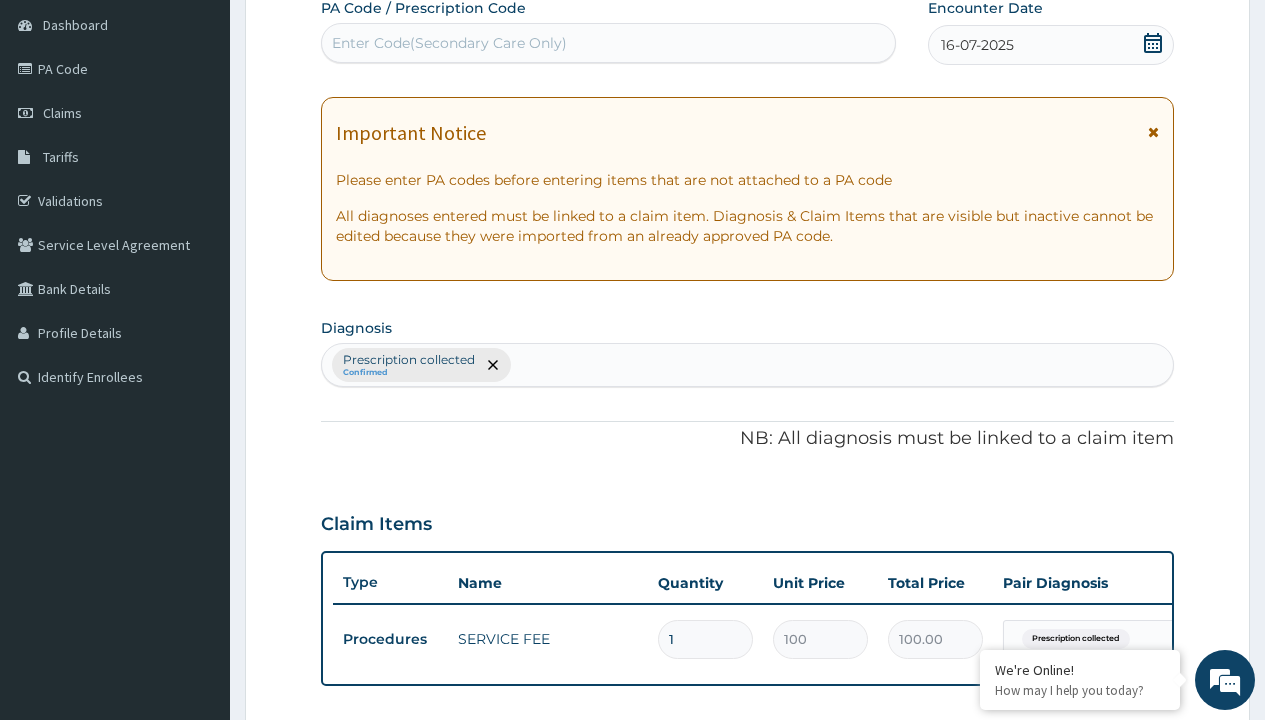 type on "prescription collected" 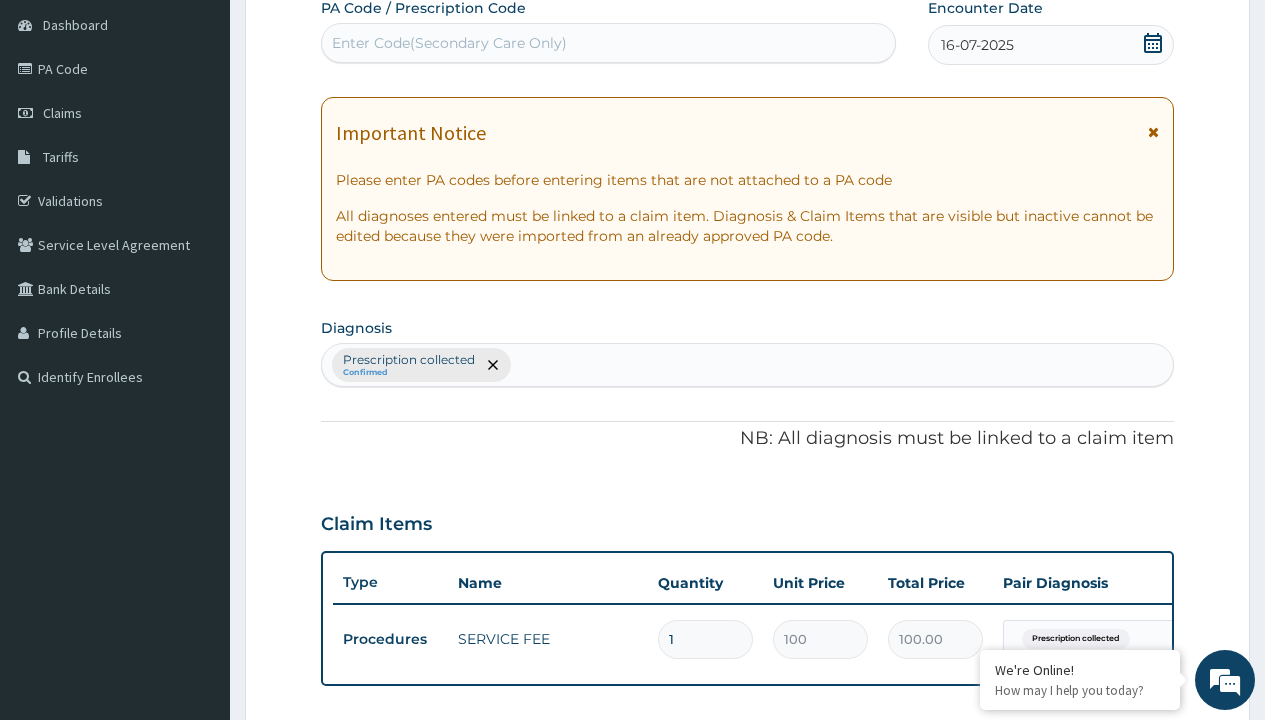 scroll, scrollTop: 0, scrollLeft: 0, axis: both 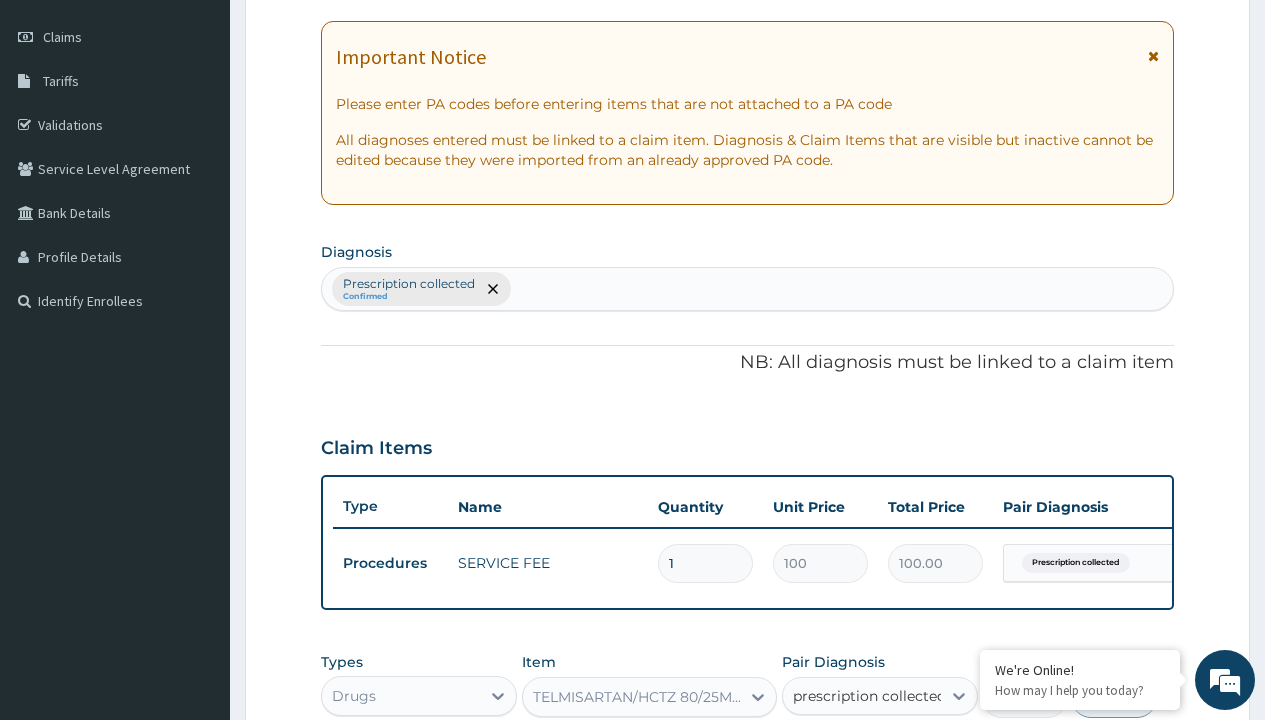 click on "Prescription collected" at bounding box center [890, 755] 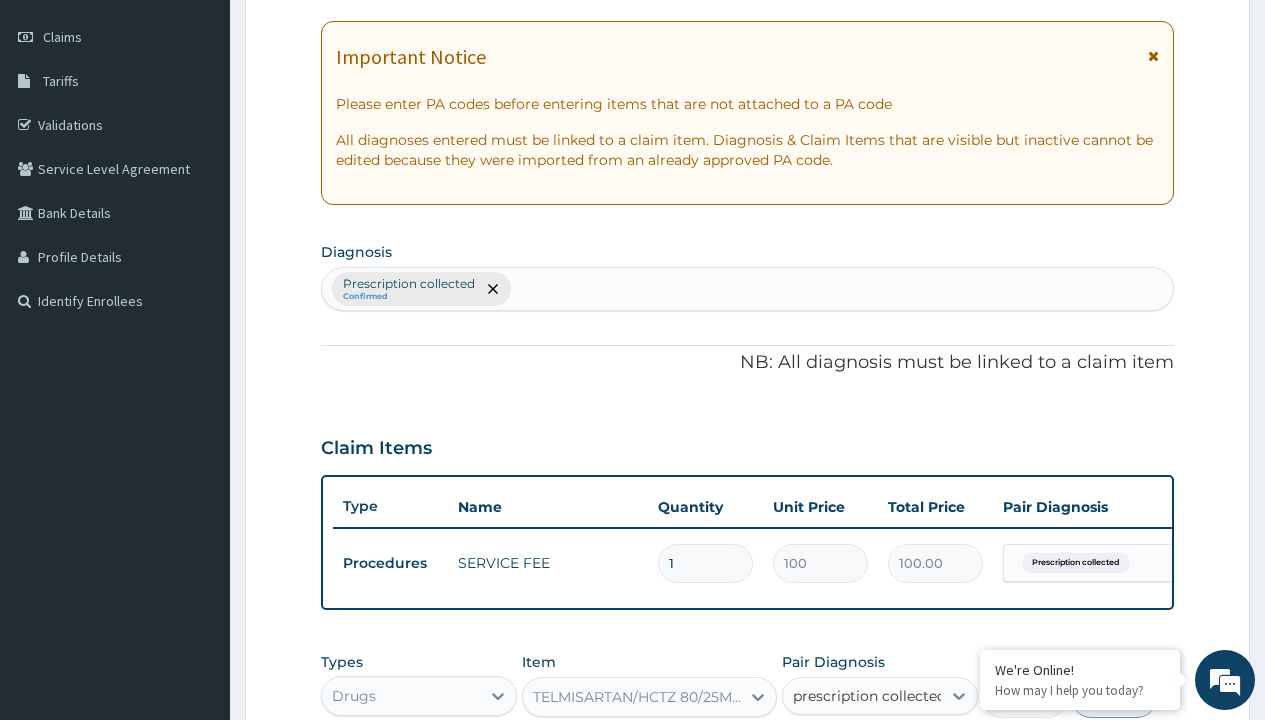 type 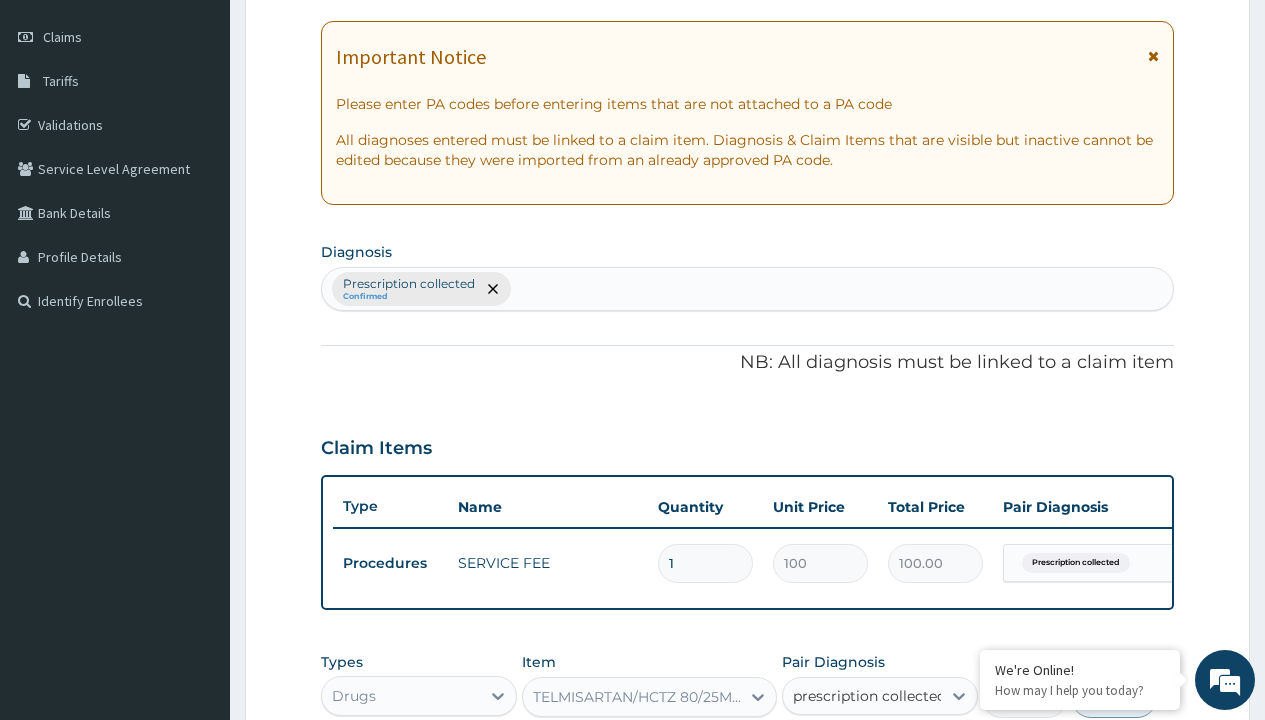 checkbox on "true" 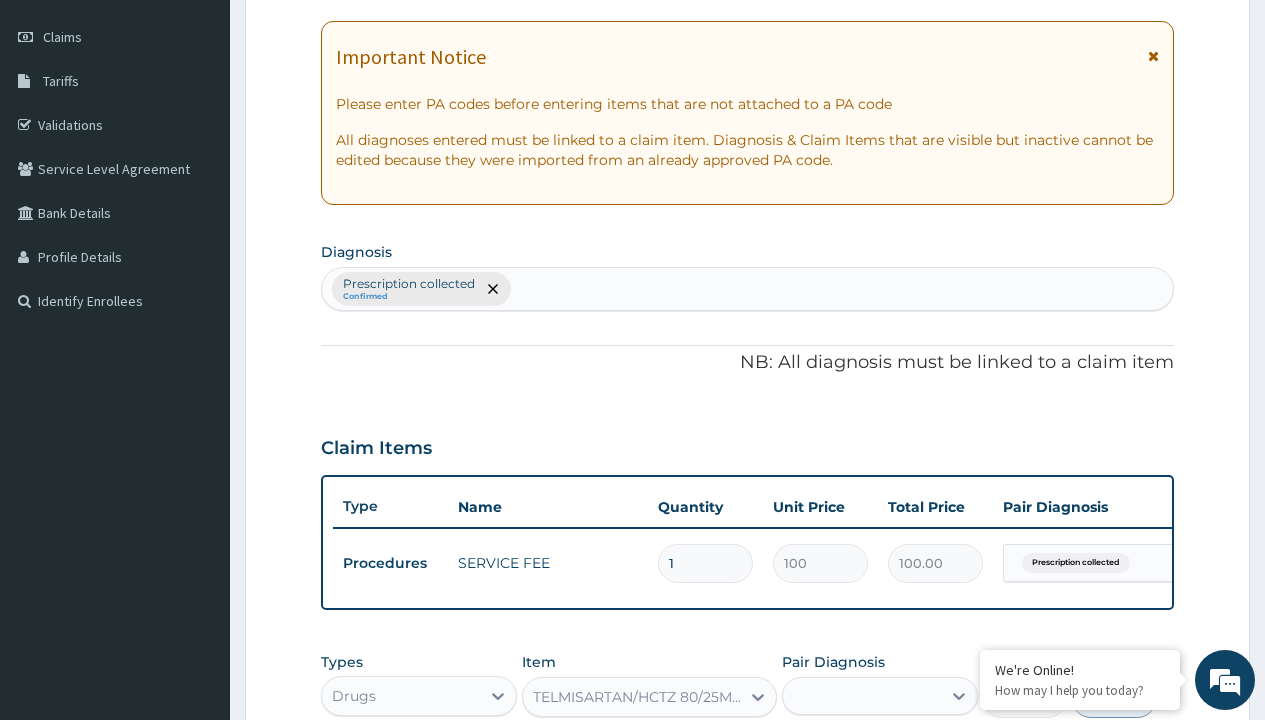 scroll, scrollTop: 642, scrollLeft: 0, axis: vertical 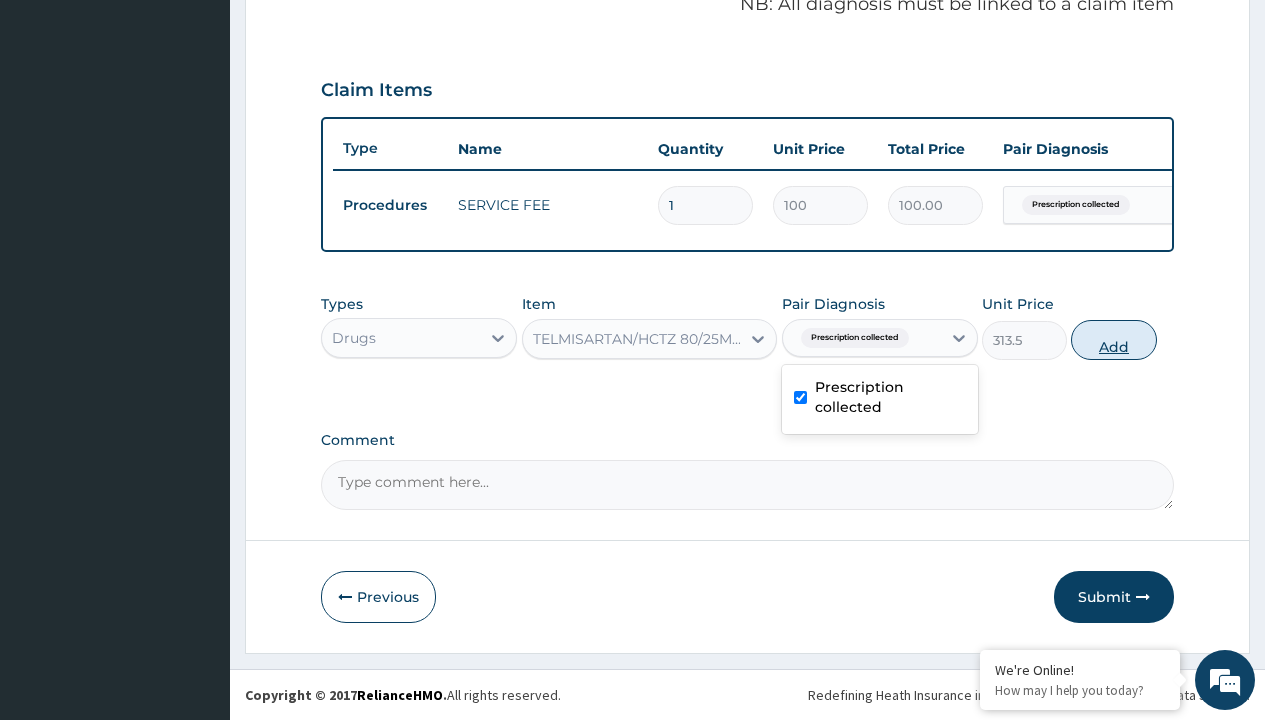 click on "Add" at bounding box center [1113, 340] 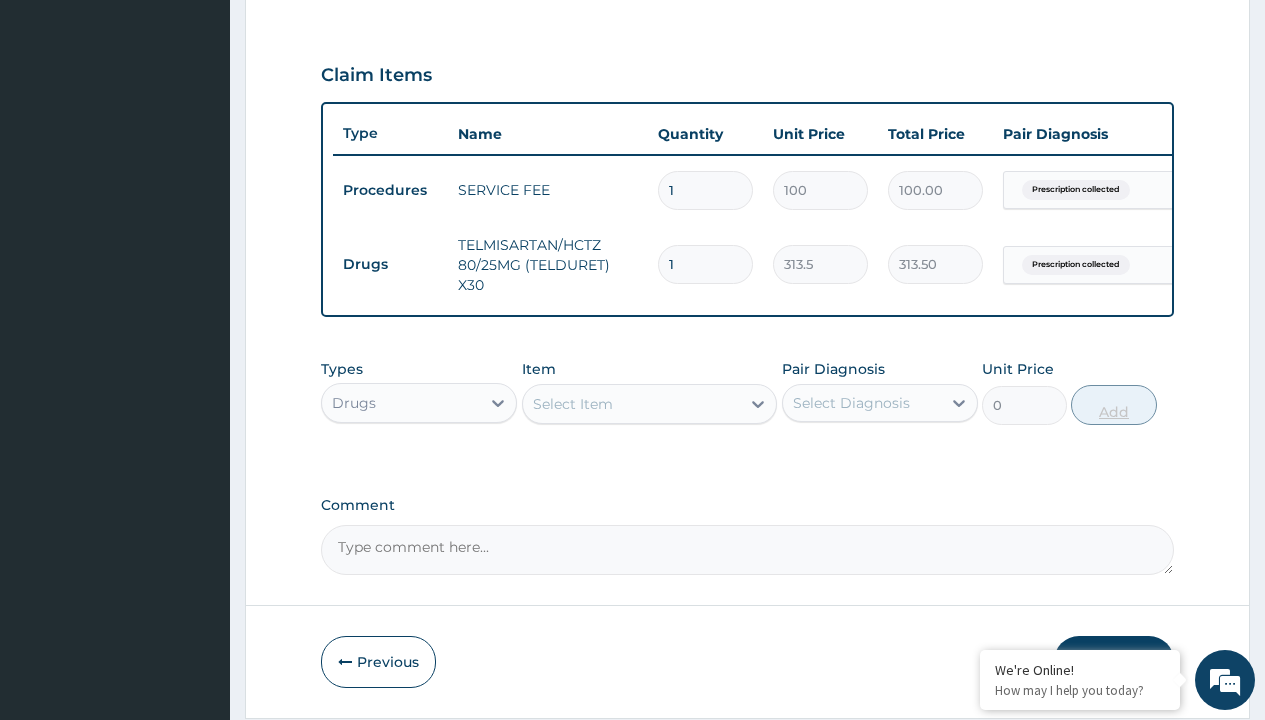 type on "30" 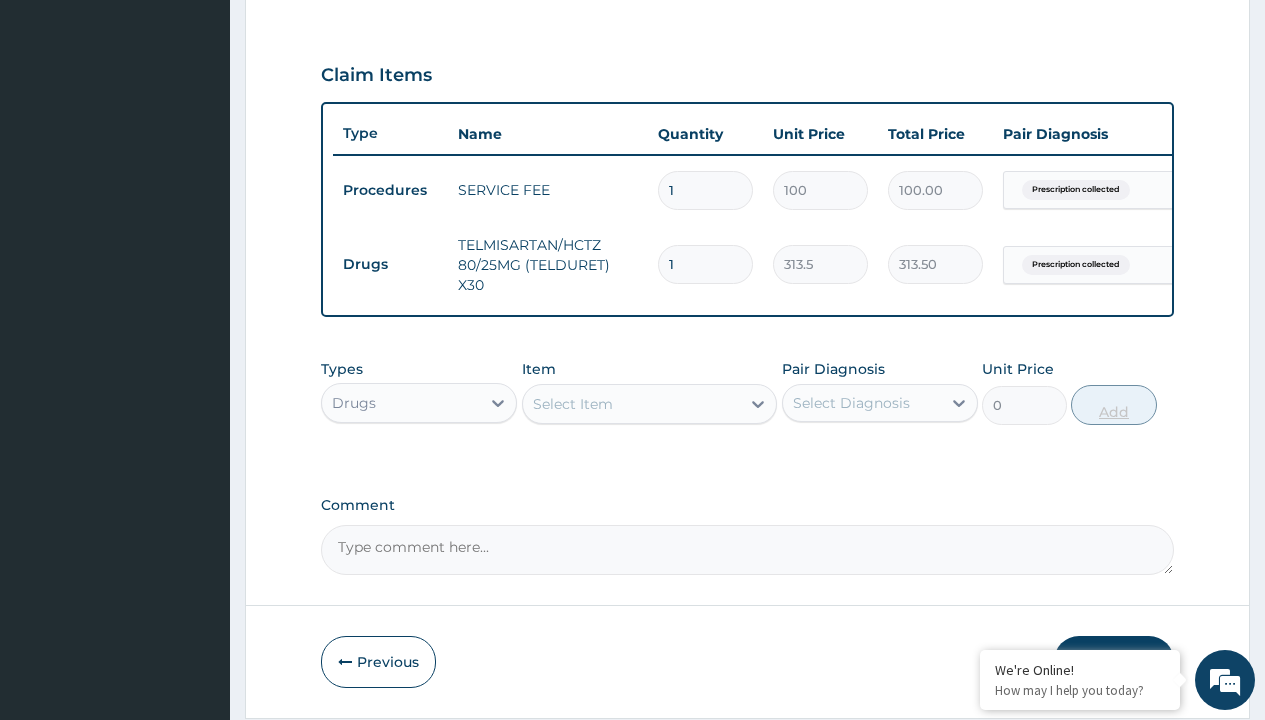 type on "9405.00" 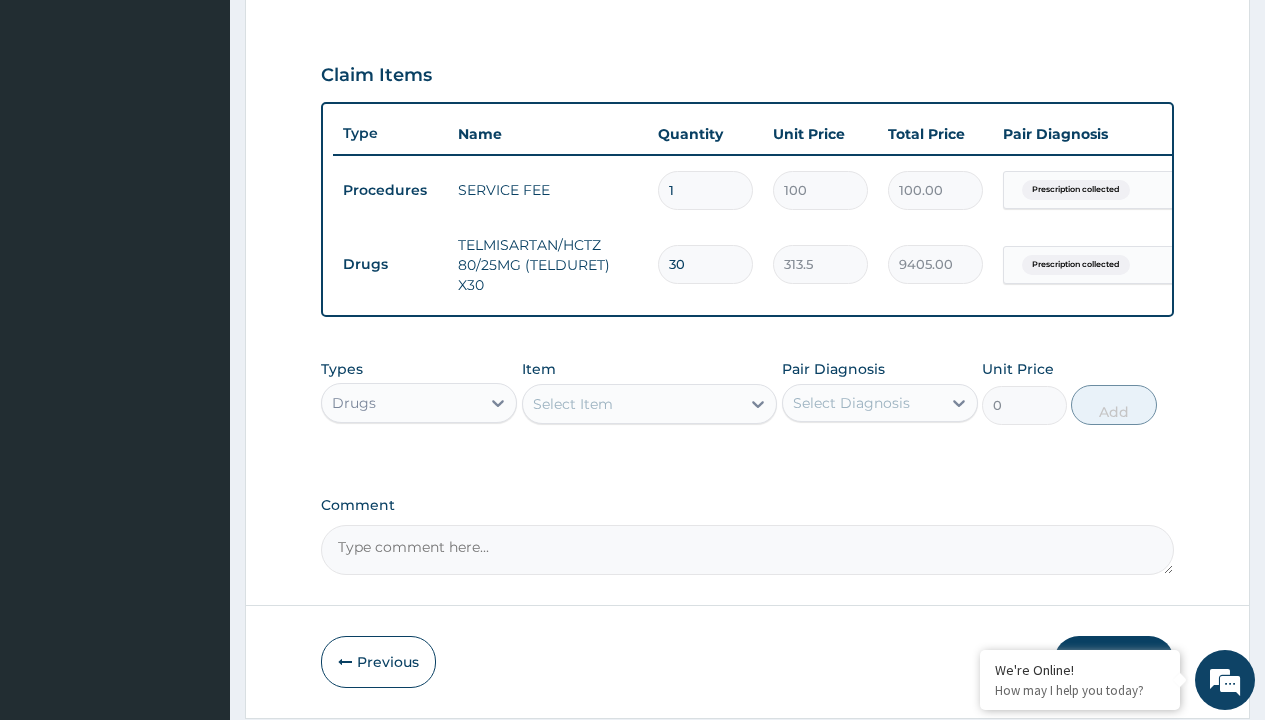 type on "30" 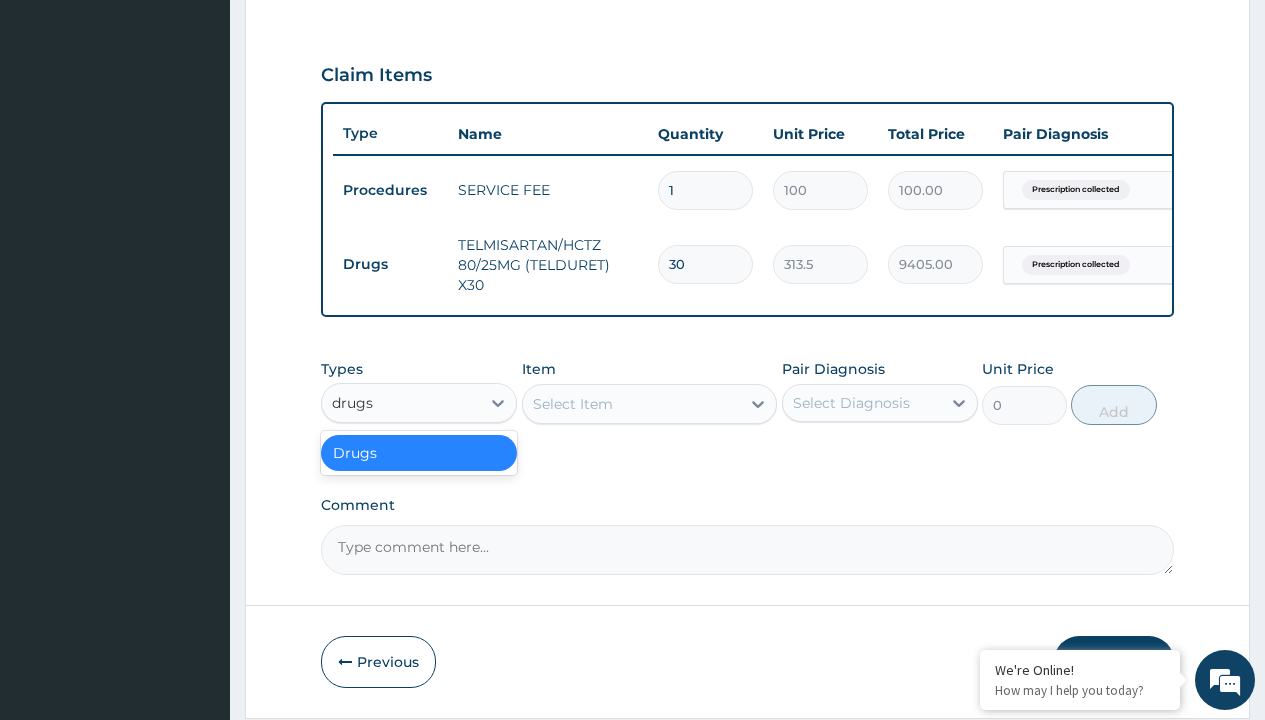 click on "Drugs" at bounding box center [419, 453] 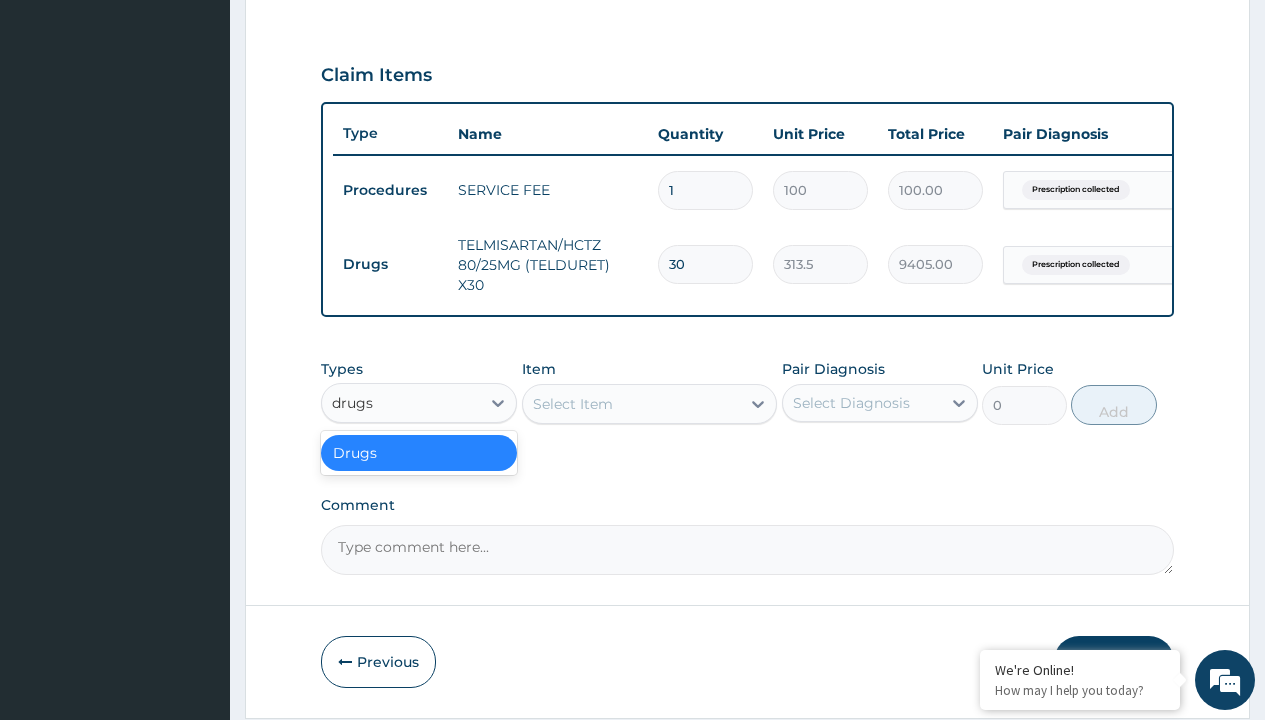 type 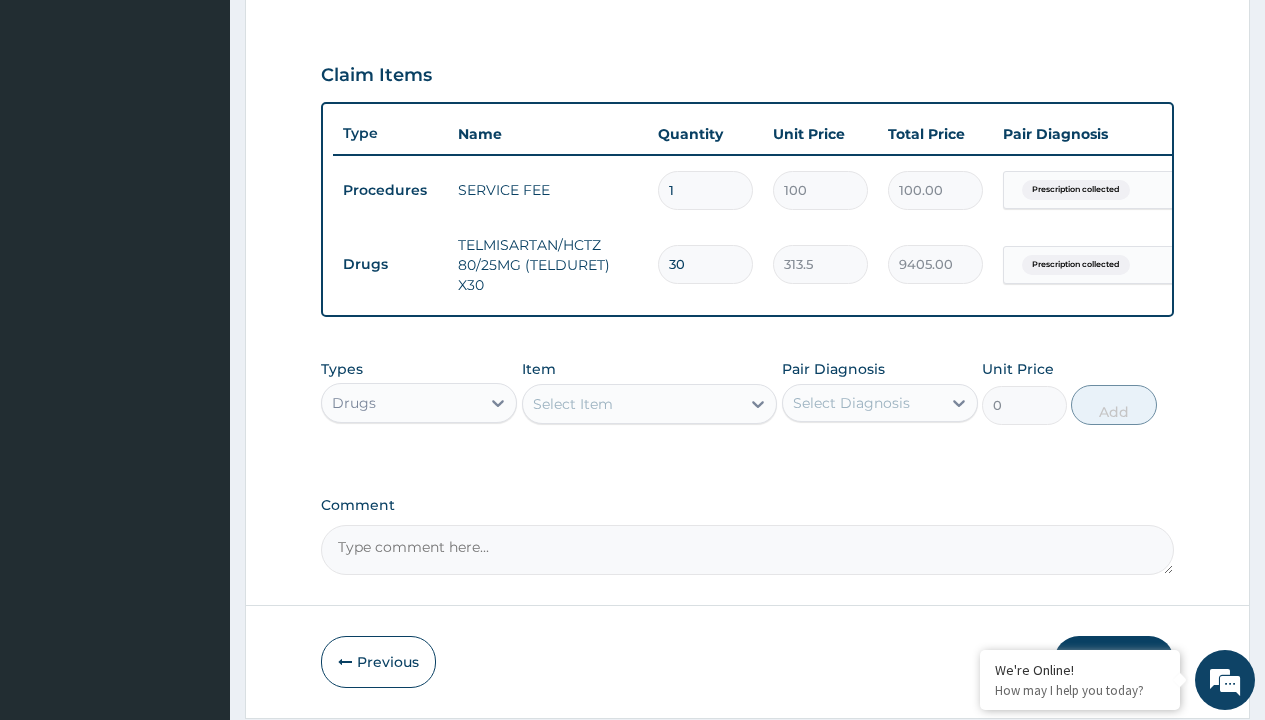 click on "Select Item" at bounding box center [573, 404] 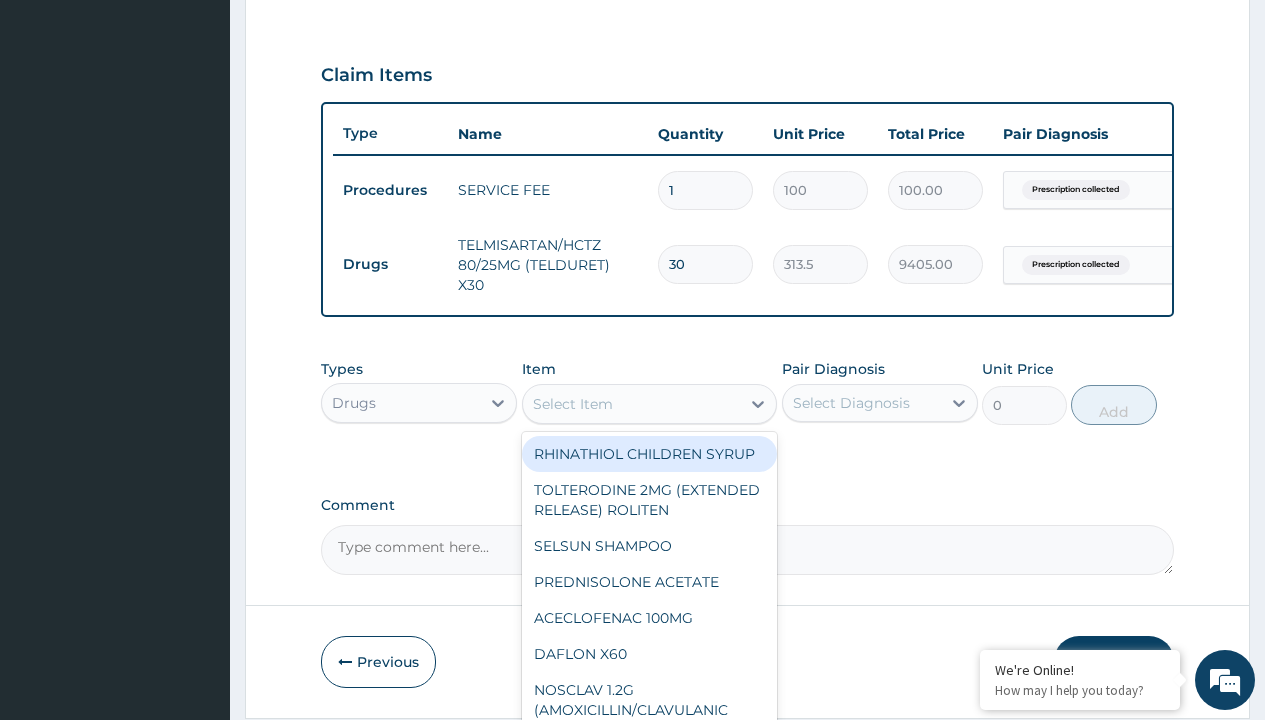 type on "mixtard 30 per ampoule/bott" 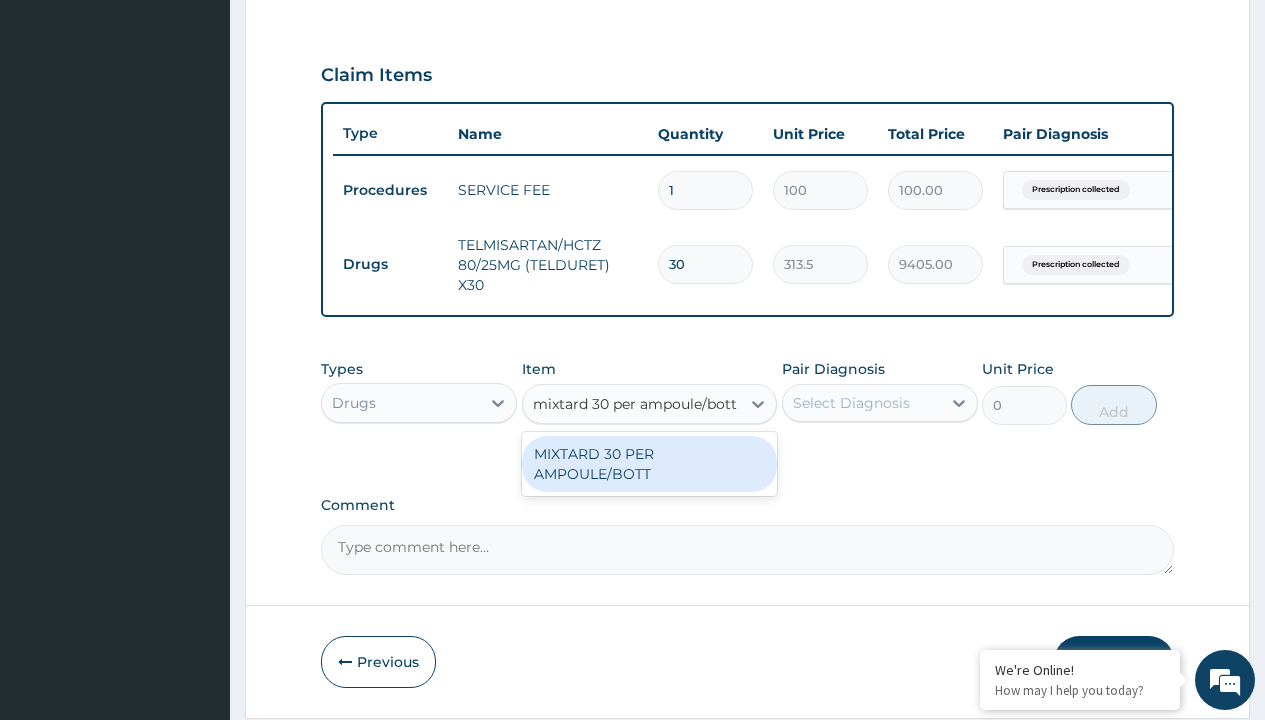 scroll, scrollTop: 0, scrollLeft: 0, axis: both 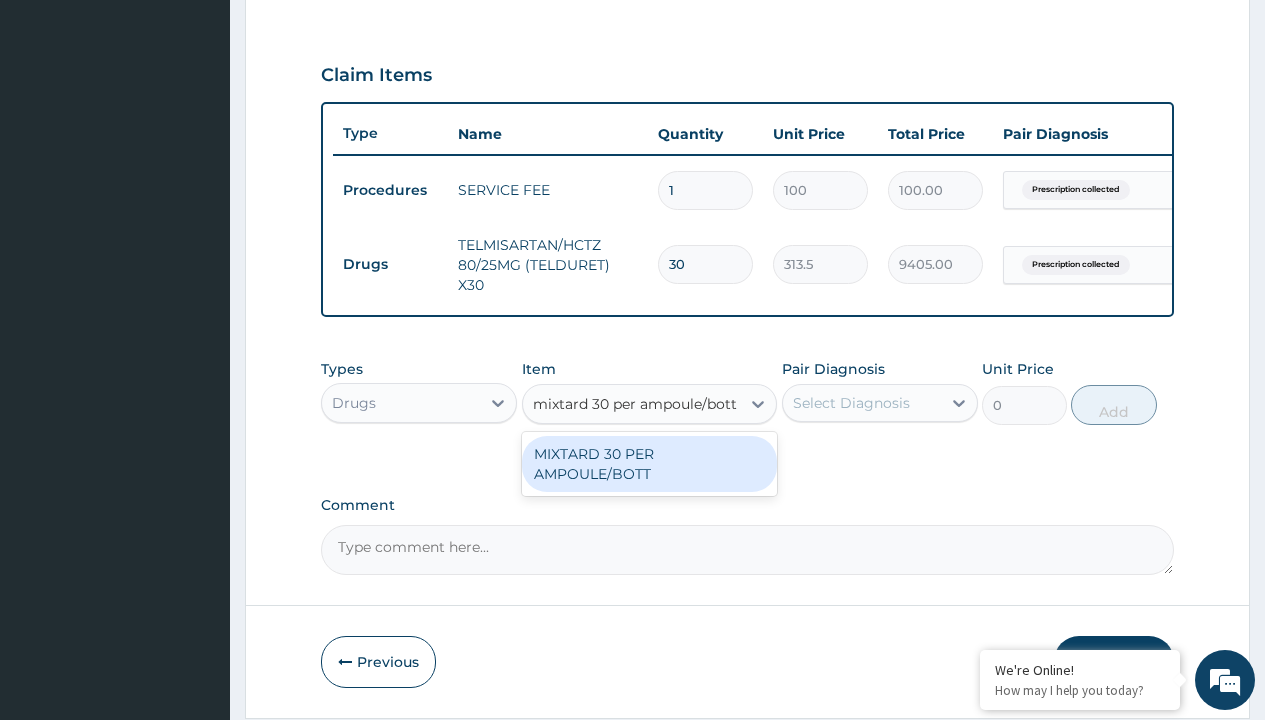 click on "MIXTARD 30 PER AMPOULE/BOTT" at bounding box center (650, 464) 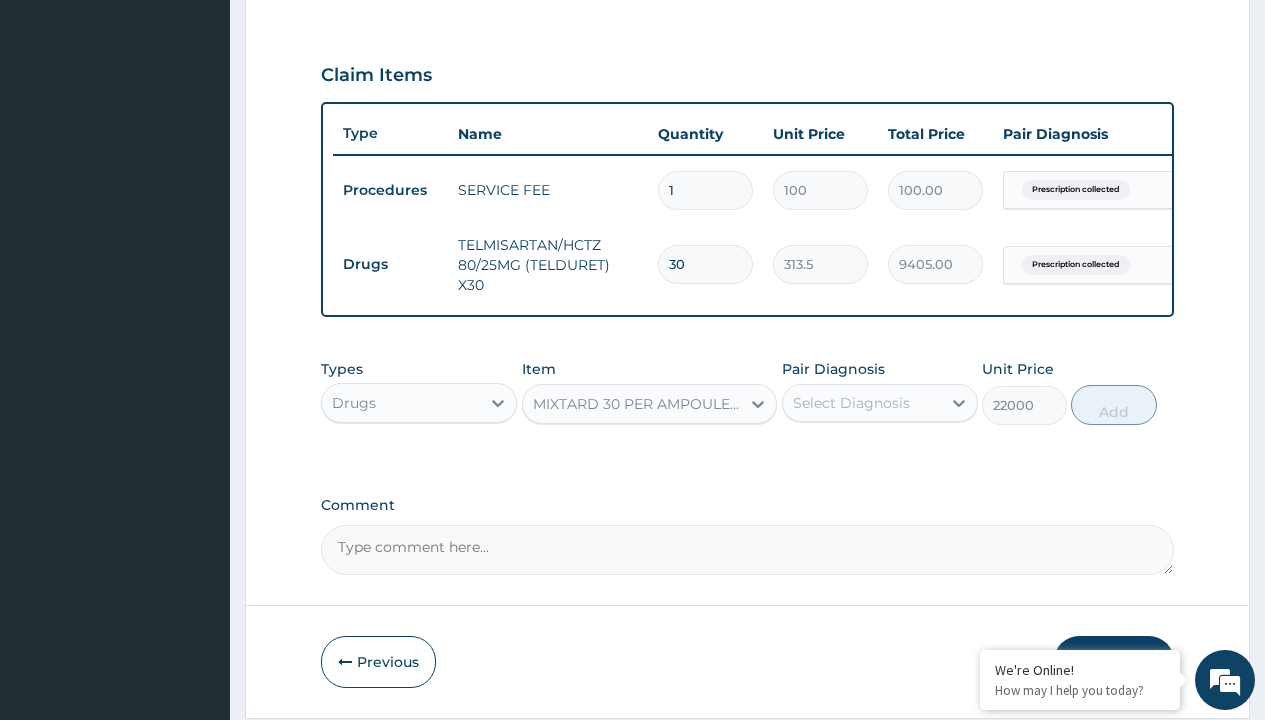 click on "Prescription collected" at bounding box center [409, -89] 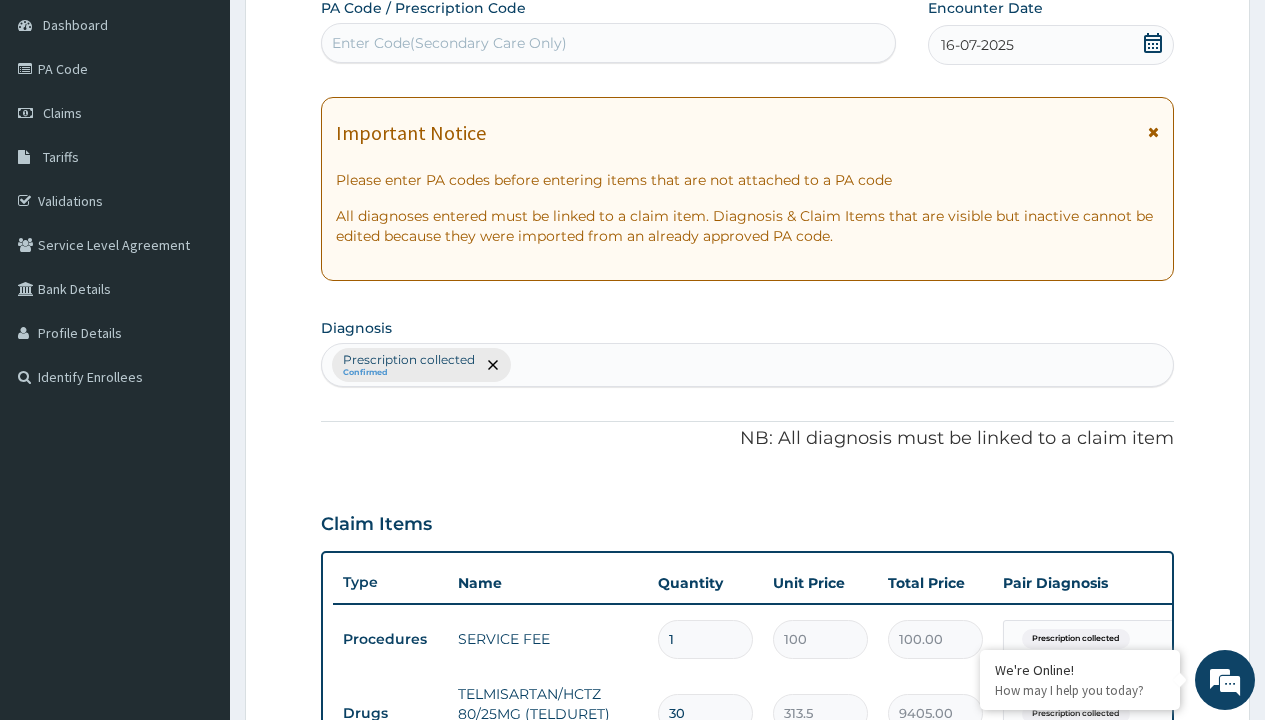 type on "prescription collected" 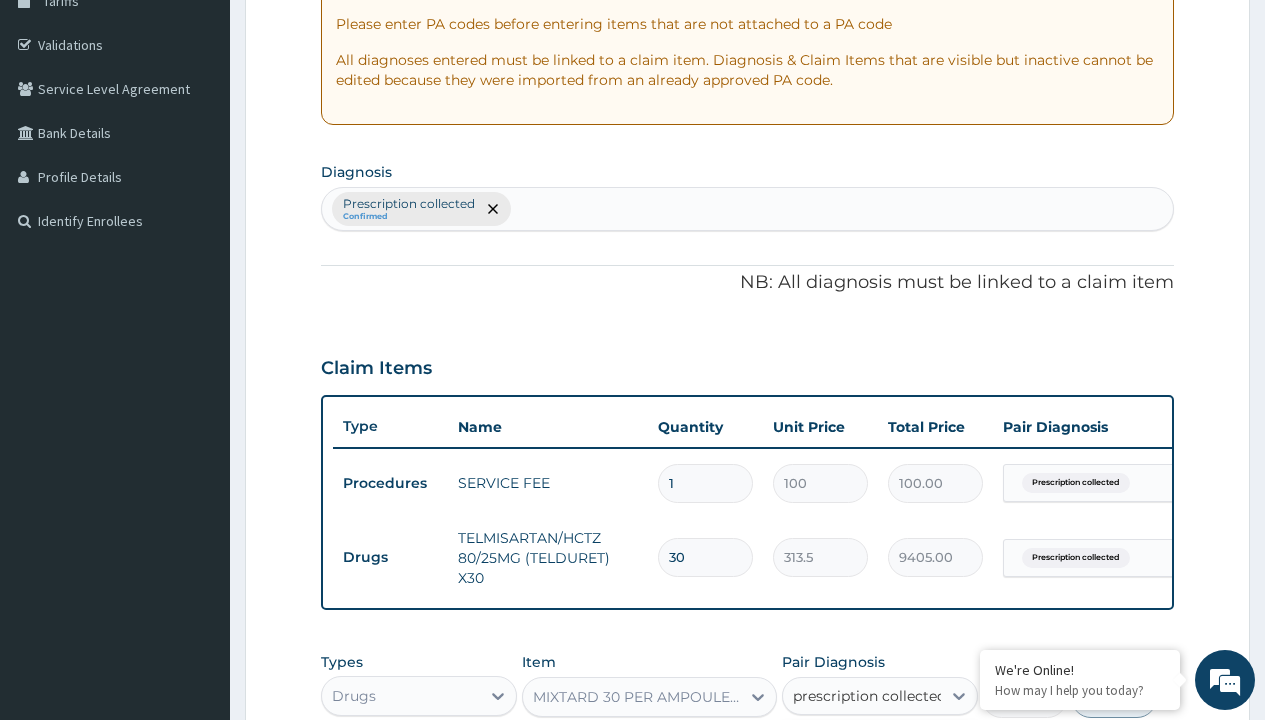 click on "Prescription collected" at bounding box center (890, 755) 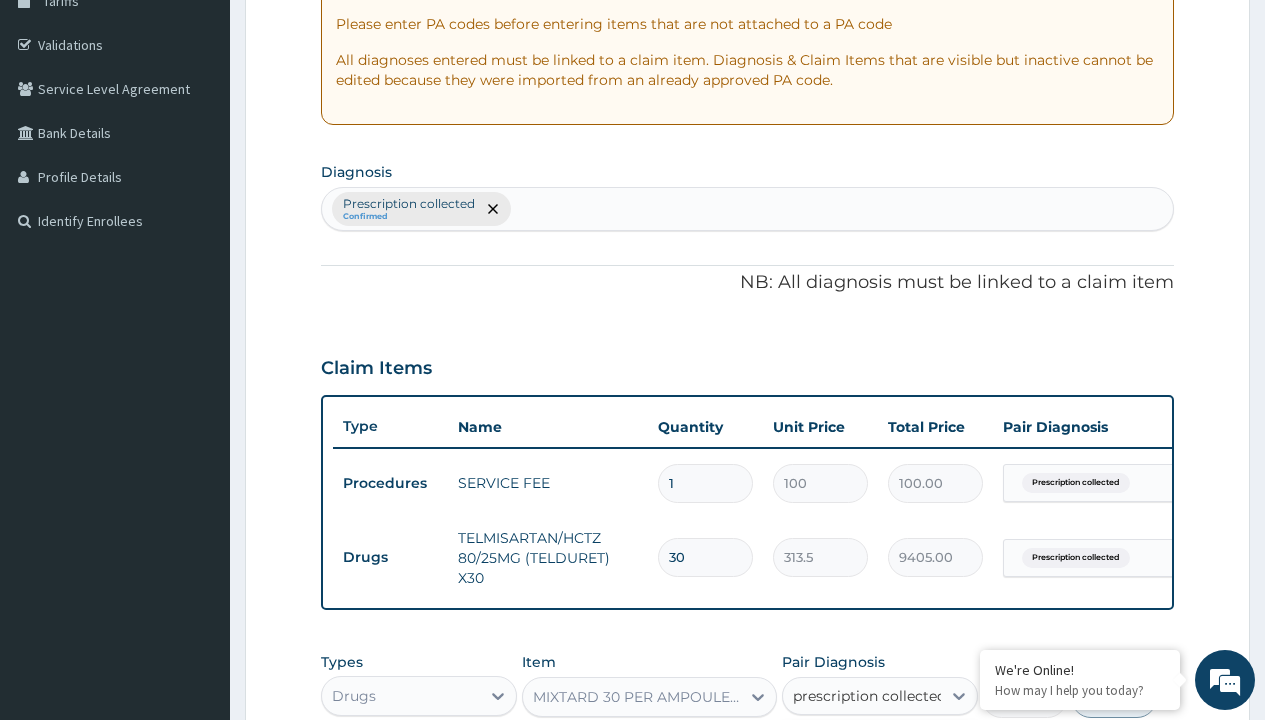 type 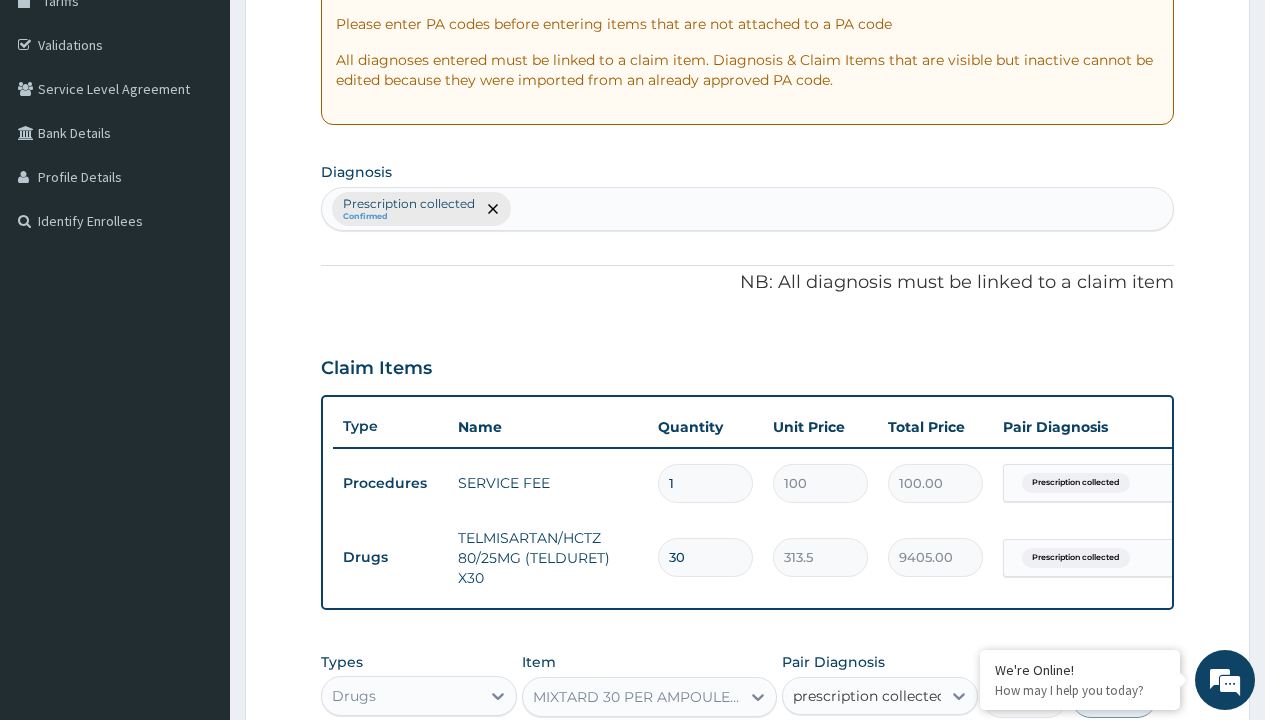 checkbox on "true" 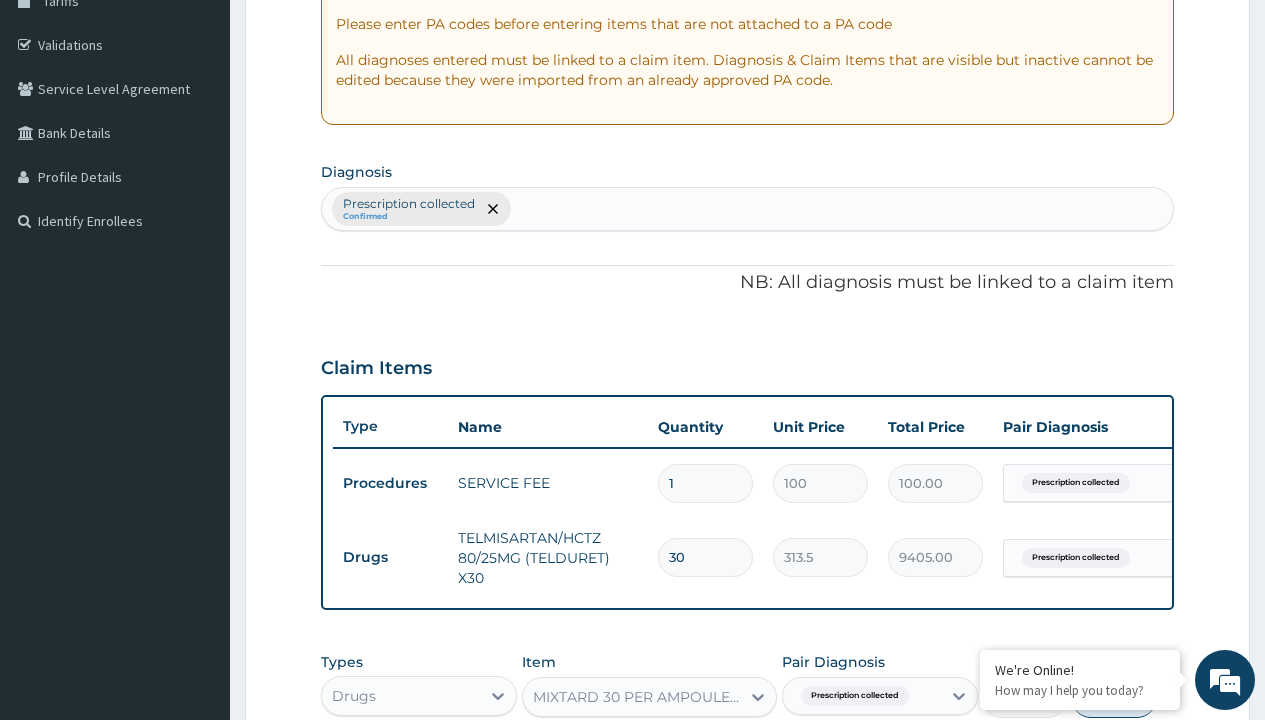 scroll, scrollTop: 722, scrollLeft: 0, axis: vertical 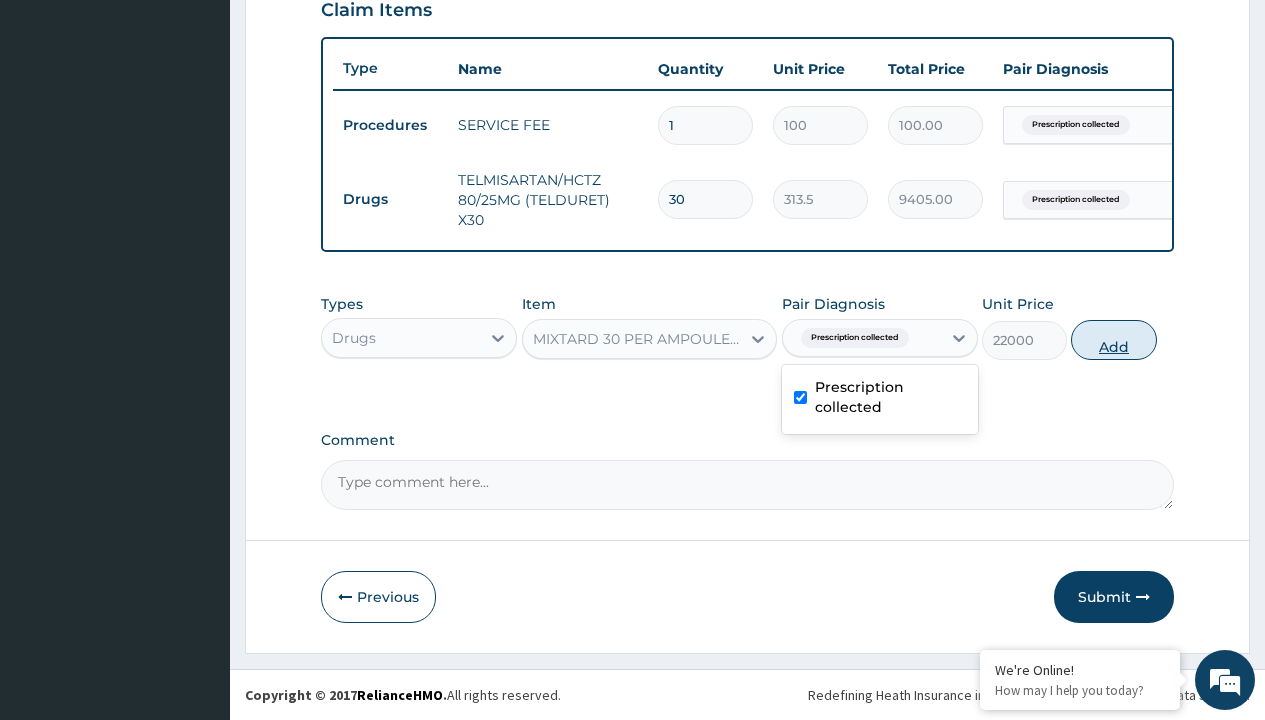 click on "Add" at bounding box center (1113, 340) 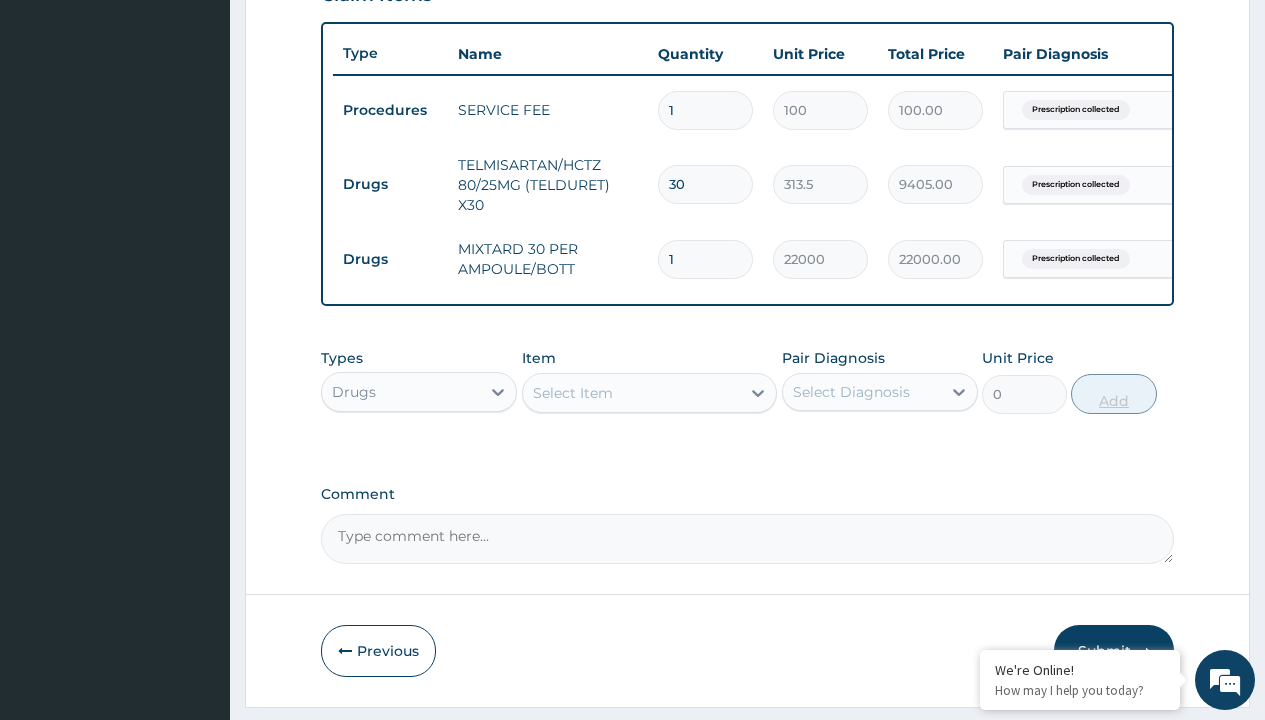 type on "2" 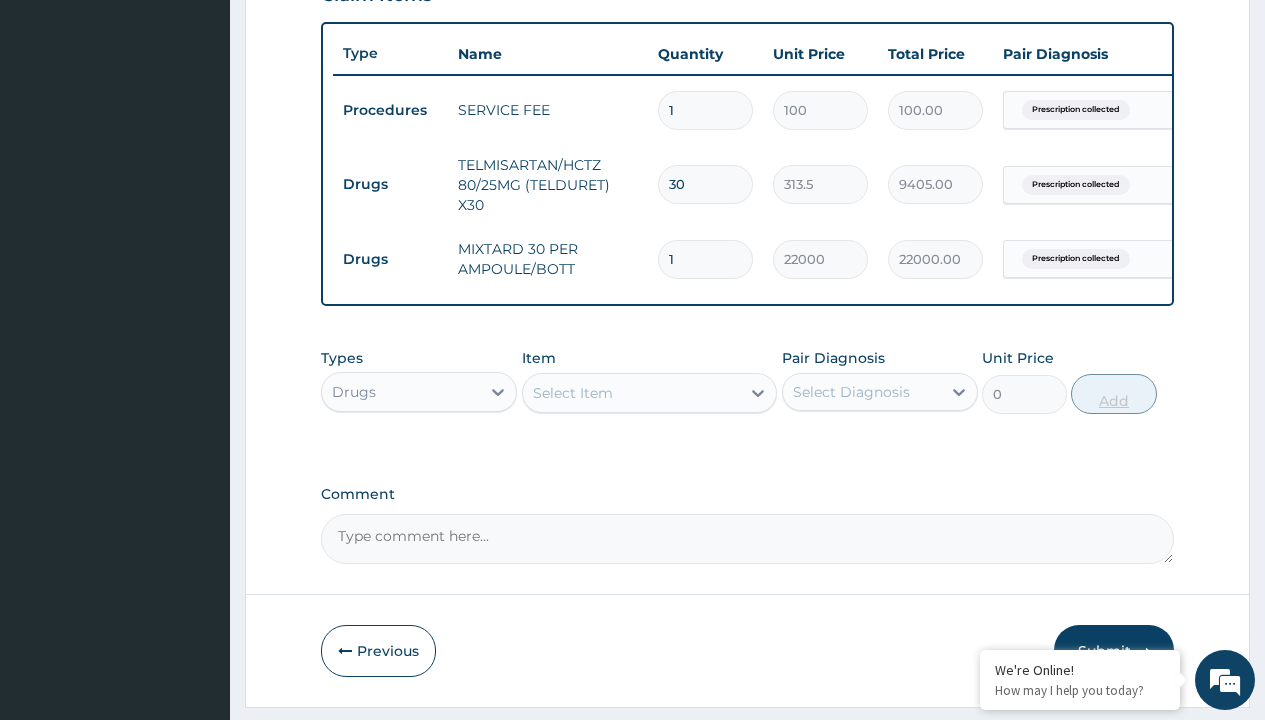 type on "44000.00" 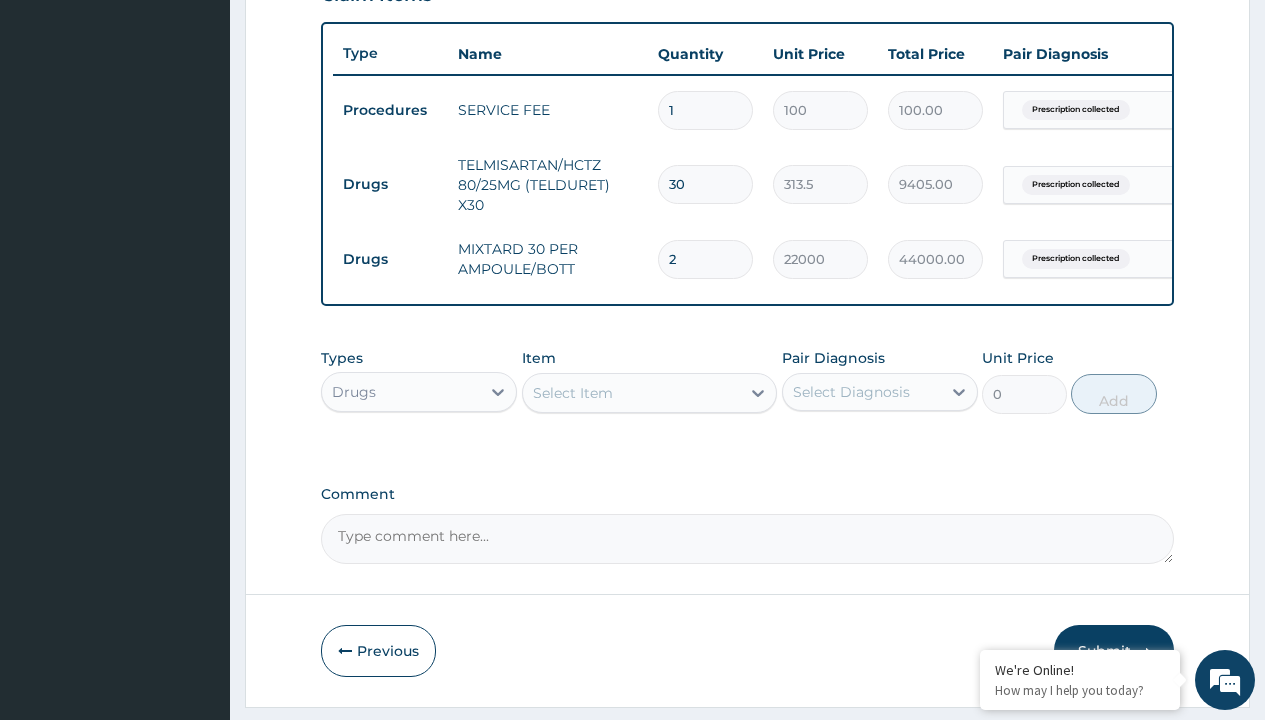 type on "2" 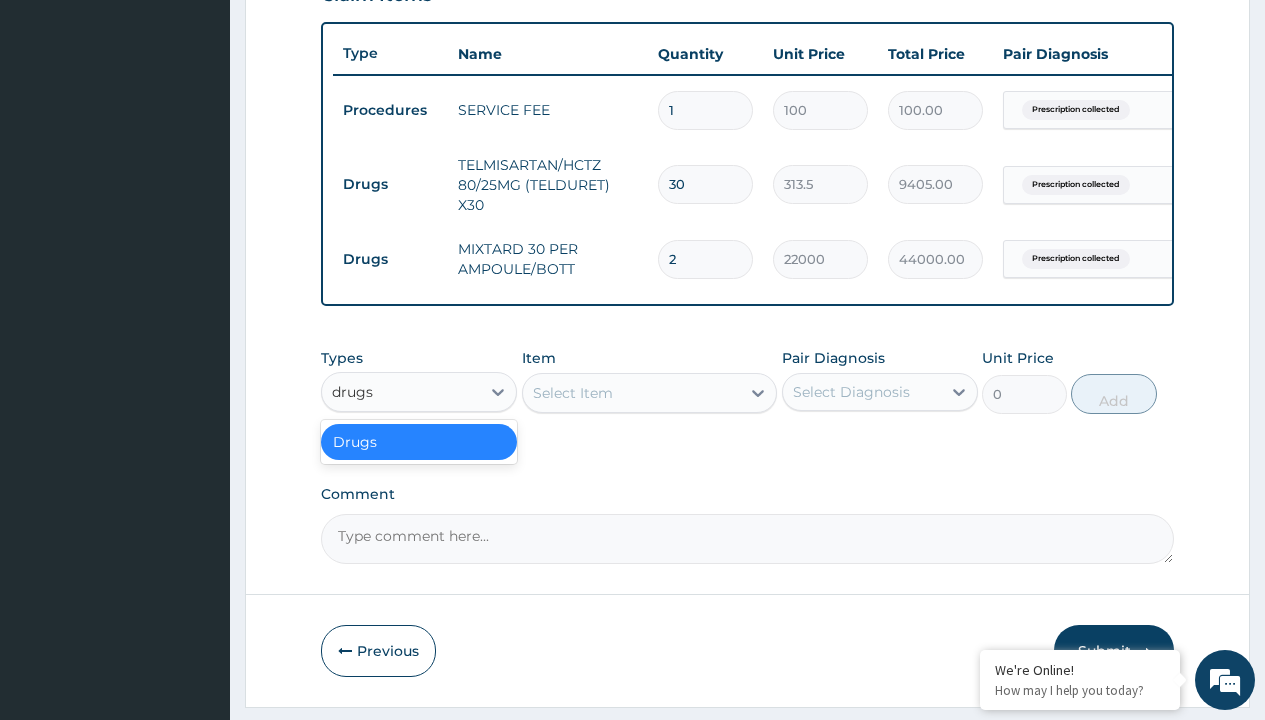 scroll, scrollTop: 0, scrollLeft: 0, axis: both 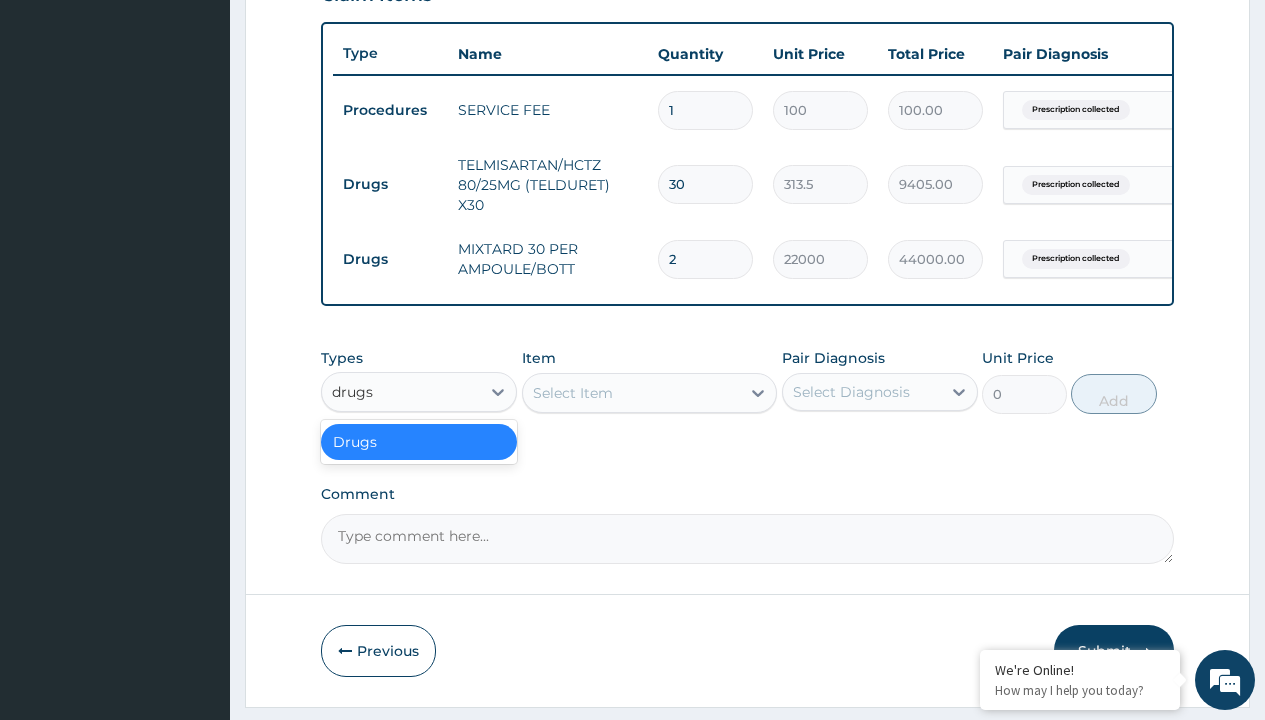 click on "Drugs" at bounding box center [419, 442] 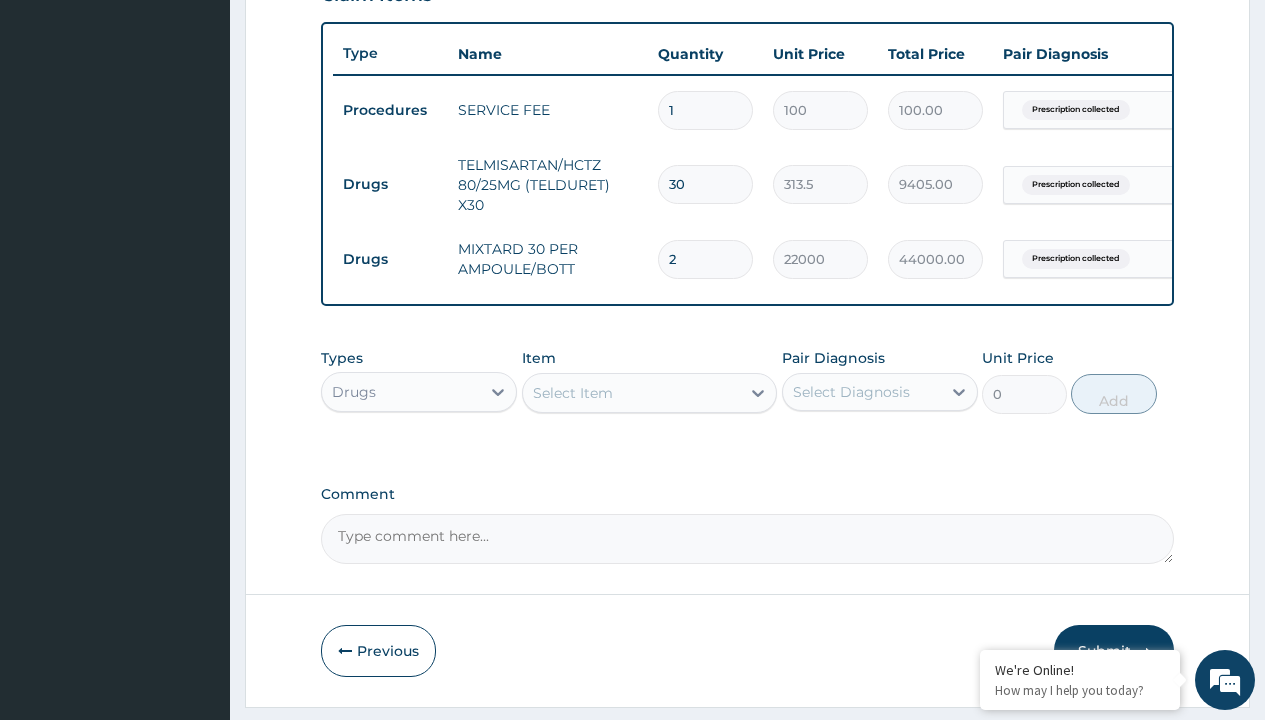 click on "Select Item" at bounding box center (573, 393) 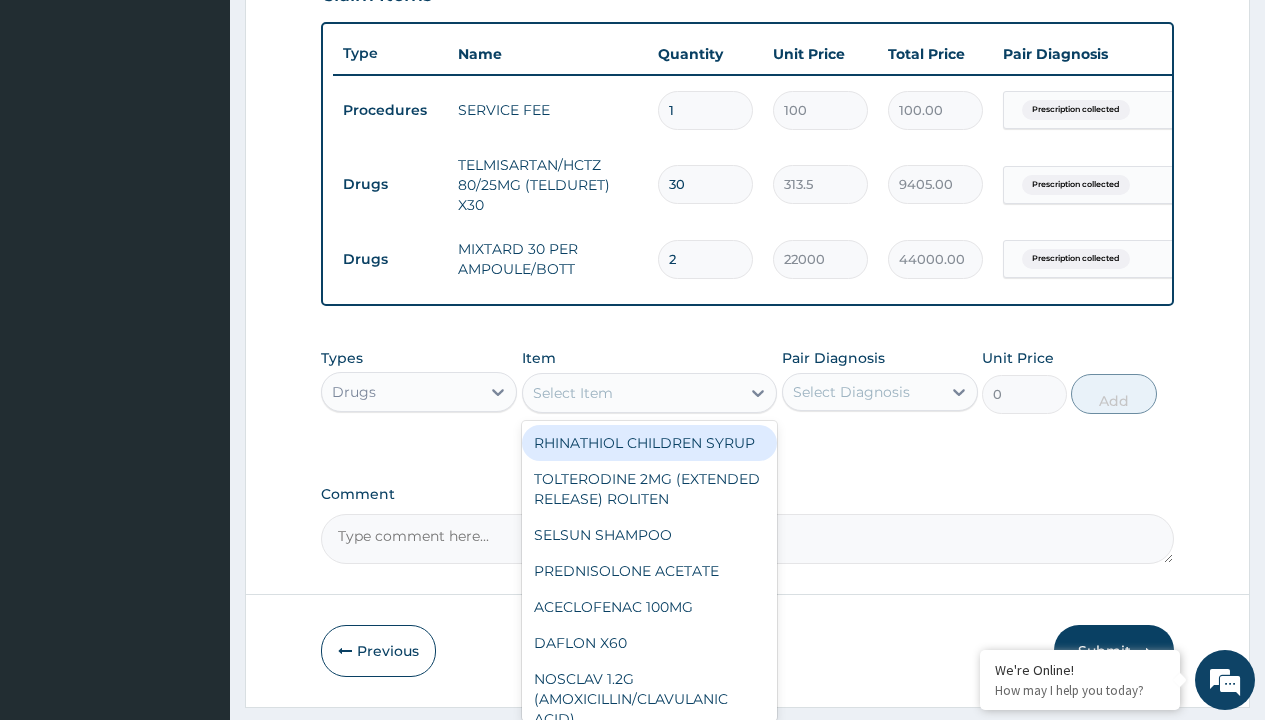 type on "s- amlodipine 5mg (mylovasc 5mg)/pack" 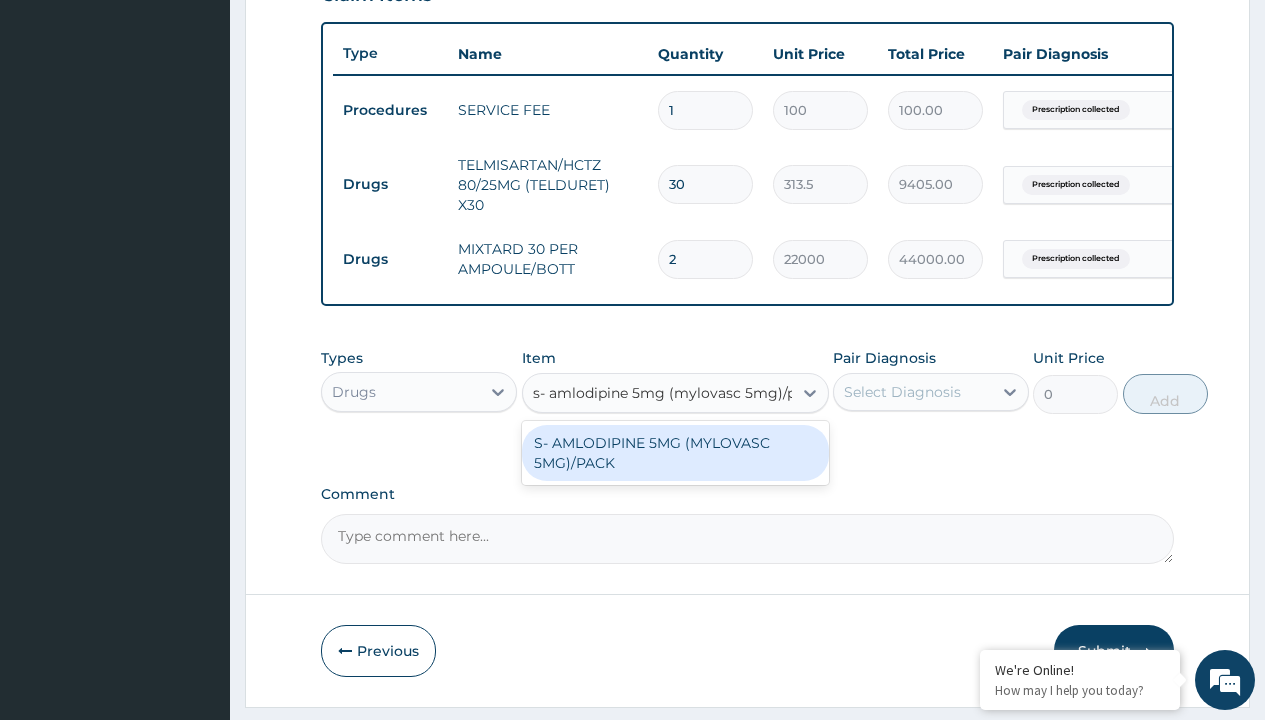 scroll, scrollTop: 0, scrollLeft: 0, axis: both 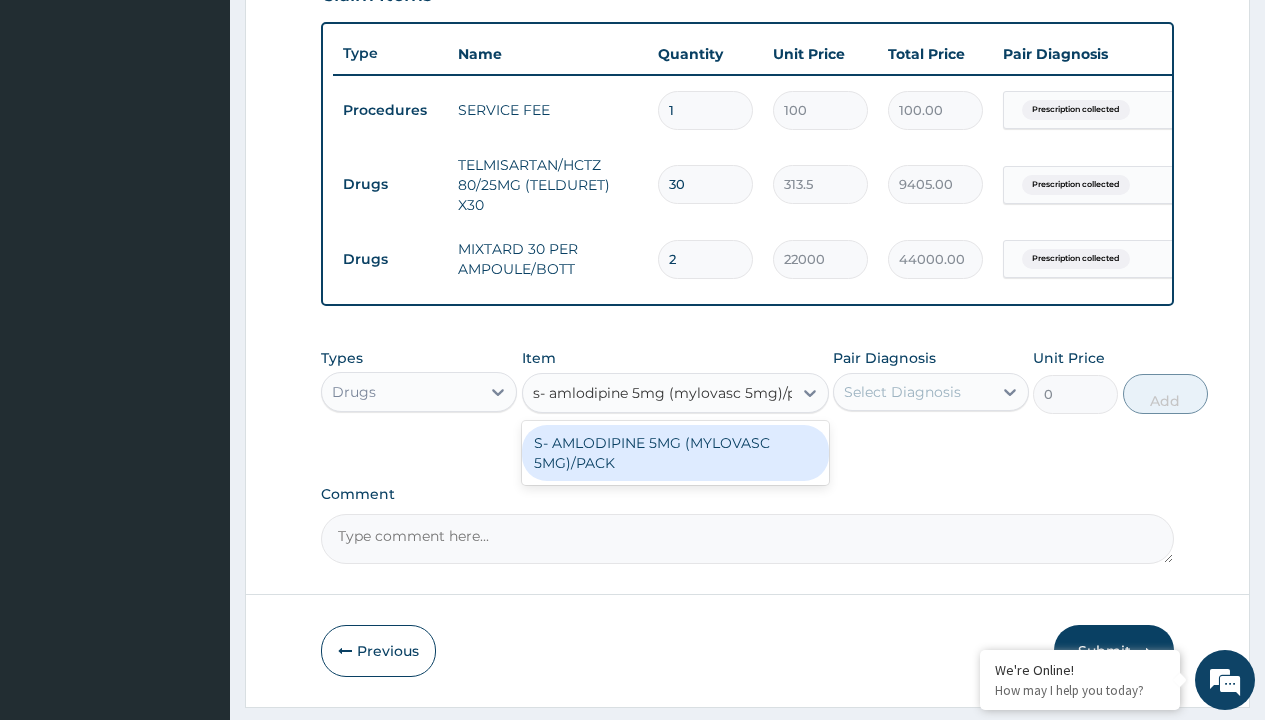 click on "S- AMLODIPINE 5MG (MYLOVASC 5MG)/PACK" at bounding box center (675, 453) 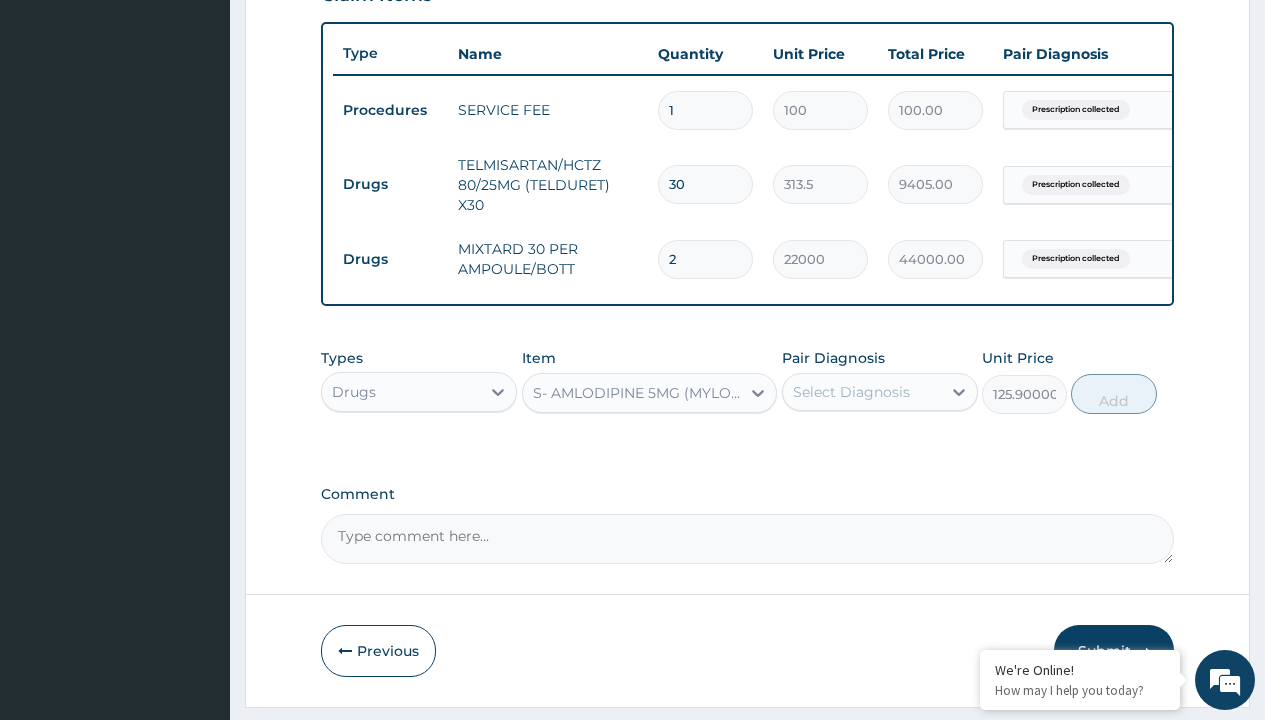 click on "Prescription collected" at bounding box center [409, -169] 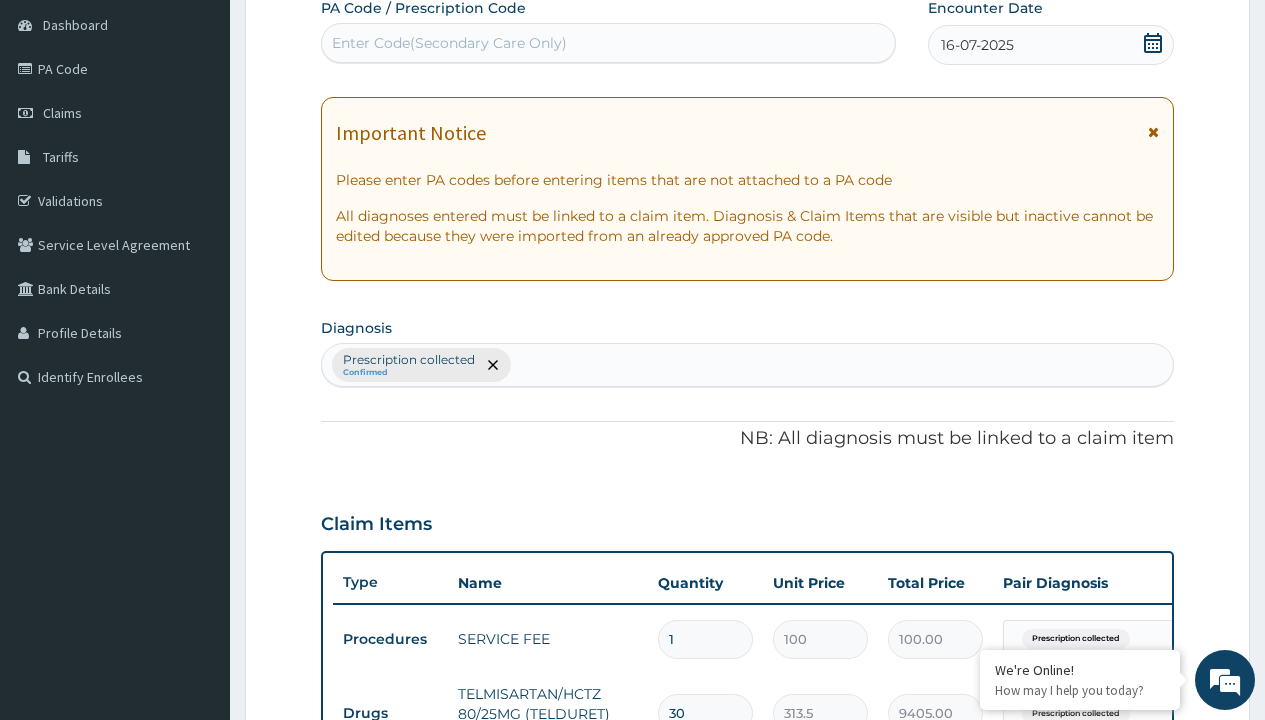 type on "prescription collected" 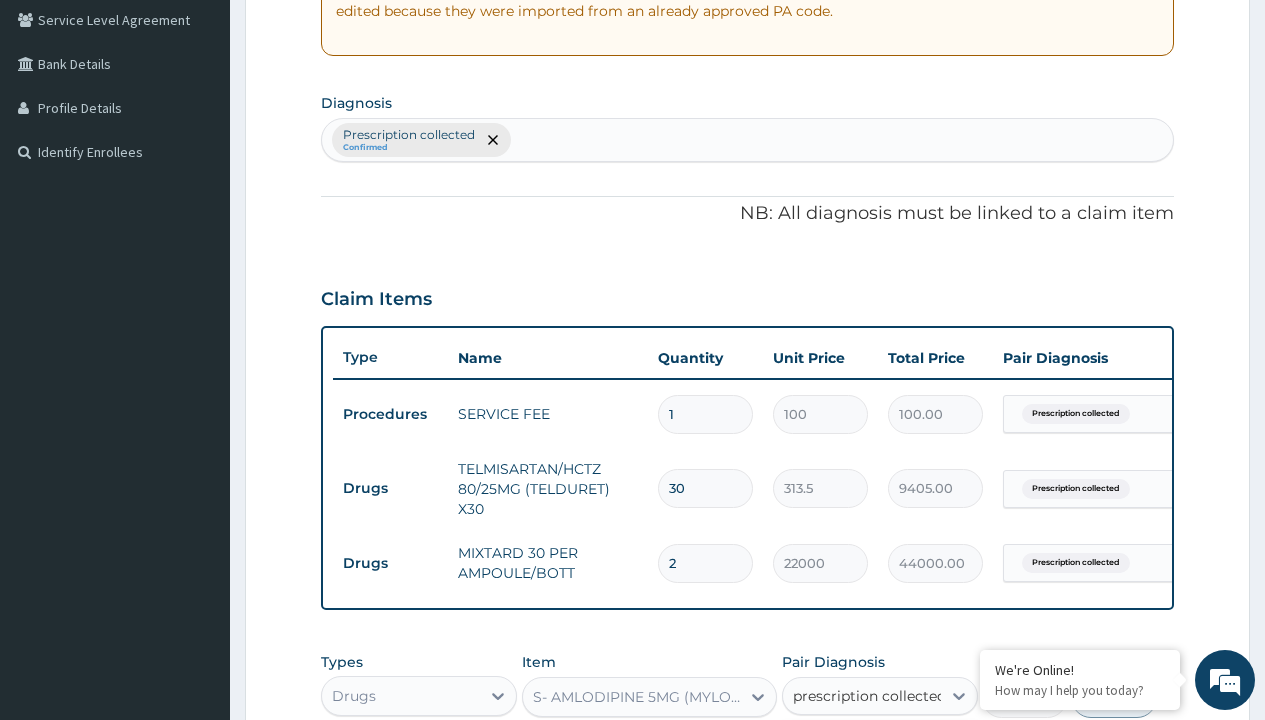 click on "Prescription collected" at bounding box center [890, 755] 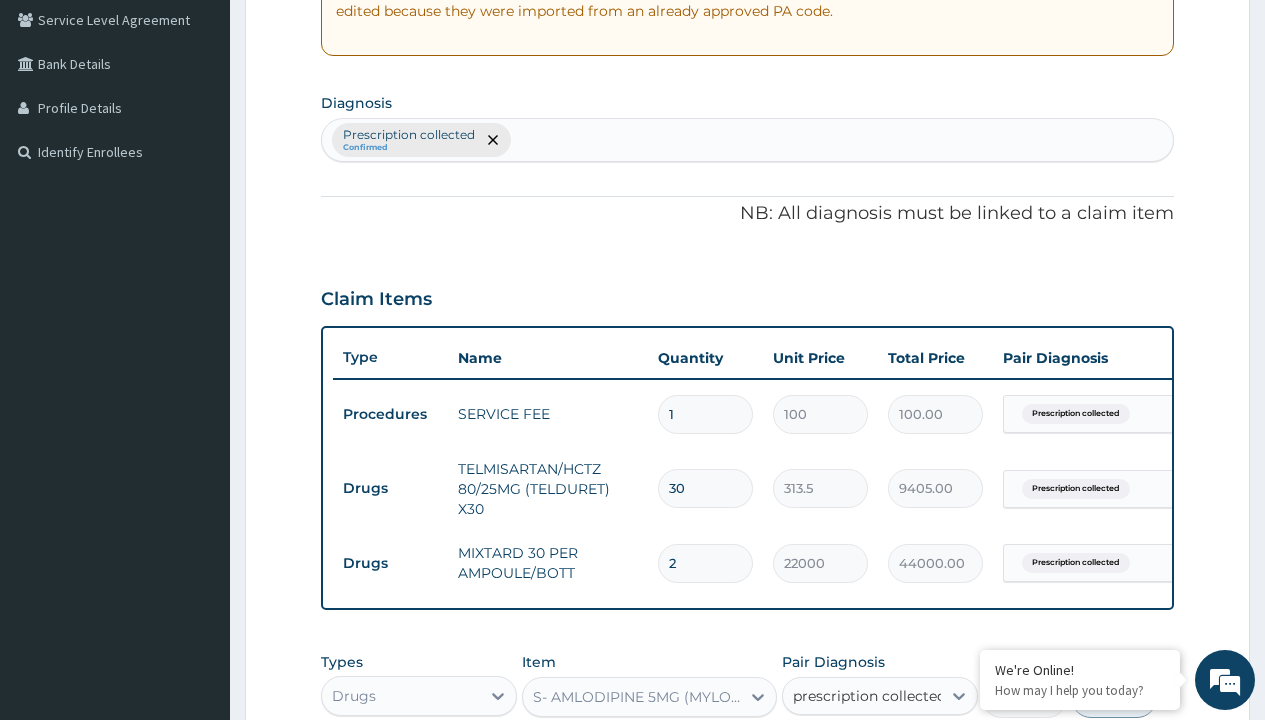 type 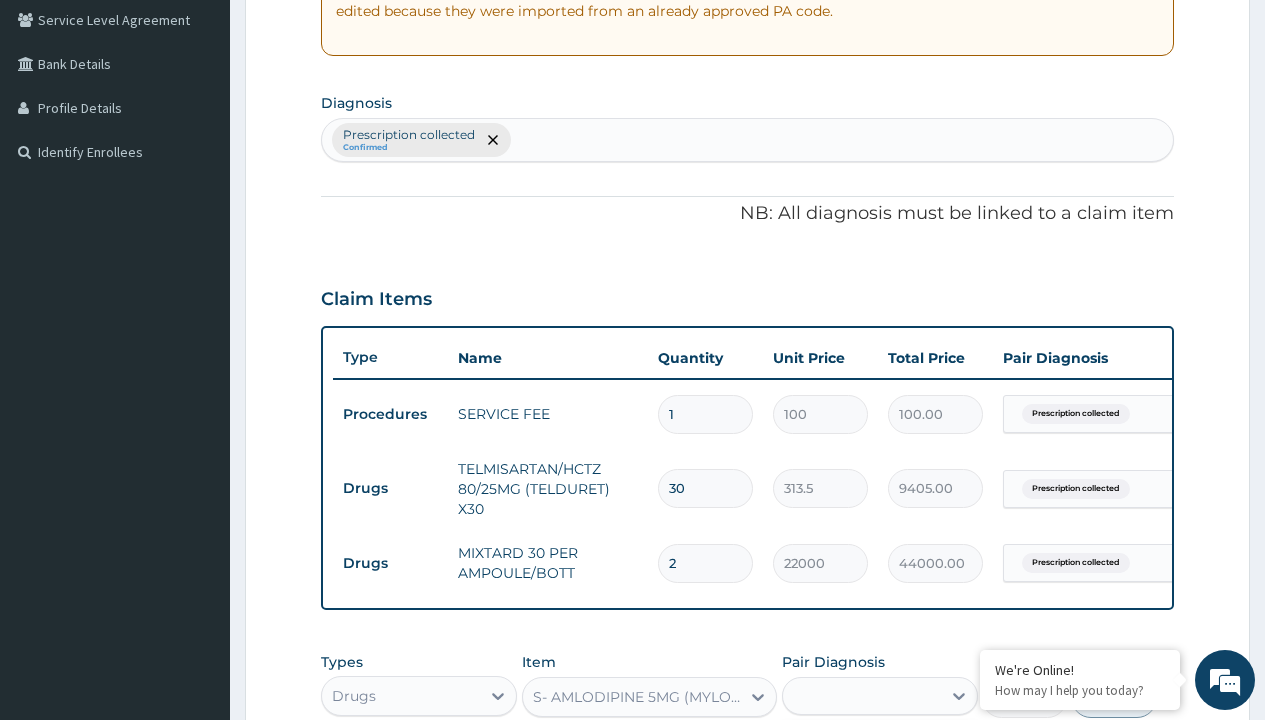 checkbox on "true" 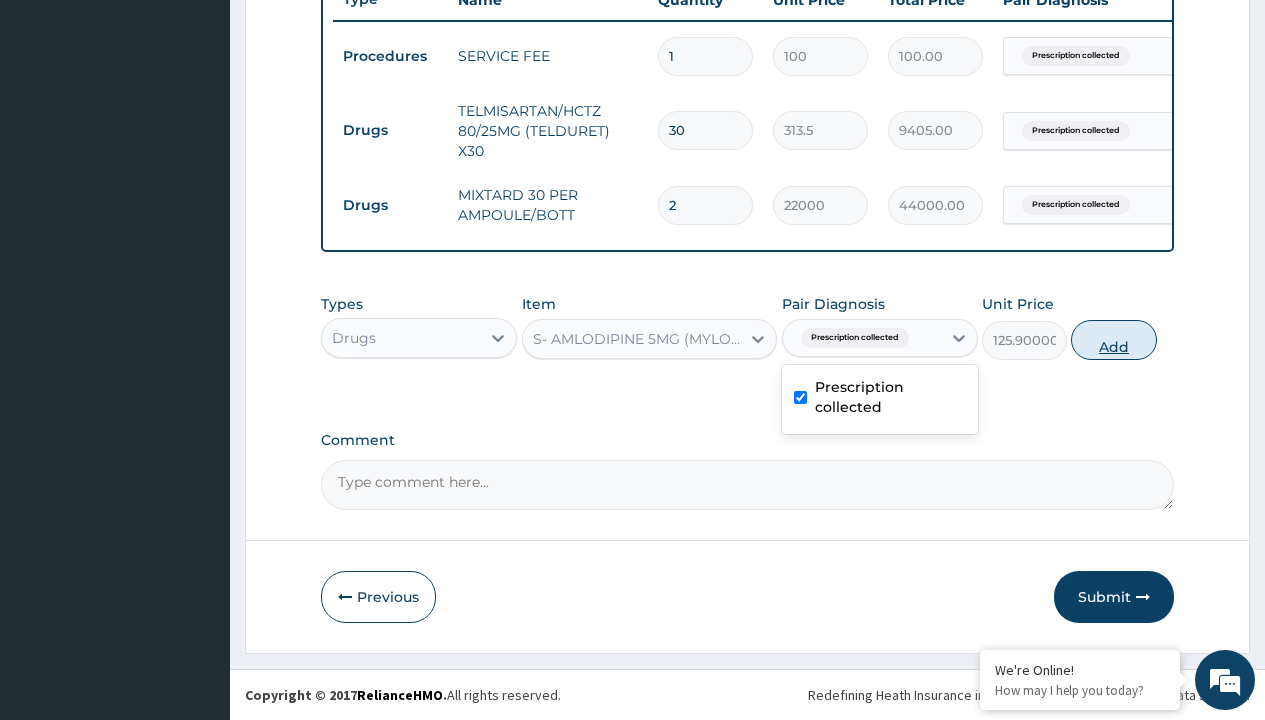 click on "Add" at bounding box center [1113, 340] 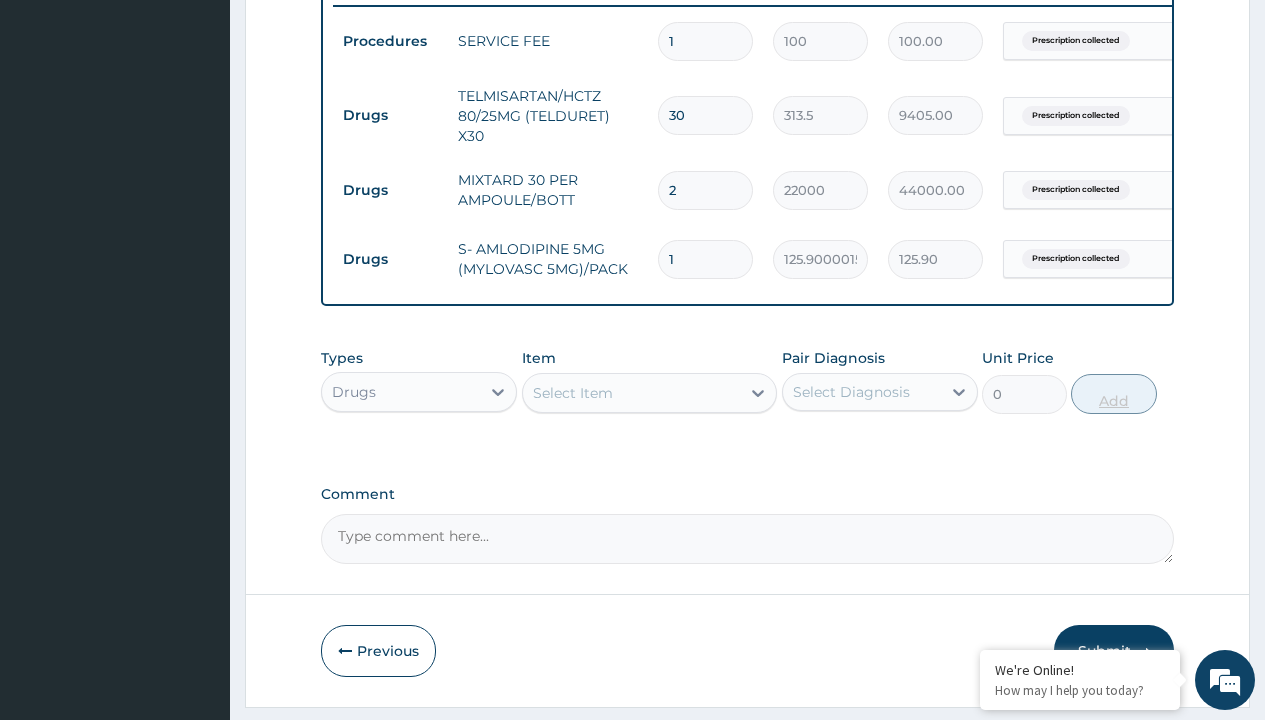 type on "30" 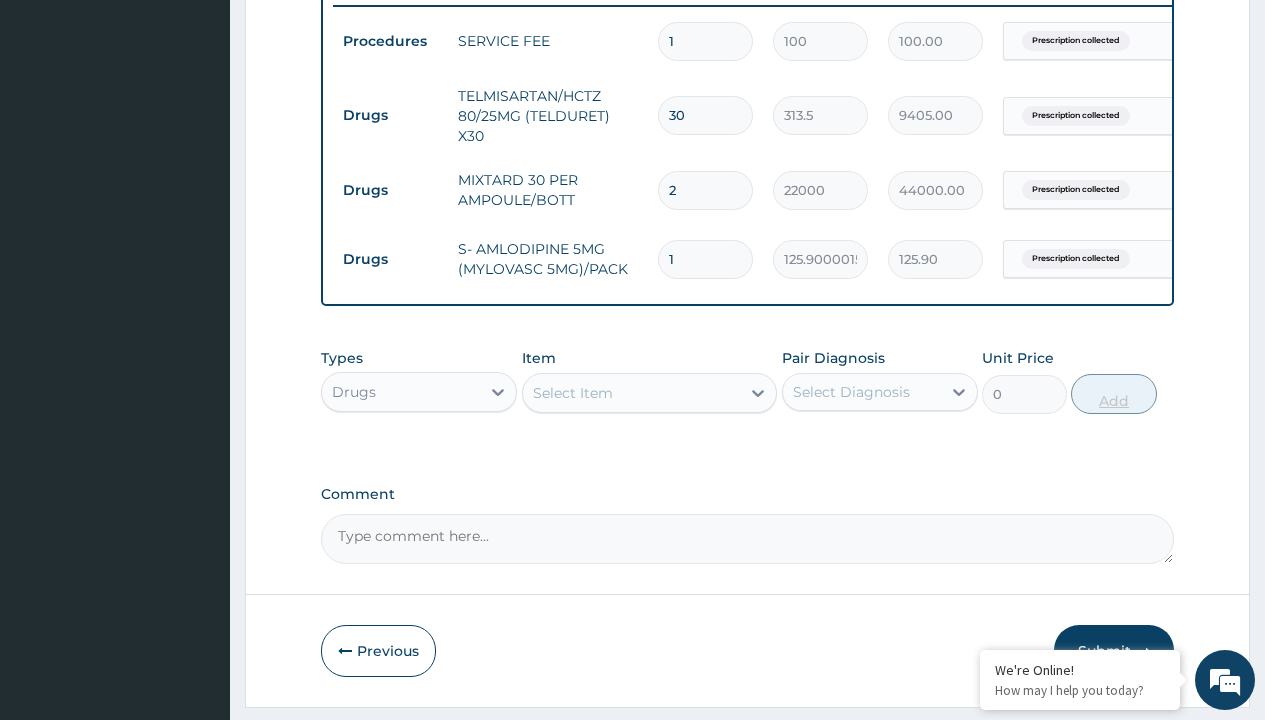 type on "3777.00" 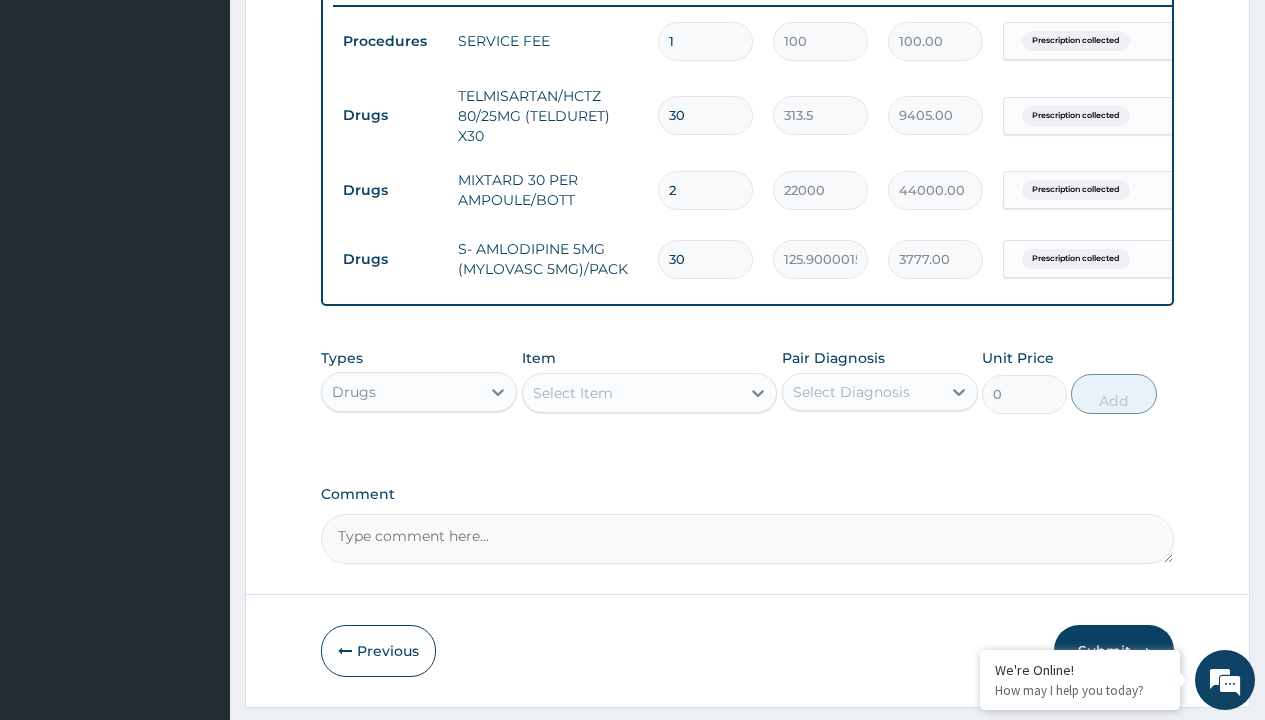 type on "30" 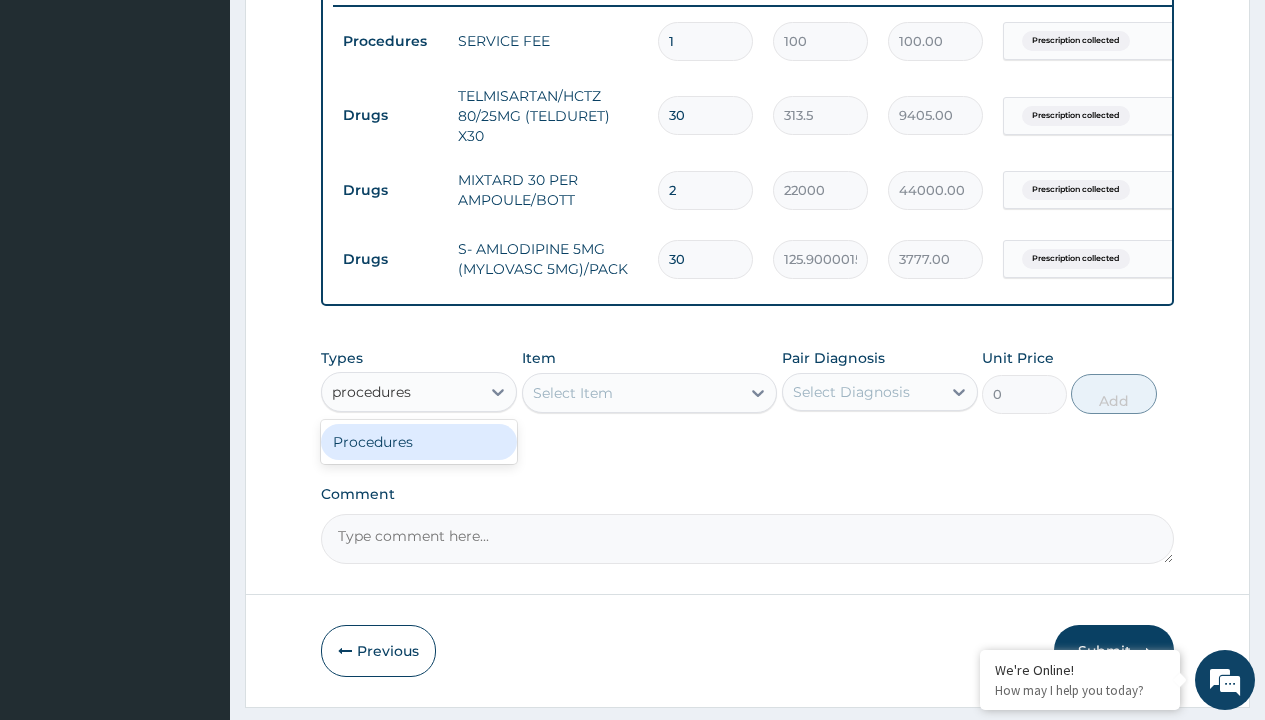 click on "Procedures" at bounding box center (419, 442) 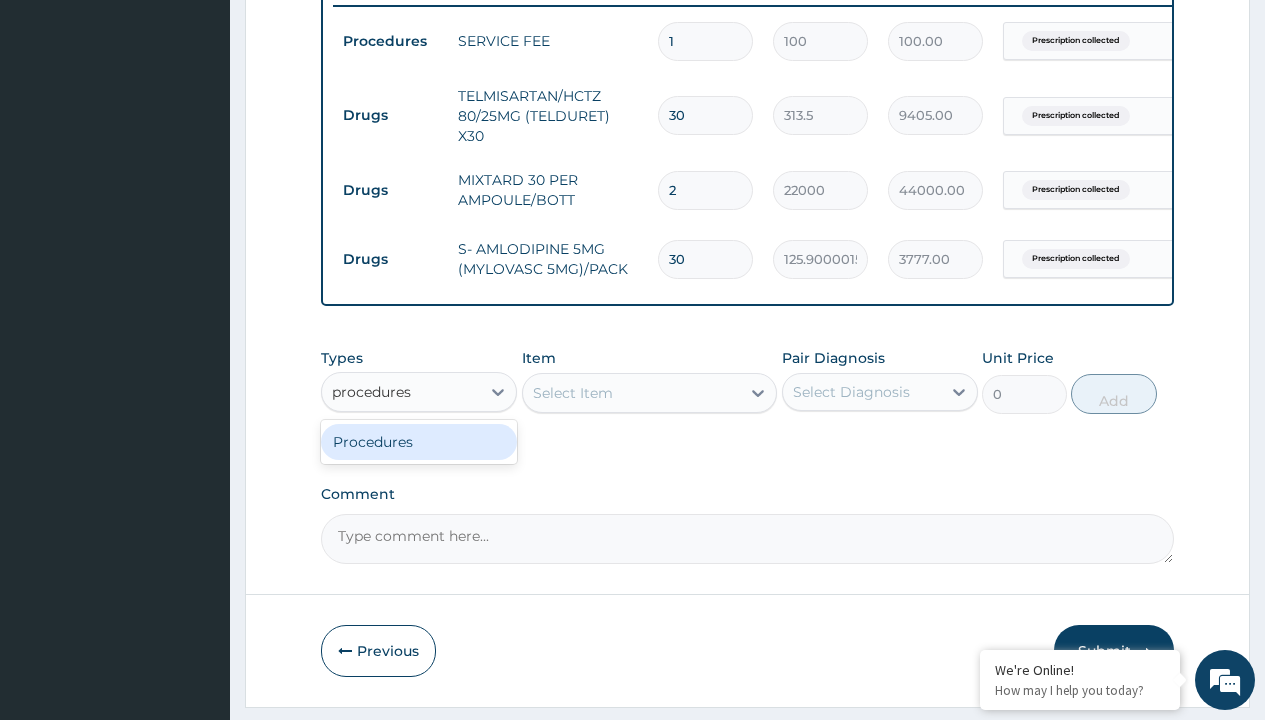 type 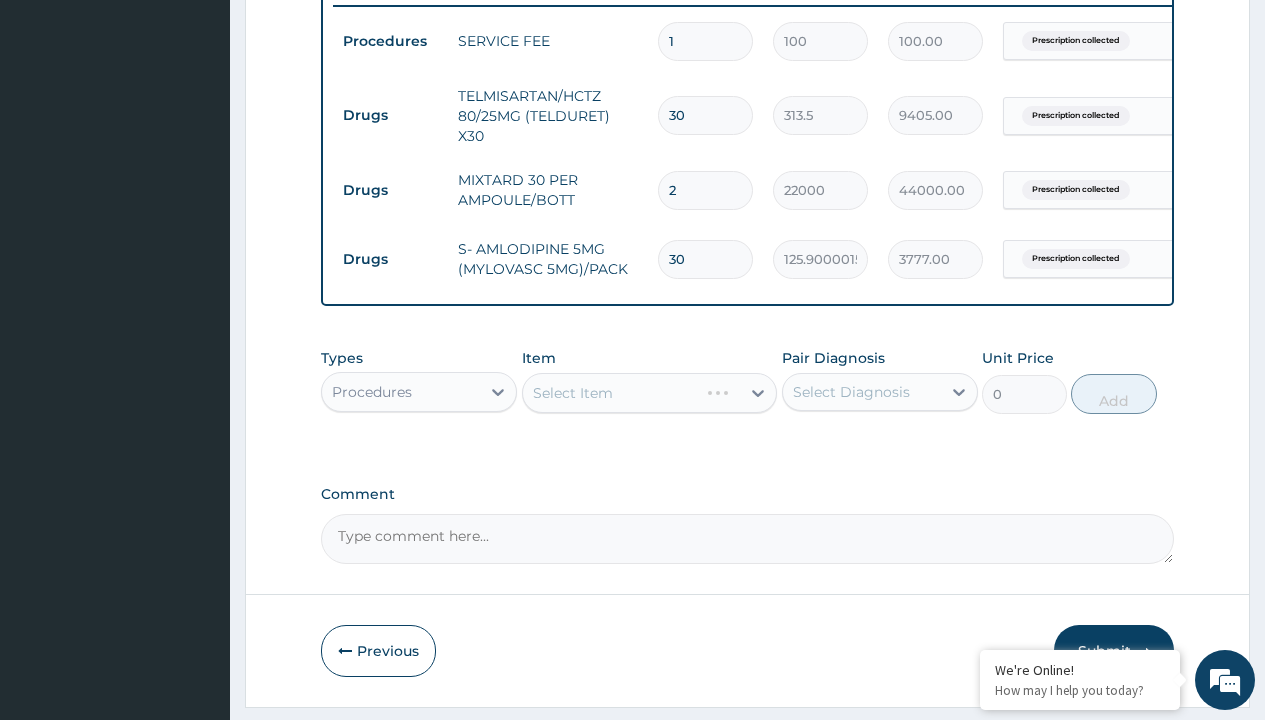 click on "Select Item" at bounding box center (573, 393) 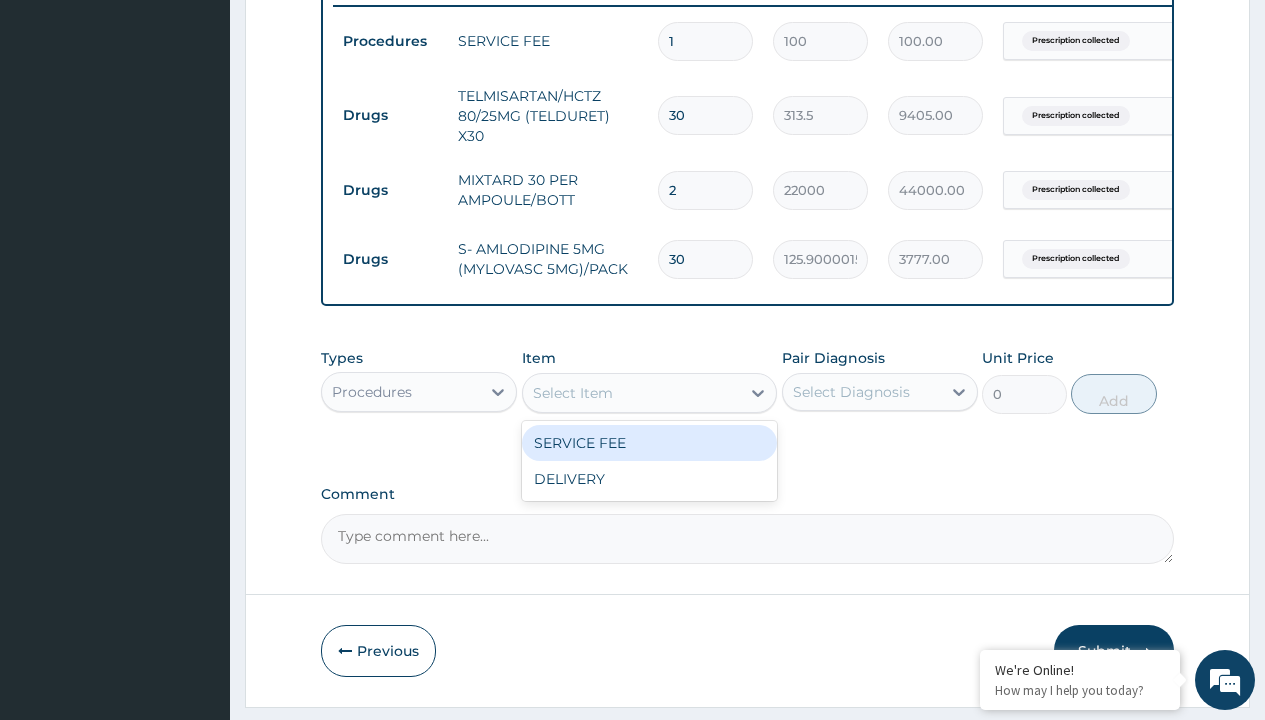 type on "delivery" 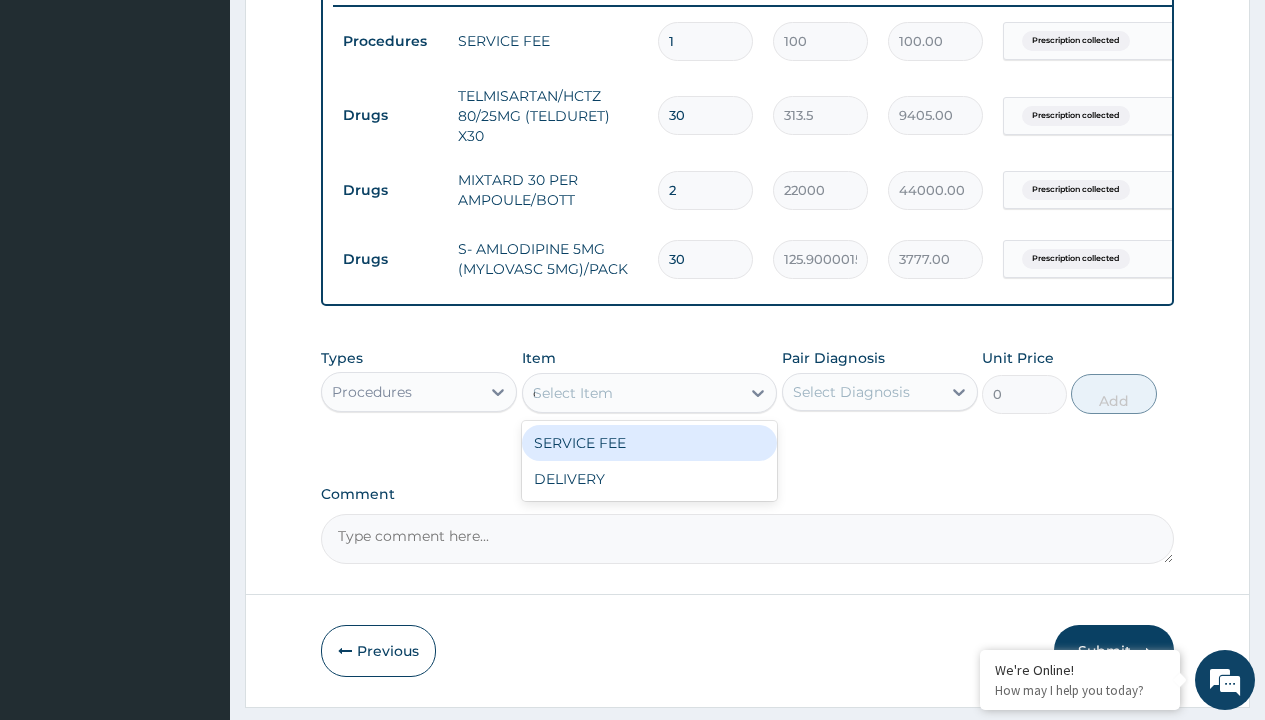 scroll, scrollTop: 0, scrollLeft: 0, axis: both 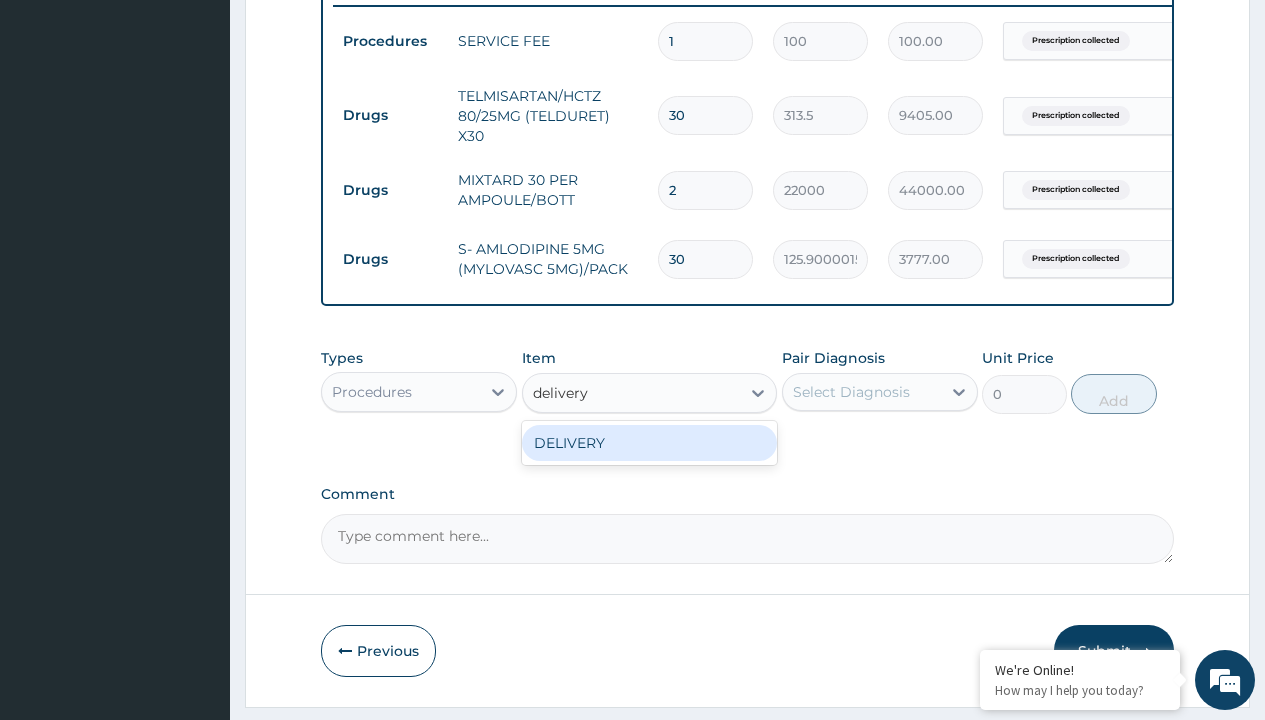 click on "DELIVERY" at bounding box center (650, 443) 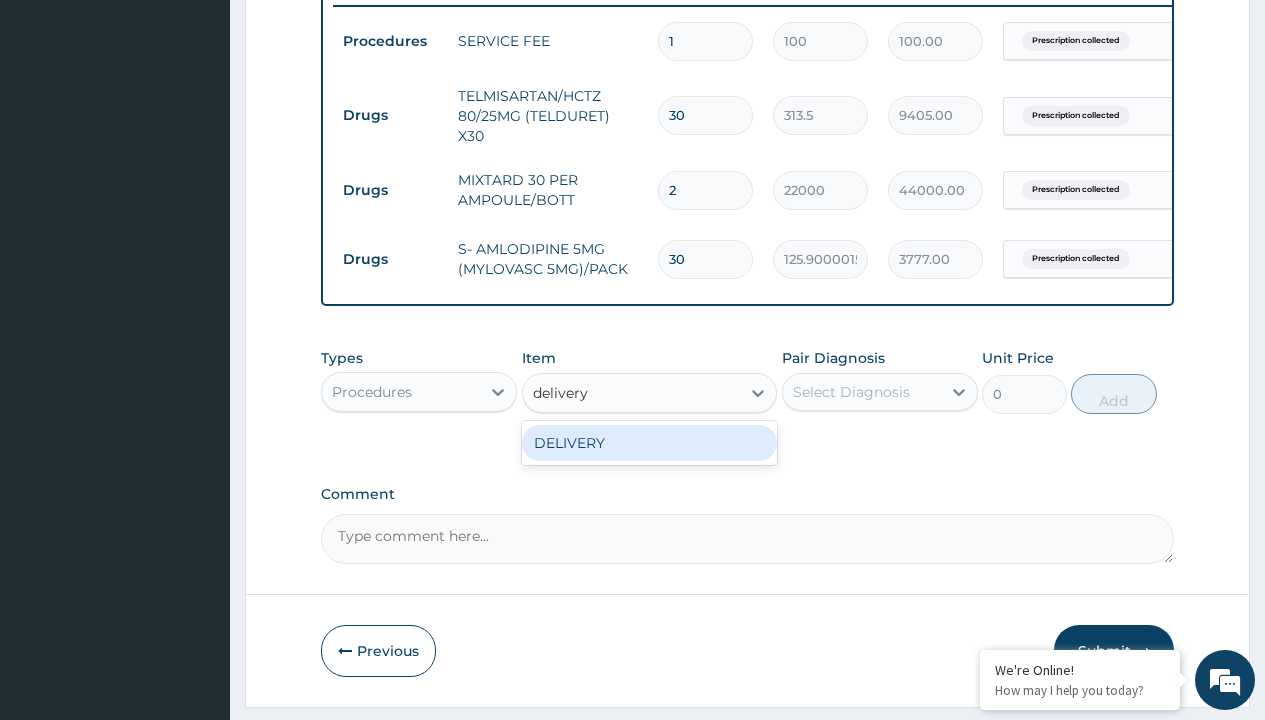 type 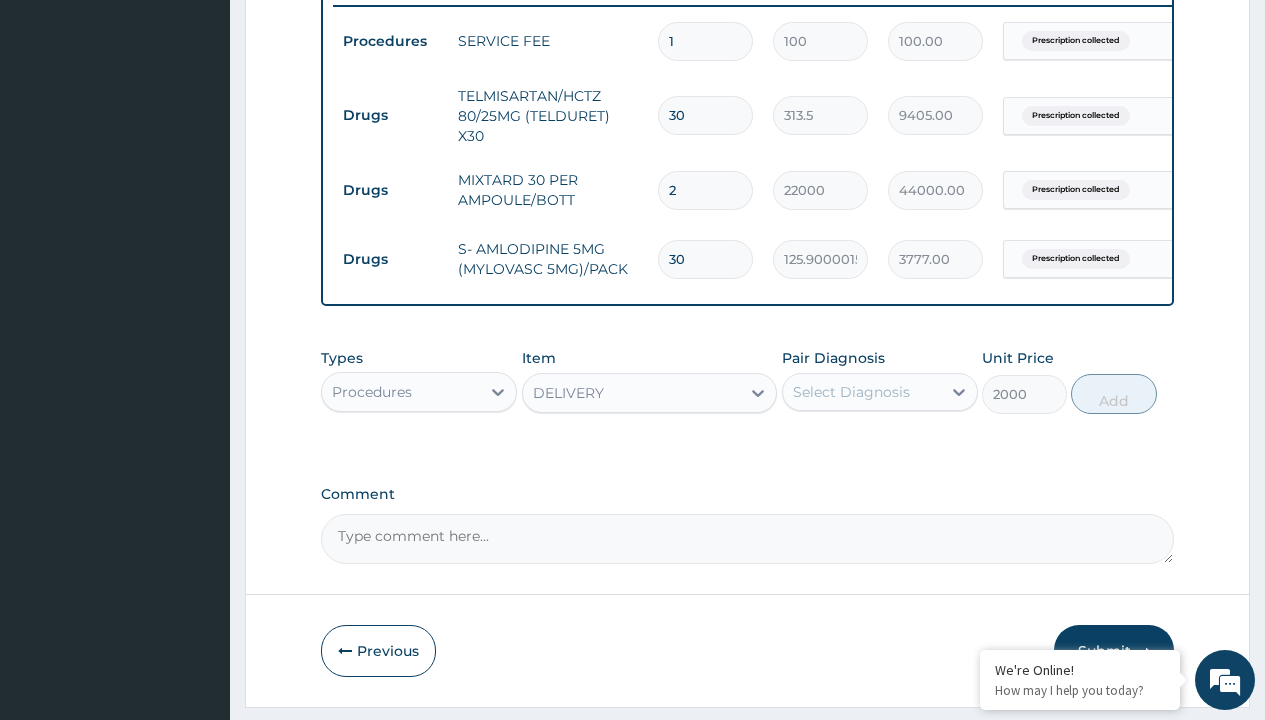 click on "Prescription collected" at bounding box center (409, -238) 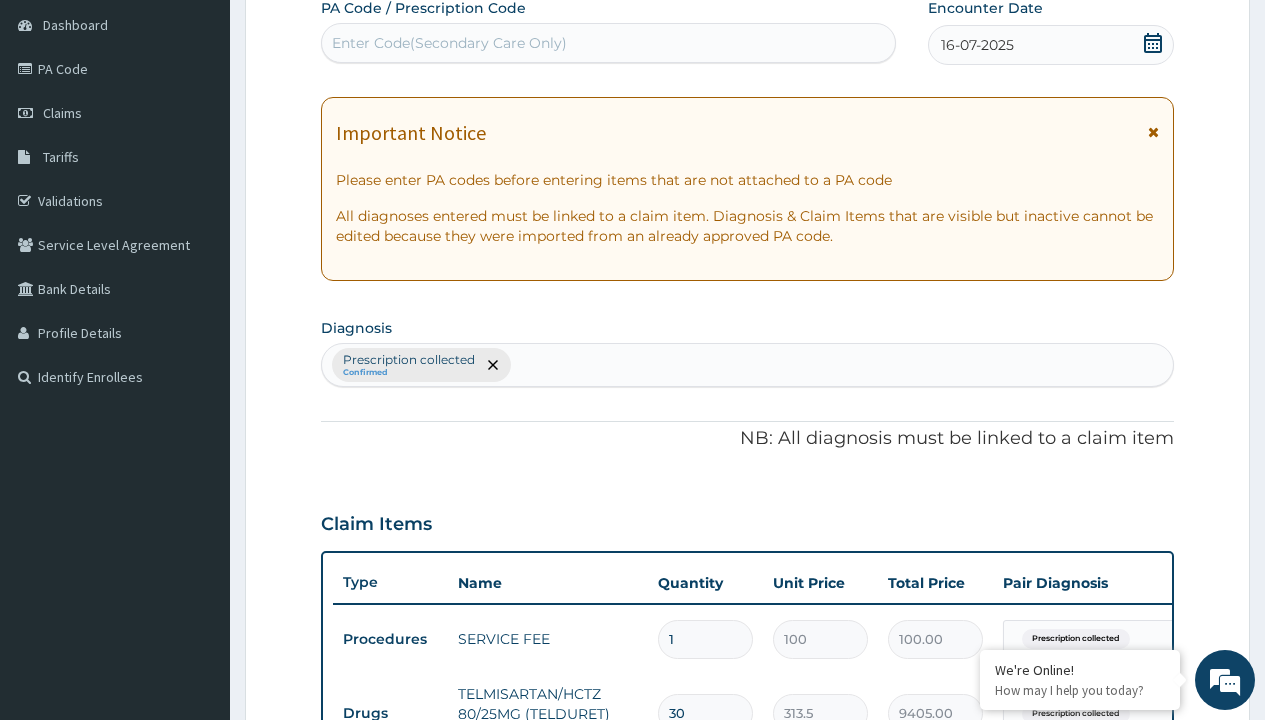 scroll, scrollTop: 487, scrollLeft: 0, axis: vertical 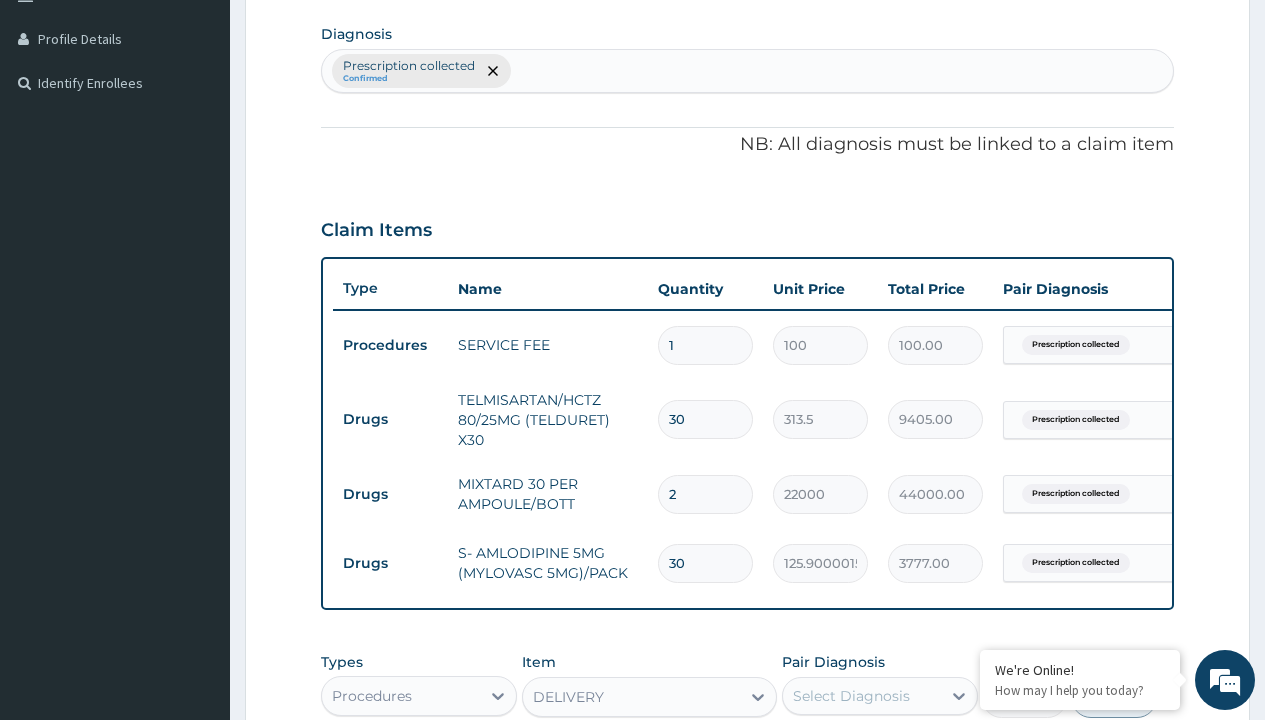 type on "prescription collected" 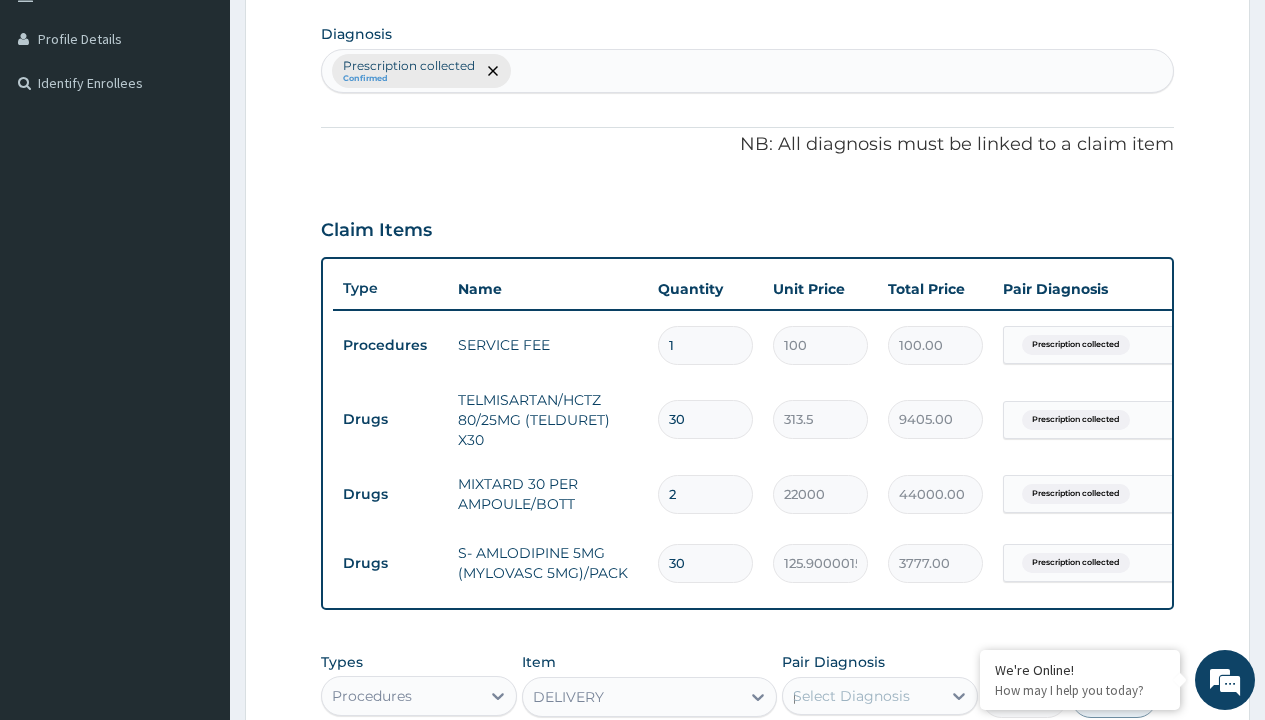 scroll, scrollTop: 0, scrollLeft: 0, axis: both 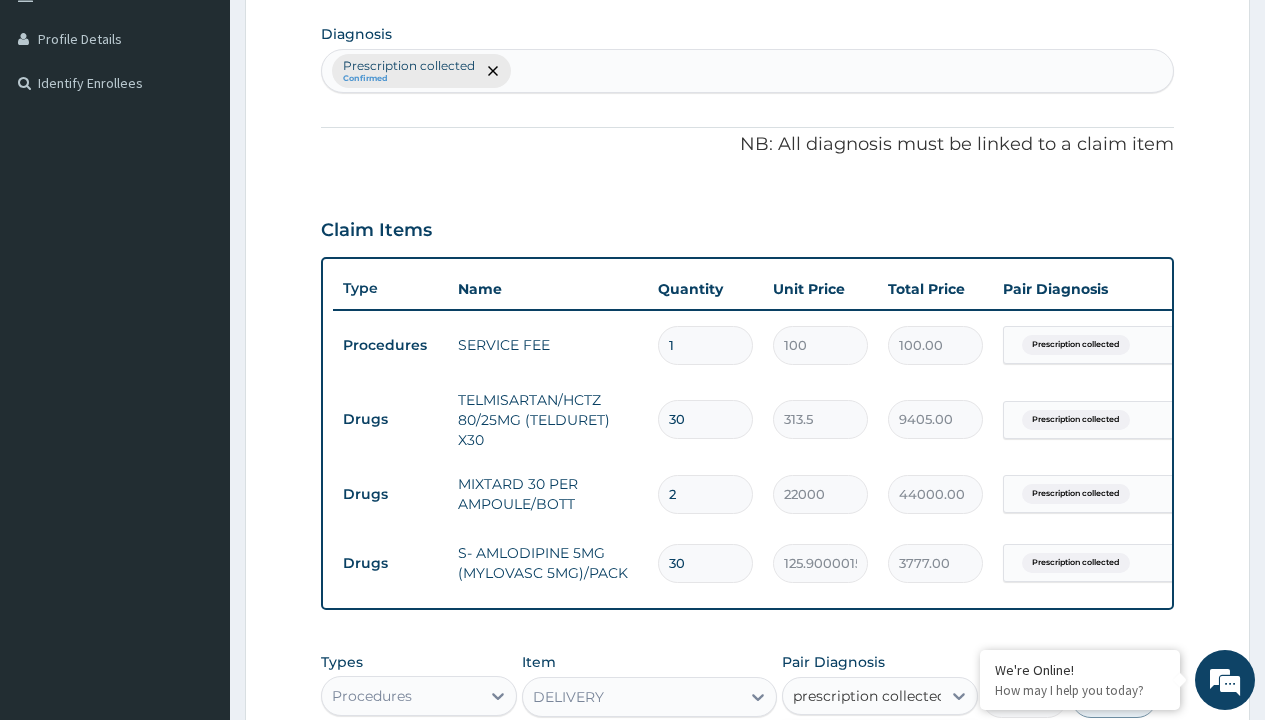 click on "Prescription collected" at bounding box center [890, 755] 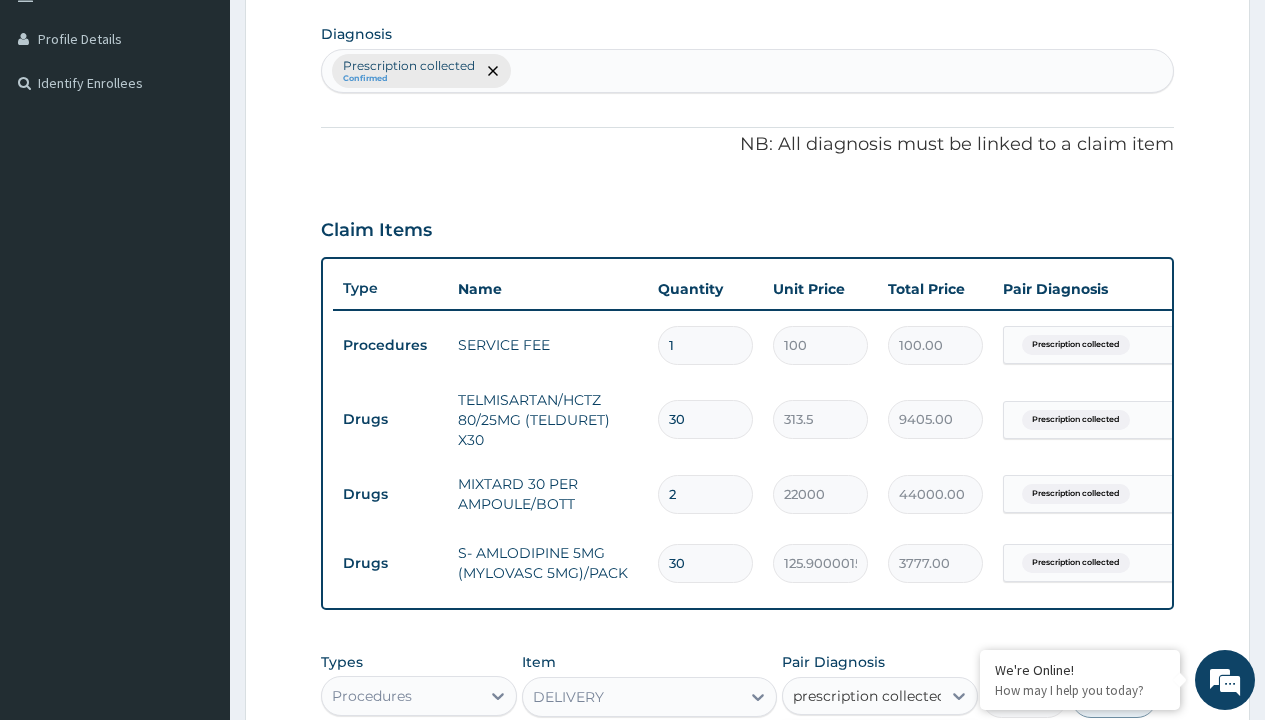 type 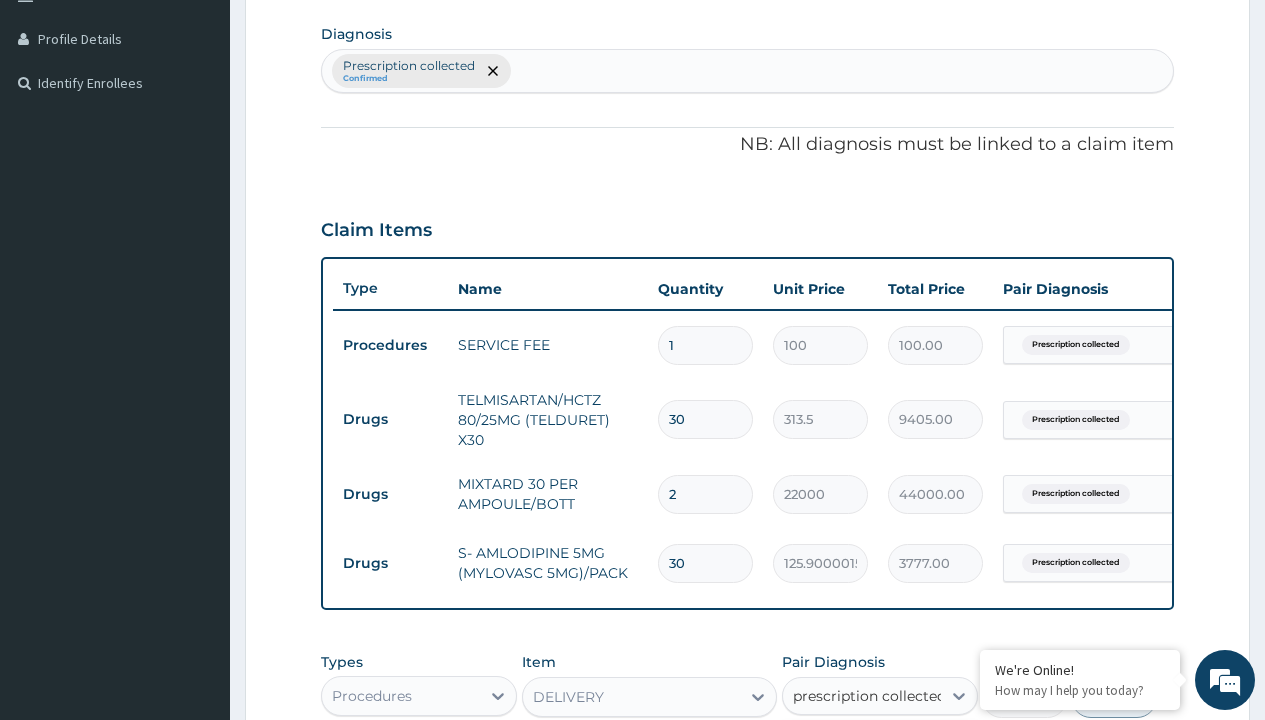 checkbox on "true" 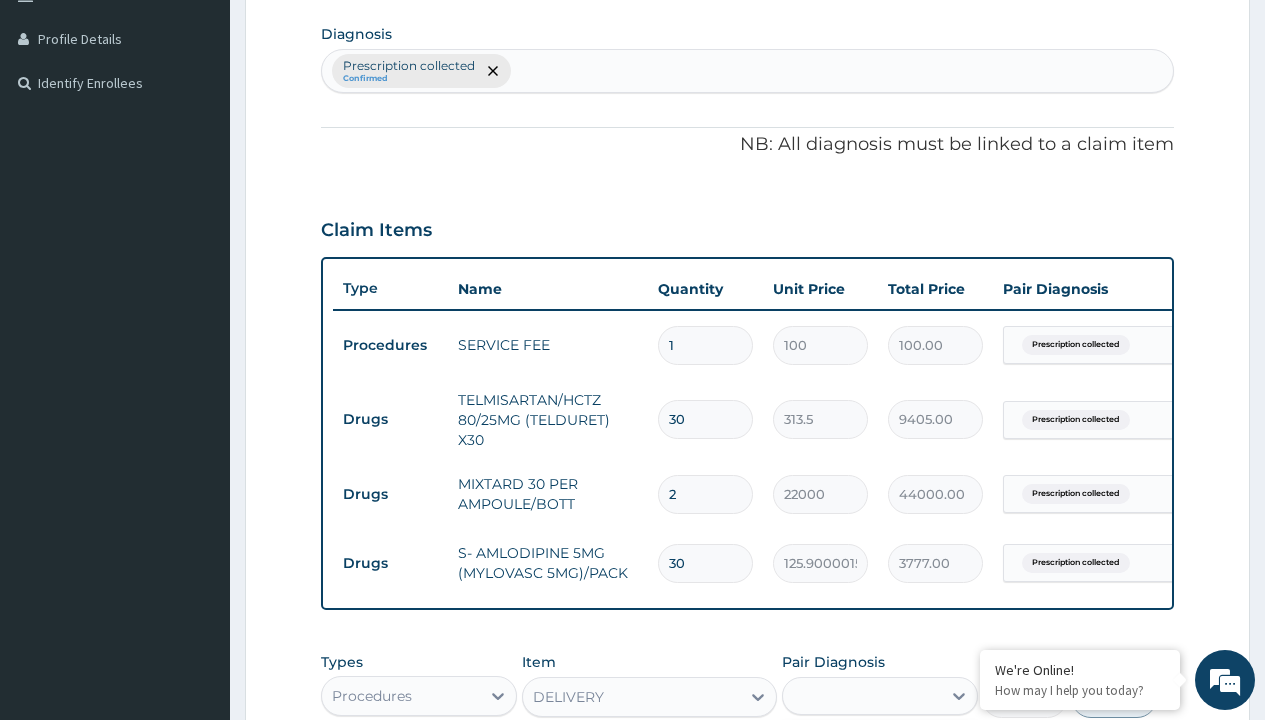 scroll 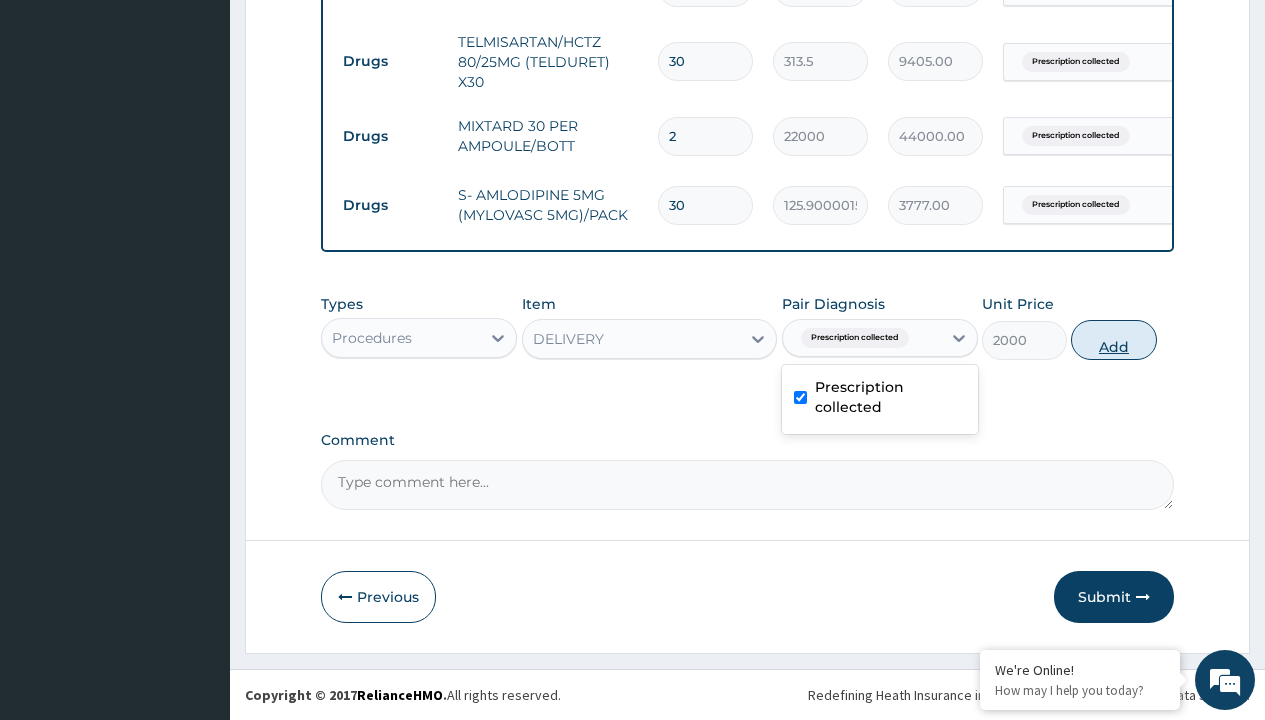 click on "Add" at bounding box center [1113, 340] 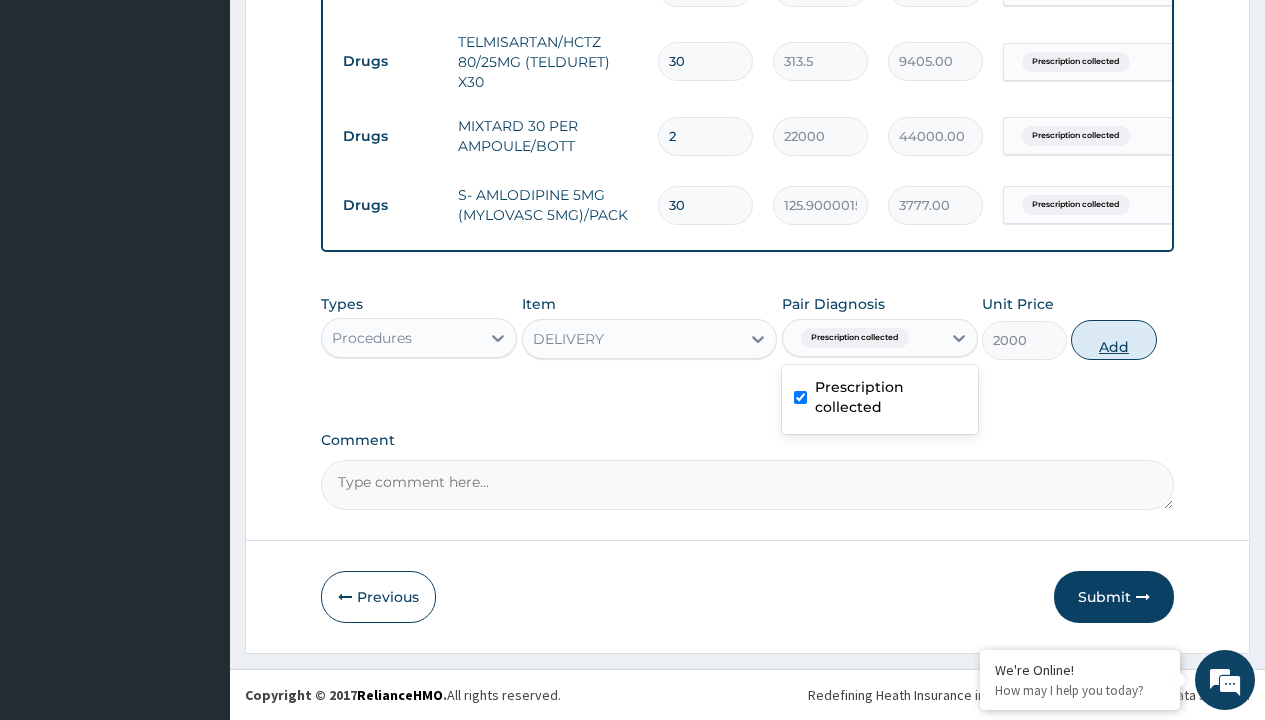 type on "0" 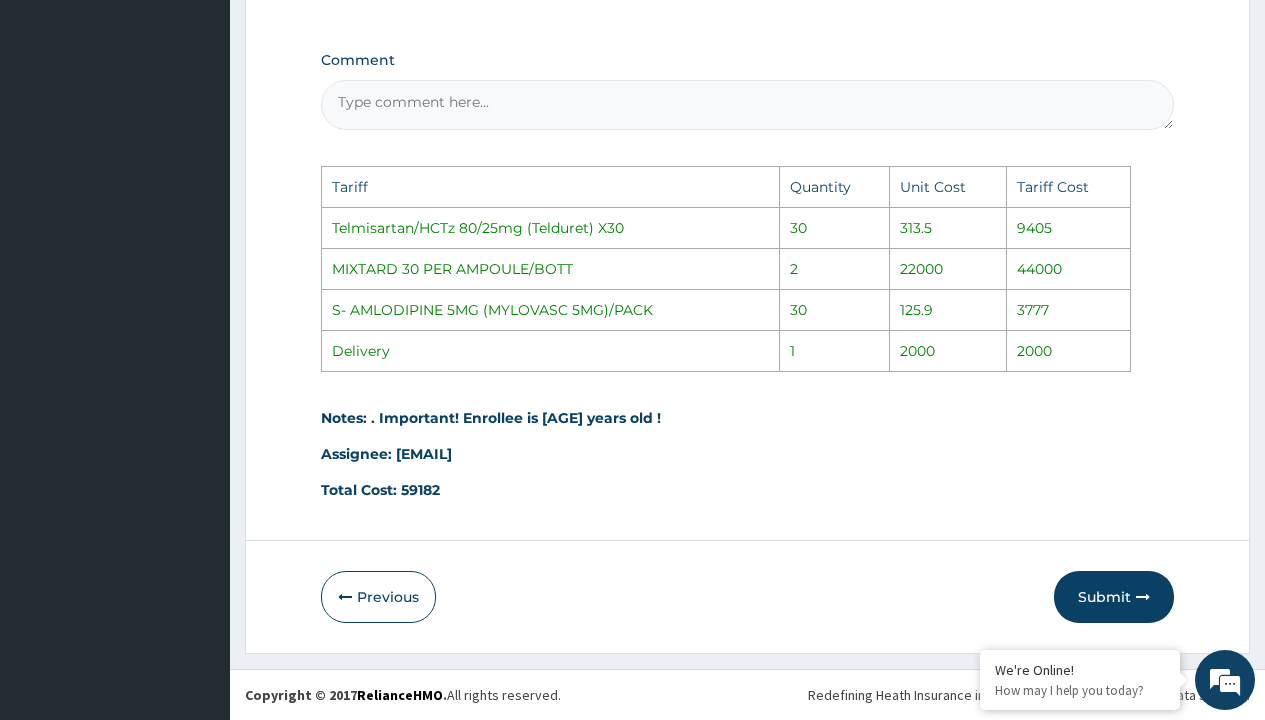 scroll, scrollTop: 1309, scrollLeft: 0, axis: vertical 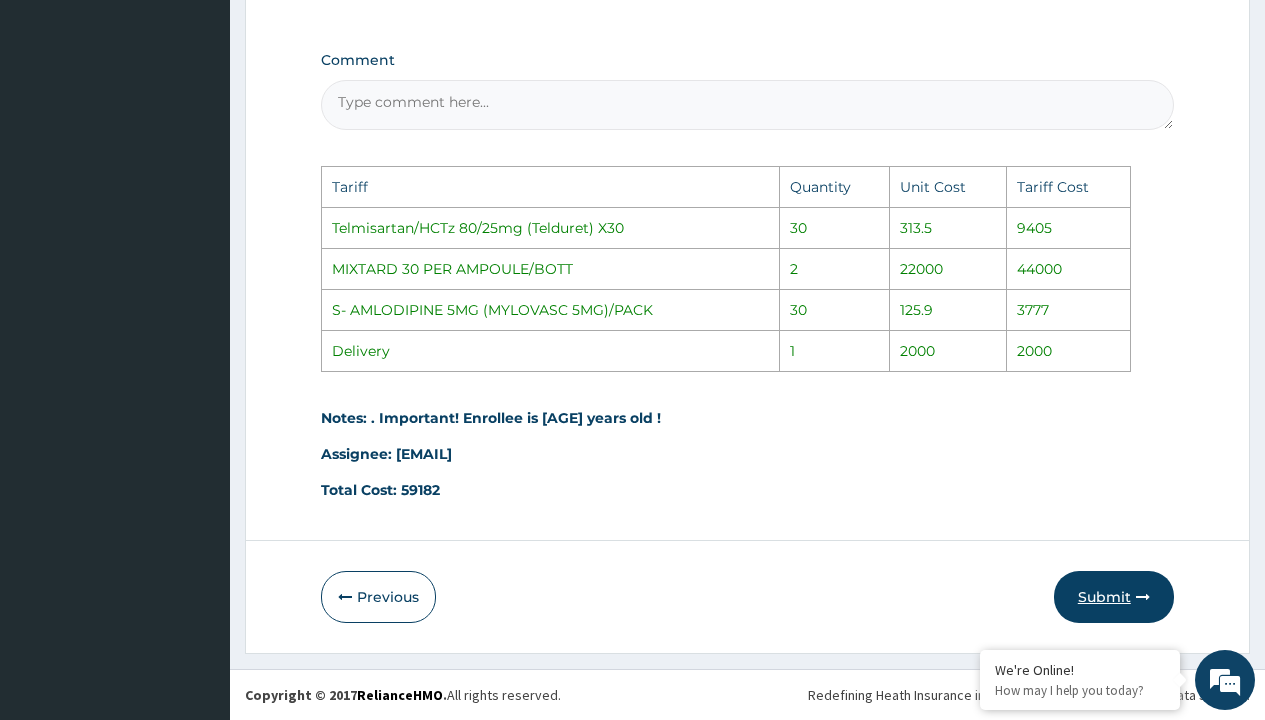 click on "Submit" at bounding box center [1114, 597] 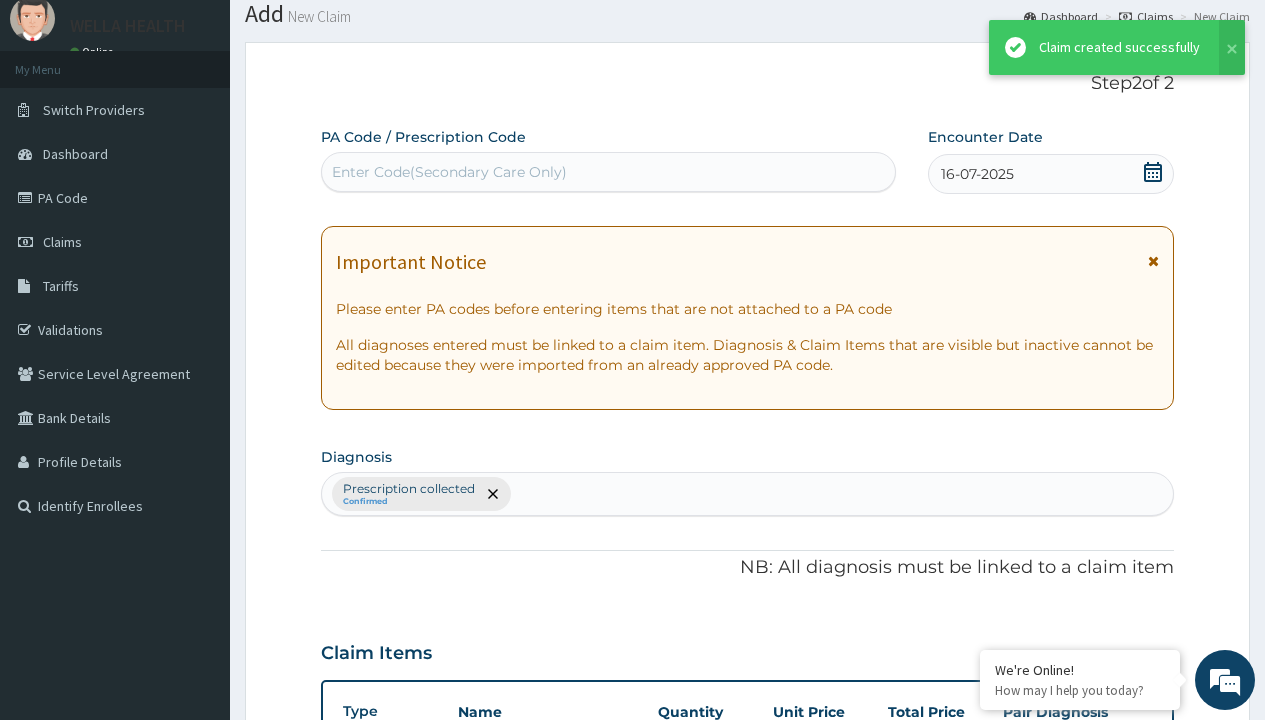 scroll, scrollTop: 929, scrollLeft: 0, axis: vertical 